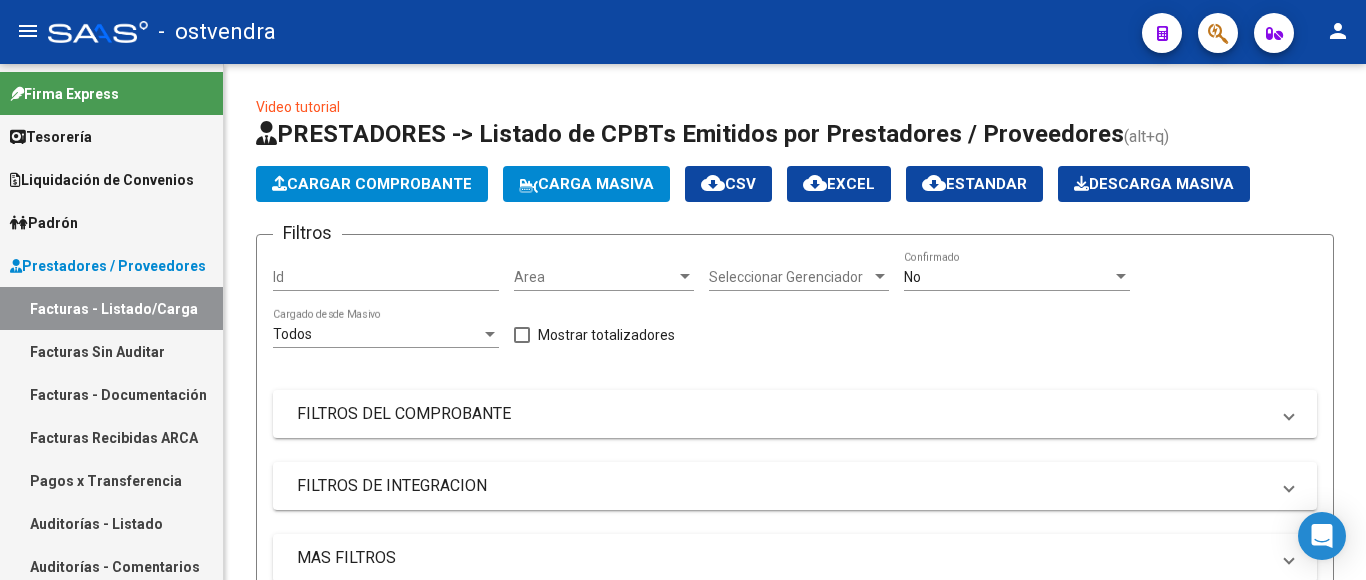 scroll, scrollTop: 0, scrollLeft: 0, axis: both 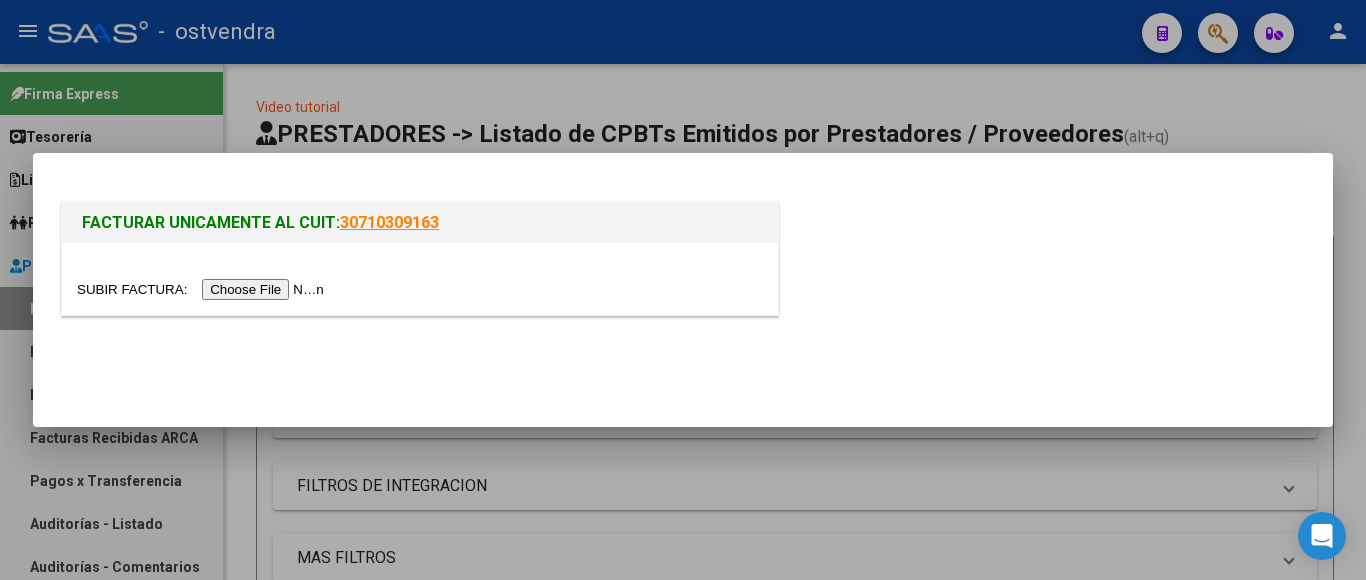 click at bounding box center [203, 289] 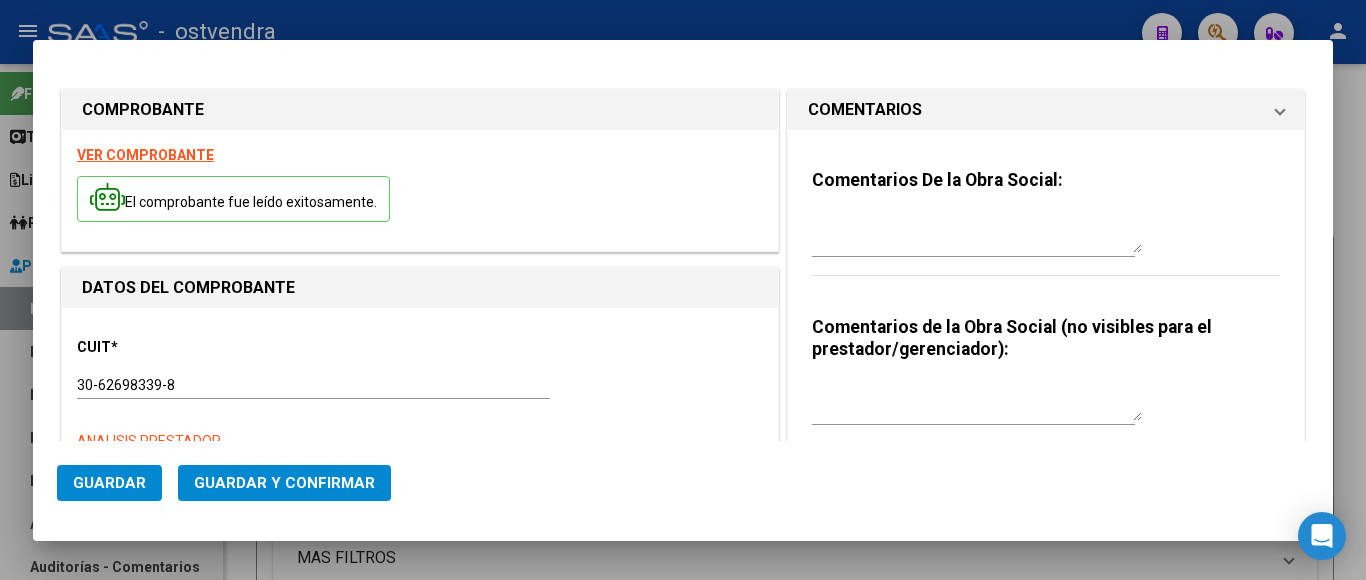 type on "14969" 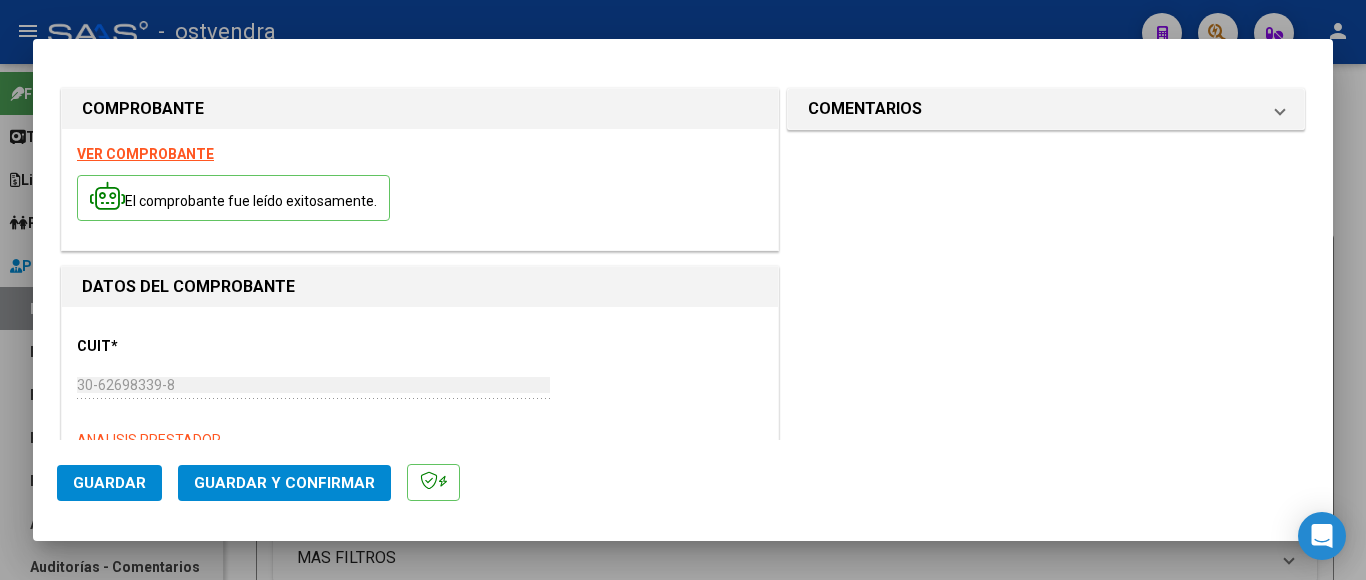 type on "[DATE]" 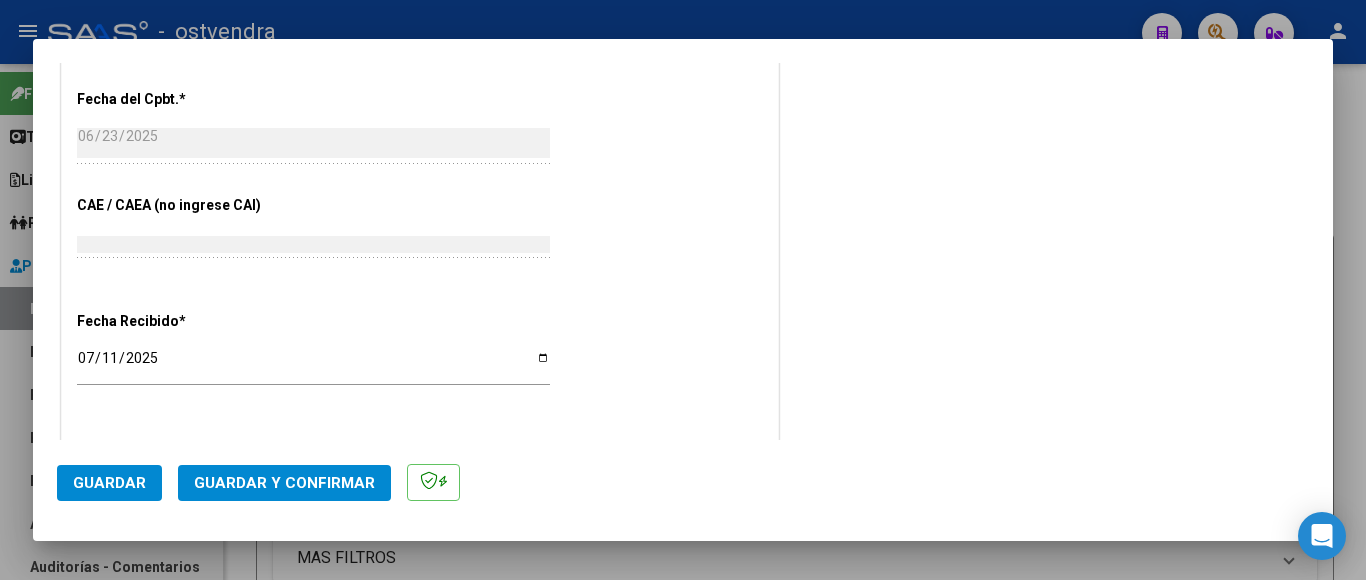 scroll, scrollTop: 1000, scrollLeft: 0, axis: vertical 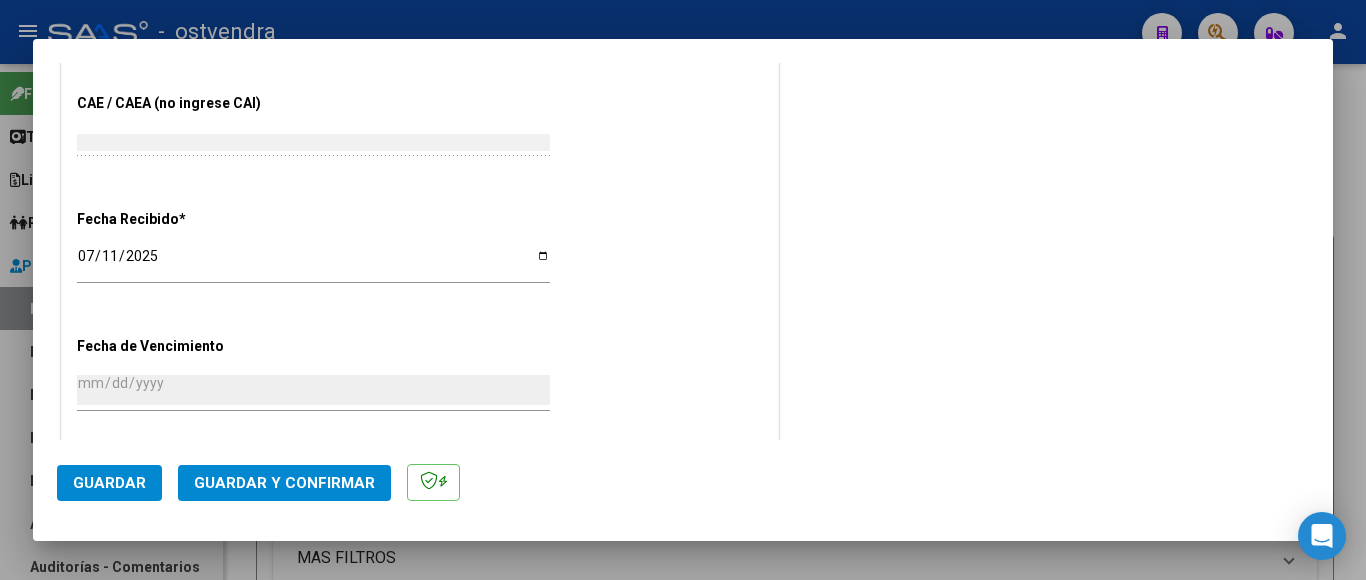 click on "2025-07-11" at bounding box center (313, 263) 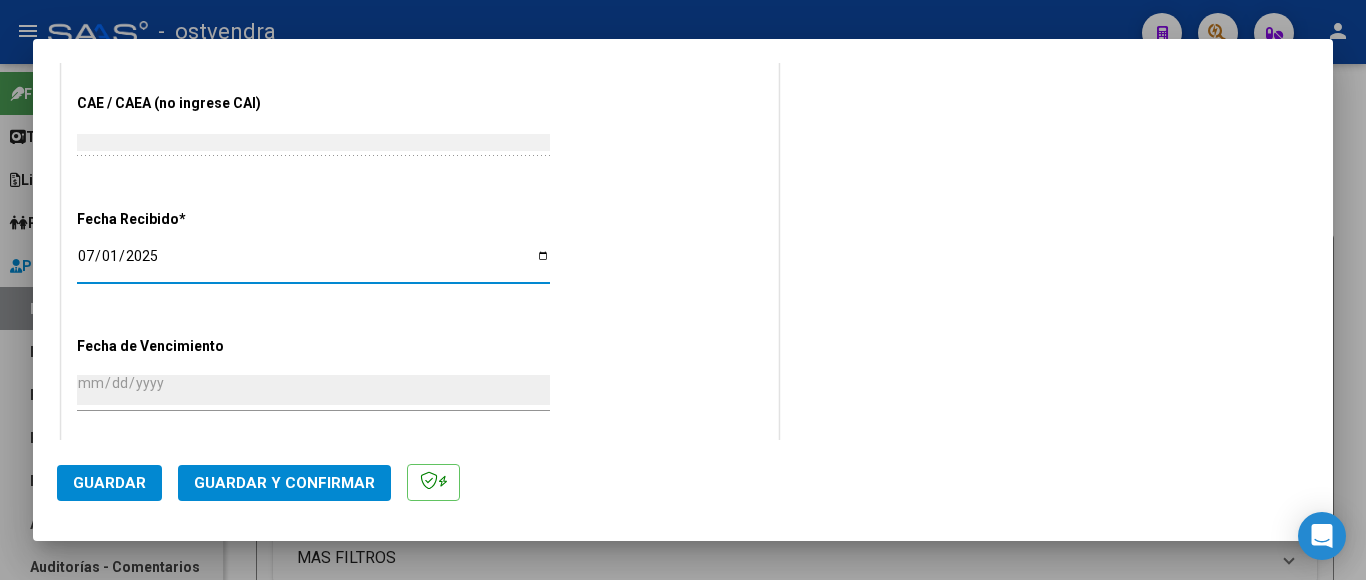 type on "2025-07-10" 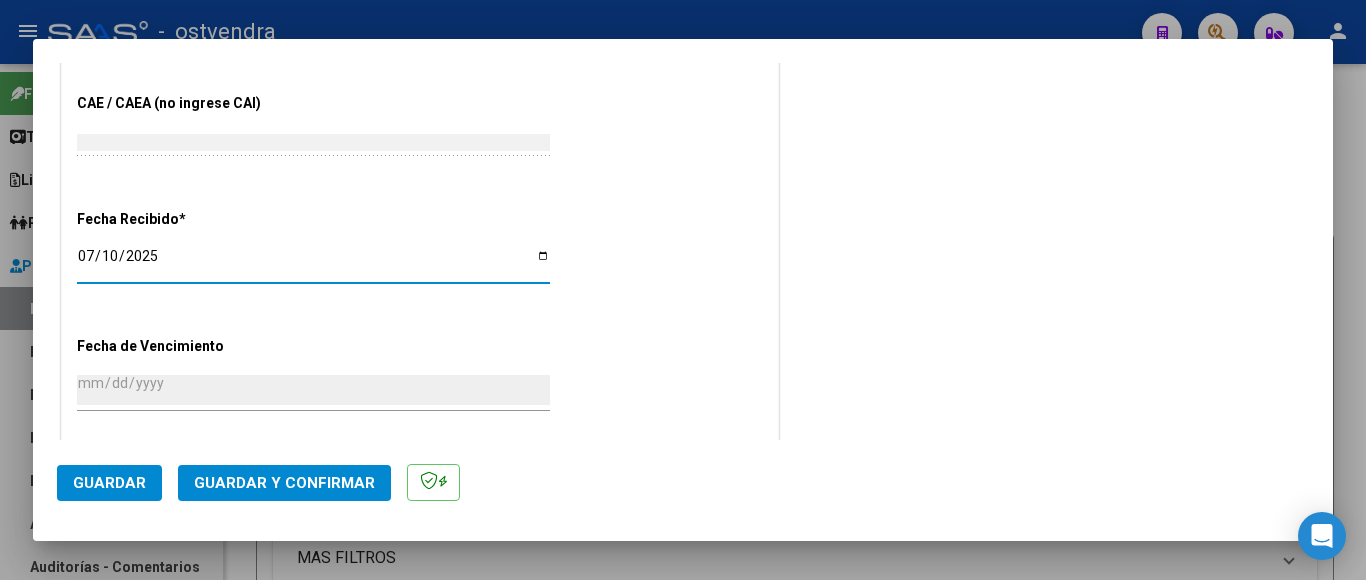 click on "Guardar y Confirmar" 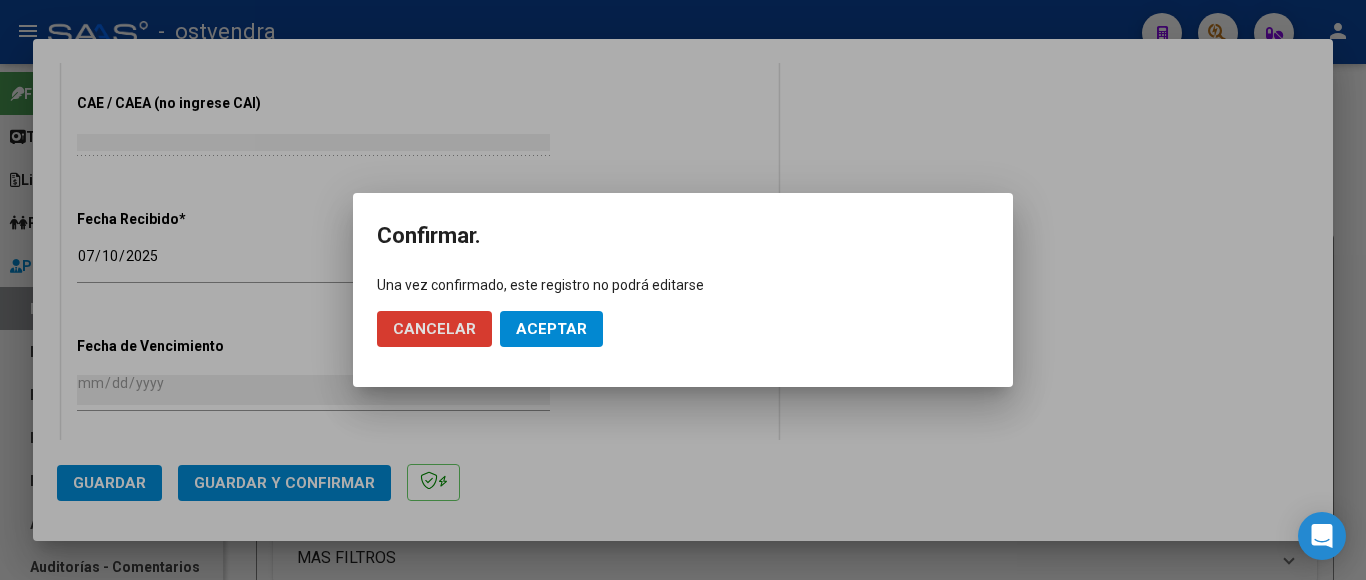 click on "Aceptar" 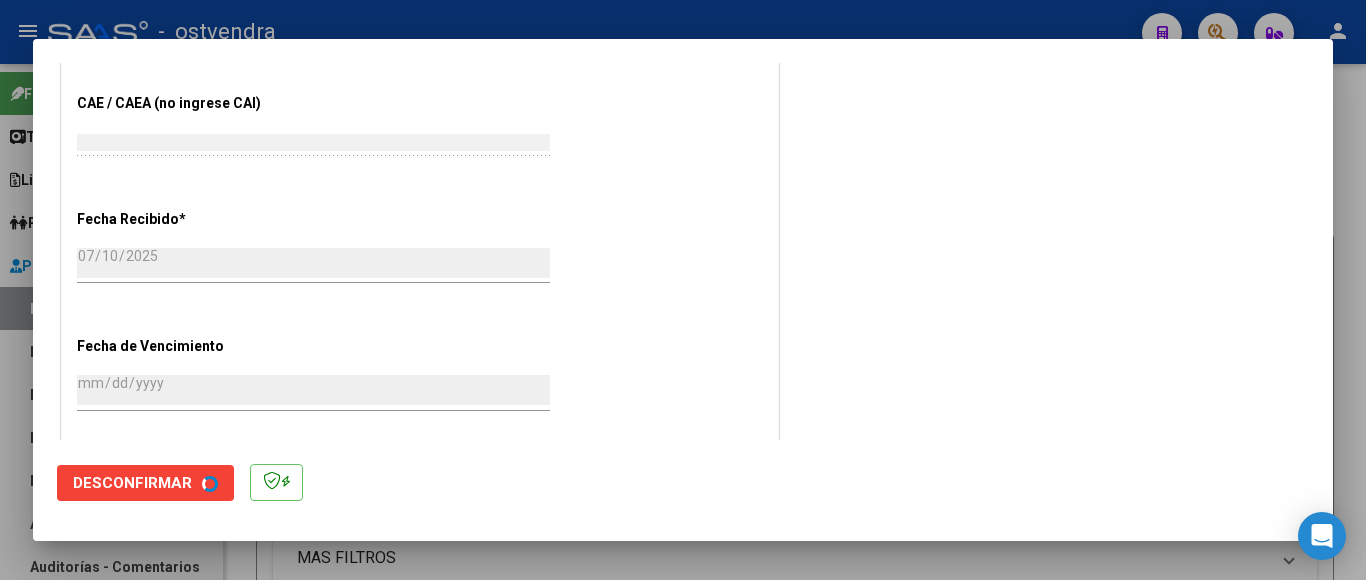 scroll, scrollTop: 0, scrollLeft: 0, axis: both 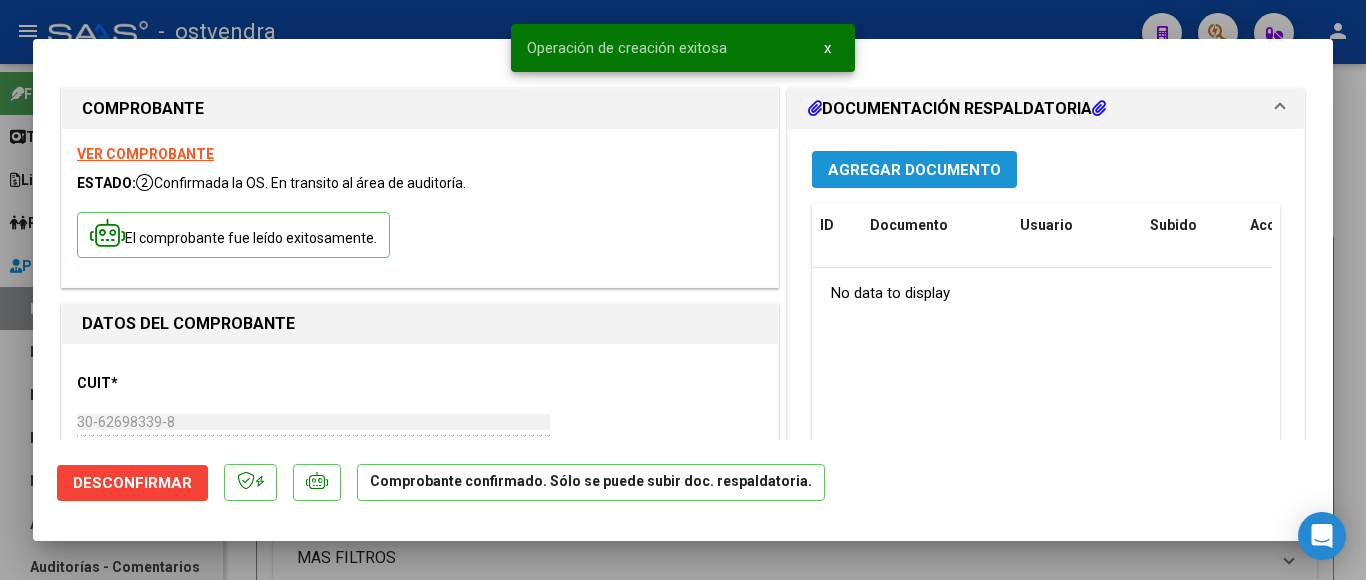 click on "Agregar Documento" at bounding box center [914, 170] 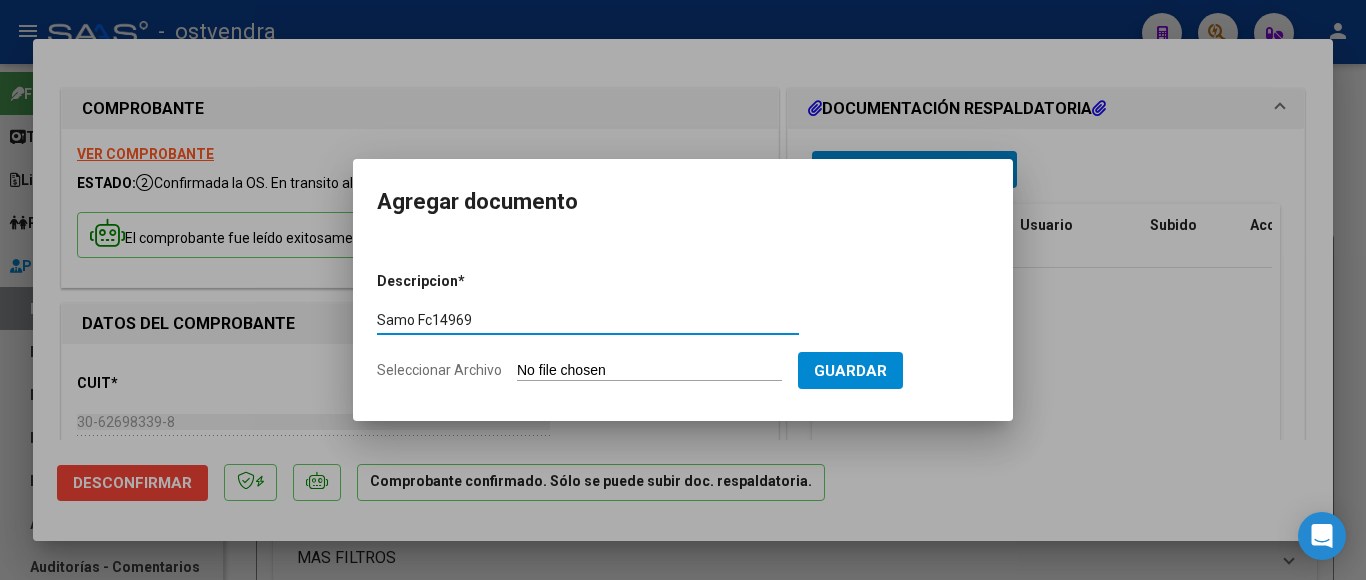 type on "Samo Fc14969" 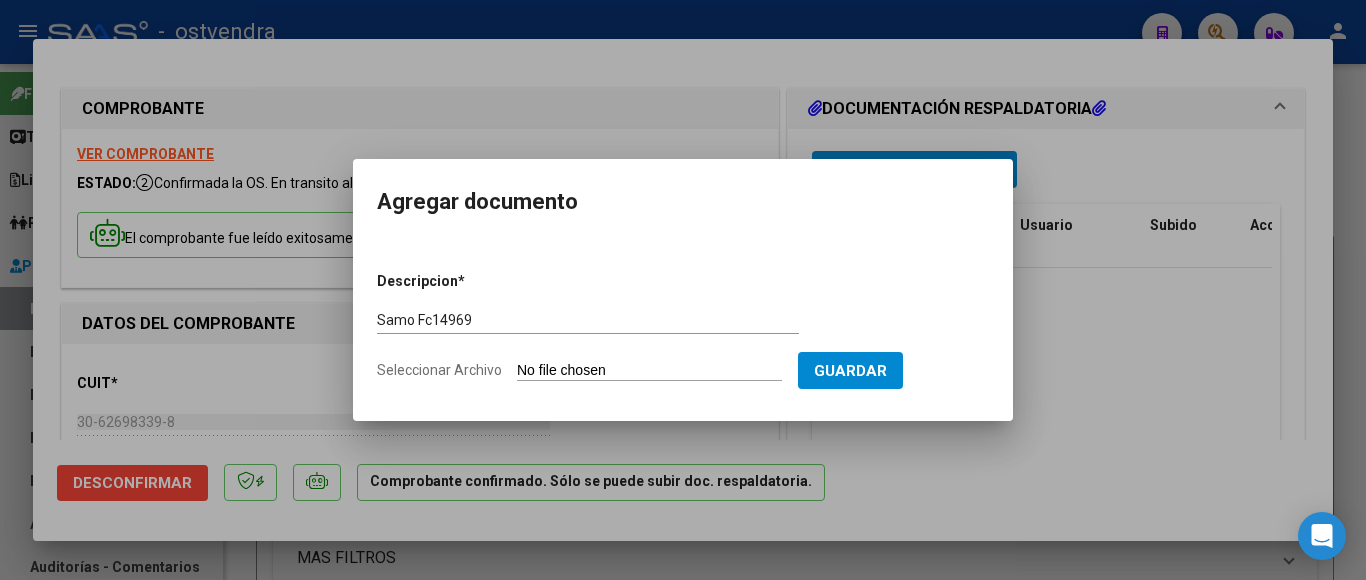 type on "C:\fakepath\SAMO FC1469 (2).pdf" 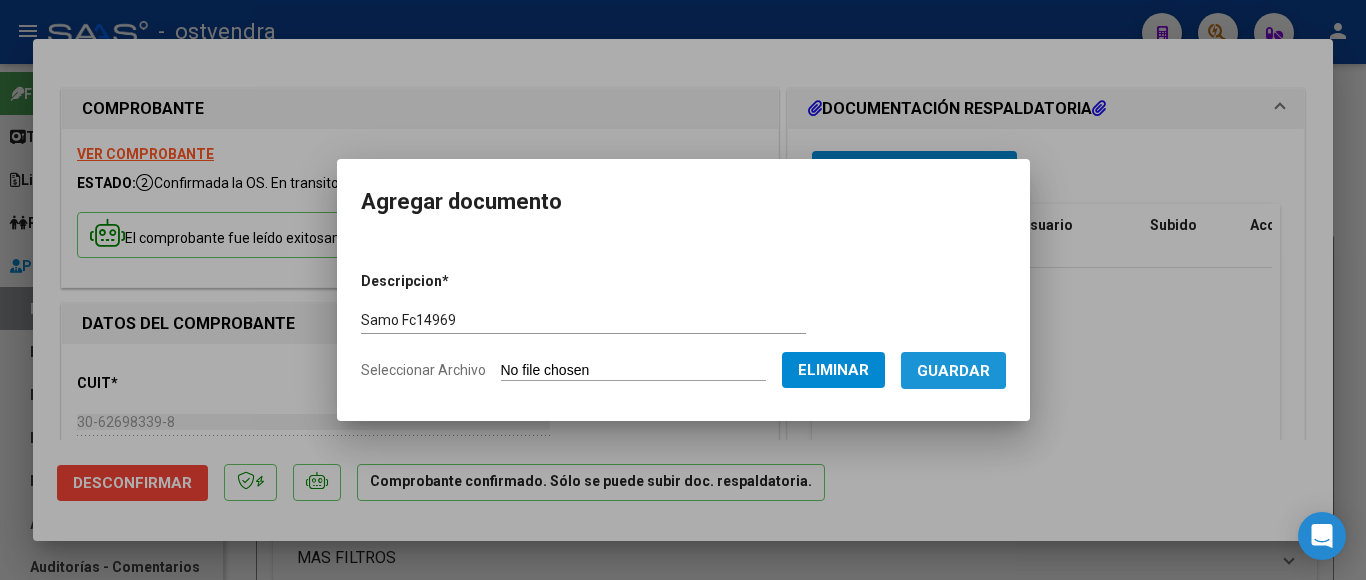 click on "Guardar" at bounding box center (953, 371) 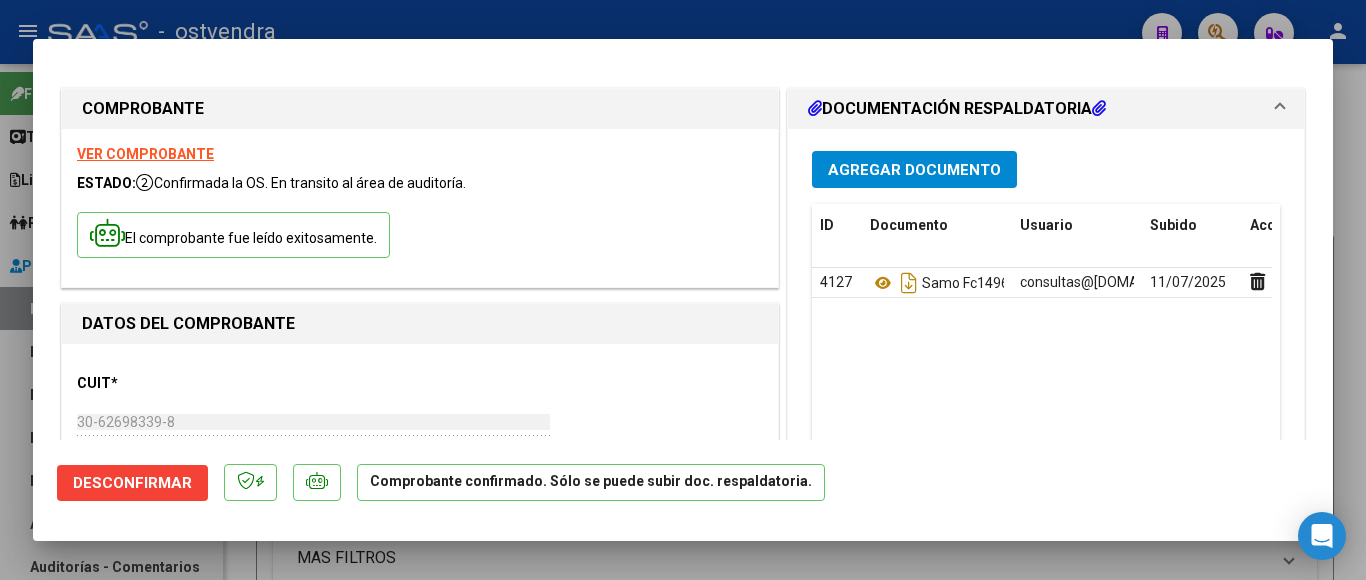 click at bounding box center [683, 290] 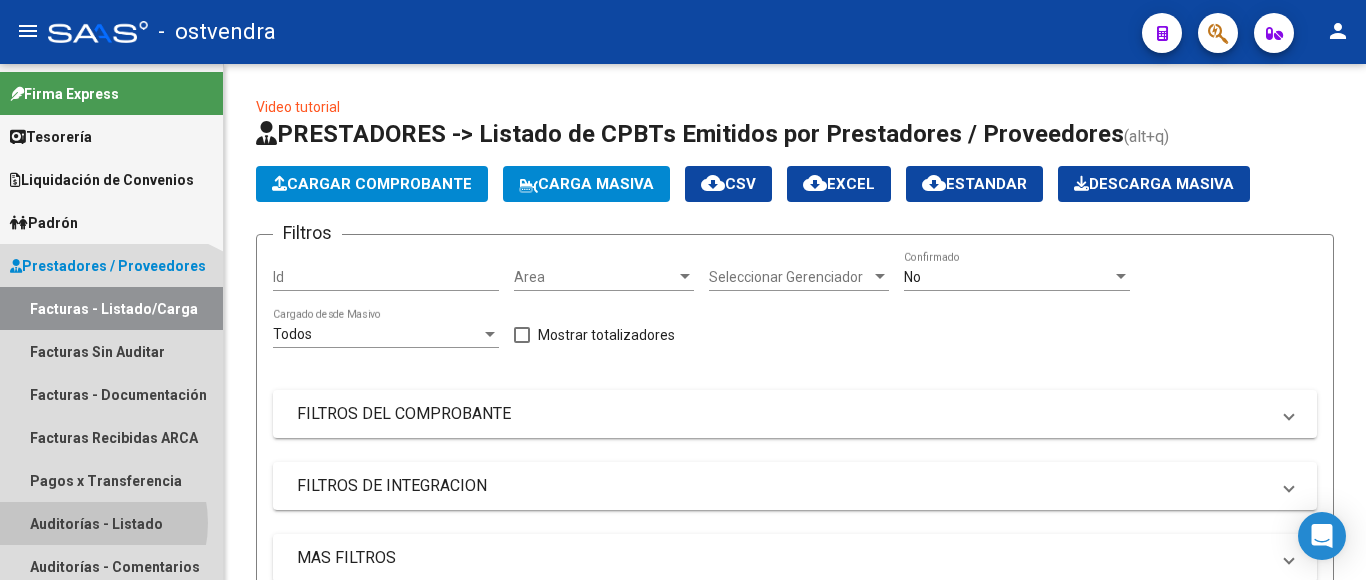 click on "Auditorías - Listado" at bounding box center (111, 523) 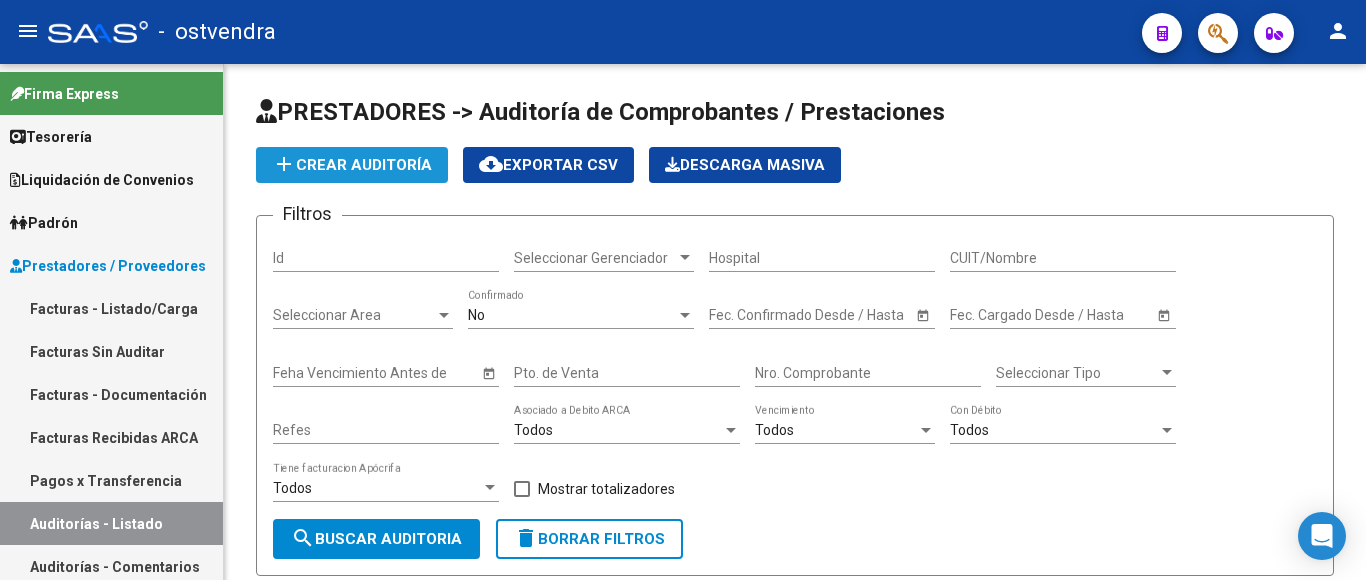 click on "add  Crear Auditoría" 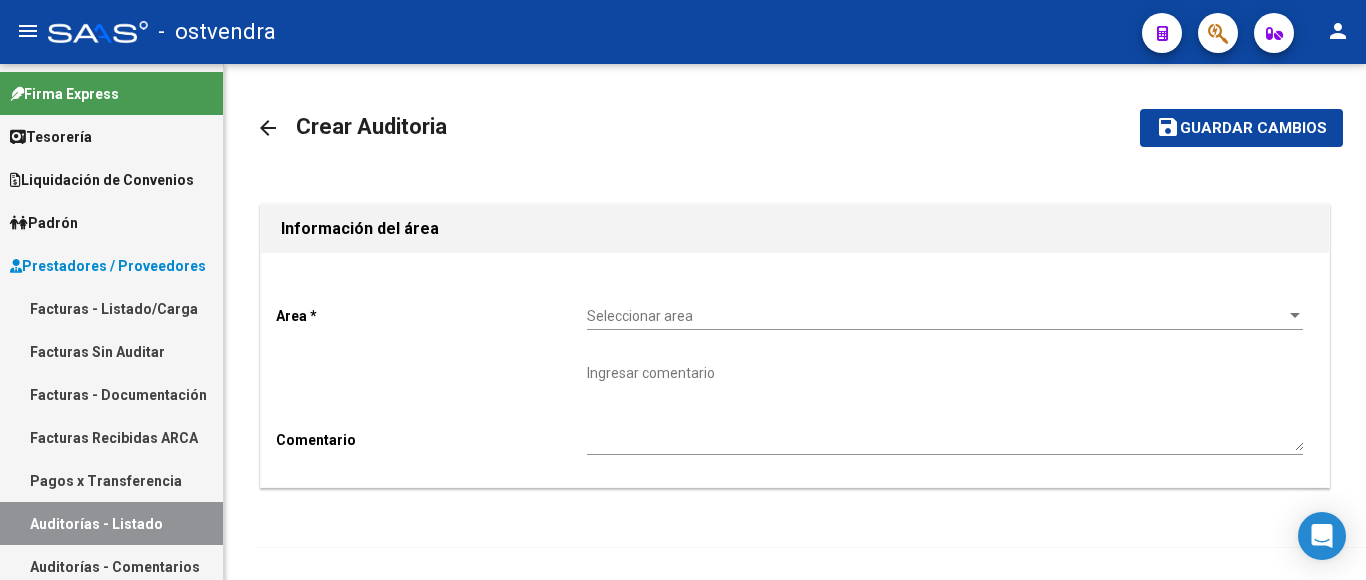 click on "Seleccionar area Seleccionar area" 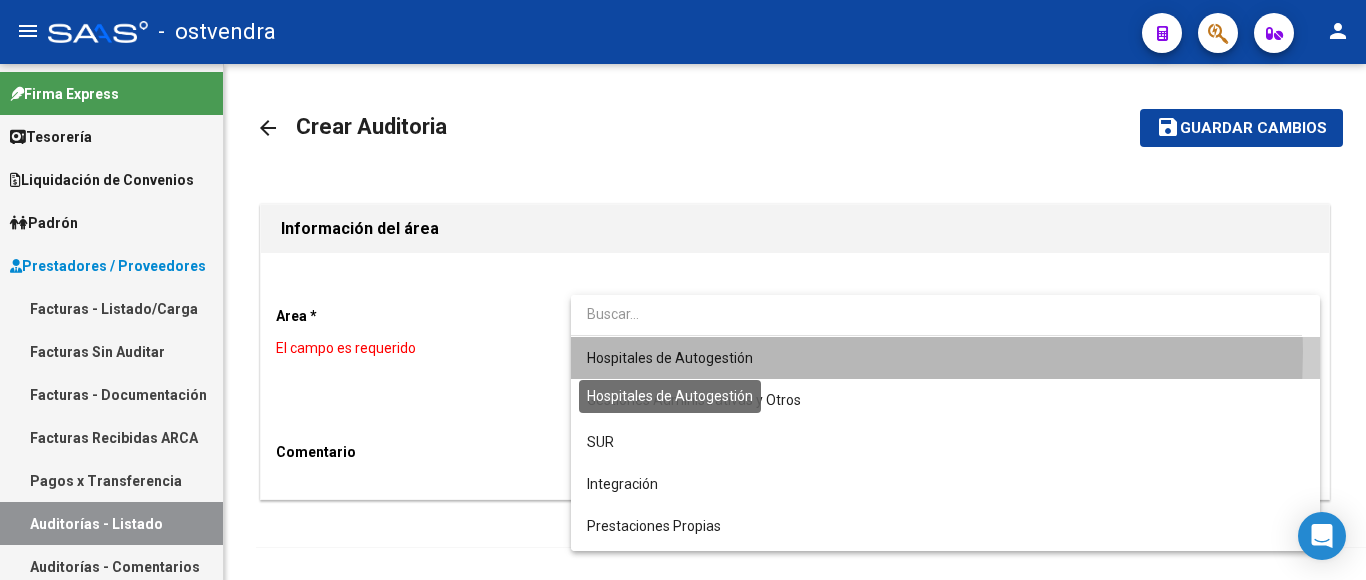 click on "Hospitales de Autogestión" at bounding box center (670, 358) 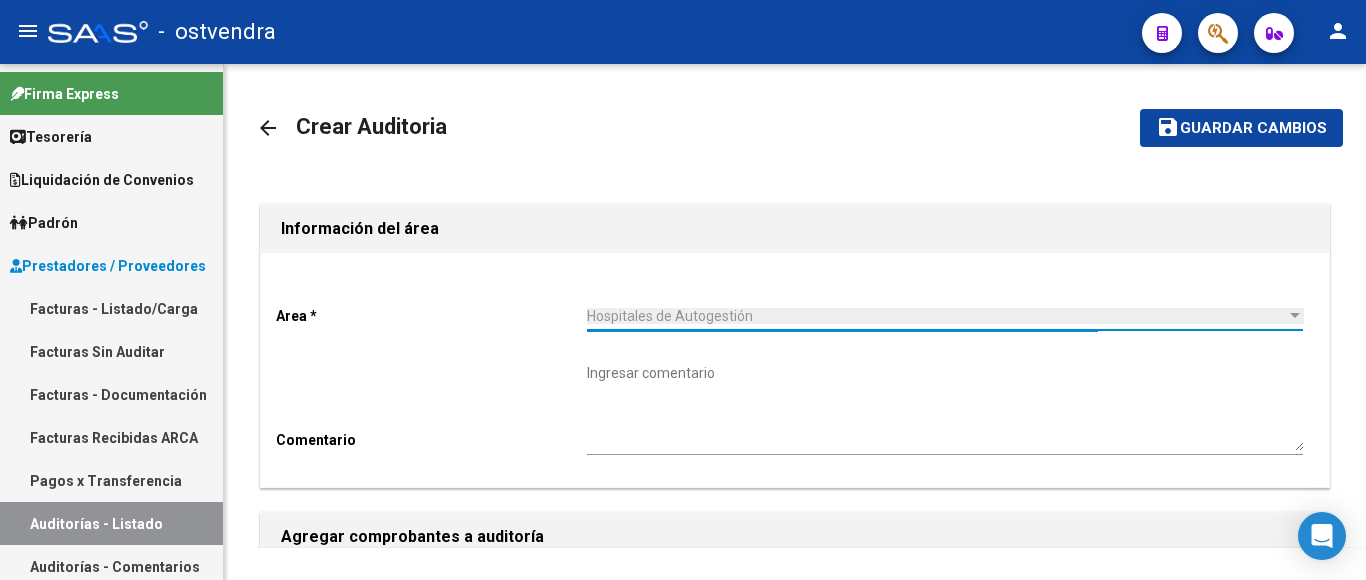 scroll, scrollTop: 400, scrollLeft: 0, axis: vertical 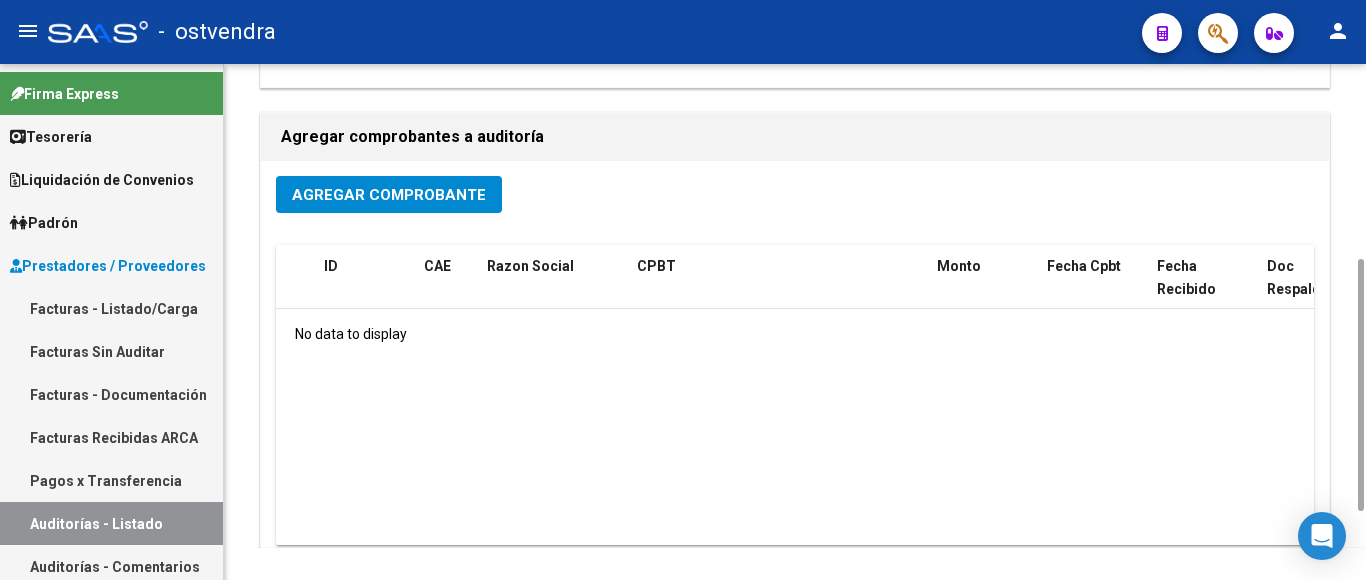 click on "Agregar Comprobante" 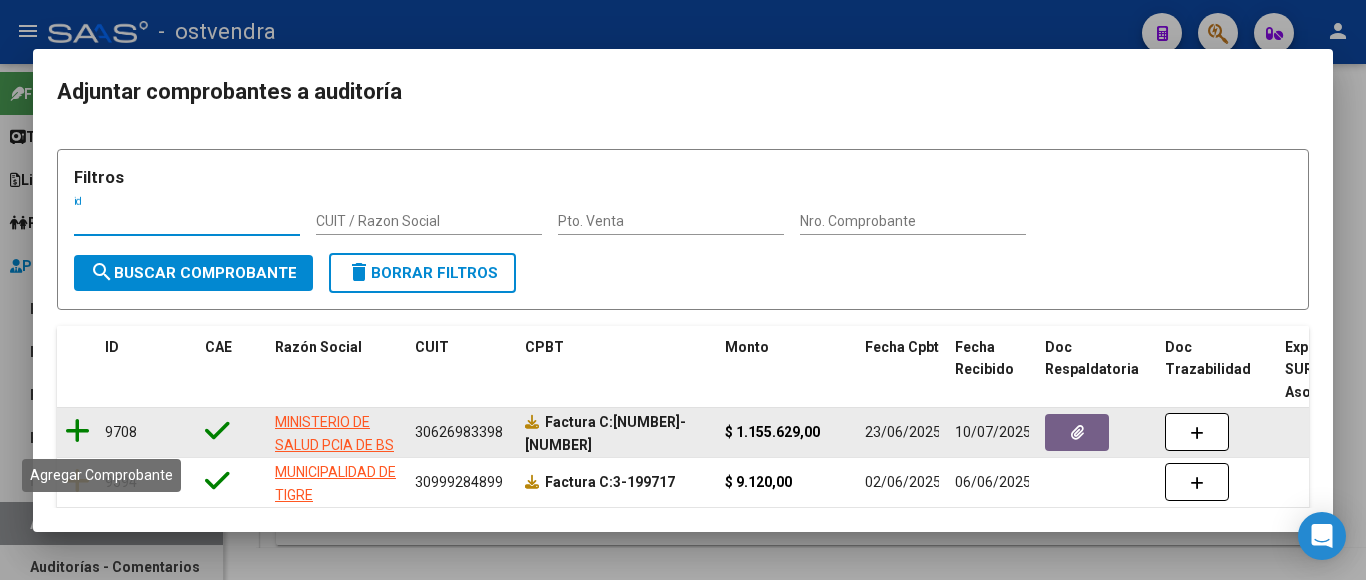 click 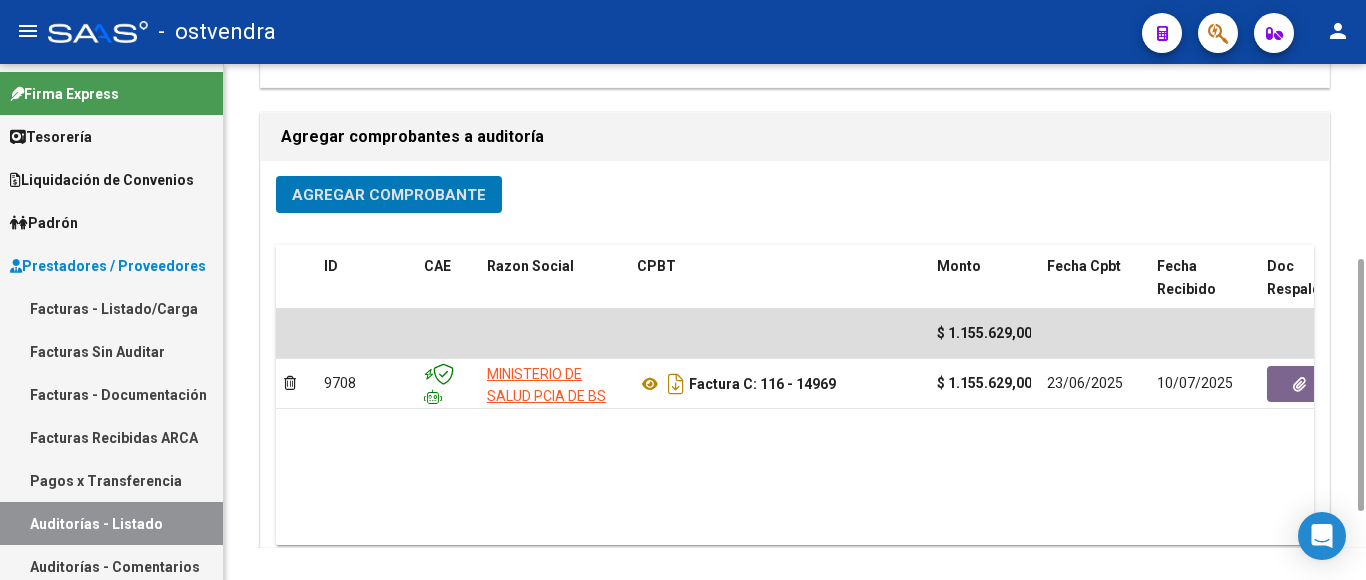 scroll, scrollTop: 0, scrollLeft: 0, axis: both 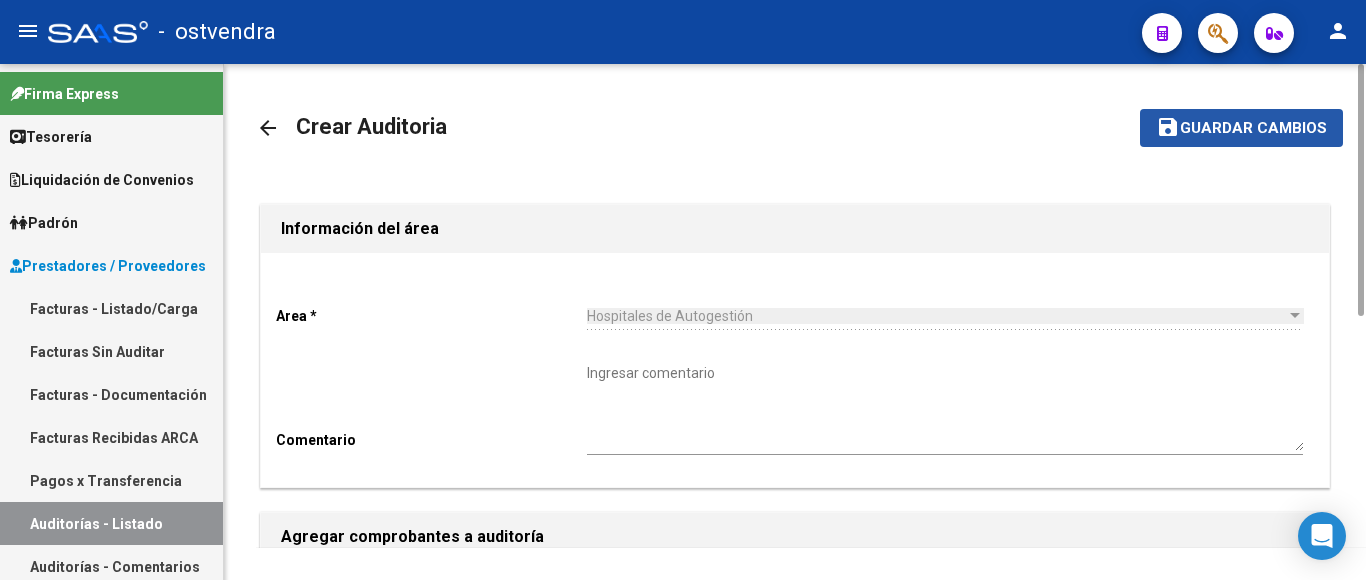 click on "save Guardar cambios" 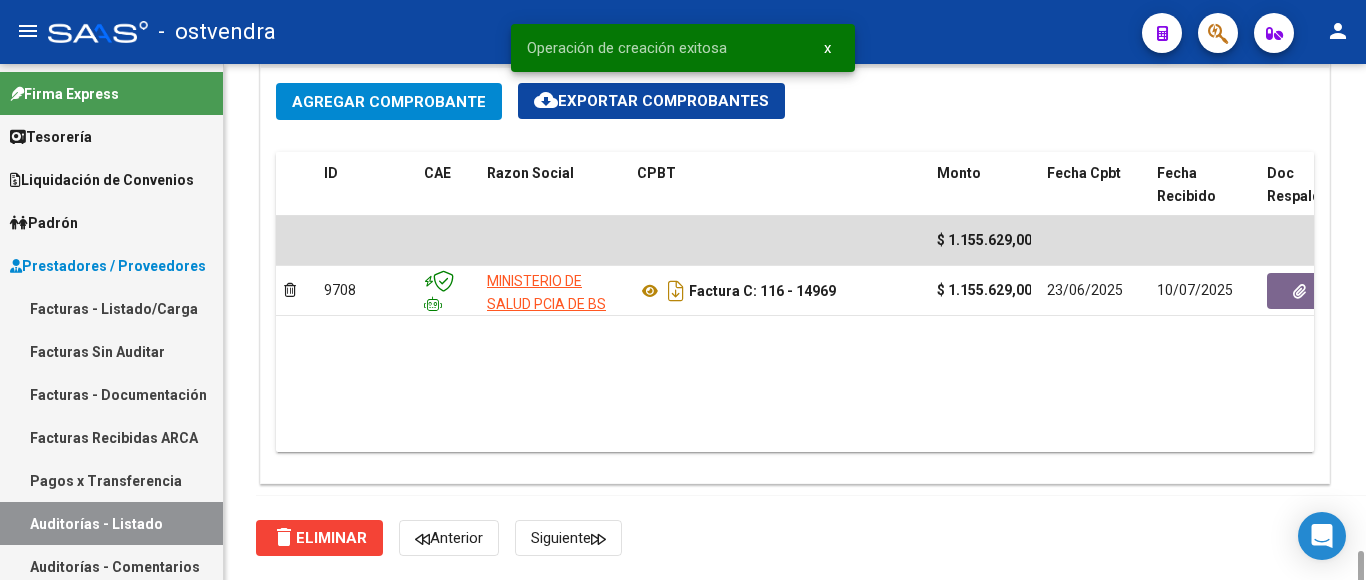 scroll, scrollTop: 1400, scrollLeft: 0, axis: vertical 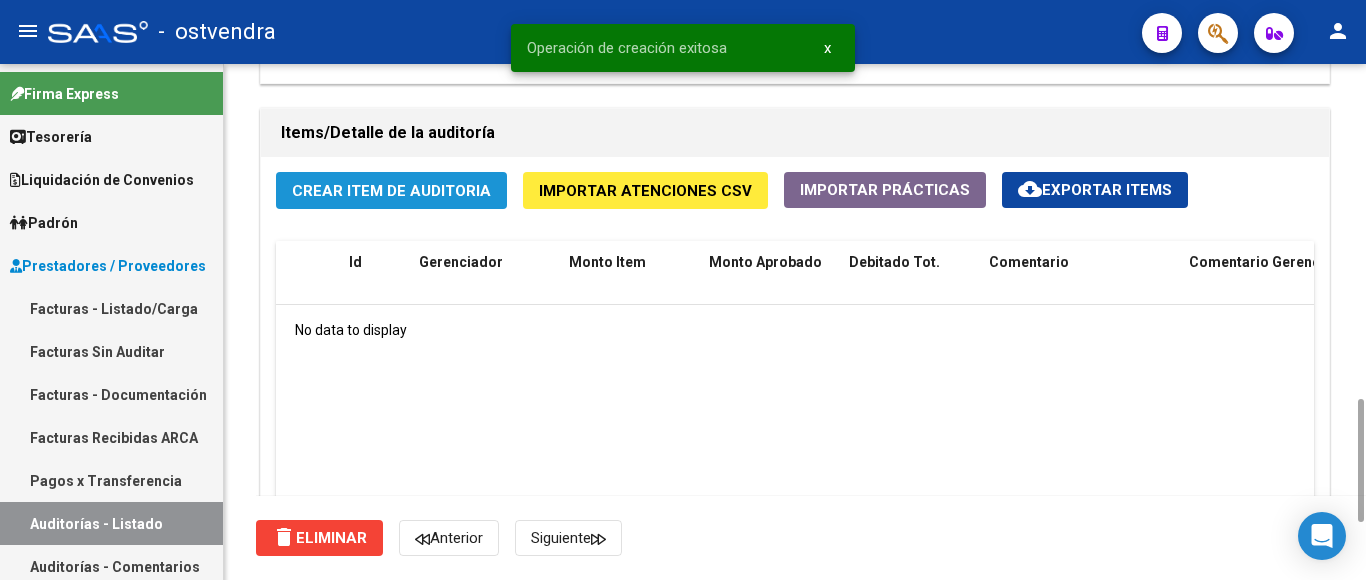 click on "Crear Item de Auditoria" 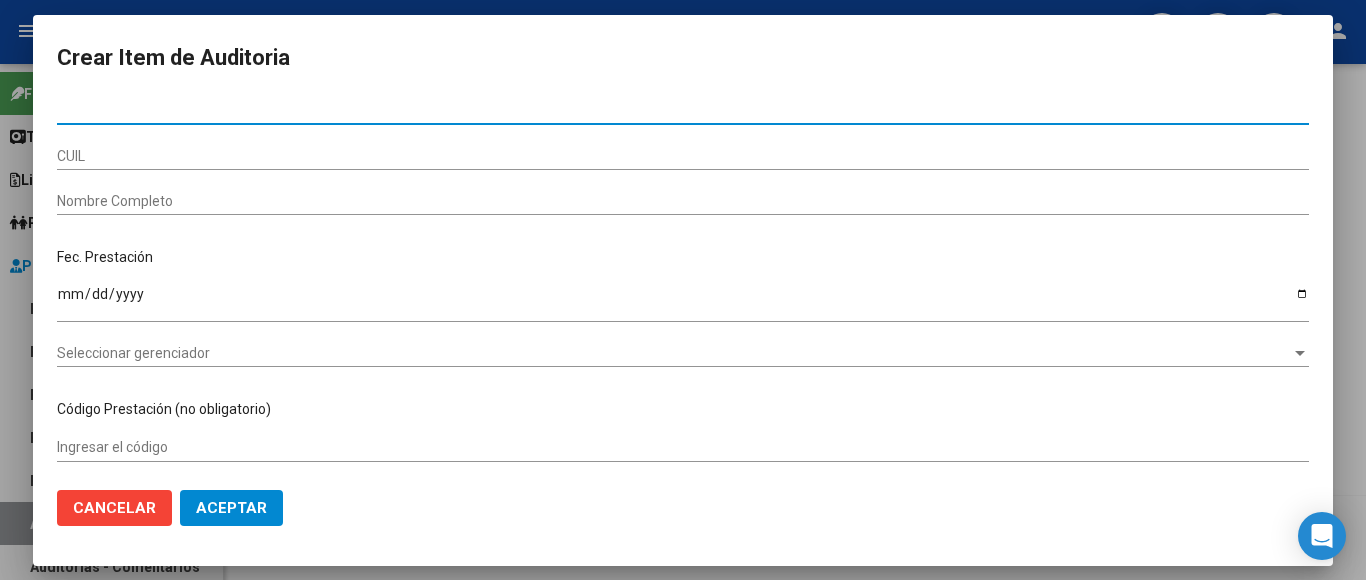 type on "[NUMBER]" 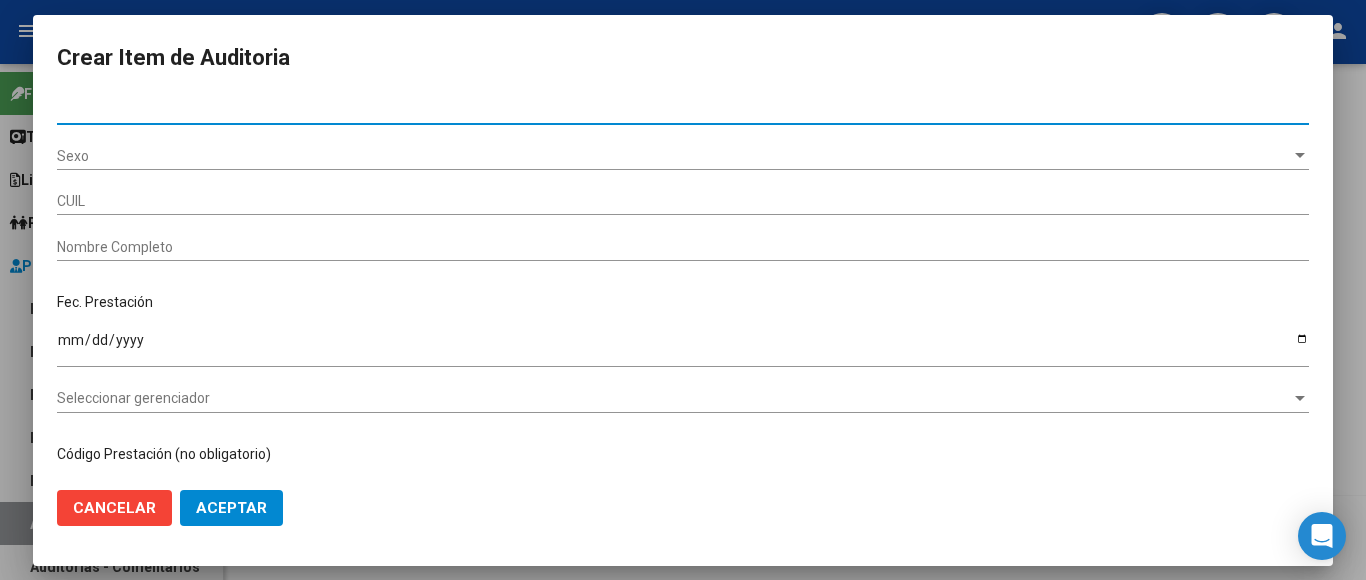 type on "[NUMBER]" 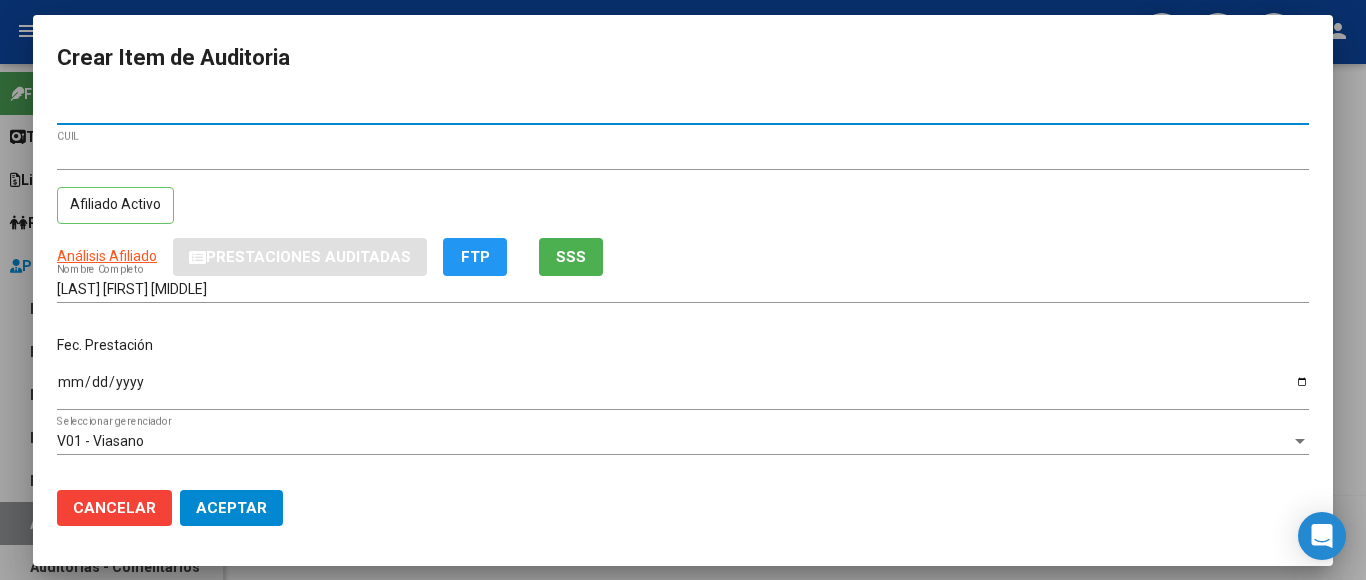 type on "[NUMBER]" 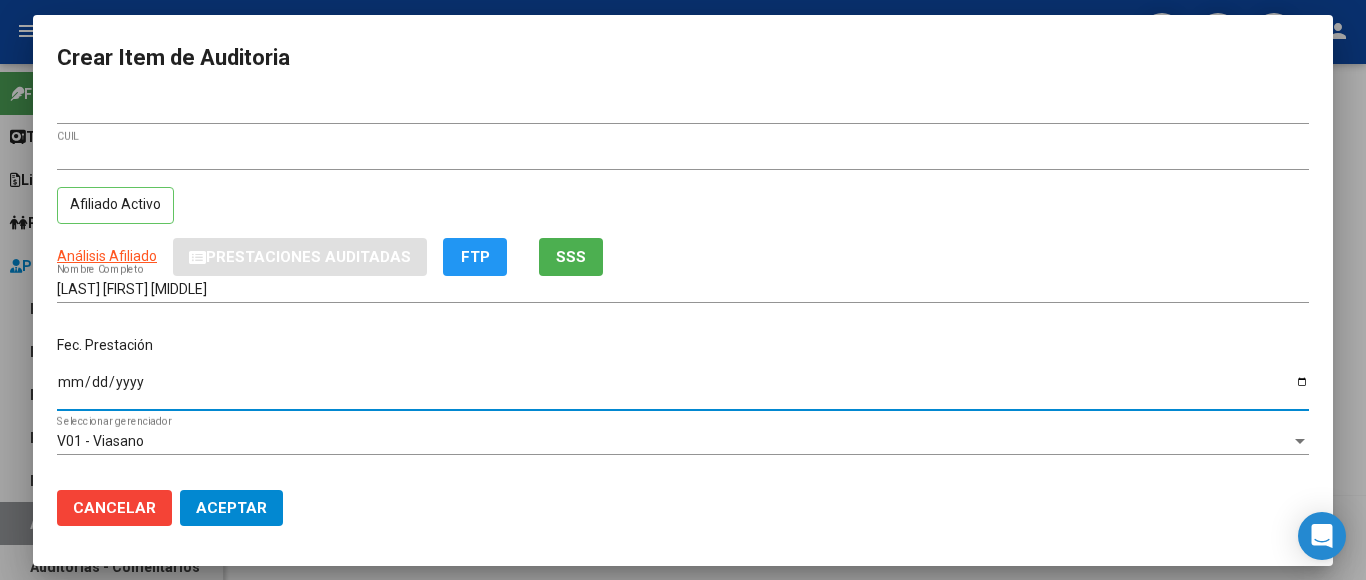 type on "[DATE]" 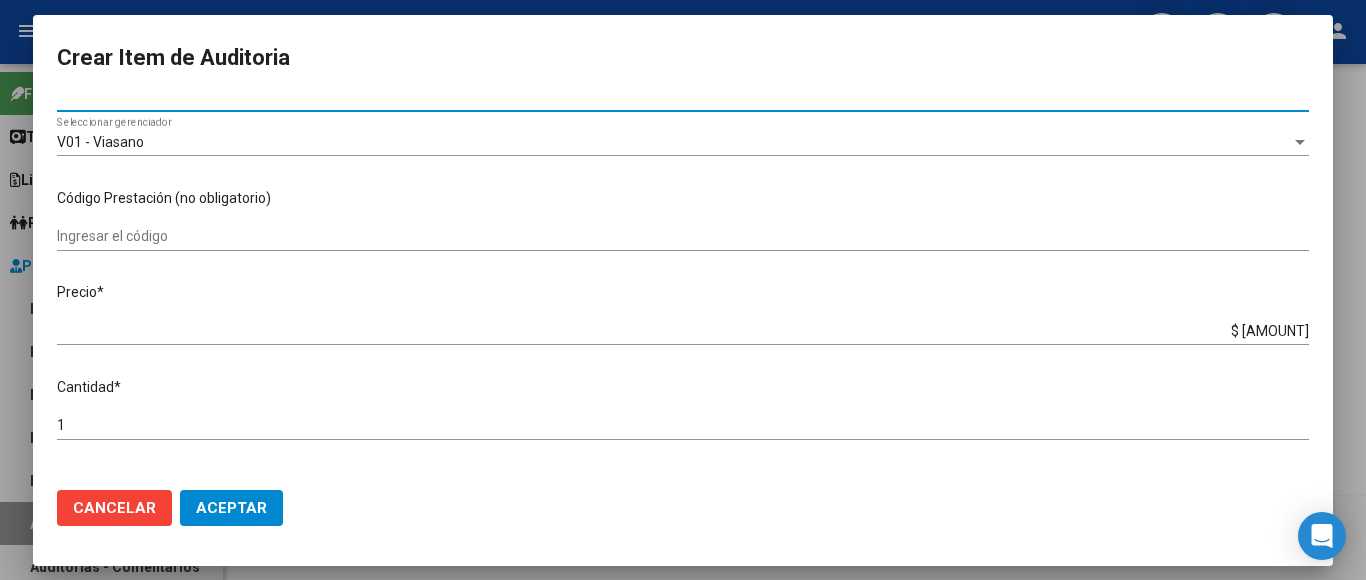 scroll, scrollTop: 300, scrollLeft: 0, axis: vertical 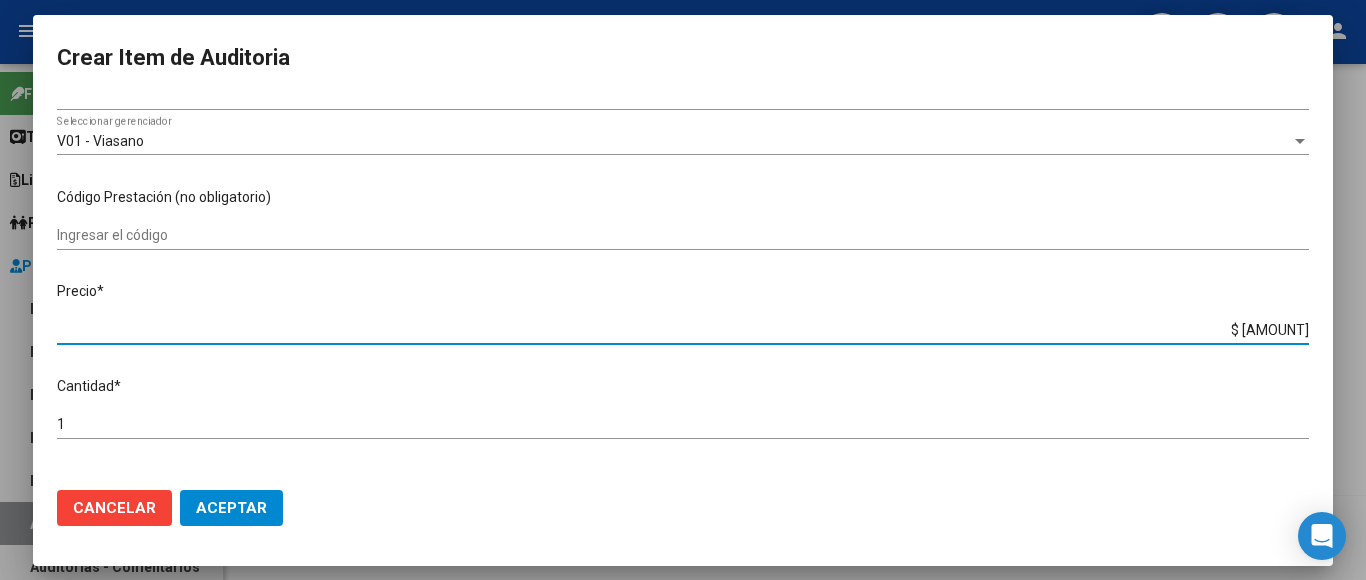 drag, startPoint x: 1195, startPoint y: 322, endPoint x: 1310, endPoint y: 331, distance: 115.35164 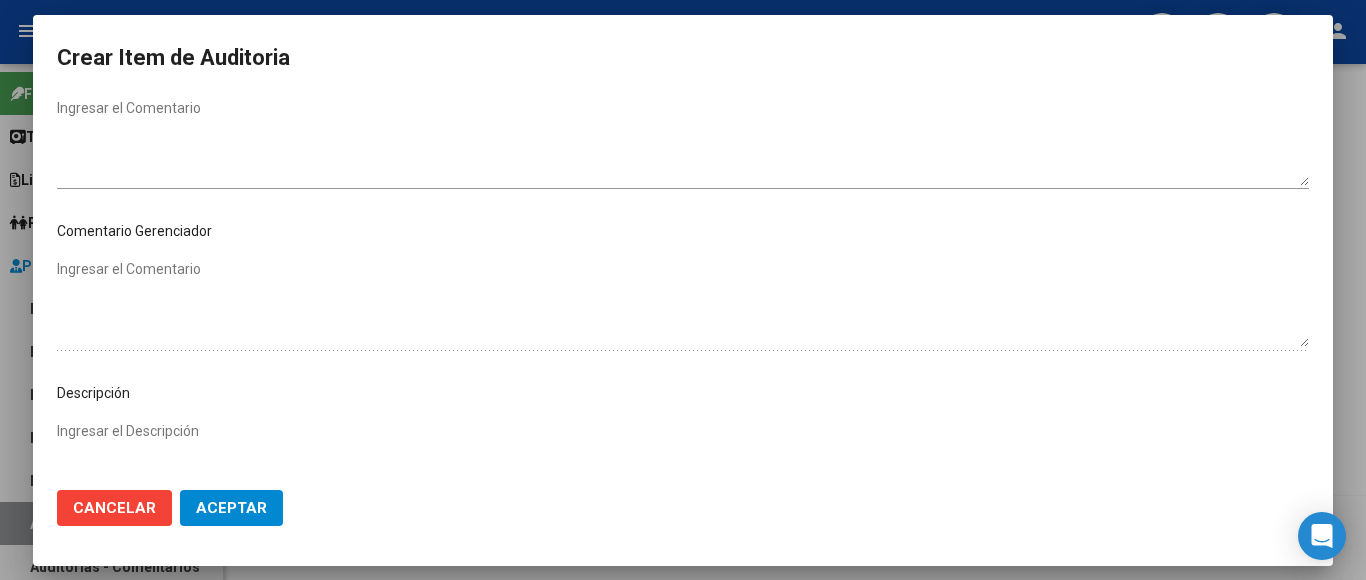 scroll, scrollTop: 1133, scrollLeft: 0, axis: vertical 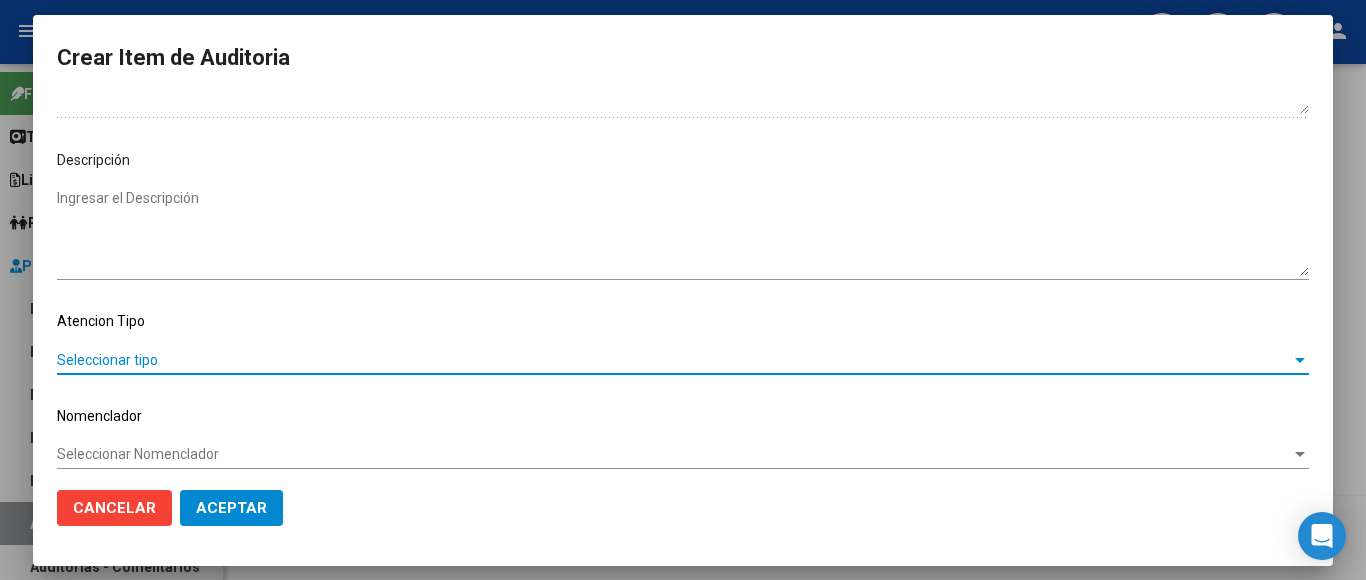 click on "Seleccionar tipo" at bounding box center [674, 360] 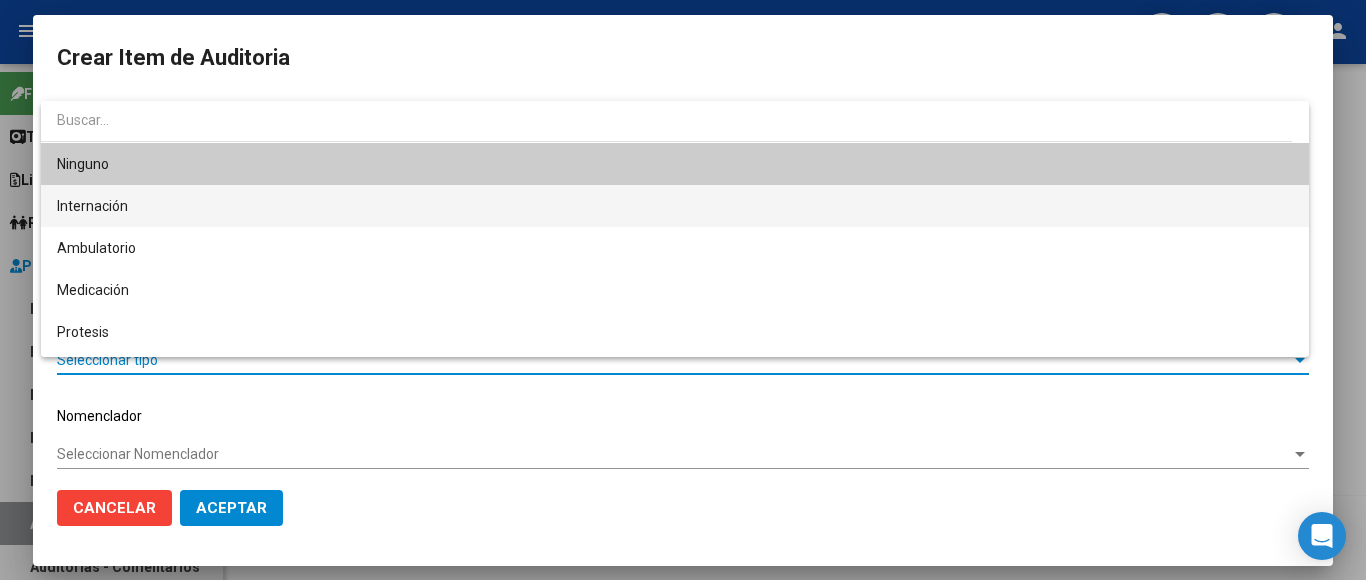 click on "Internación" at bounding box center (675, 206) 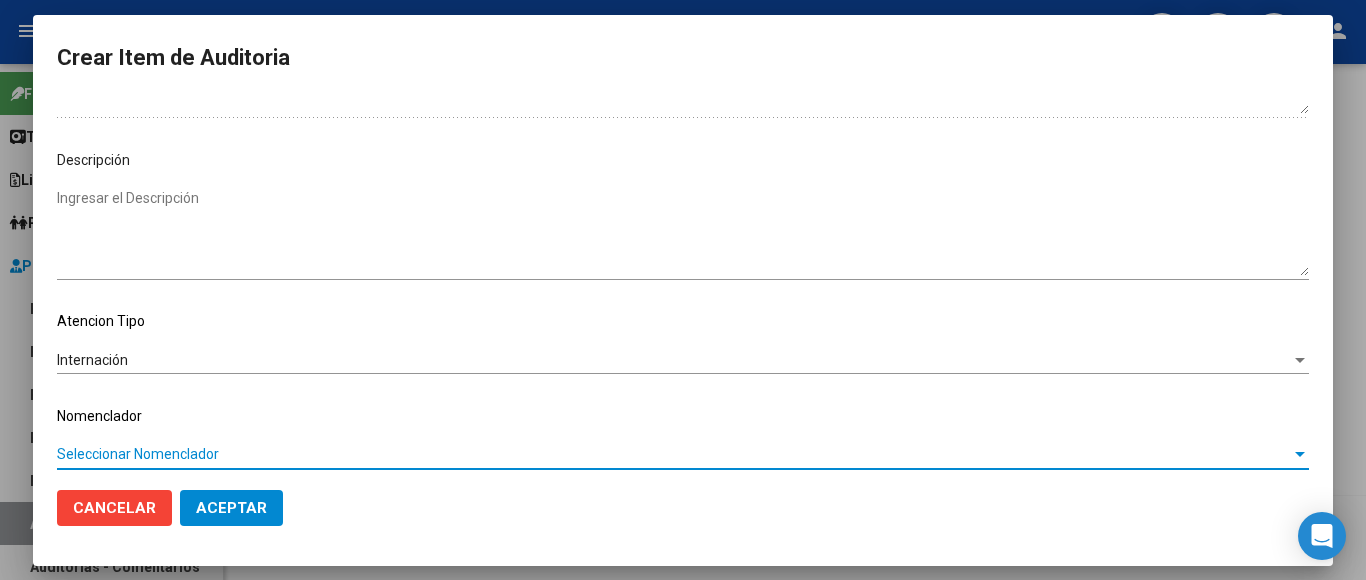 click on "Seleccionar Nomenclador" at bounding box center [674, 454] 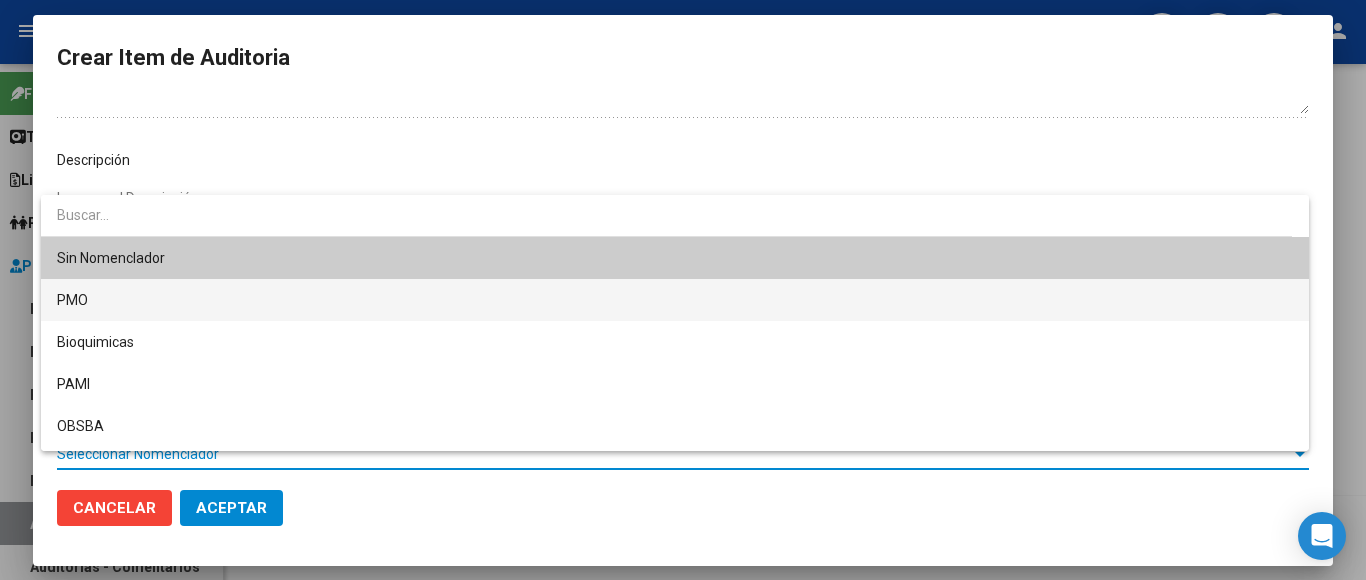 click on "PMO" at bounding box center [675, 300] 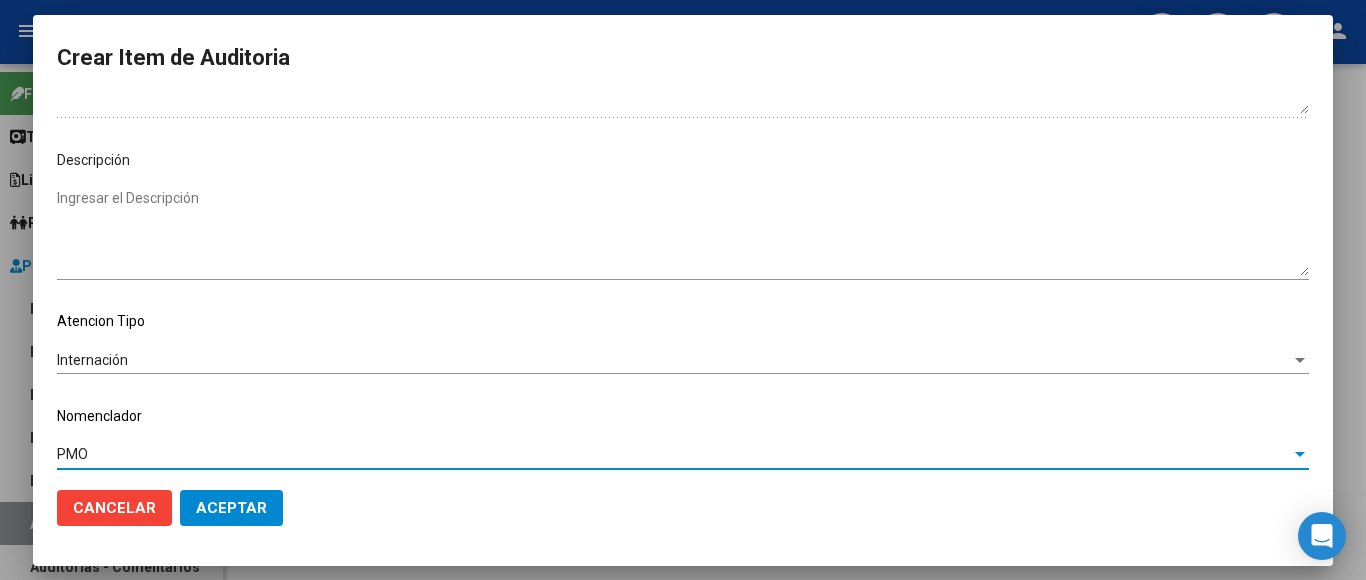 click on "Aceptar" 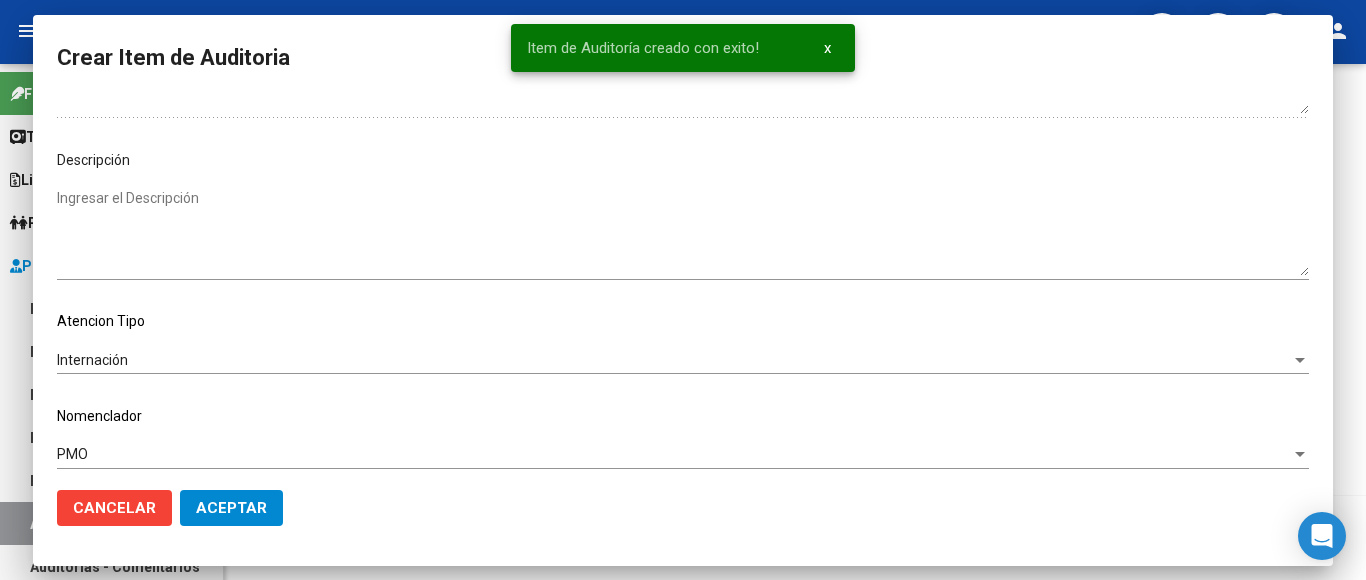 scroll, scrollTop: 0, scrollLeft: 0, axis: both 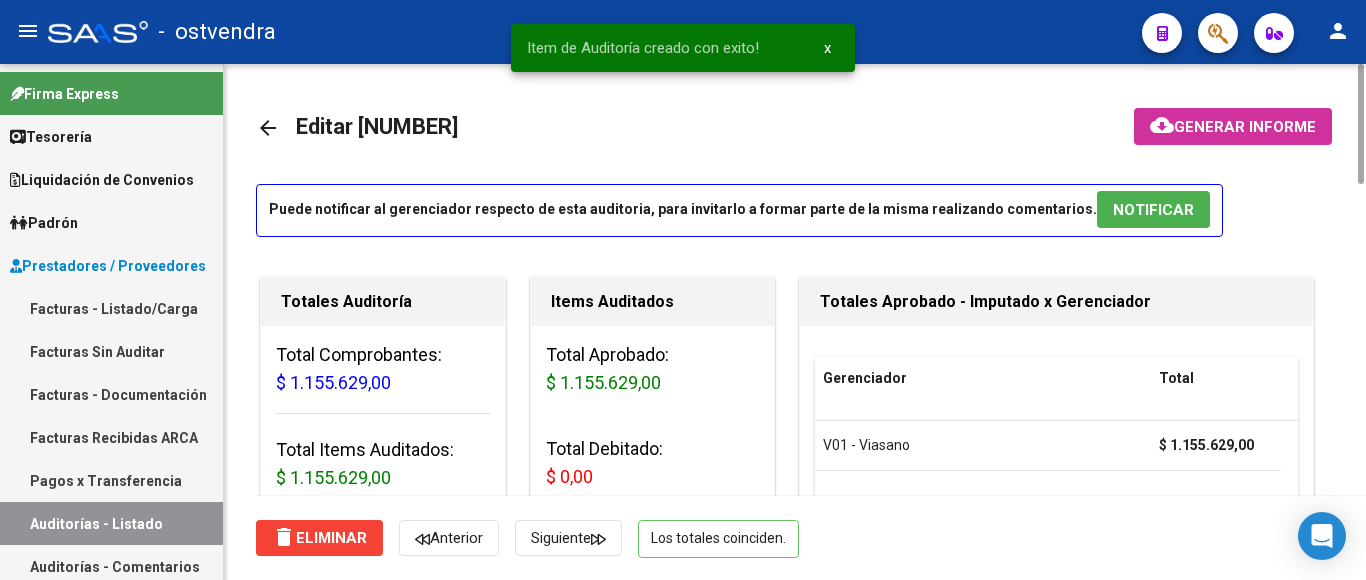 click on "NOTIFICAR" at bounding box center (1153, 210) 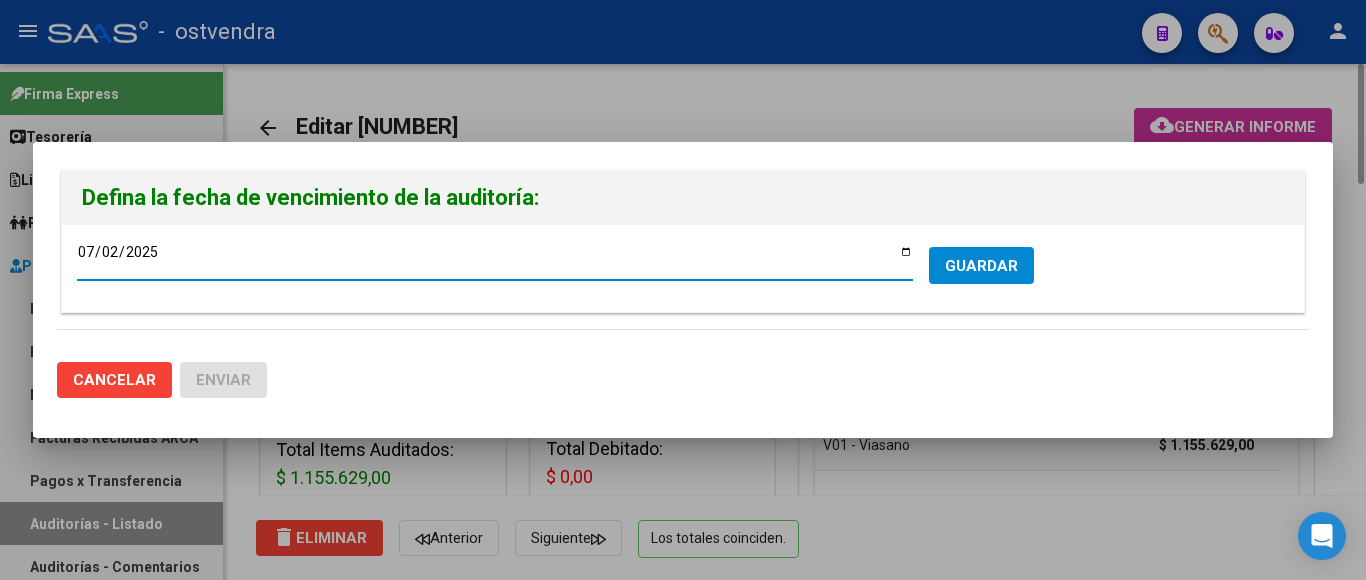 type on "2025-07-24" 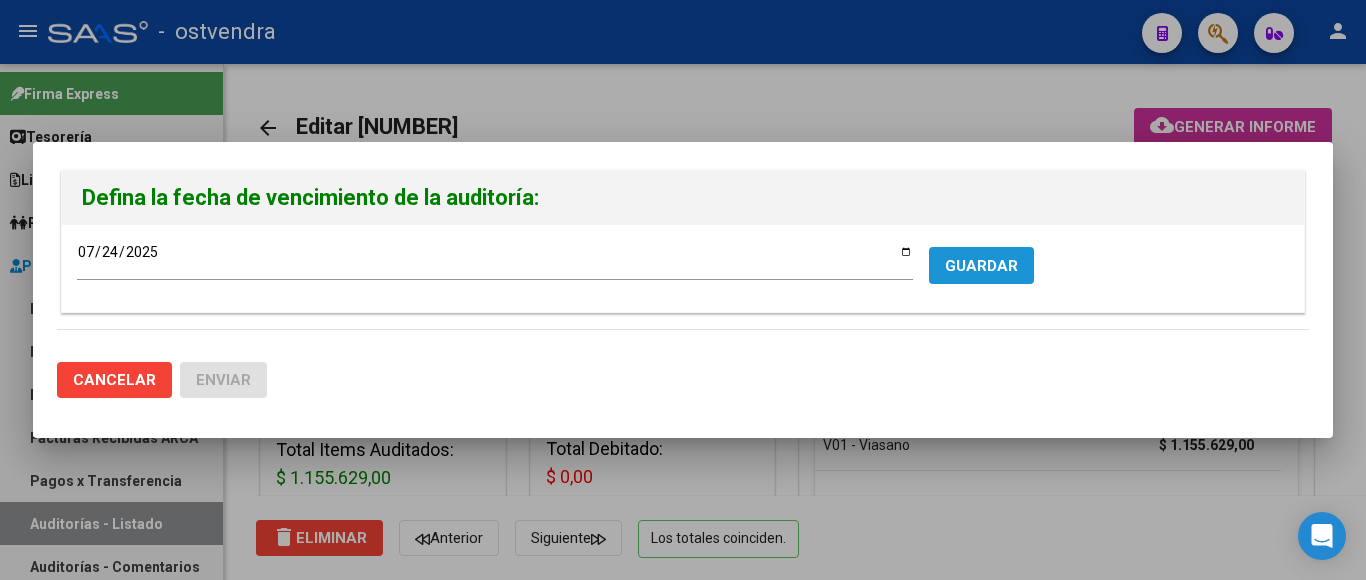 click on "GUARDAR" at bounding box center (981, 266) 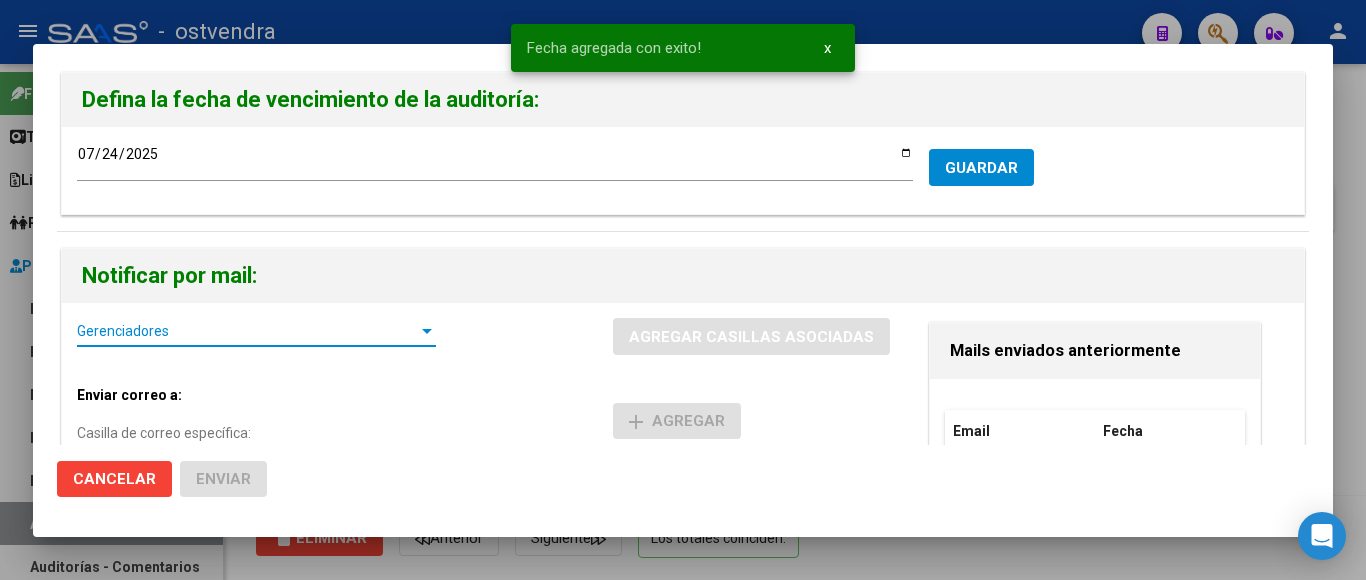 click on "Gerenciadores" at bounding box center [247, 331] 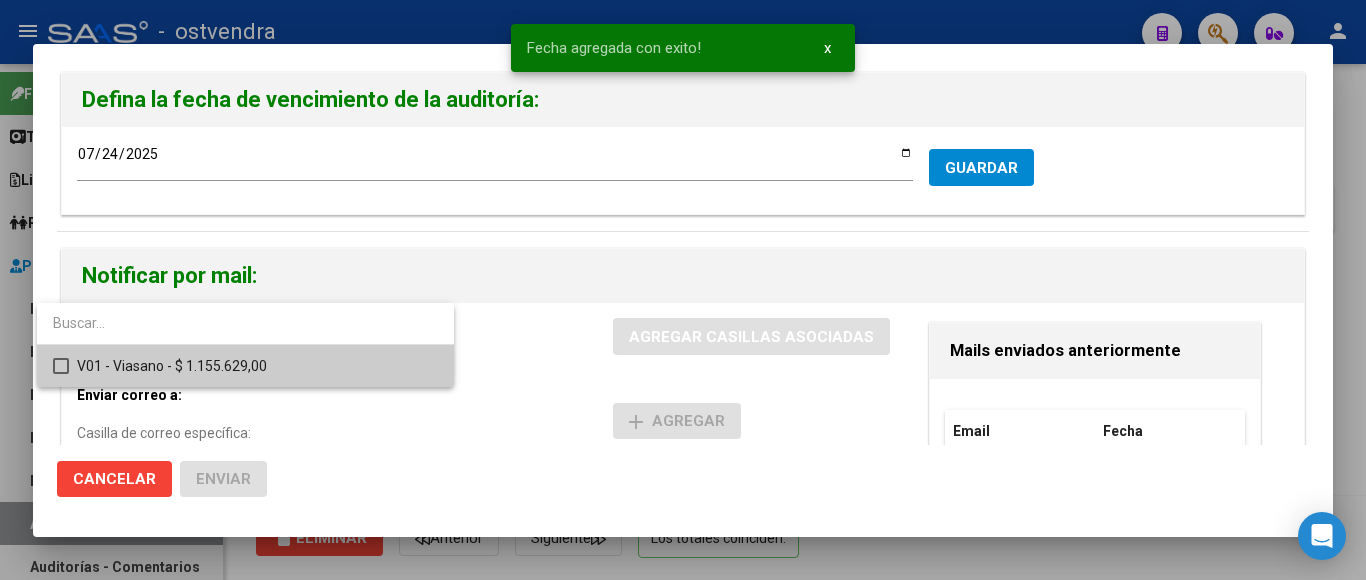 click at bounding box center [61, 366] 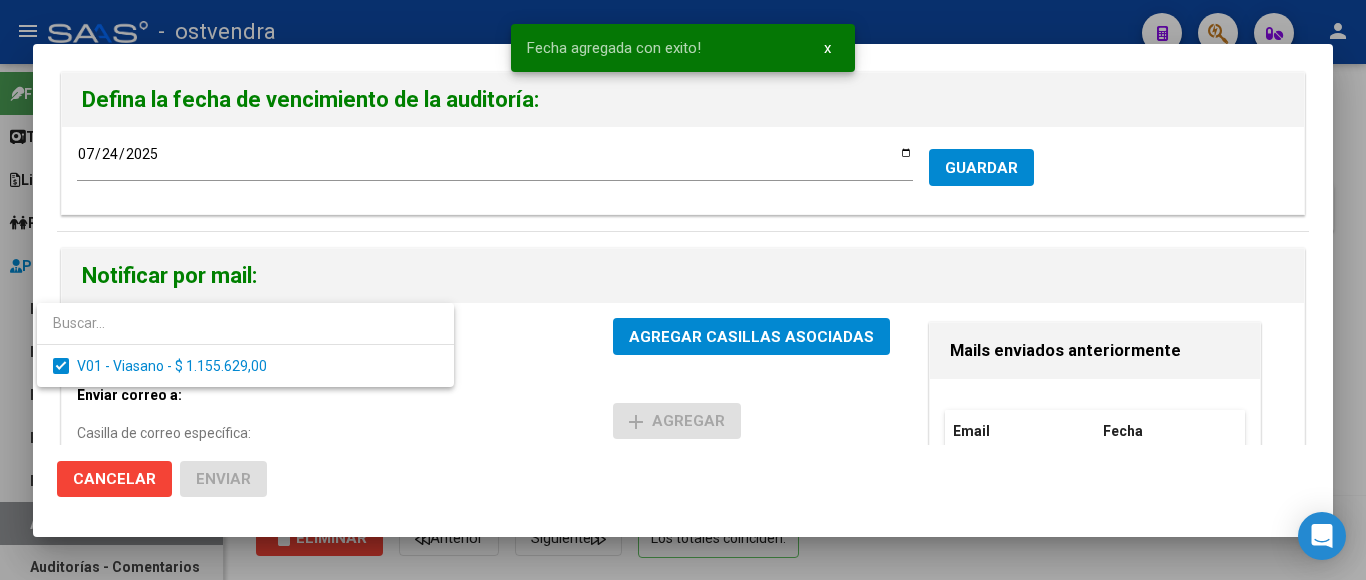 click at bounding box center (683, 290) 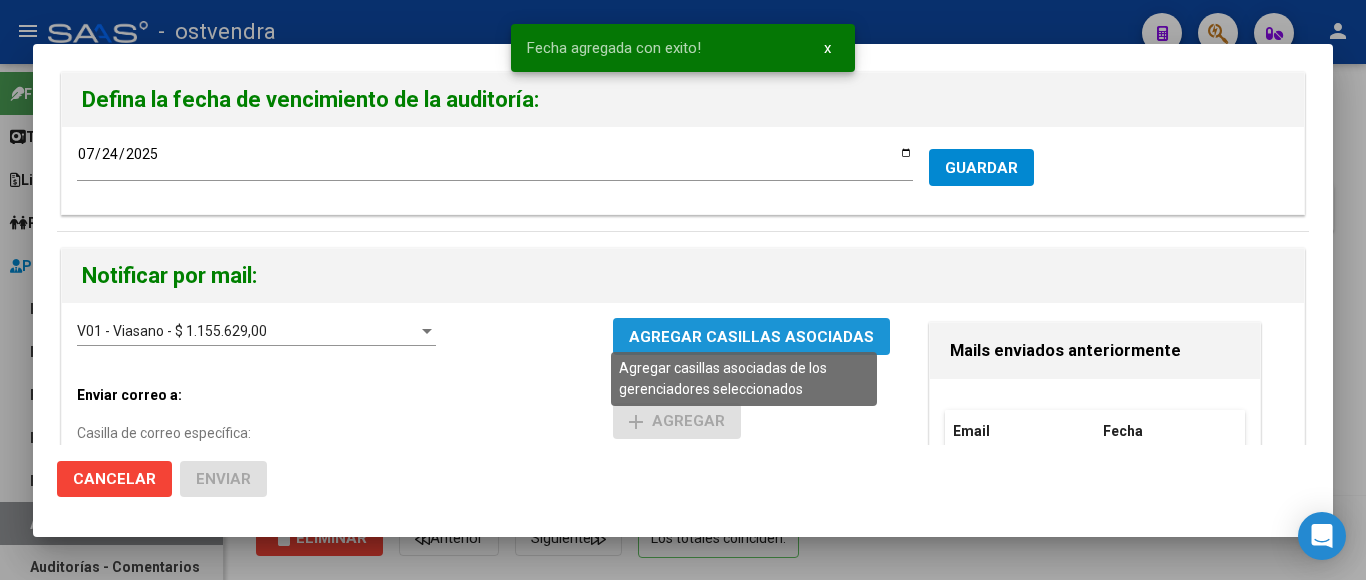 click on "AGREGAR CASILLAS ASOCIADAS" at bounding box center (751, 337) 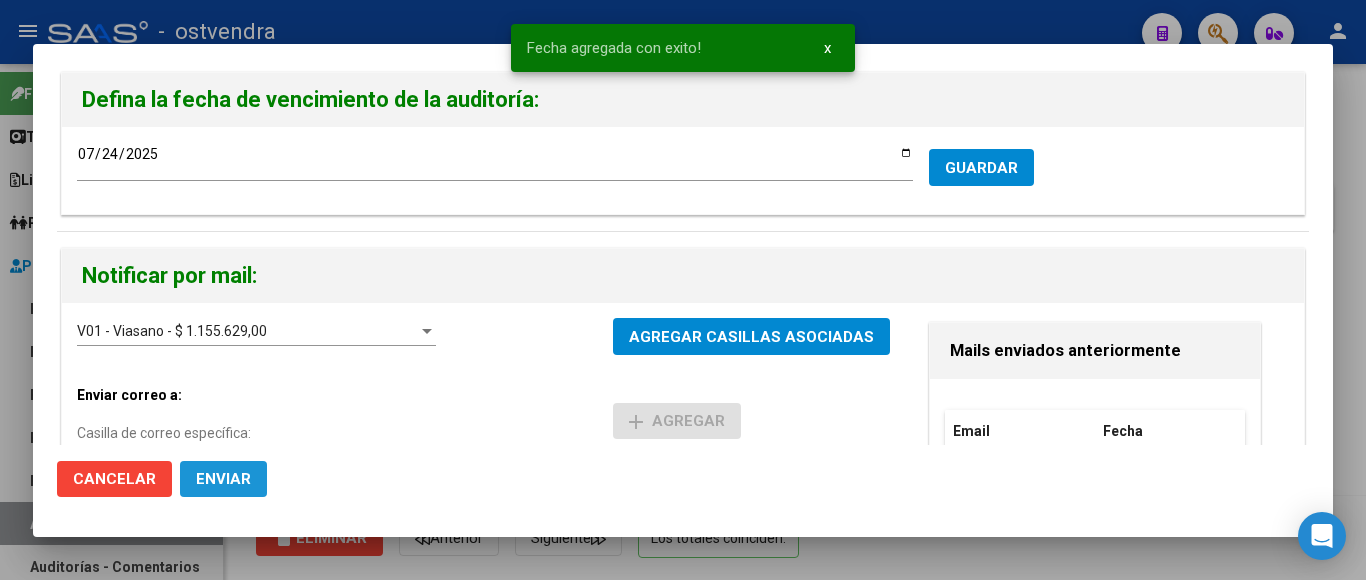 click on "Enviar" 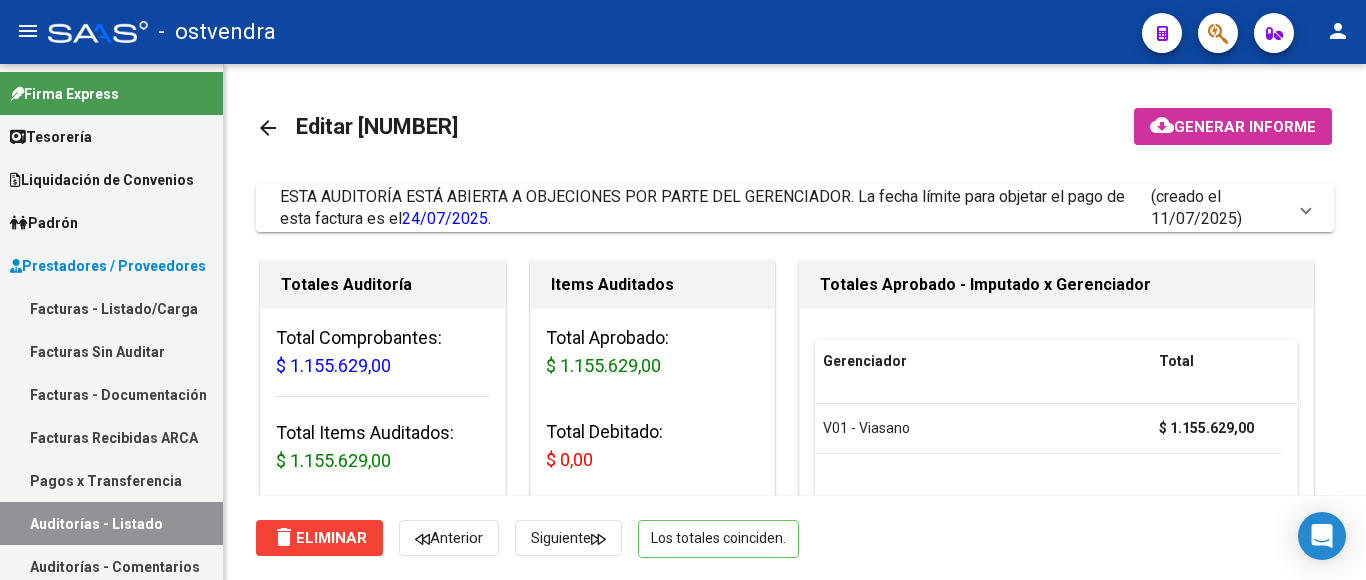 click on "Facturas - Listado/Carga" at bounding box center [111, 308] 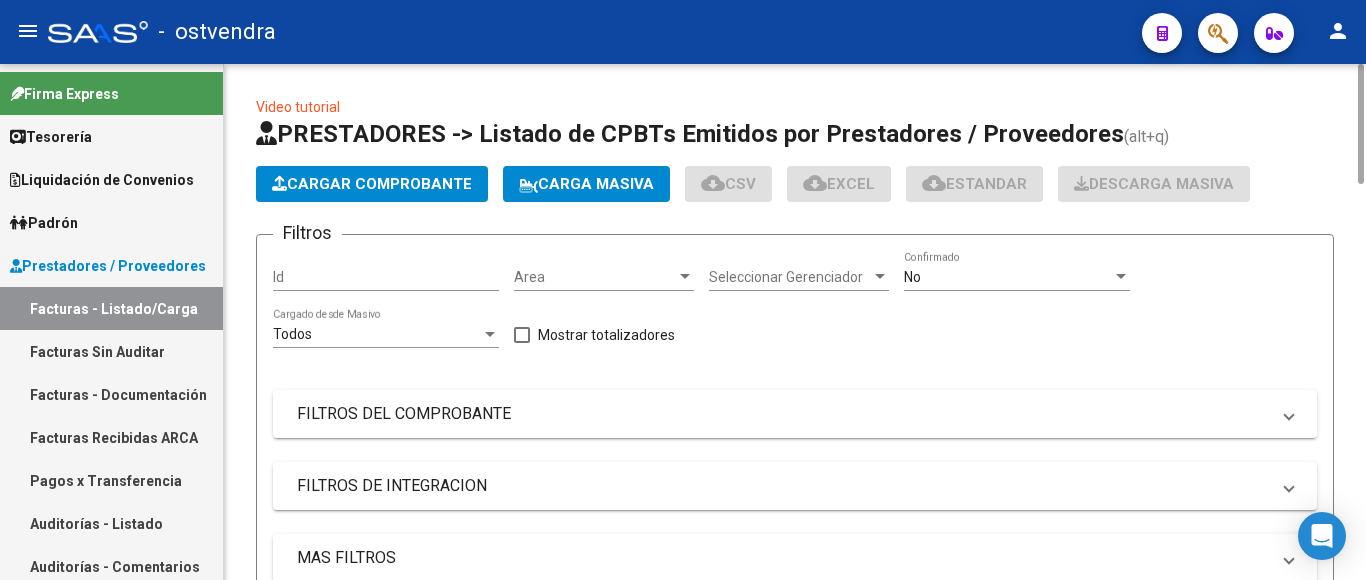 click on "Cargar Comprobante" 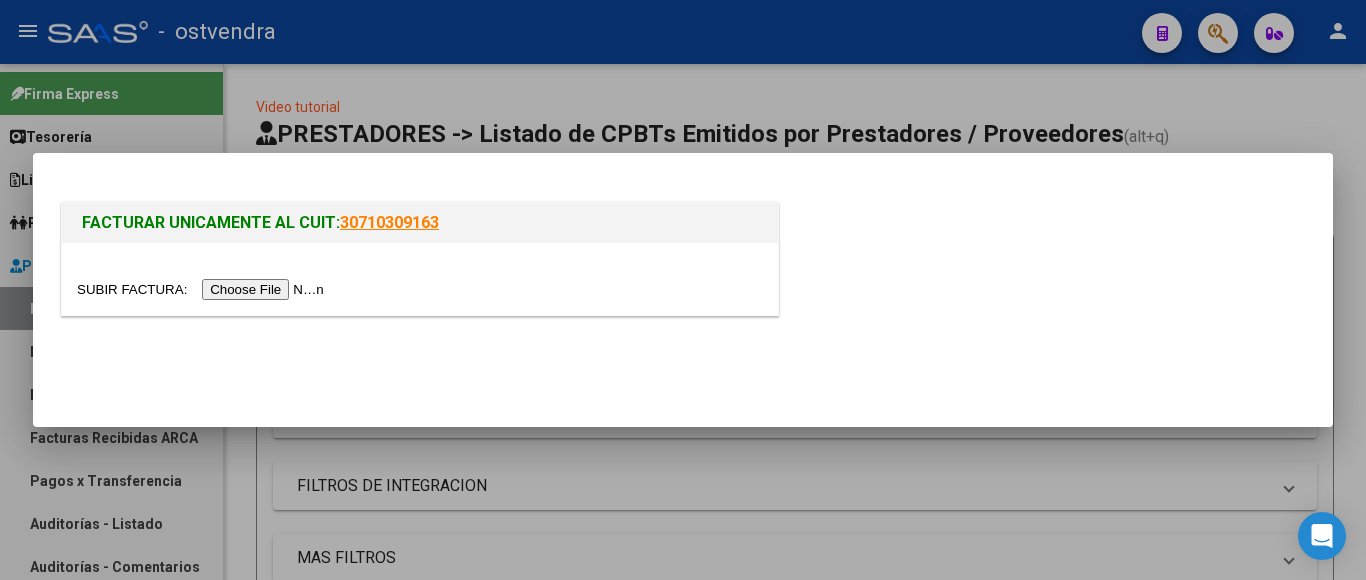 click at bounding box center [203, 289] 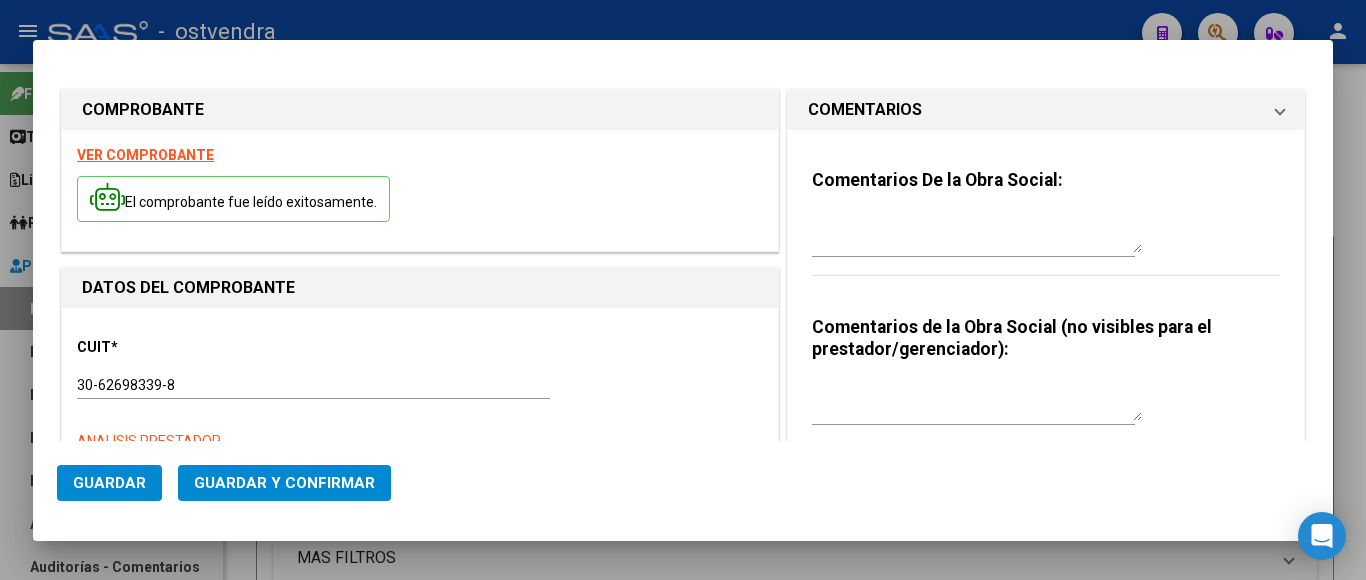 type on "14971" 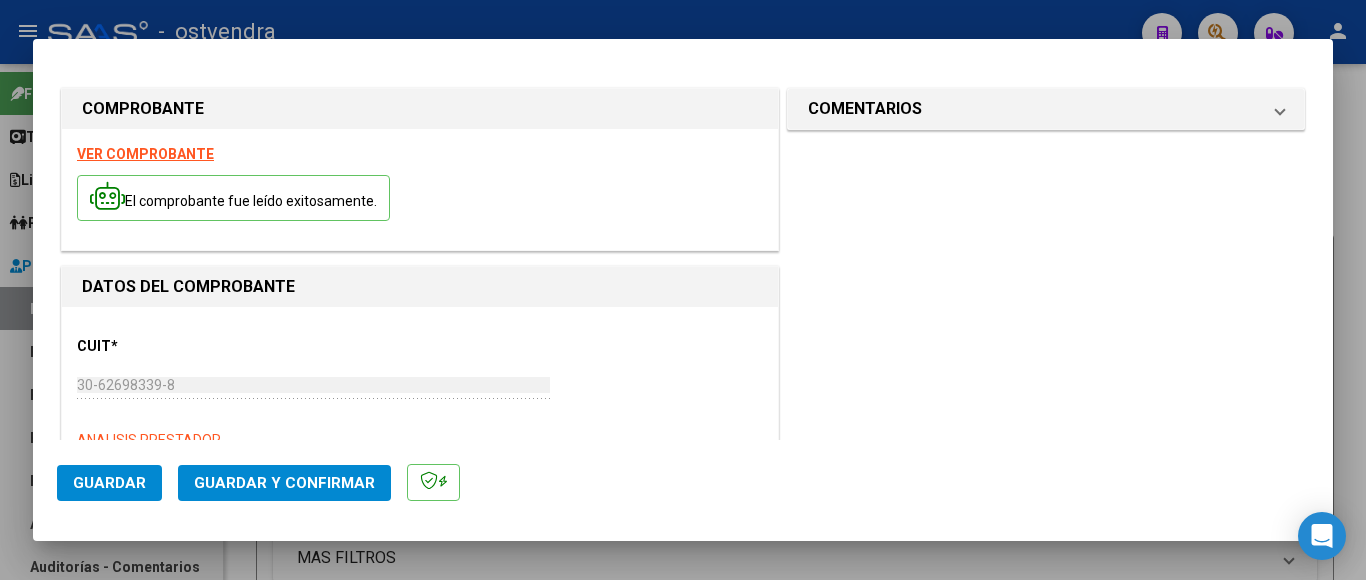 type on "[DATE]" 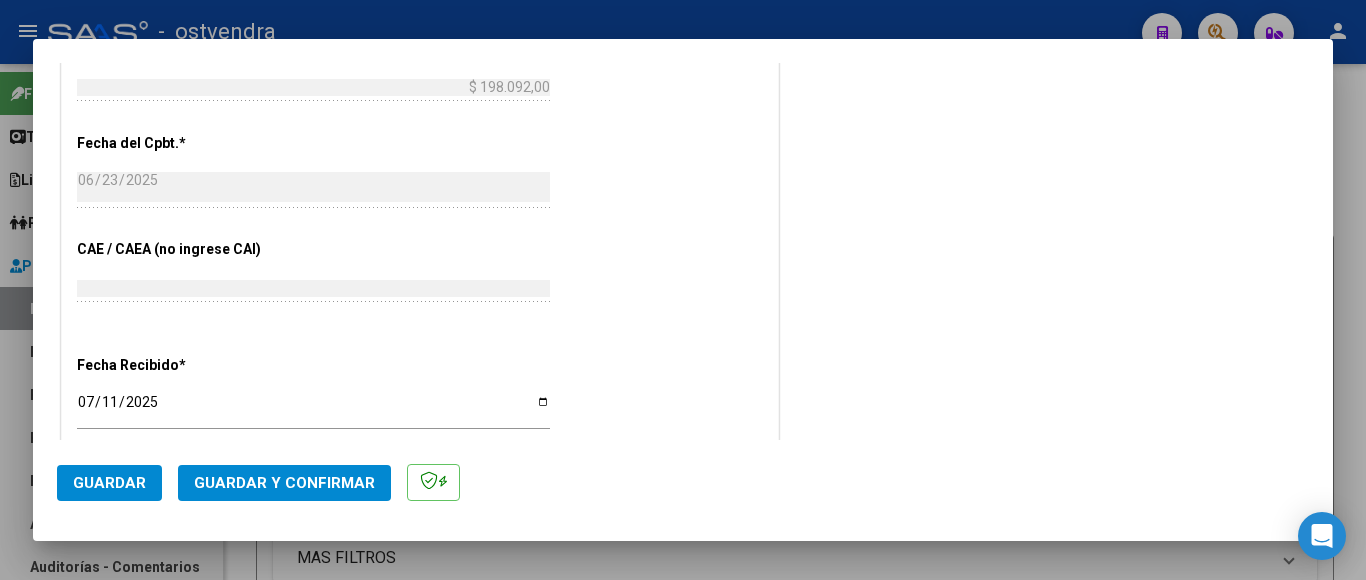 scroll, scrollTop: 900, scrollLeft: 0, axis: vertical 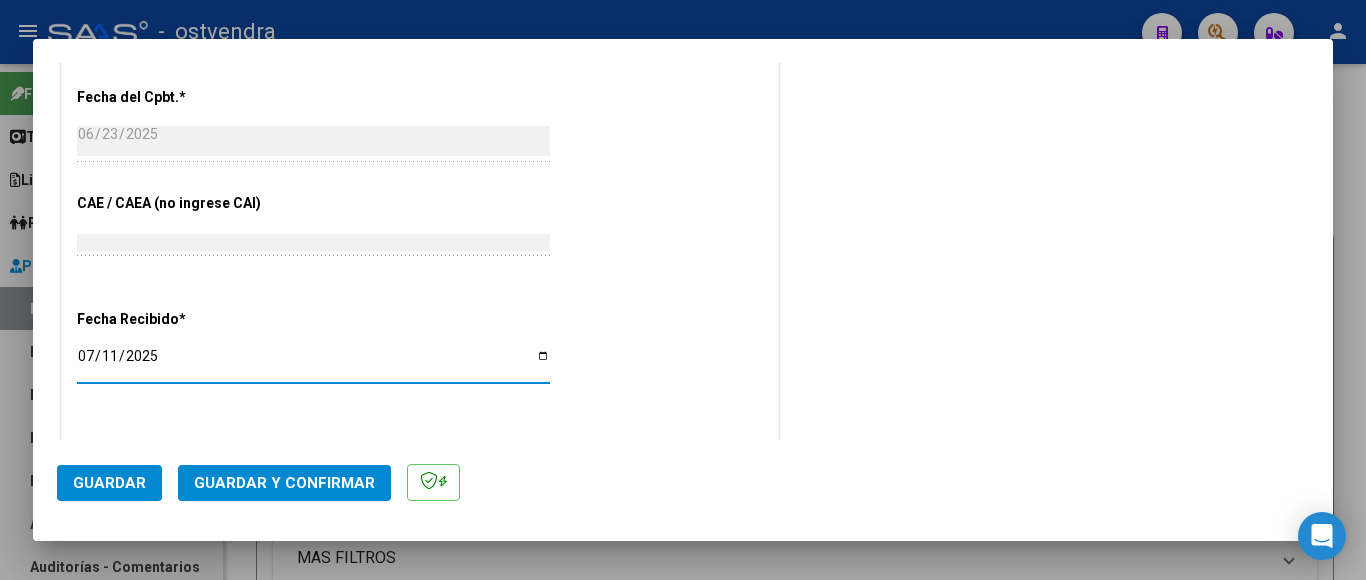 click on "2025-07-11" at bounding box center [313, 363] 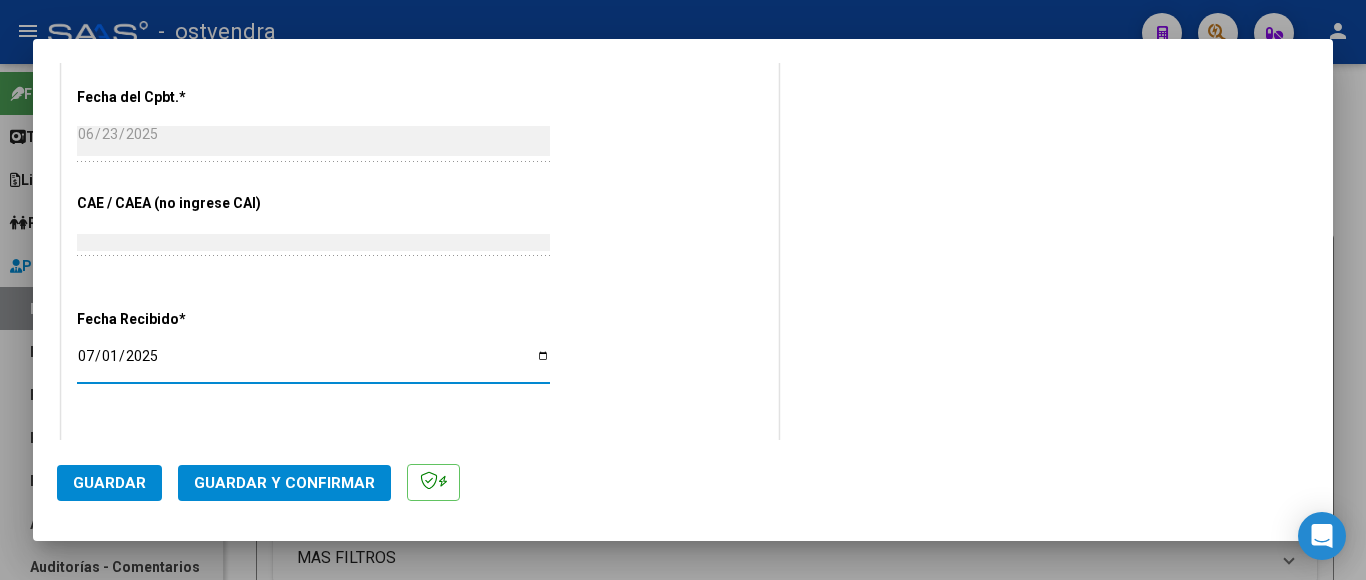type on "2025-07-10" 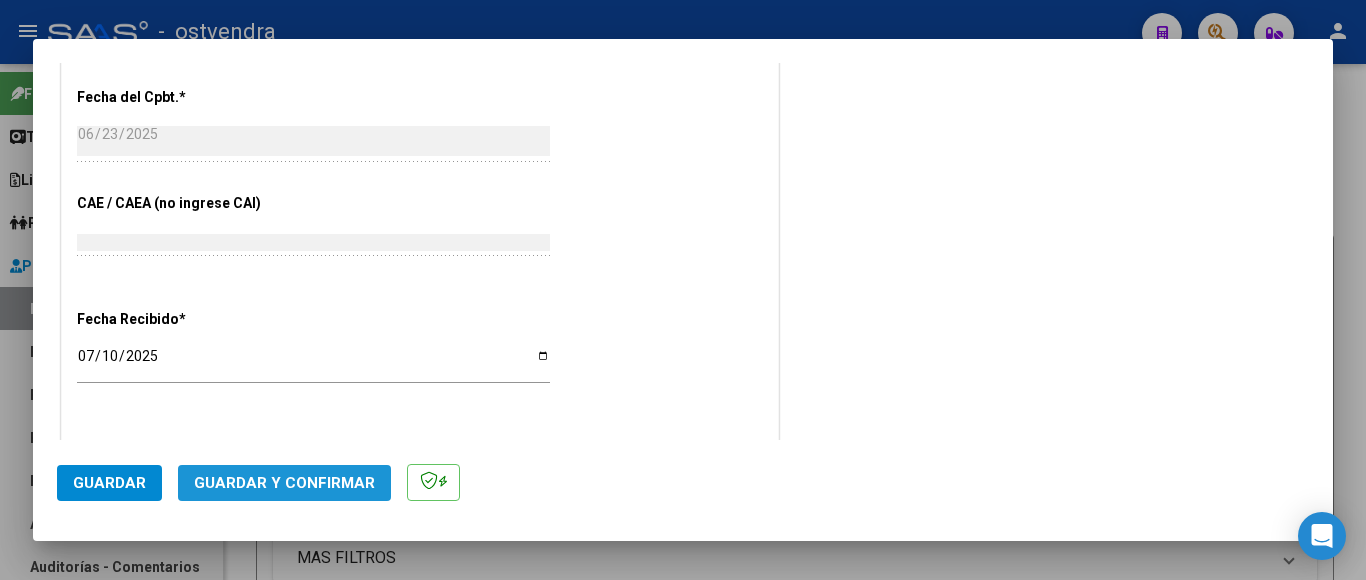 click on "Guardar y Confirmar" 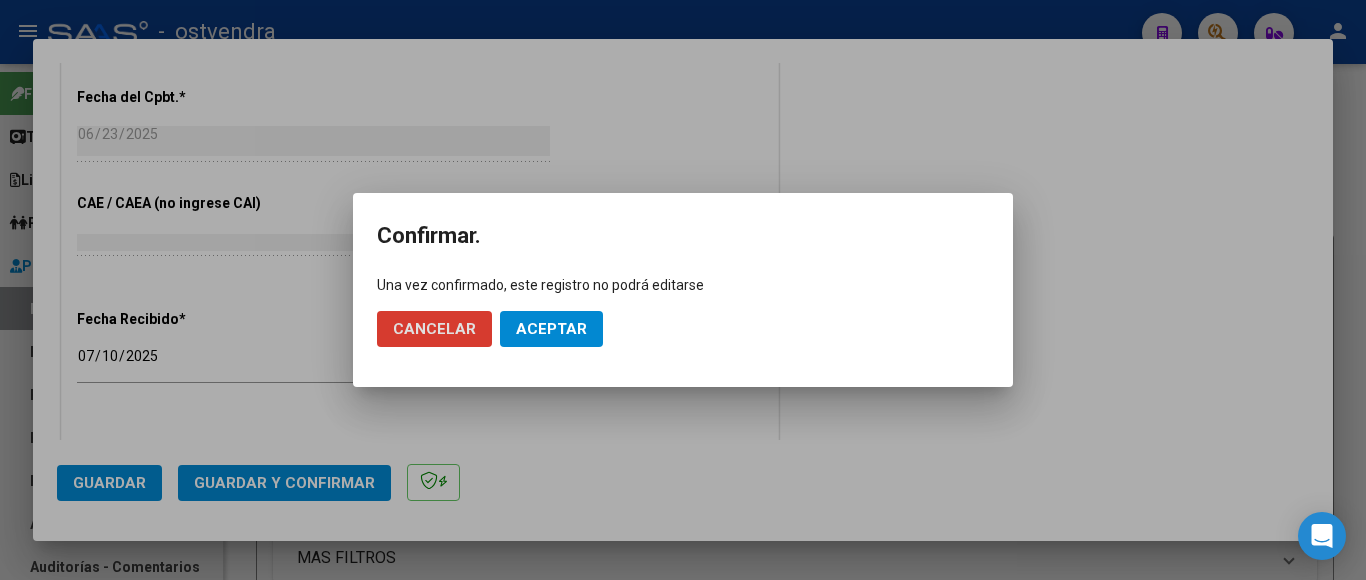 click on "Aceptar" 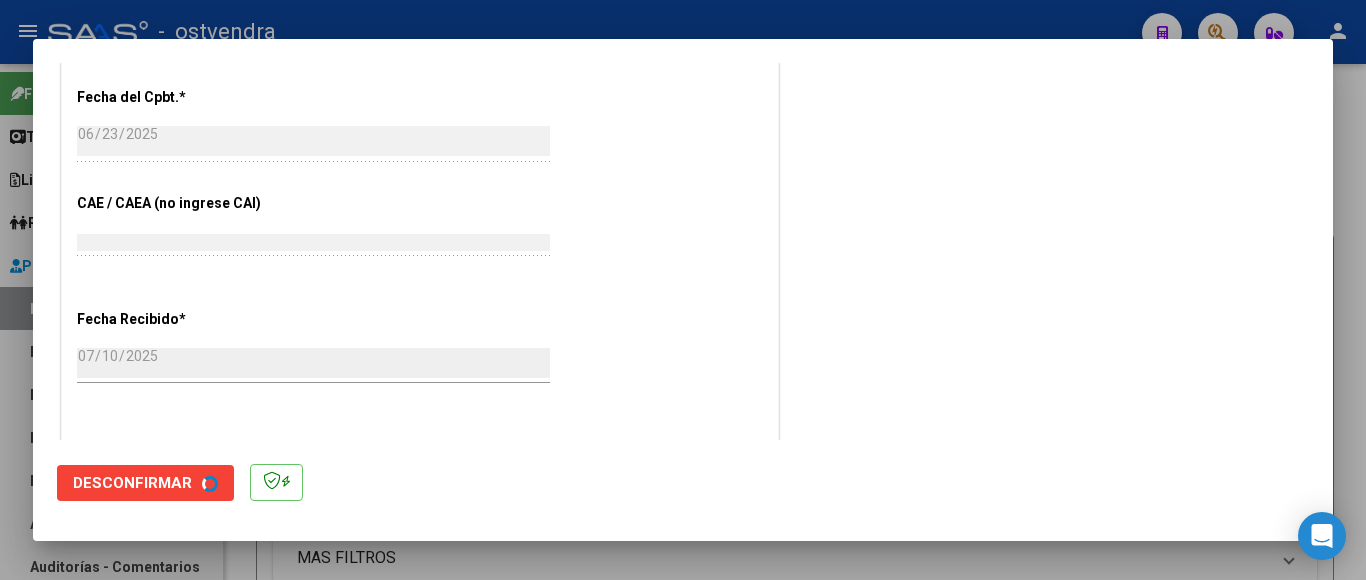 scroll, scrollTop: 0, scrollLeft: 0, axis: both 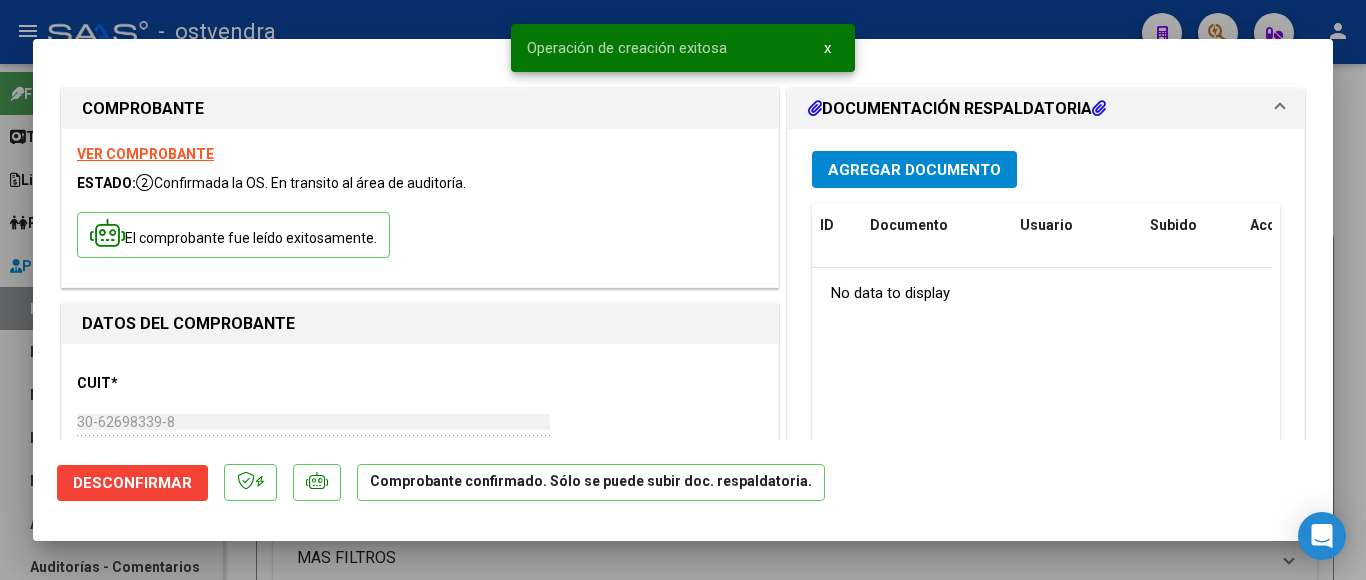 click at bounding box center (683, 290) 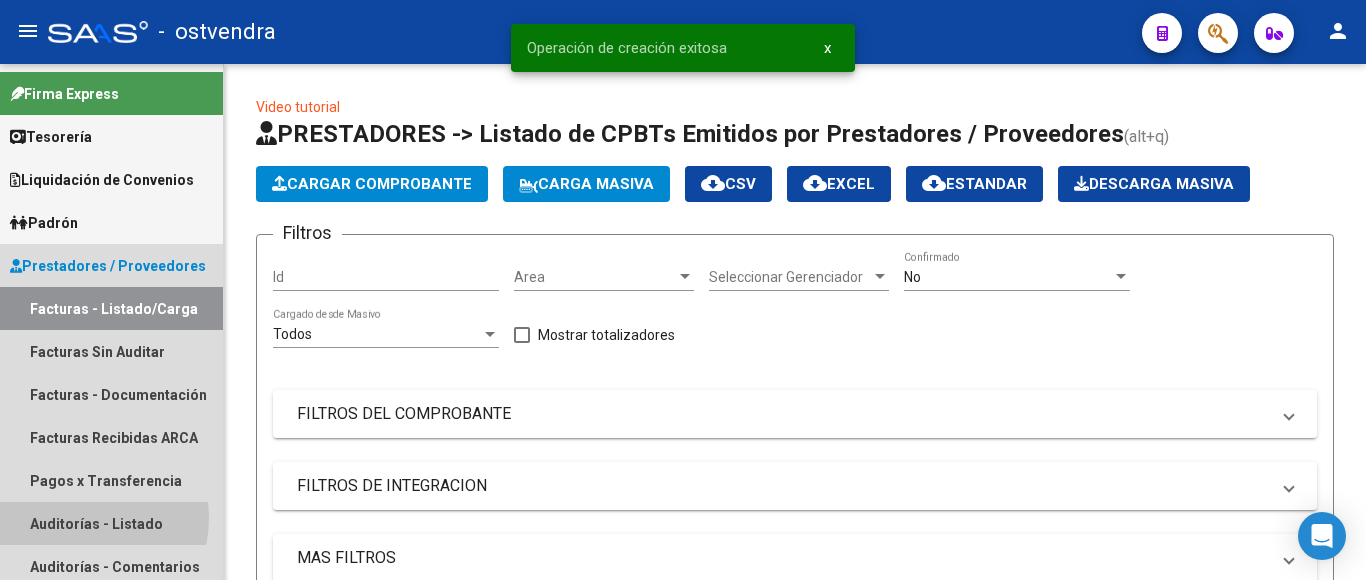 click on "Auditorías - Listado" at bounding box center [111, 523] 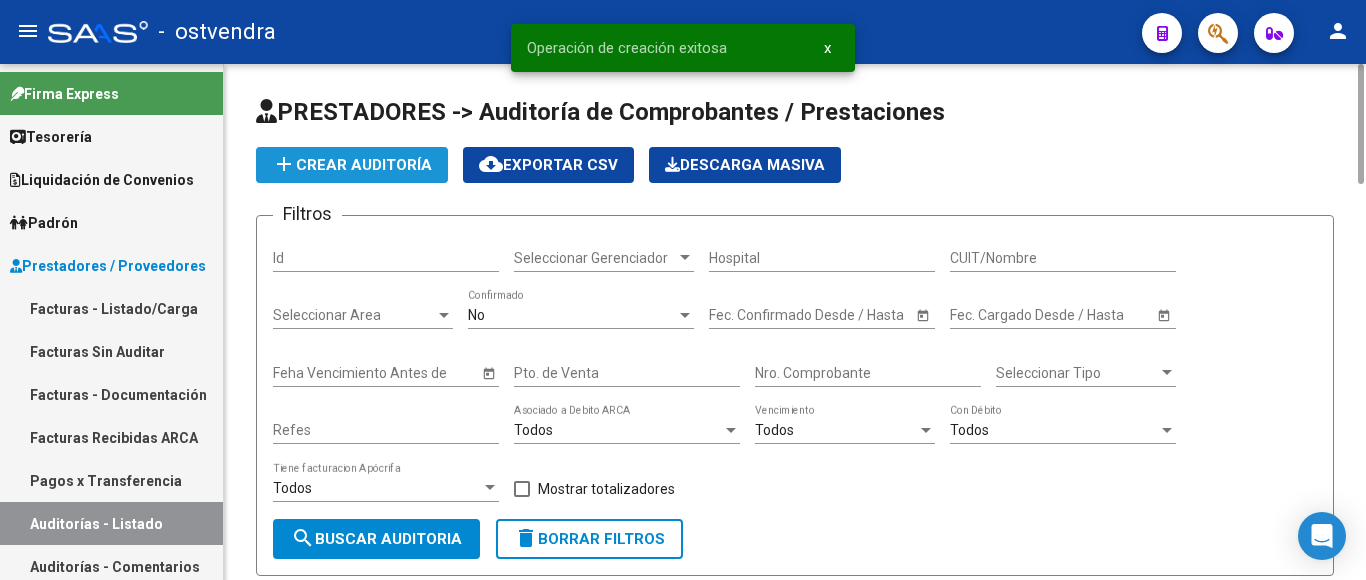 click on "add  Crear Auditoría" 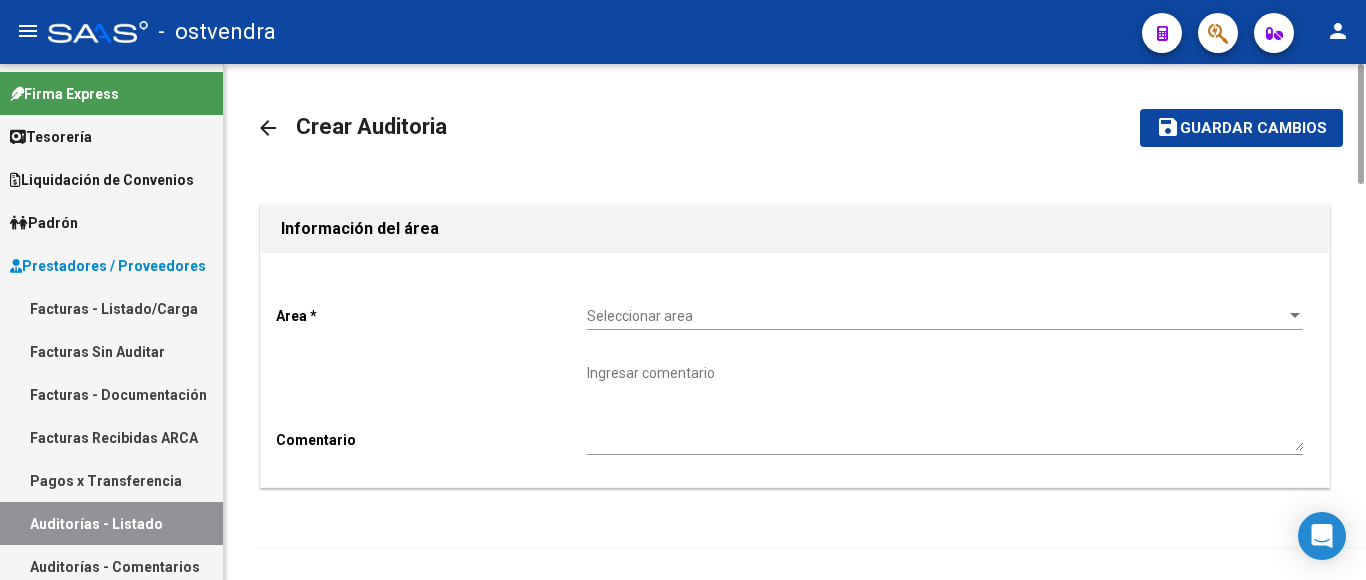 click on "Seleccionar area Seleccionar area" 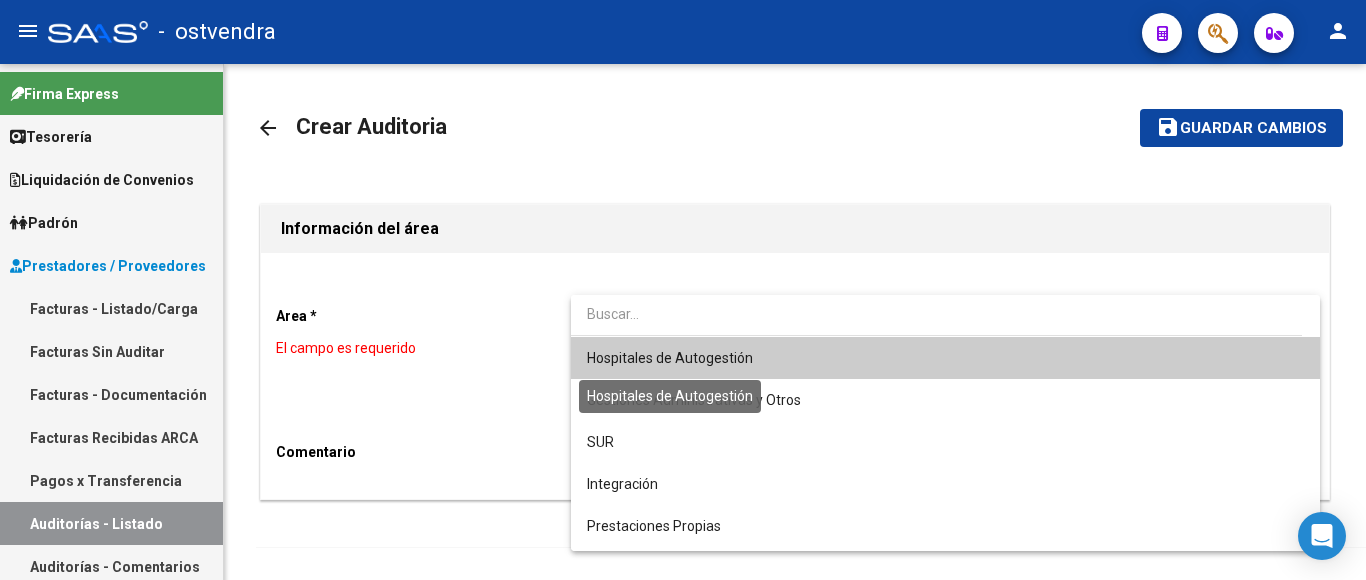 click on "Hospitales de Autogestión" at bounding box center (670, 358) 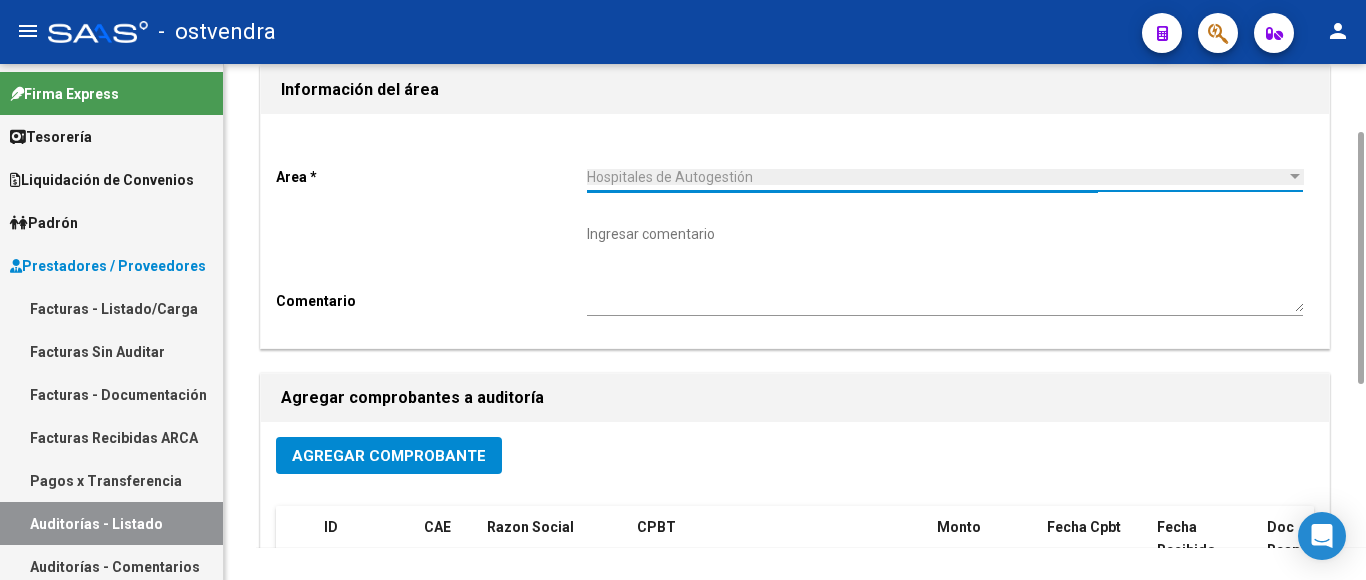 scroll, scrollTop: 339, scrollLeft: 0, axis: vertical 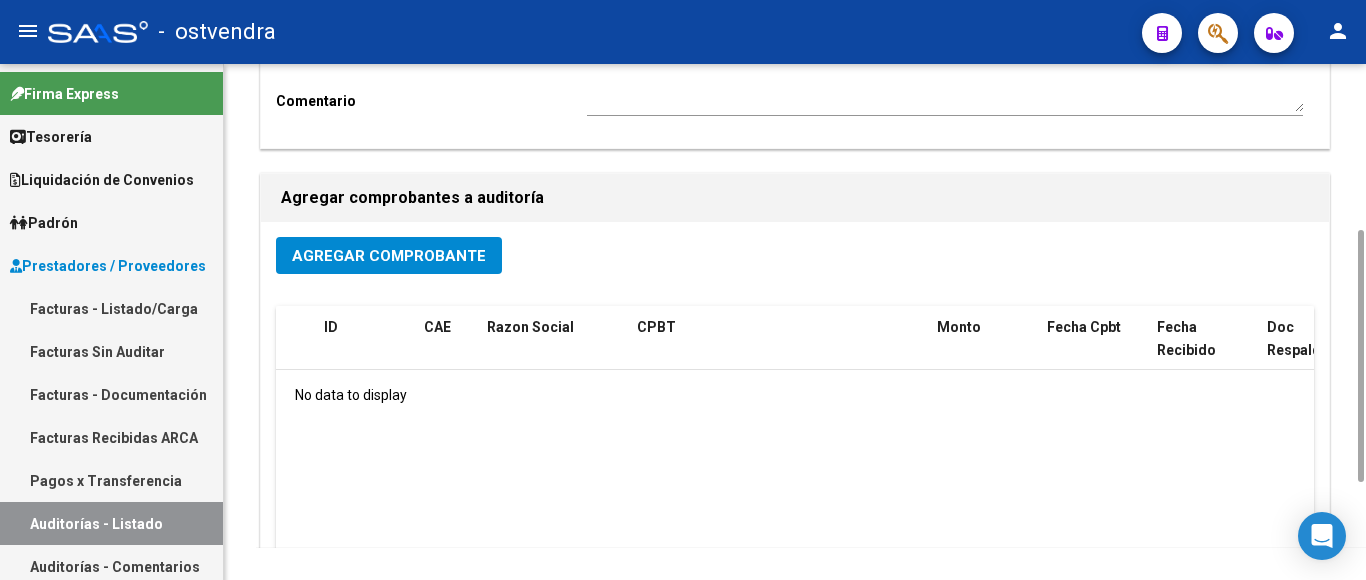 click on "Agregar Comprobante" 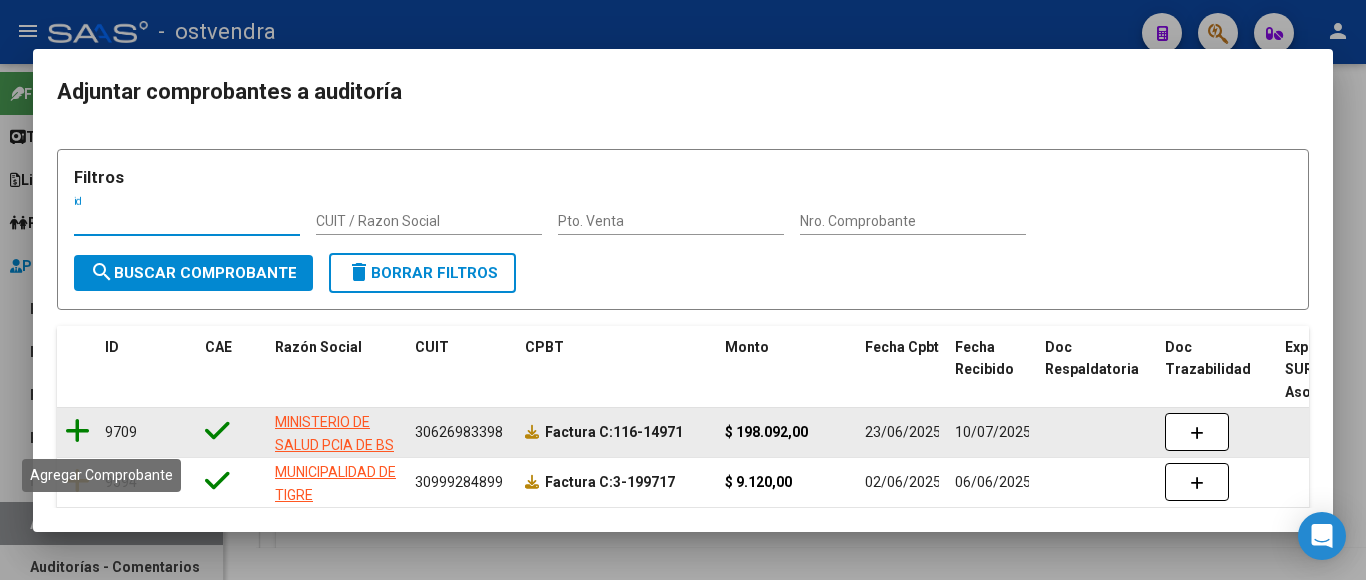 click 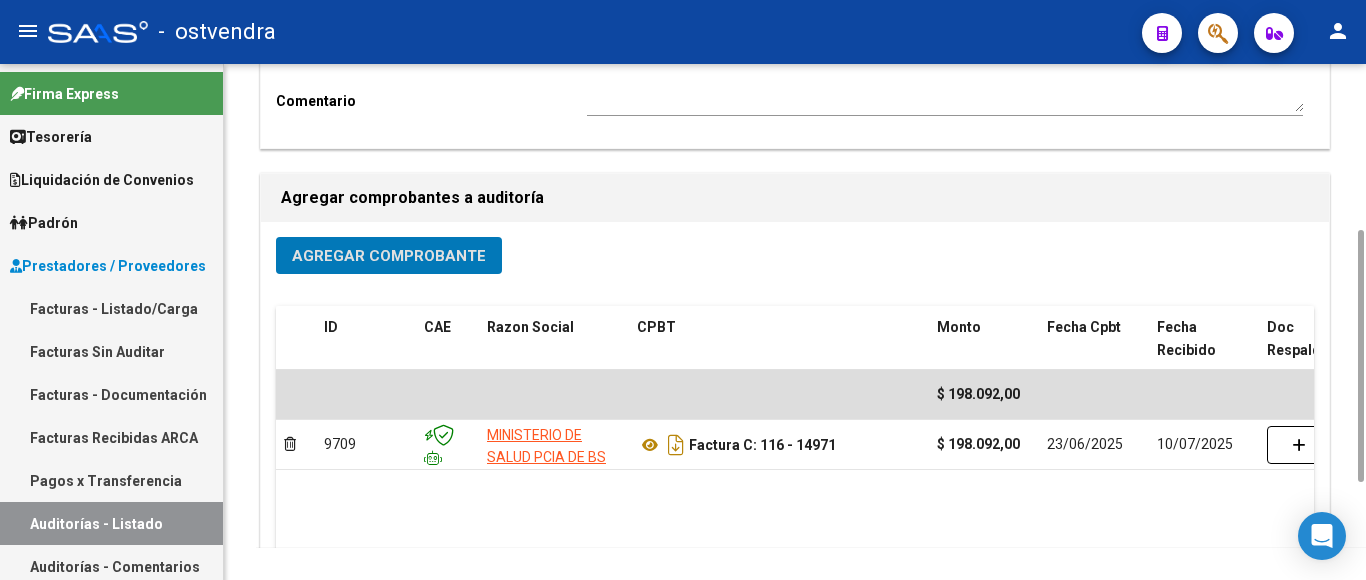 scroll, scrollTop: 0, scrollLeft: 0, axis: both 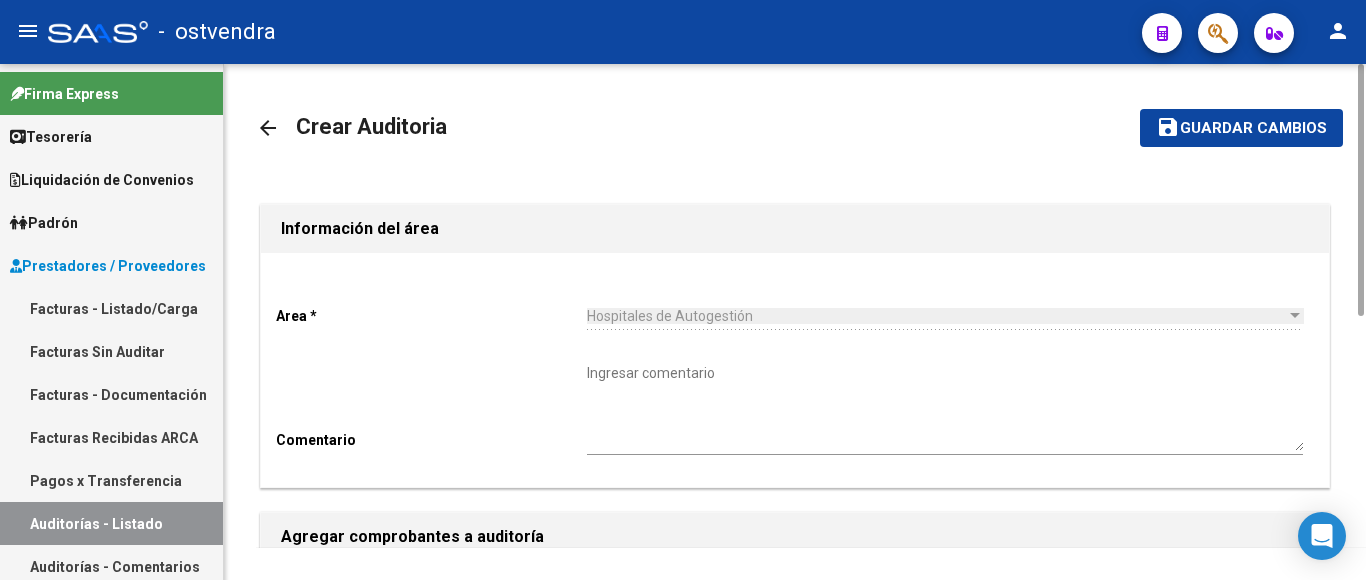 click on "Guardar cambios" 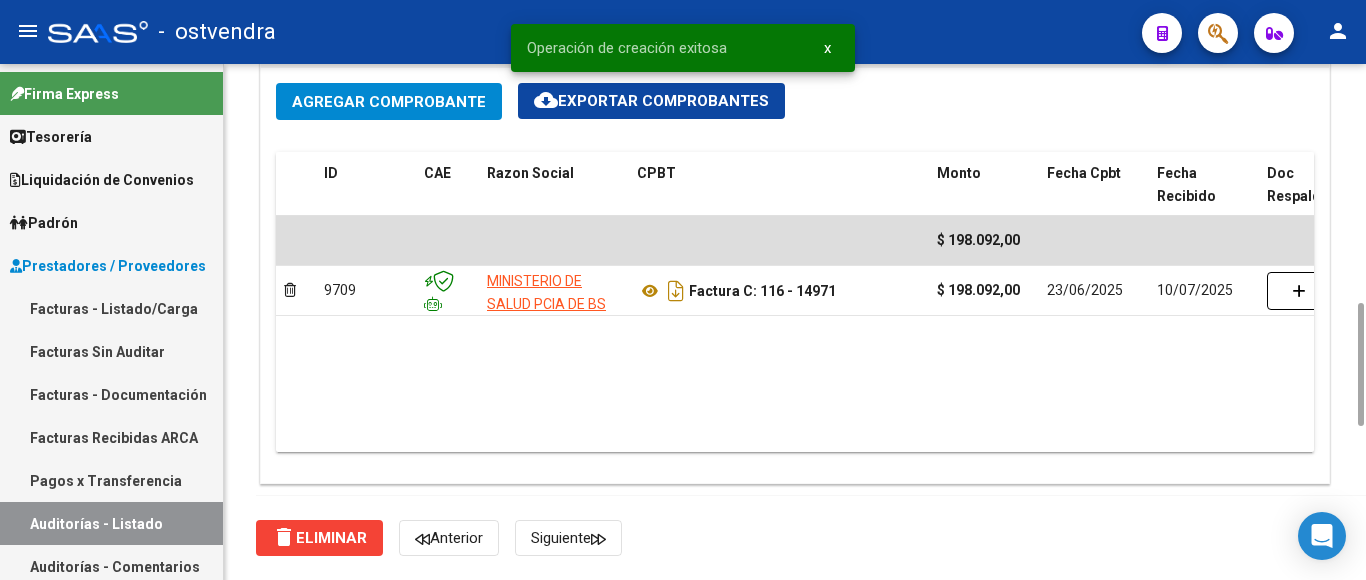 scroll, scrollTop: 1200, scrollLeft: 0, axis: vertical 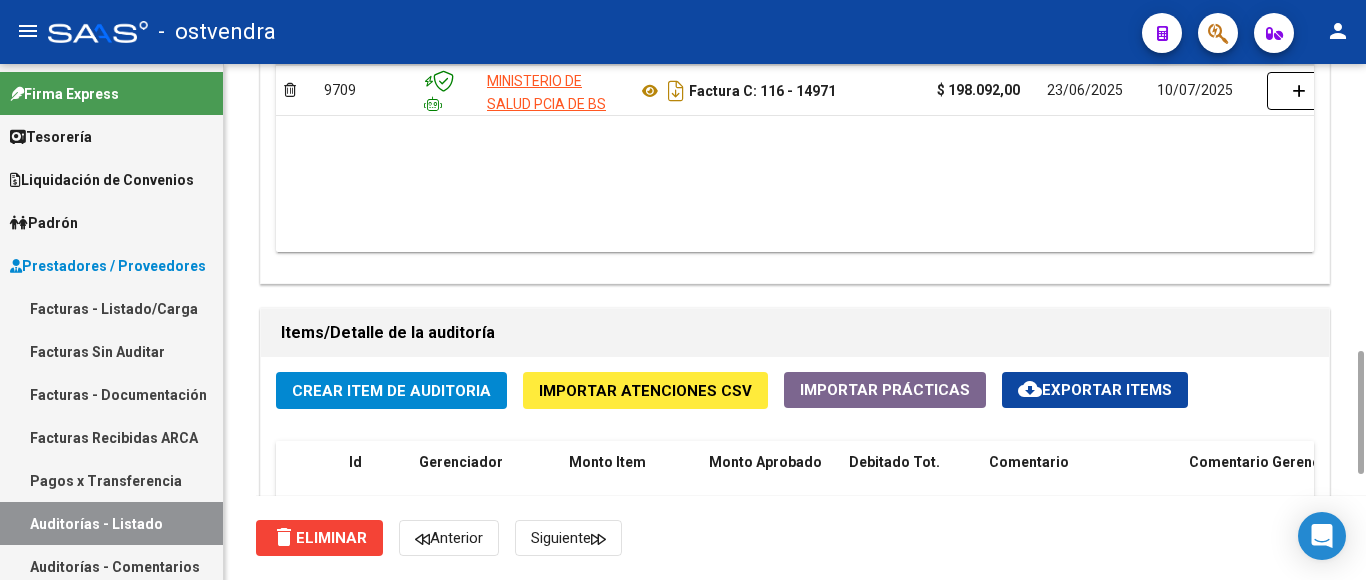 click on "Crear Item de Auditoria" 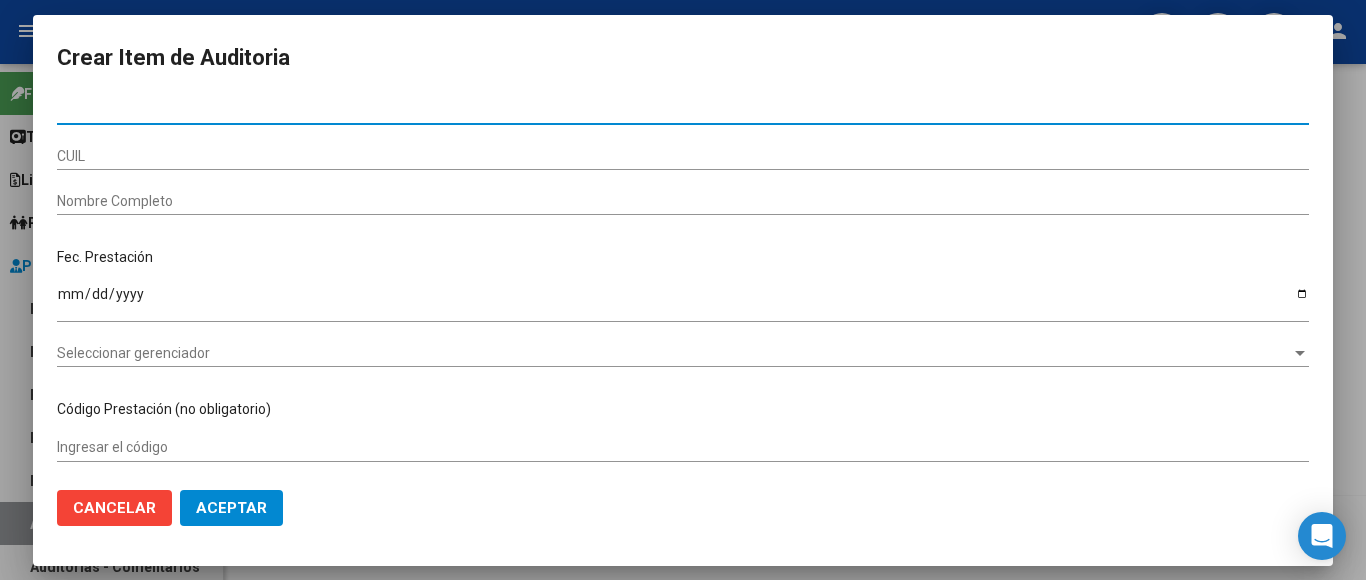 type on "4" 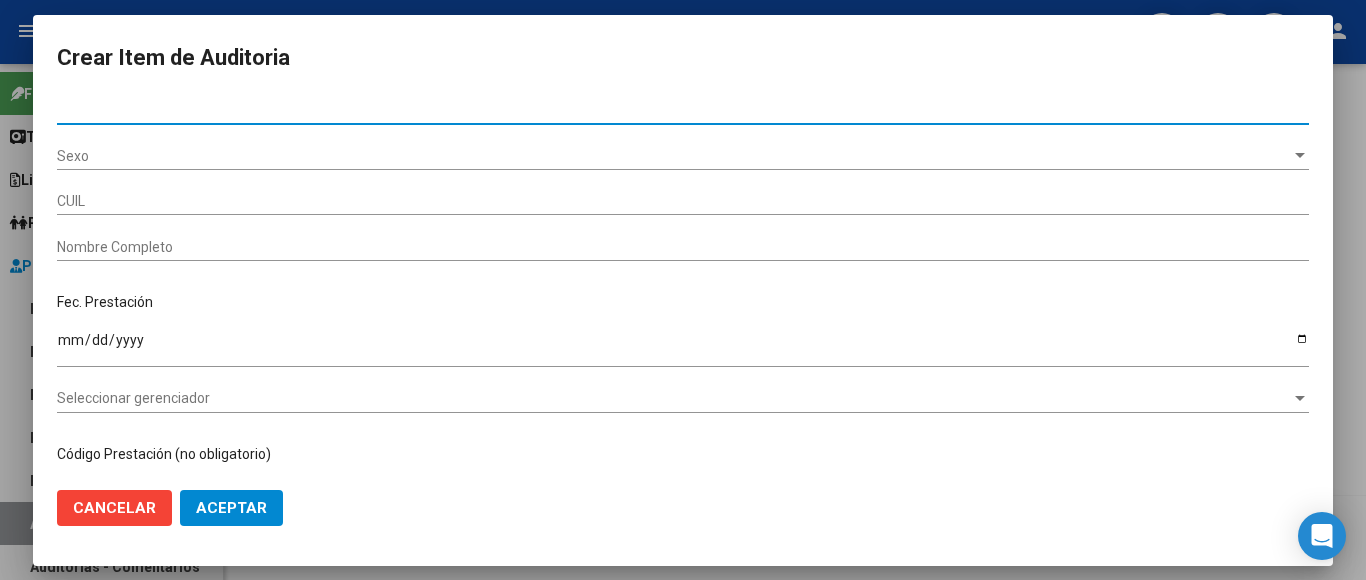 type on "[NUMBER]" 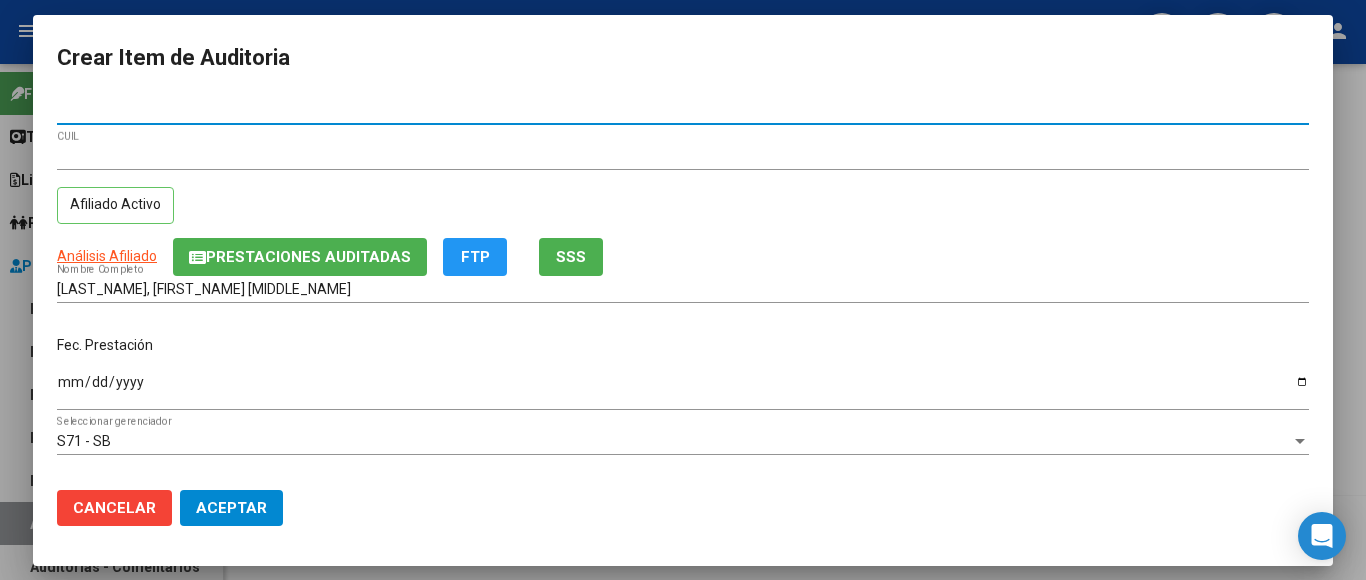 type on "[NUMBER]" 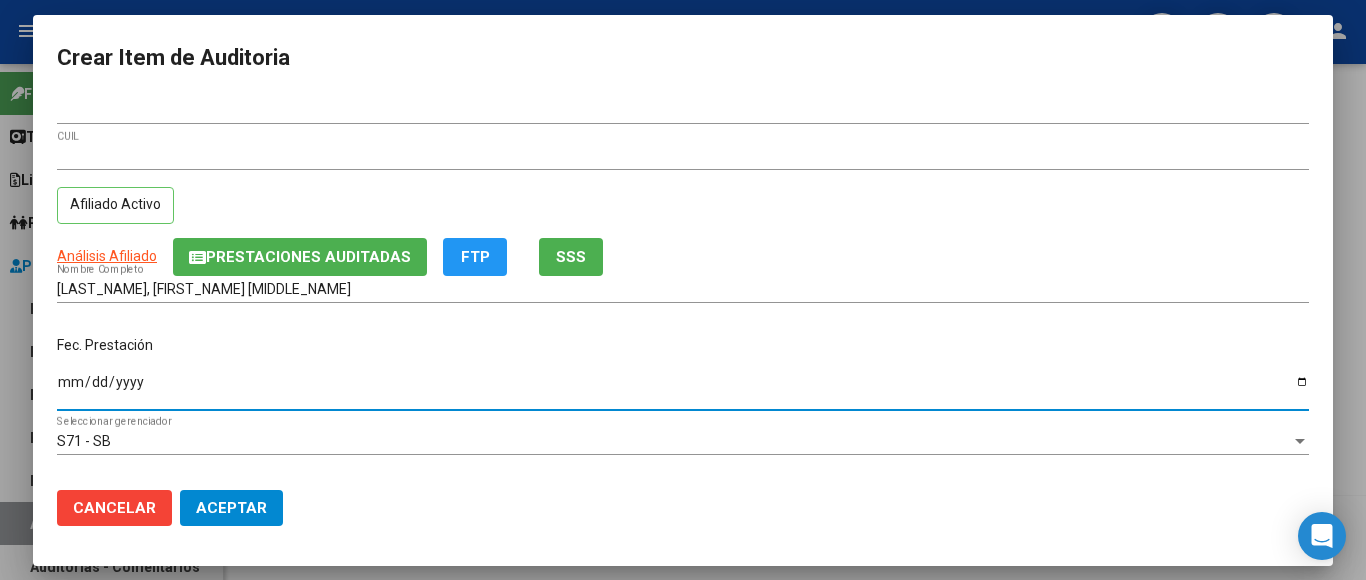 type on "[DATE]" 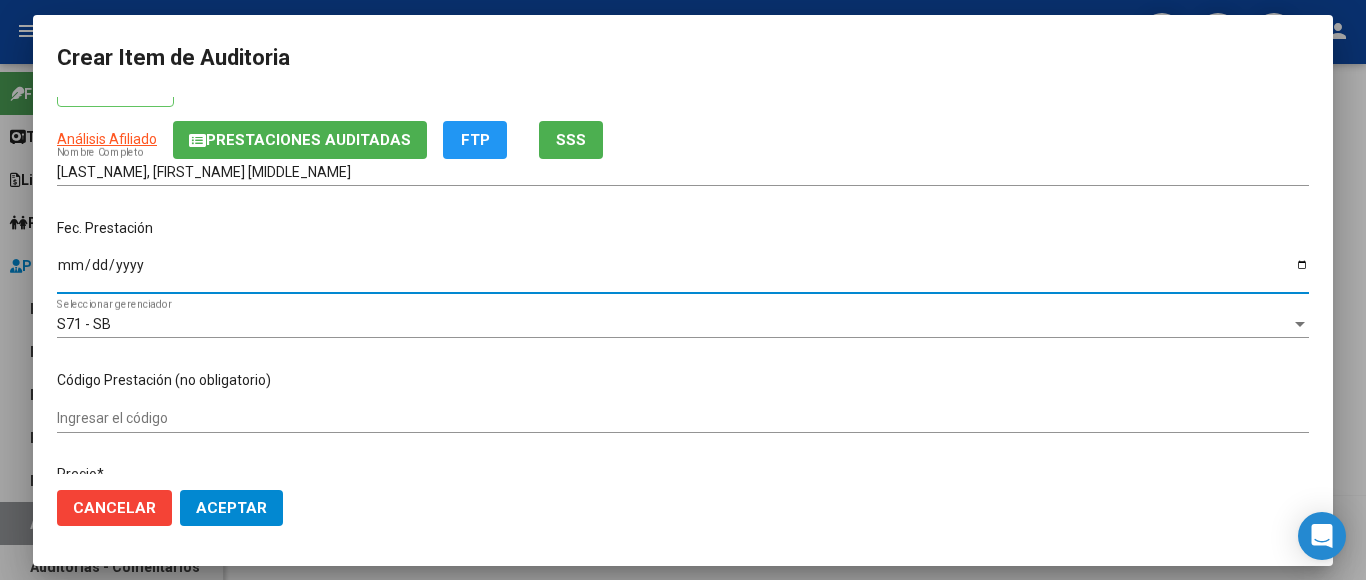 scroll, scrollTop: 300, scrollLeft: 0, axis: vertical 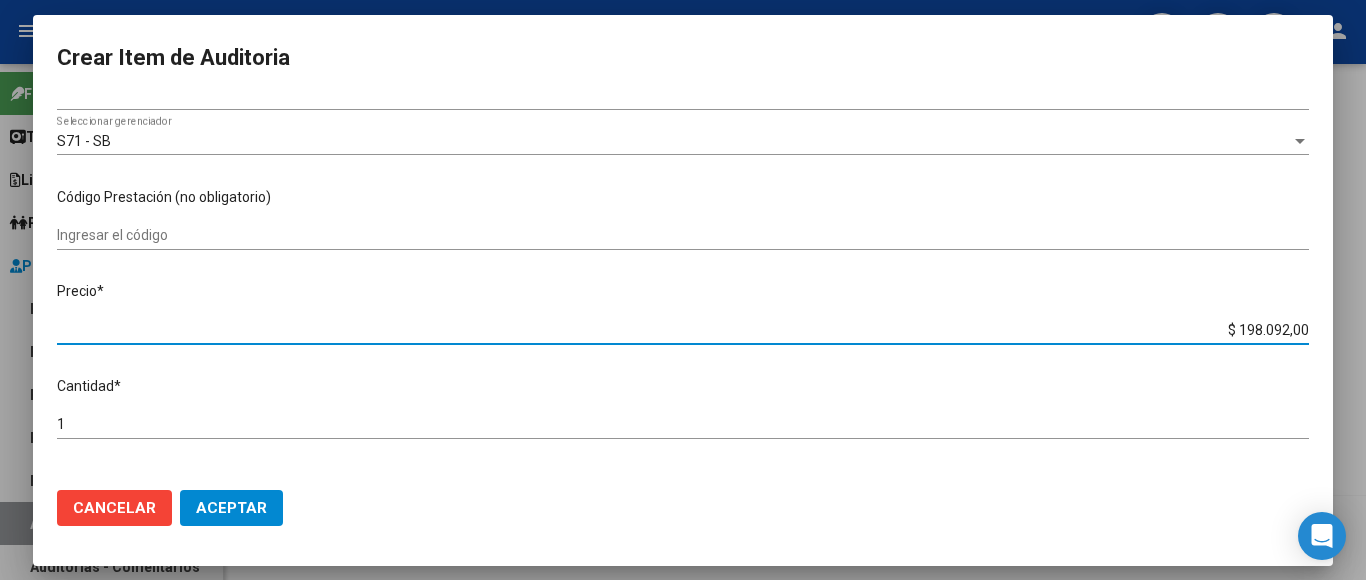 drag, startPoint x: 1195, startPoint y: 322, endPoint x: 1306, endPoint y: 321, distance: 111.0045 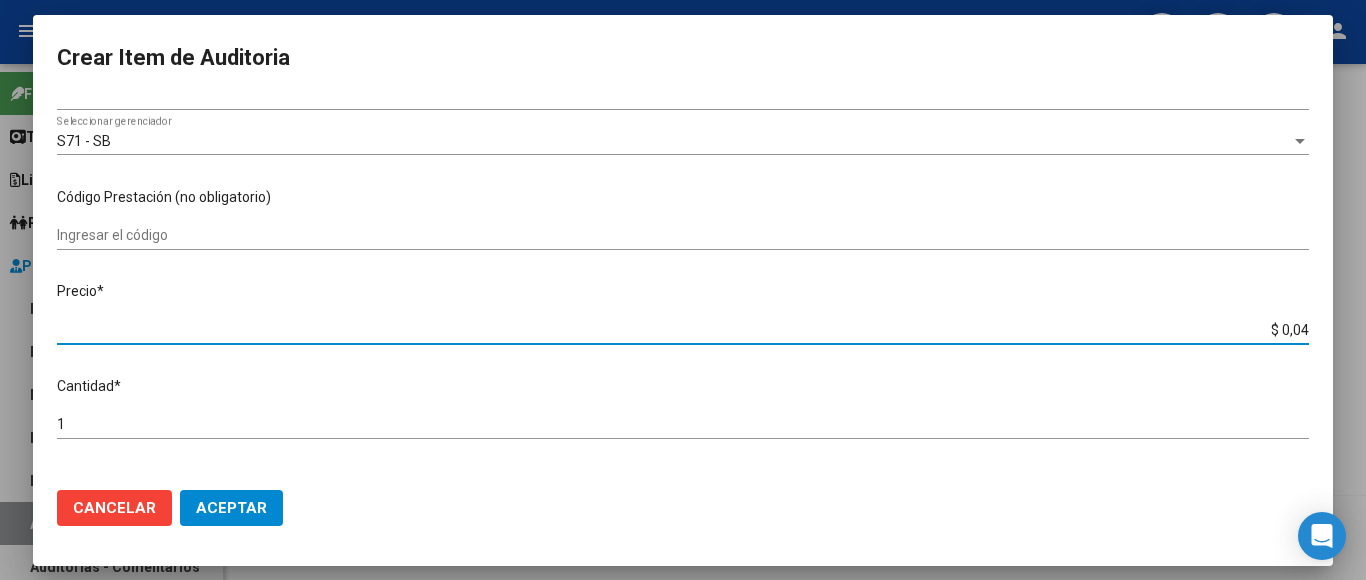 type on "$ 0,04" 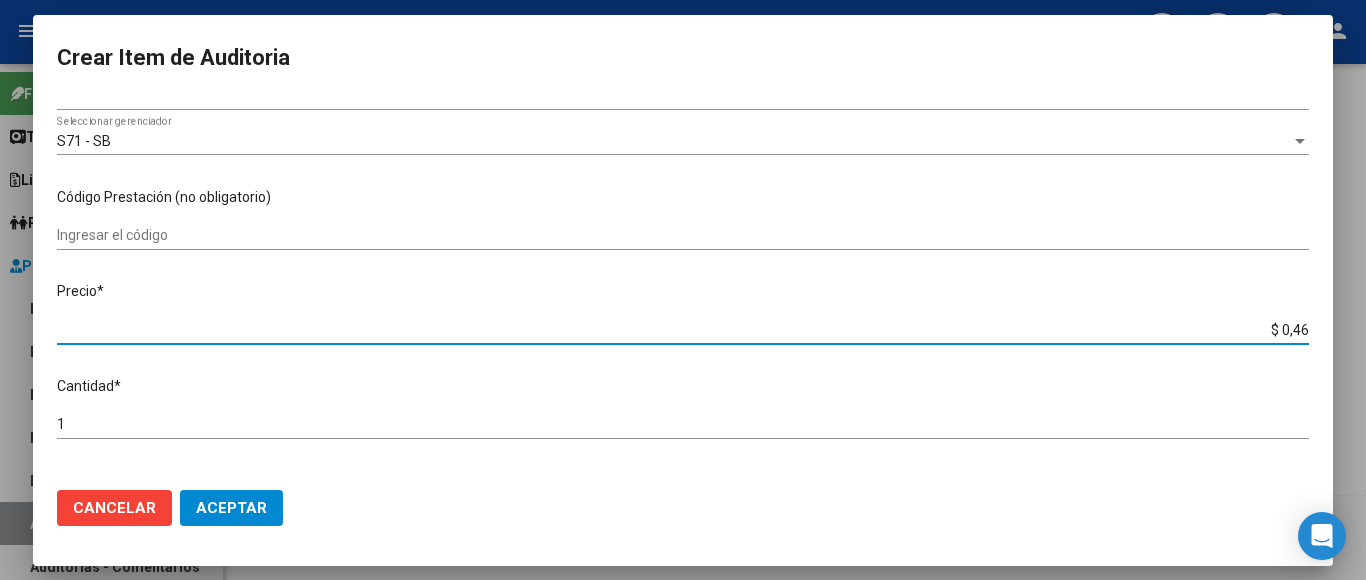 type on "$ [AMOUNT]" 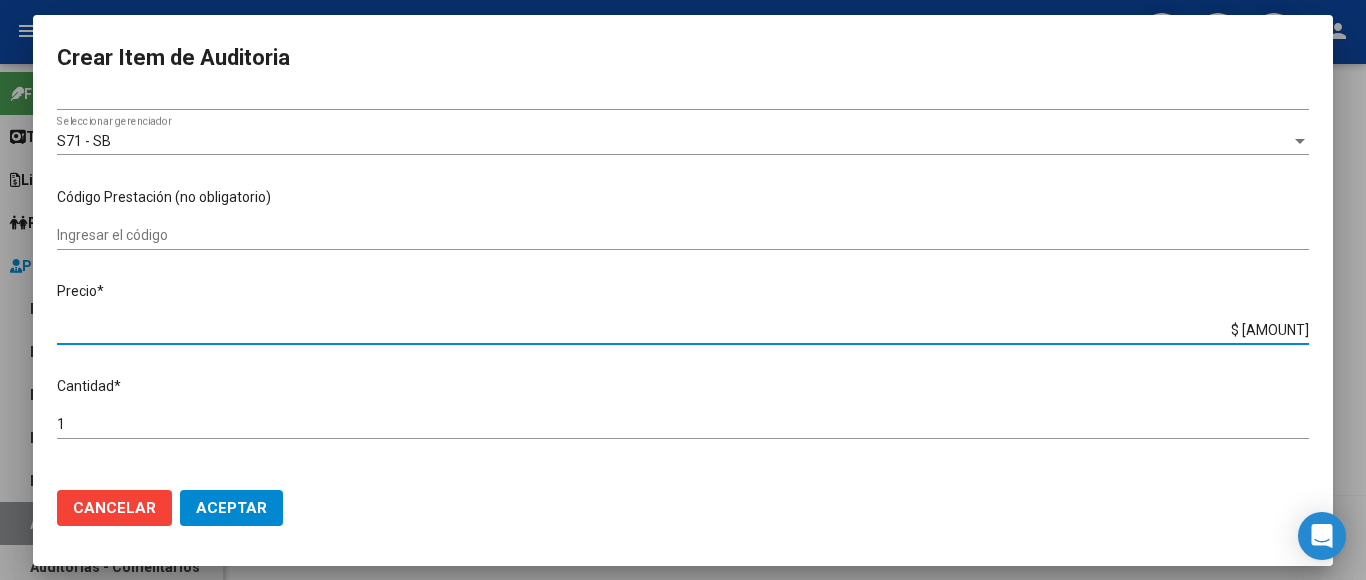 type on "$ 46,31" 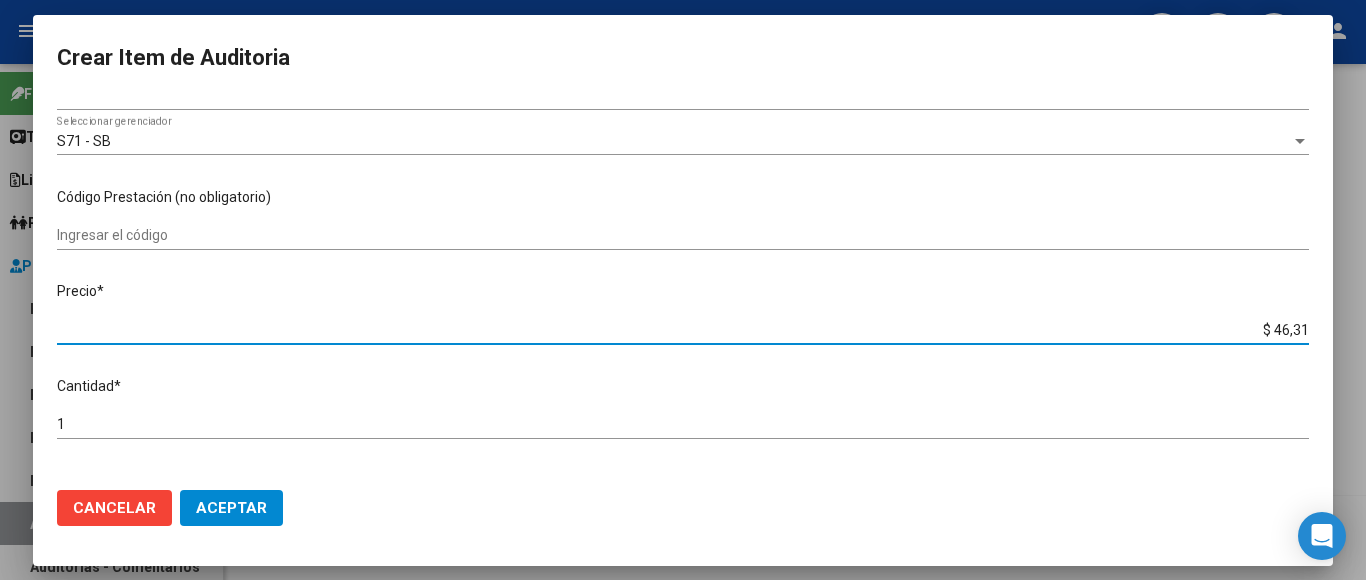 type on "$ 463,10" 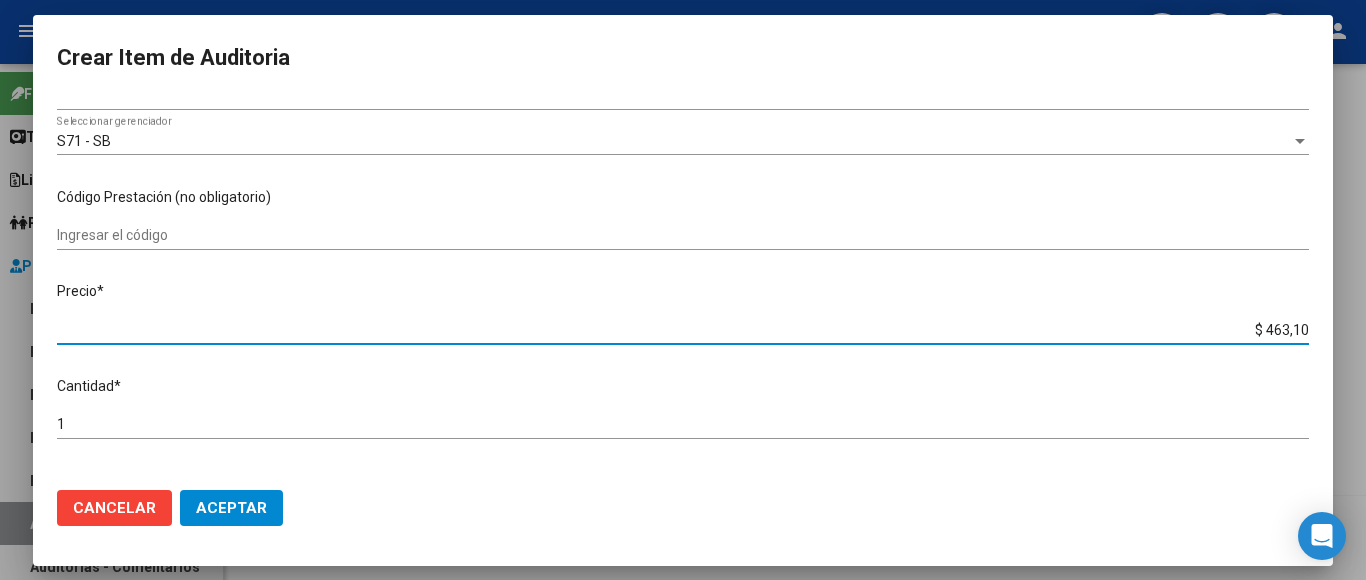 type on "$ 4.631,00" 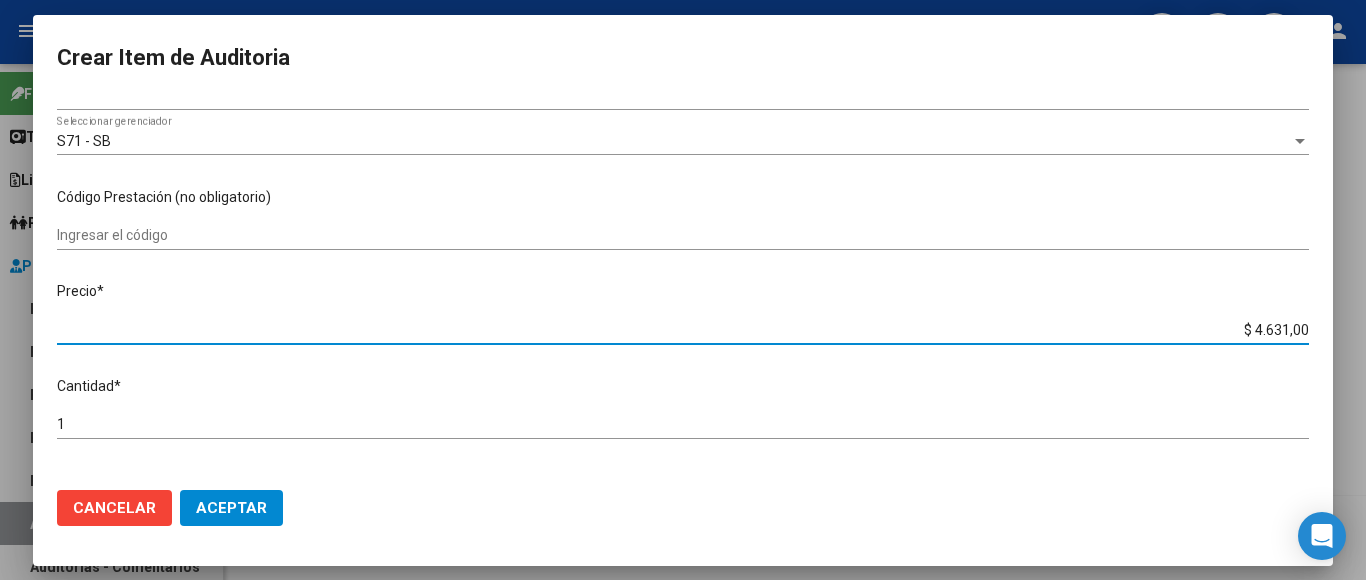type on "$ 46.310,00" 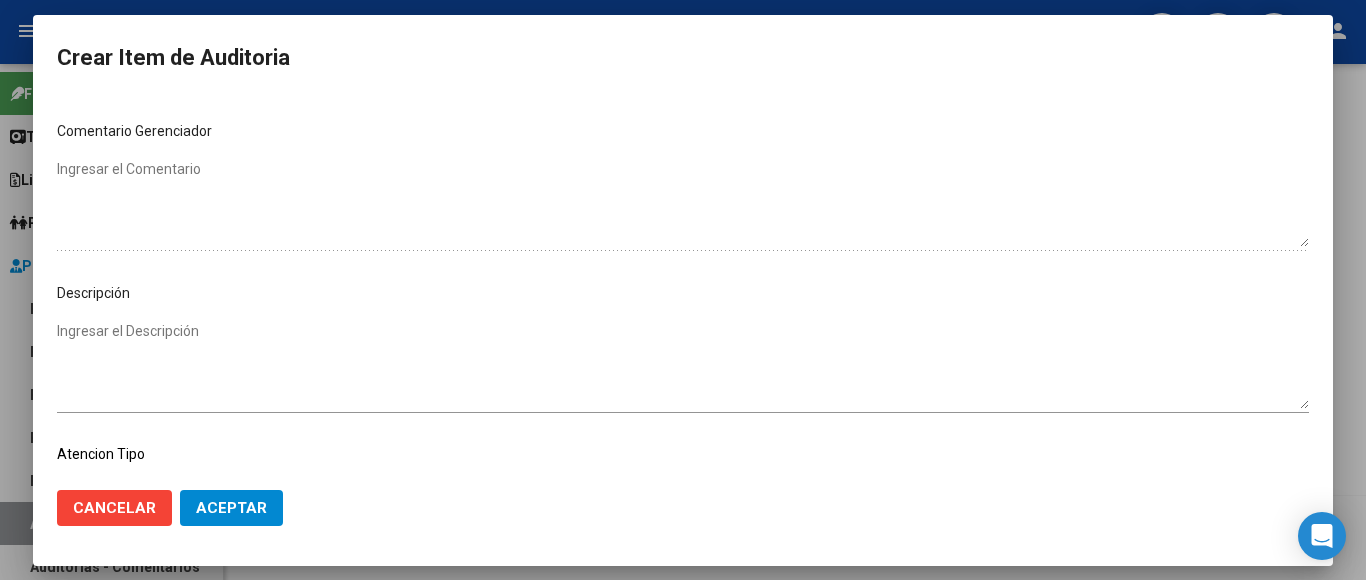 scroll, scrollTop: 1133, scrollLeft: 0, axis: vertical 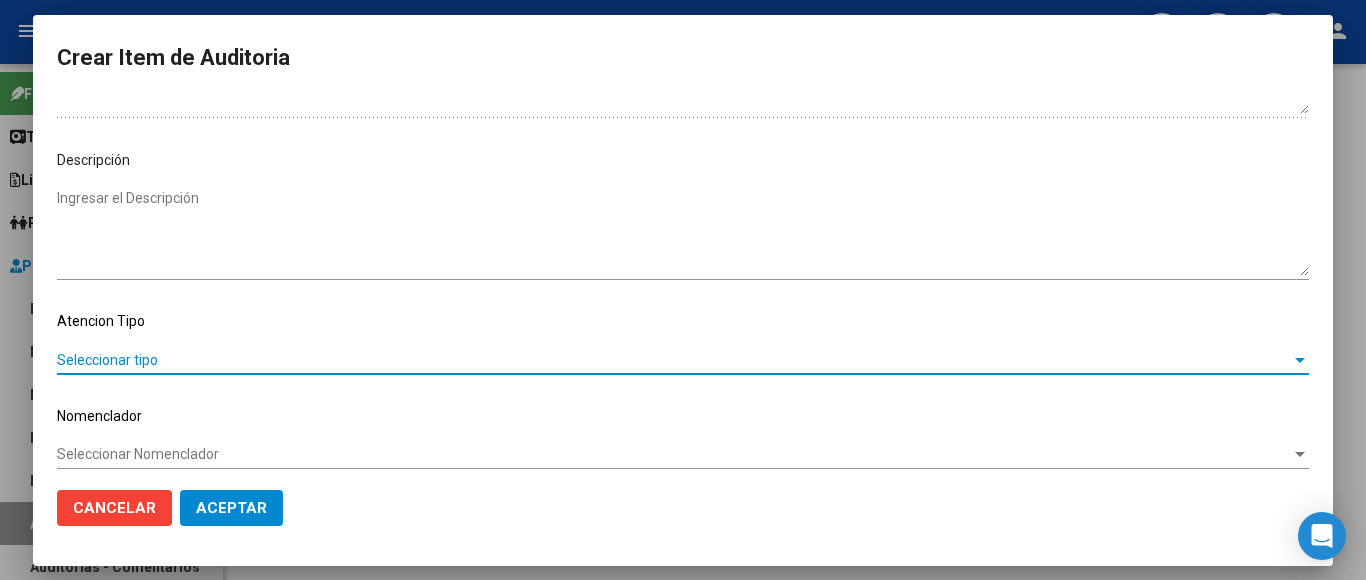 click on "Seleccionar tipo" at bounding box center (674, 360) 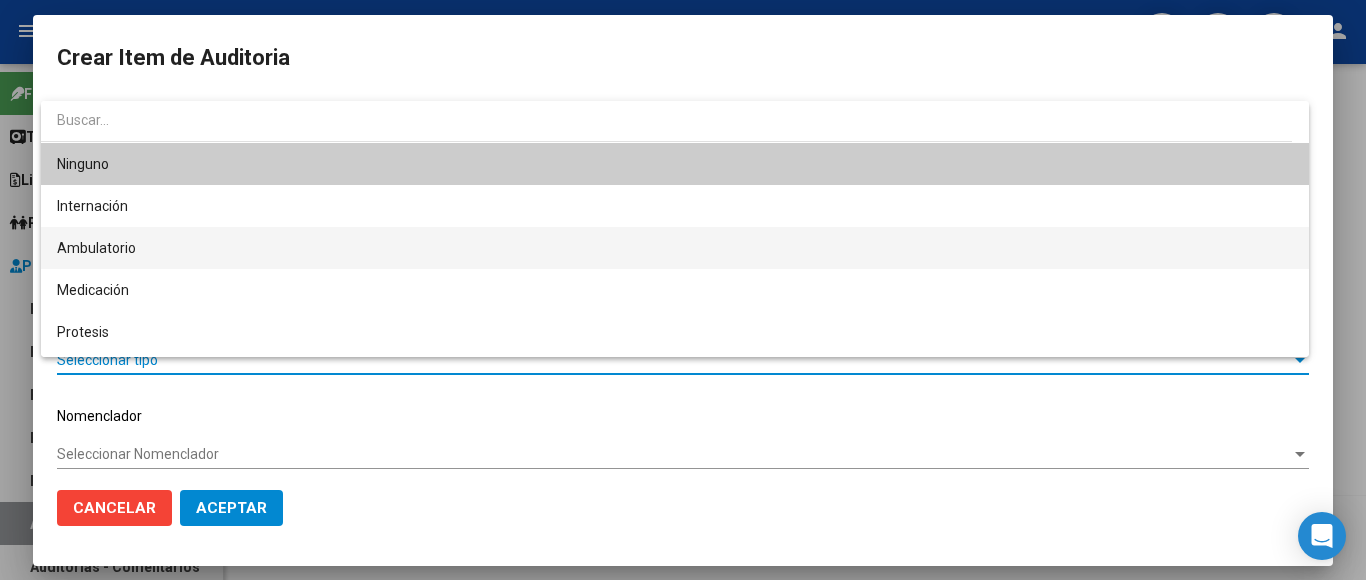 click on "Ambulatorio" at bounding box center (675, 248) 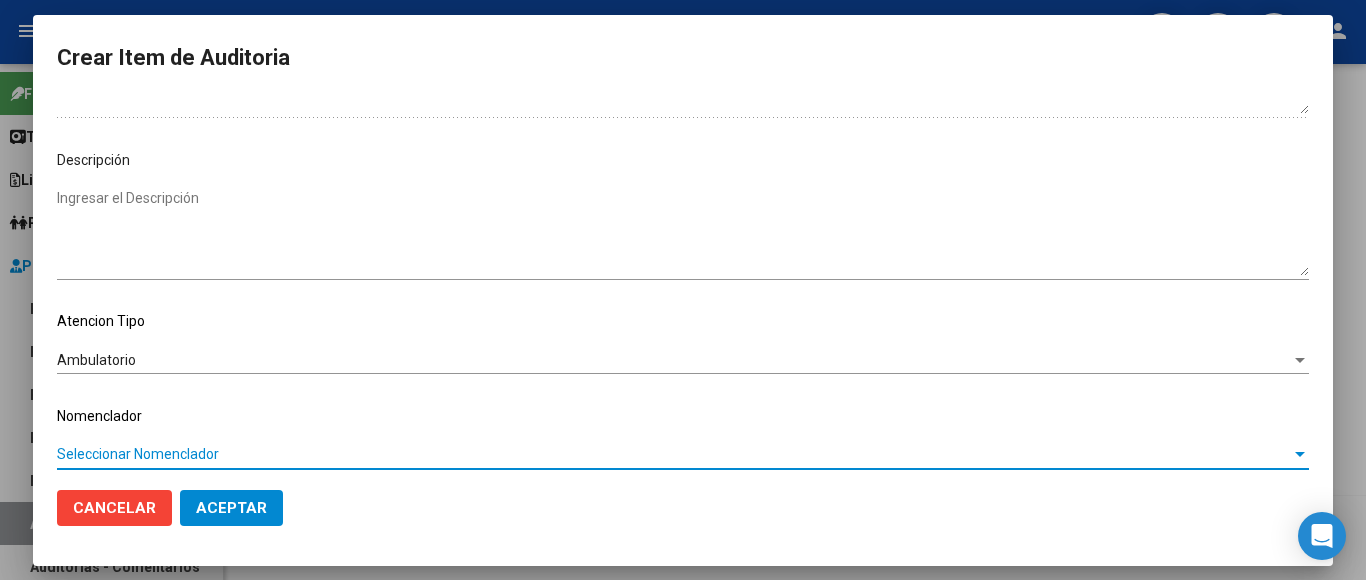 click on "Seleccionar Nomenclador" at bounding box center (674, 454) 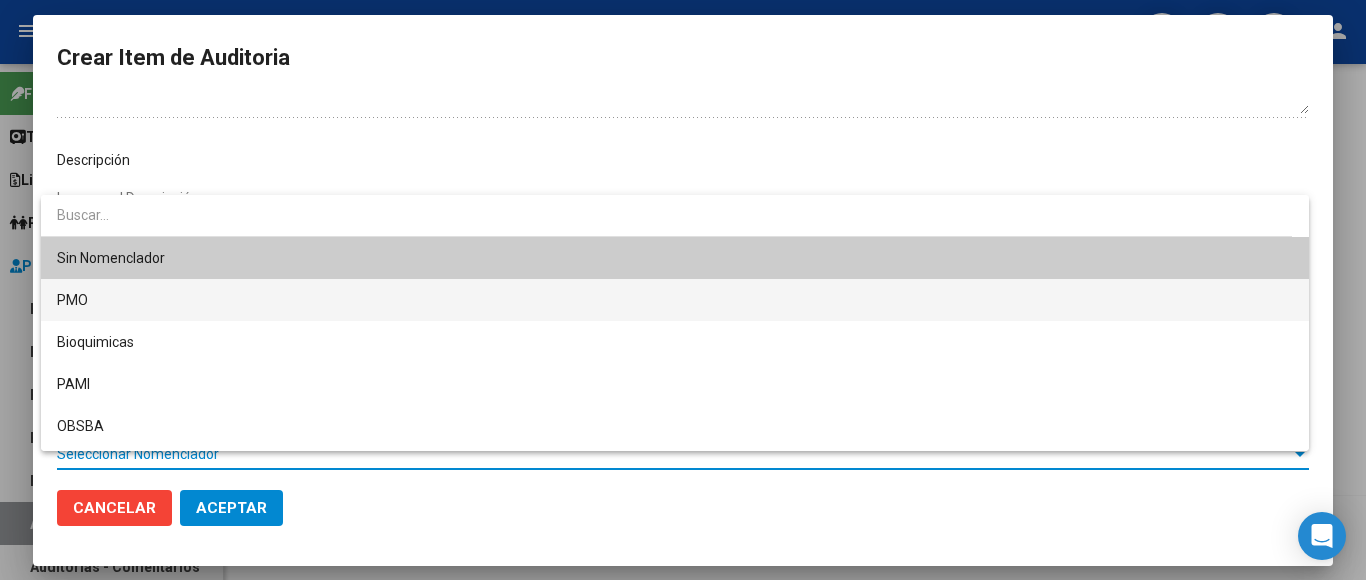 click on "PMO" at bounding box center (675, 300) 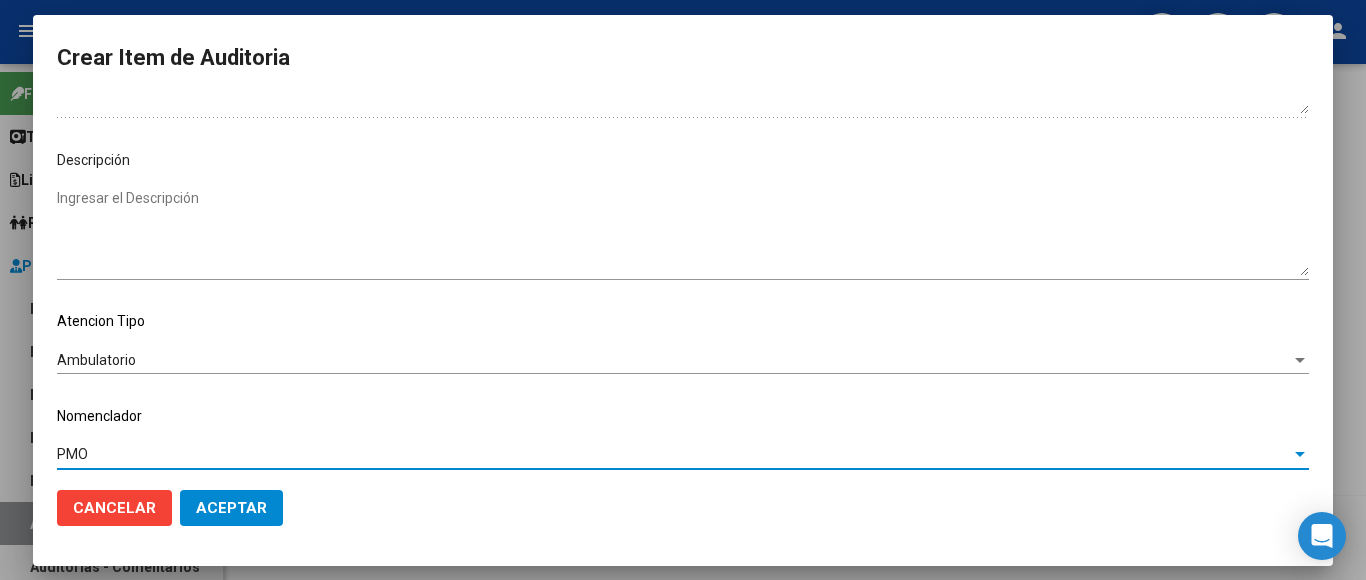 click on "Aceptar" 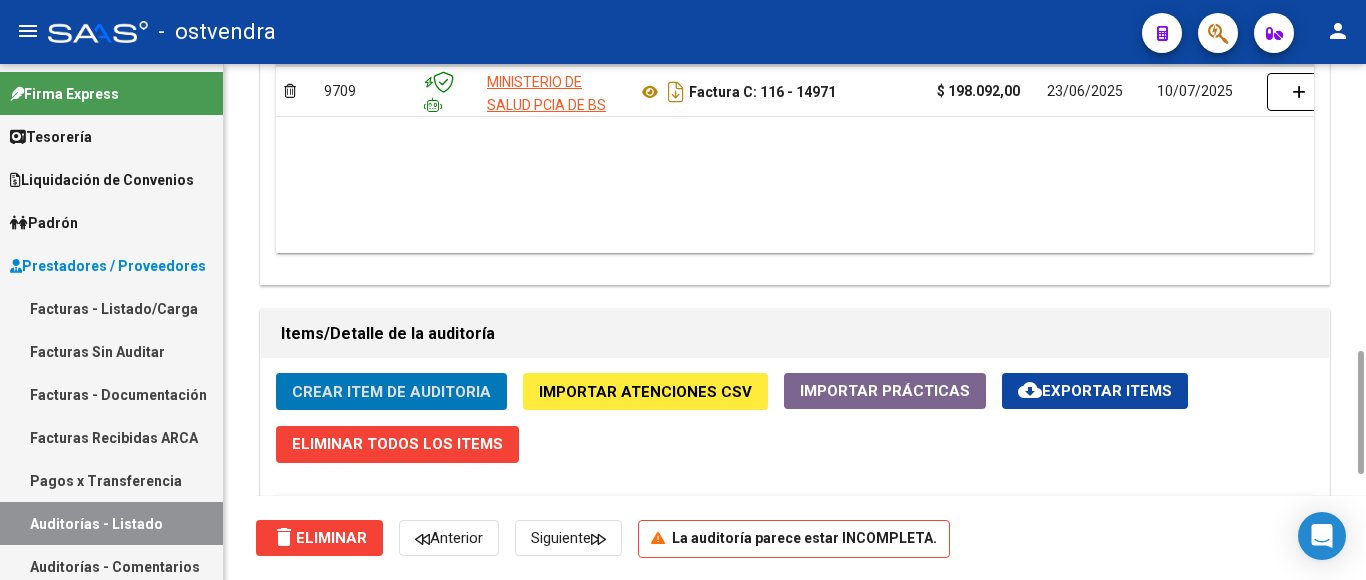 click on "Crear Item de Auditoria" 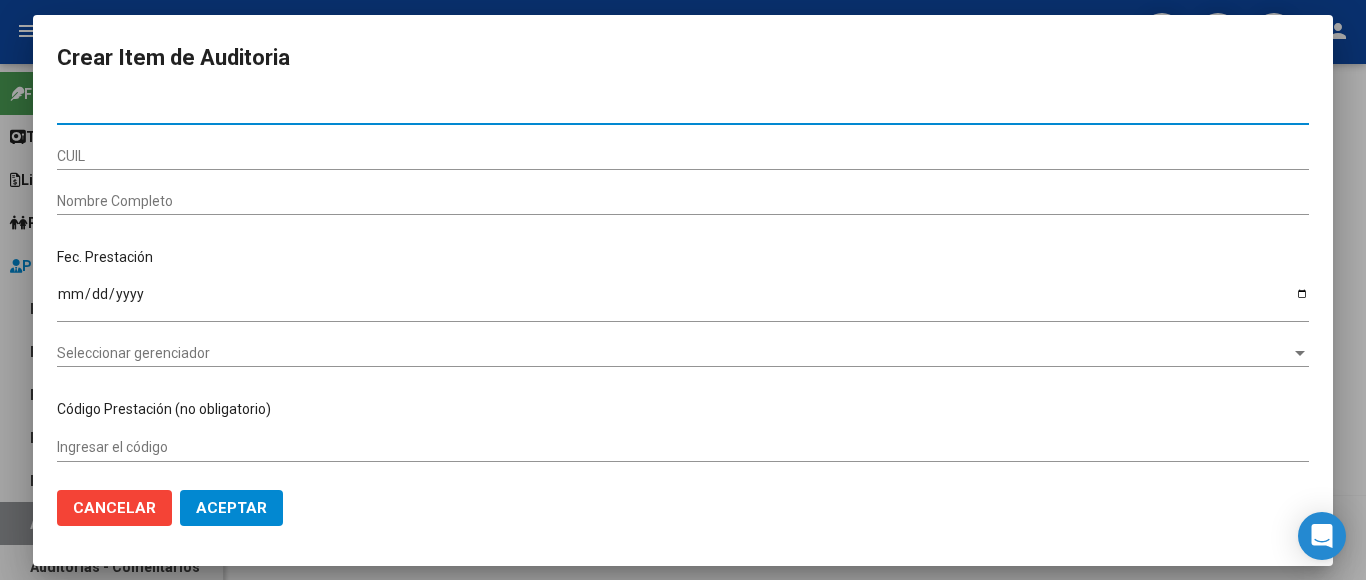 click on "Cancelar" 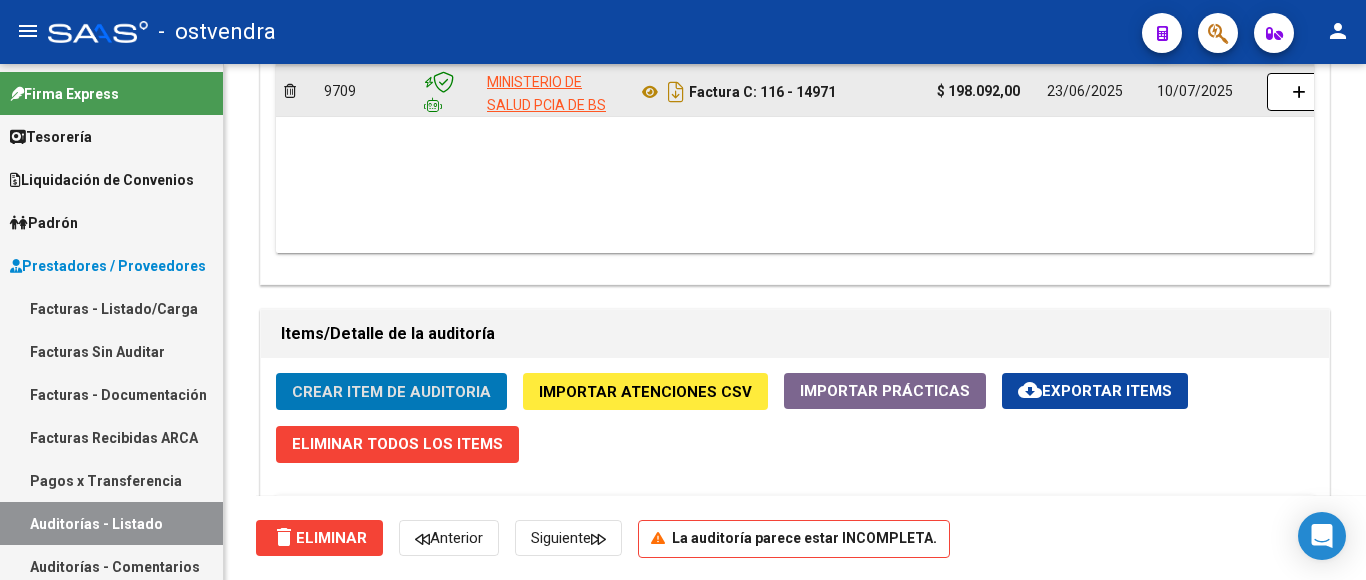 scroll, scrollTop: 1600, scrollLeft: 0, axis: vertical 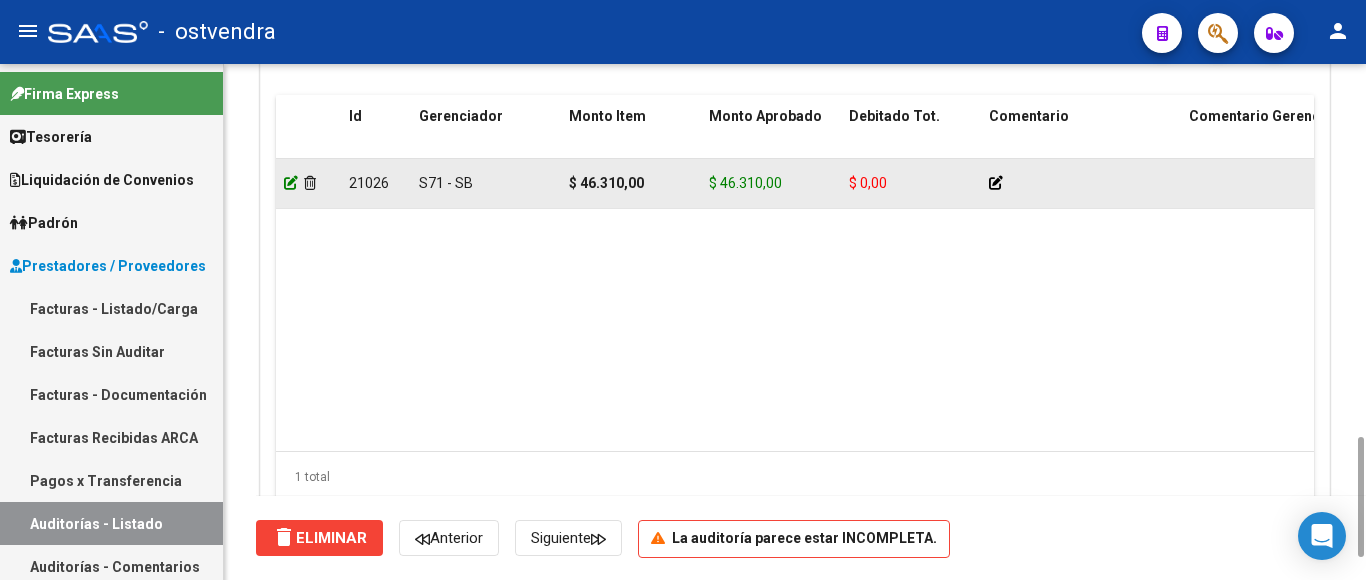 click 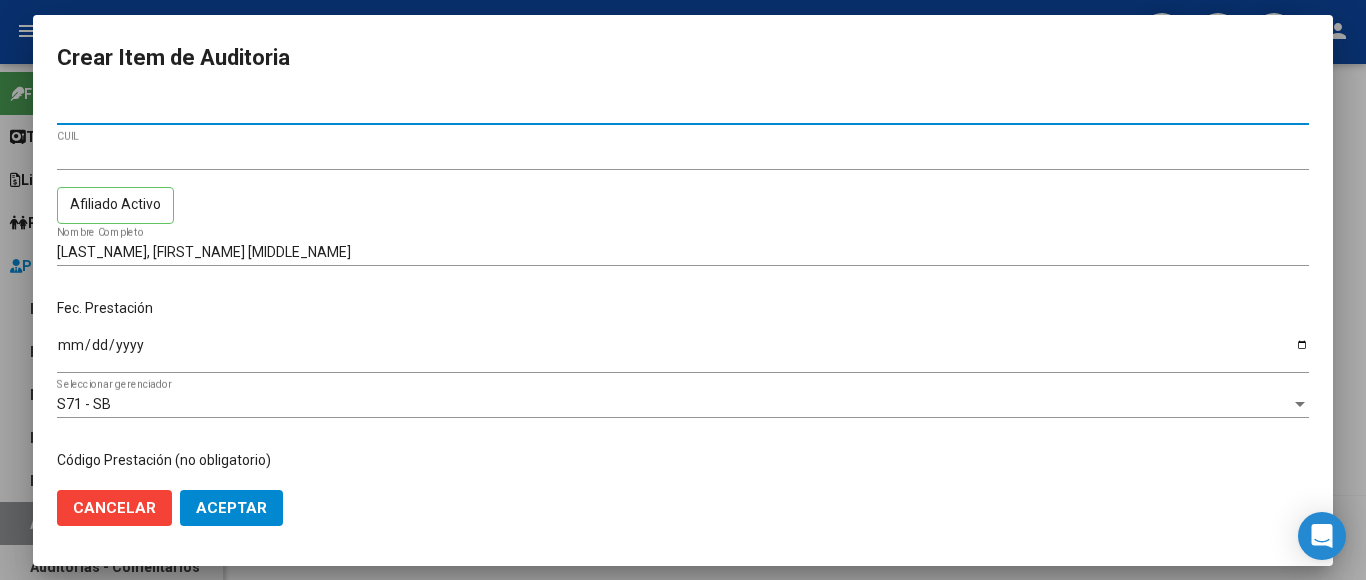 drag, startPoint x: 144, startPoint y: 112, endPoint x: 42, endPoint y: 99, distance: 102.825096 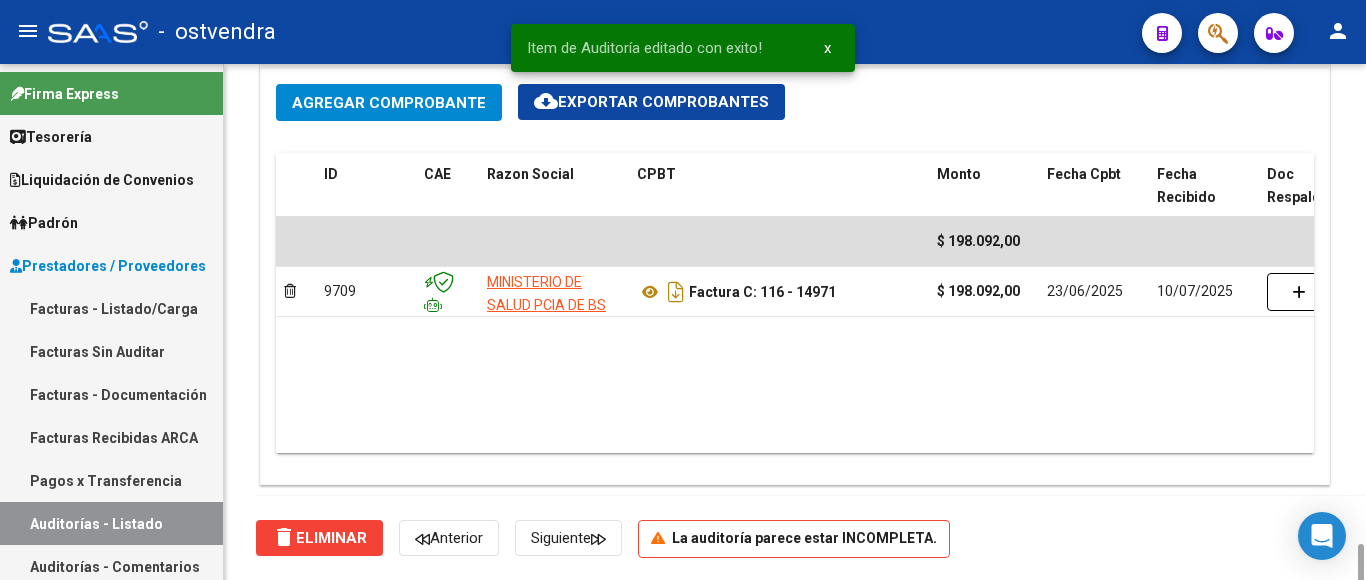 scroll, scrollTop: 1200, scrollLeft: 0, axis: vertical 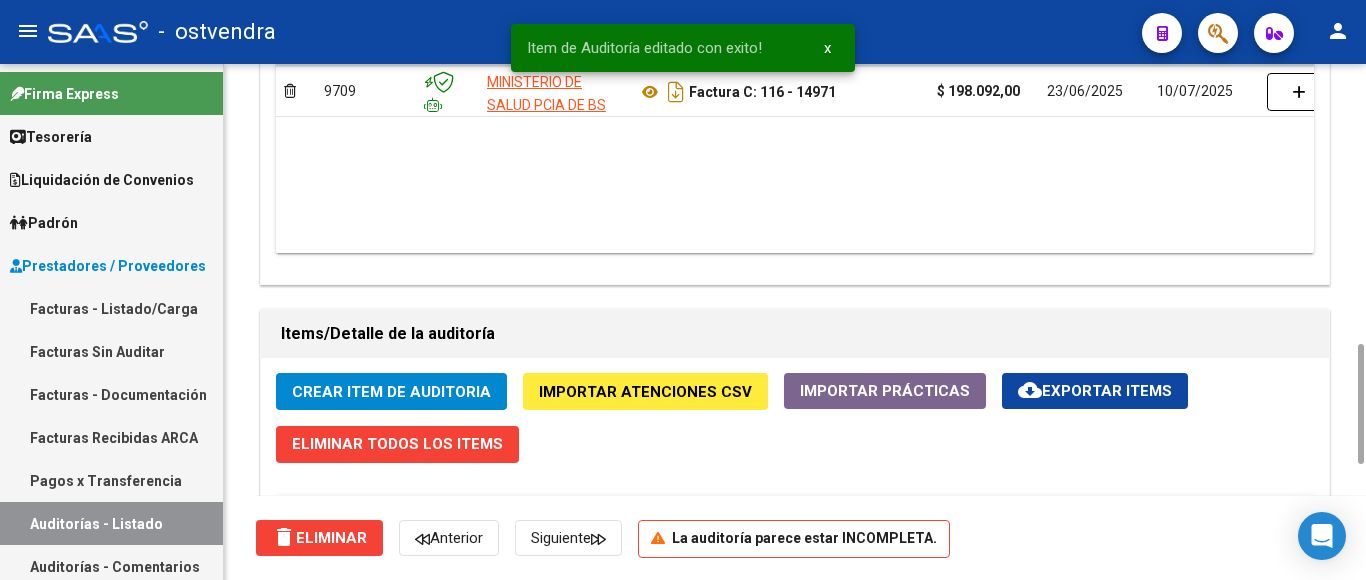 click on "Crear Item de Auditoria" 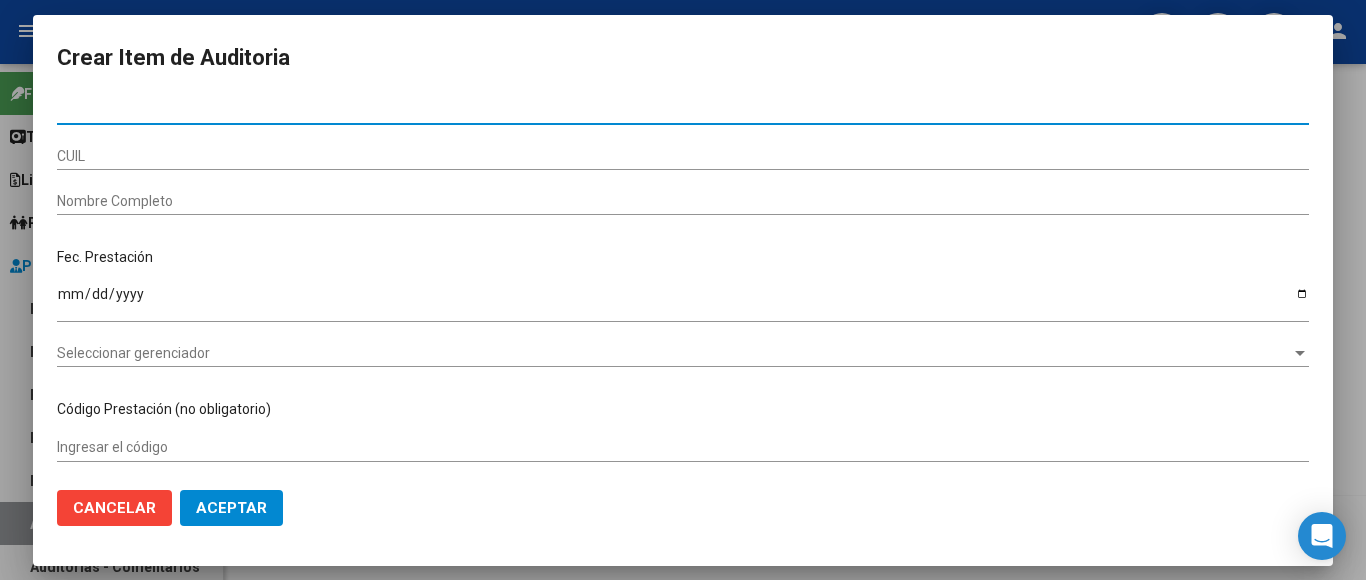paste on "[NUMBER]" 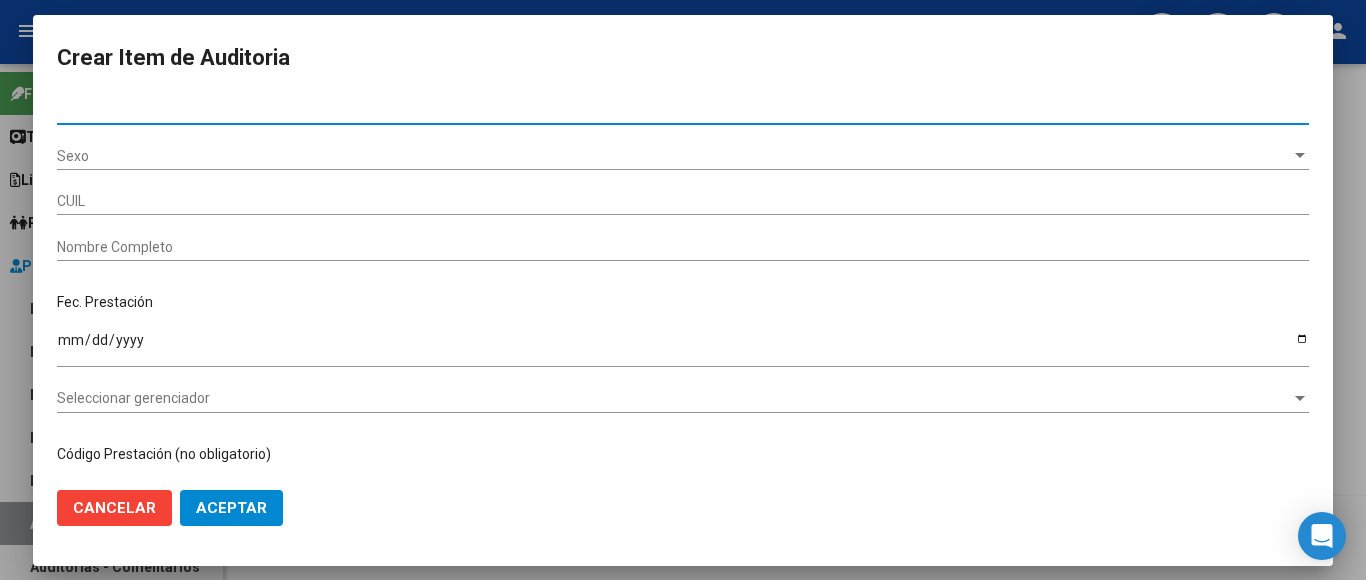 type on "[NUMBER]" 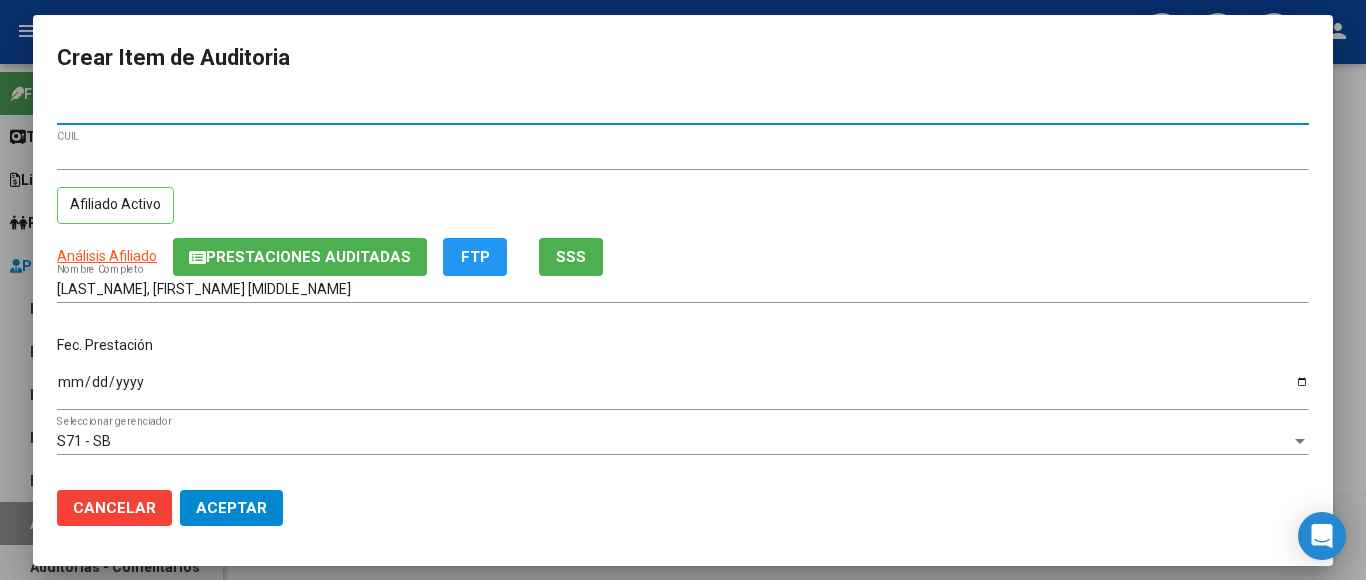 type on "[NUMBER]" 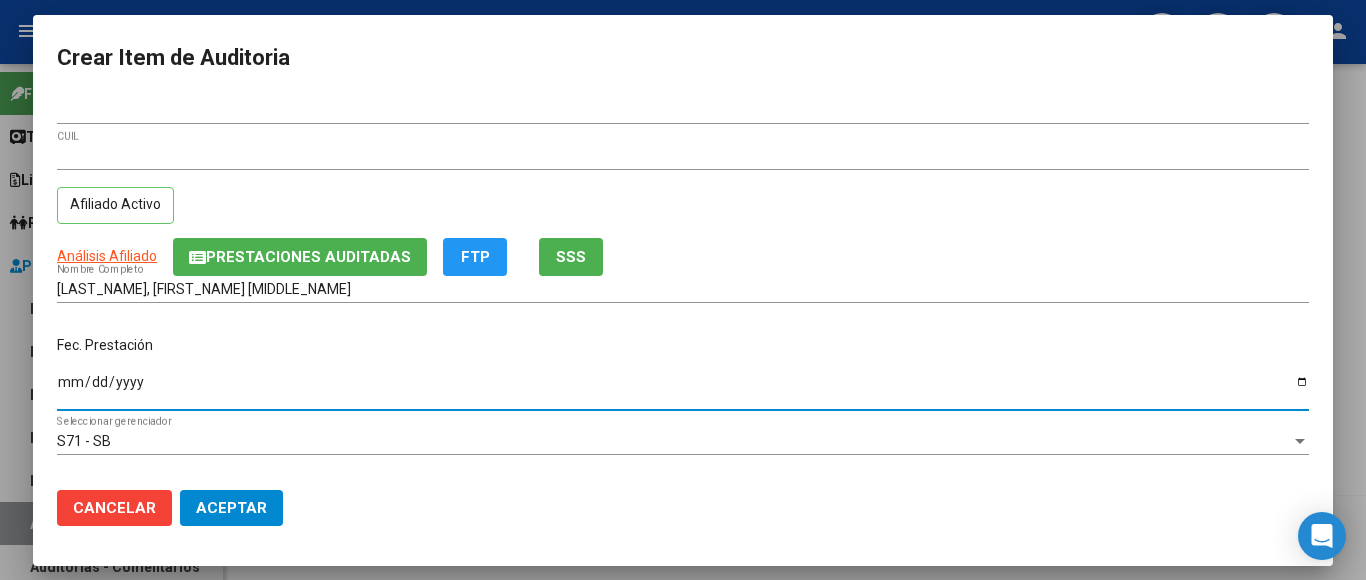 click on "Ingresar la fecha" at bounding box center (683, 389) 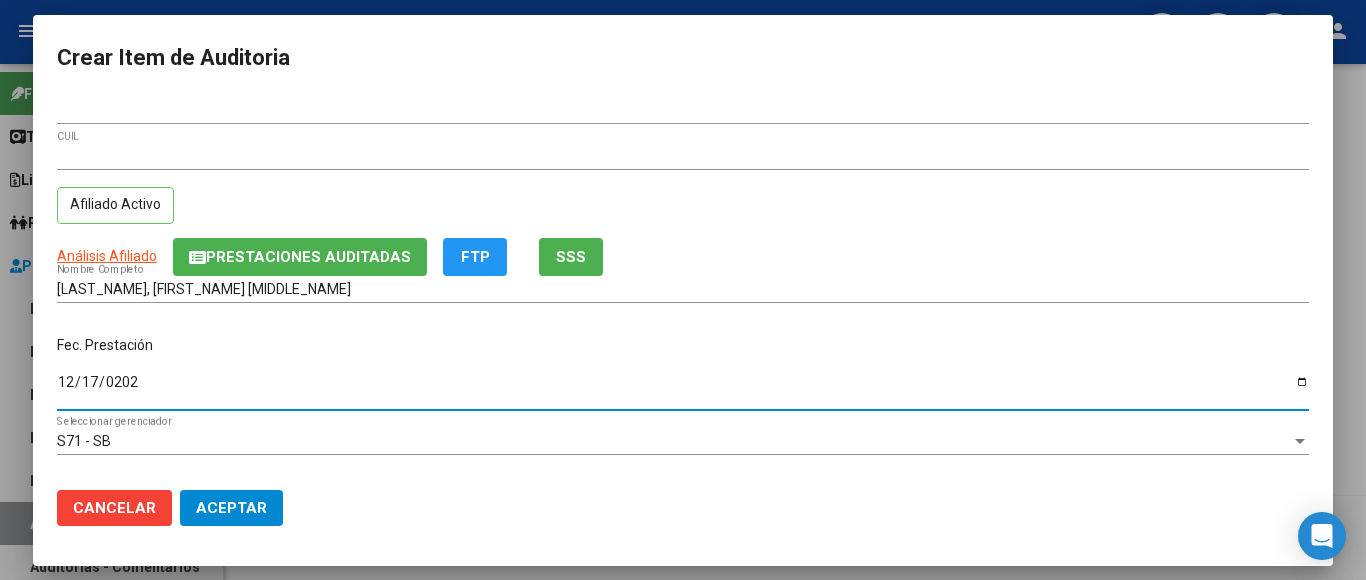 type on "2024-12-17" 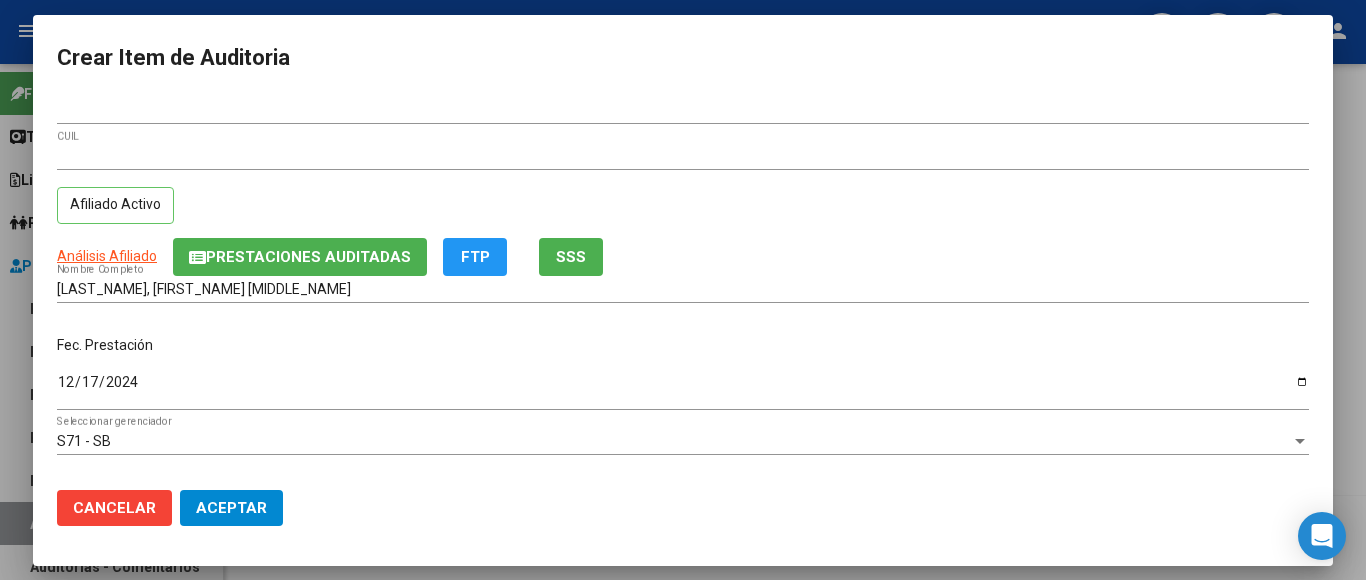 scroll, scrollTop: 200, scrollLeft: 0, axis: vertical 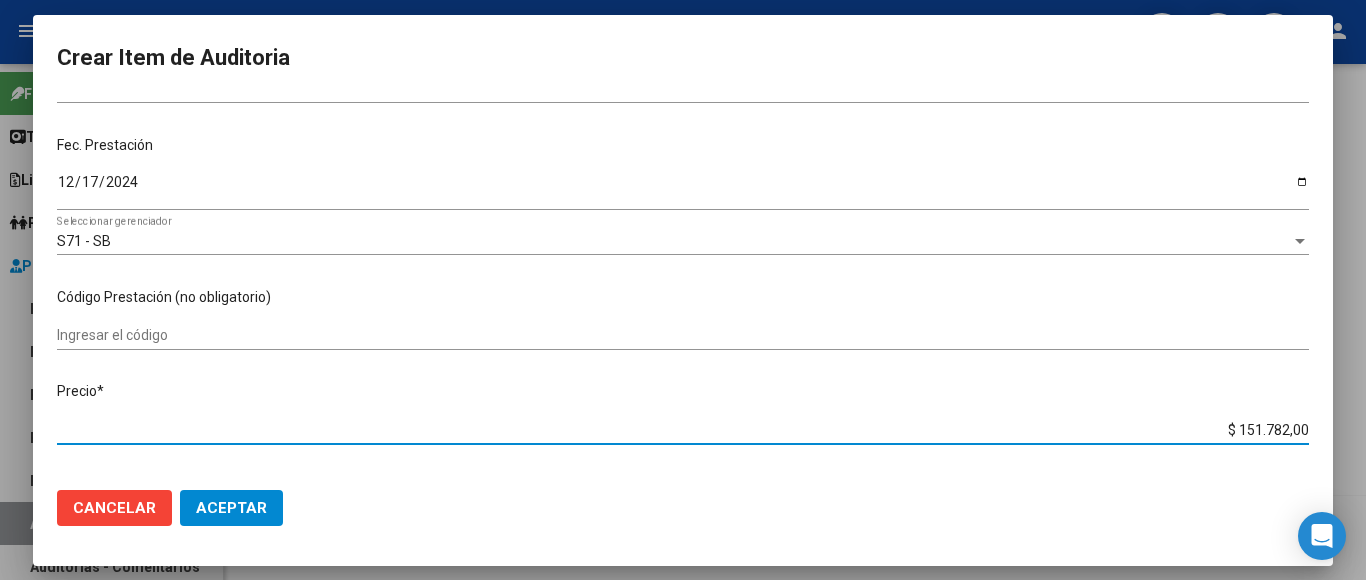 drag, startPoint x: 1193, startPoint y: 416, endPoint x: 1317, endPoint y: 423, distance: 124.197426 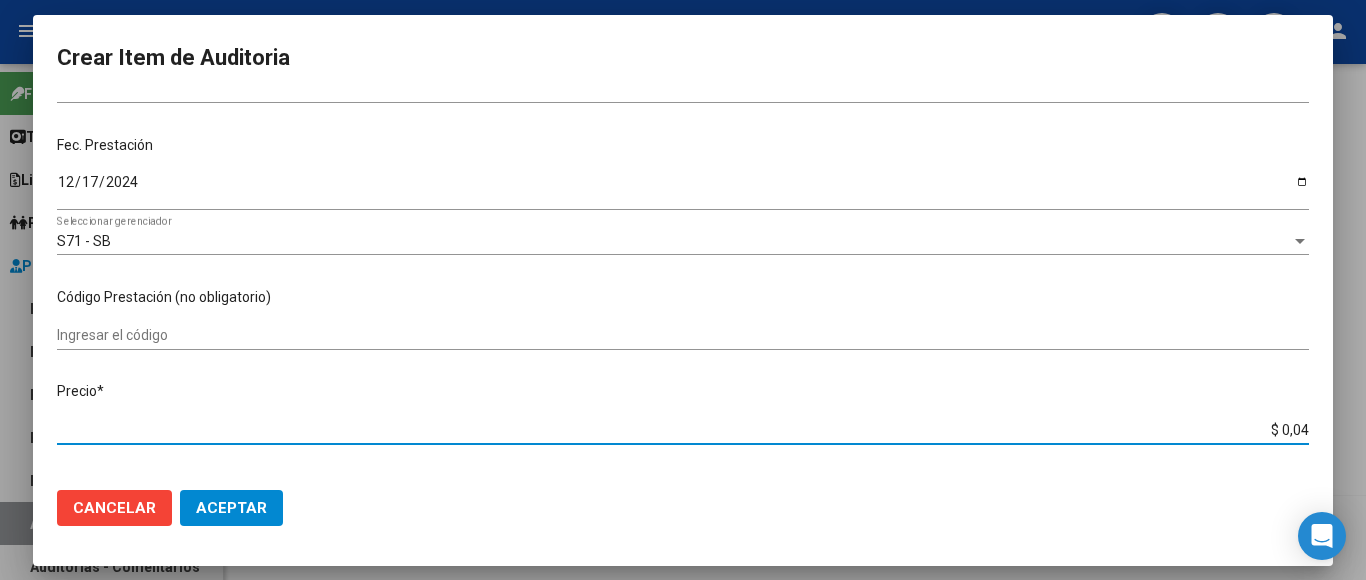 type on "$ 0,04" 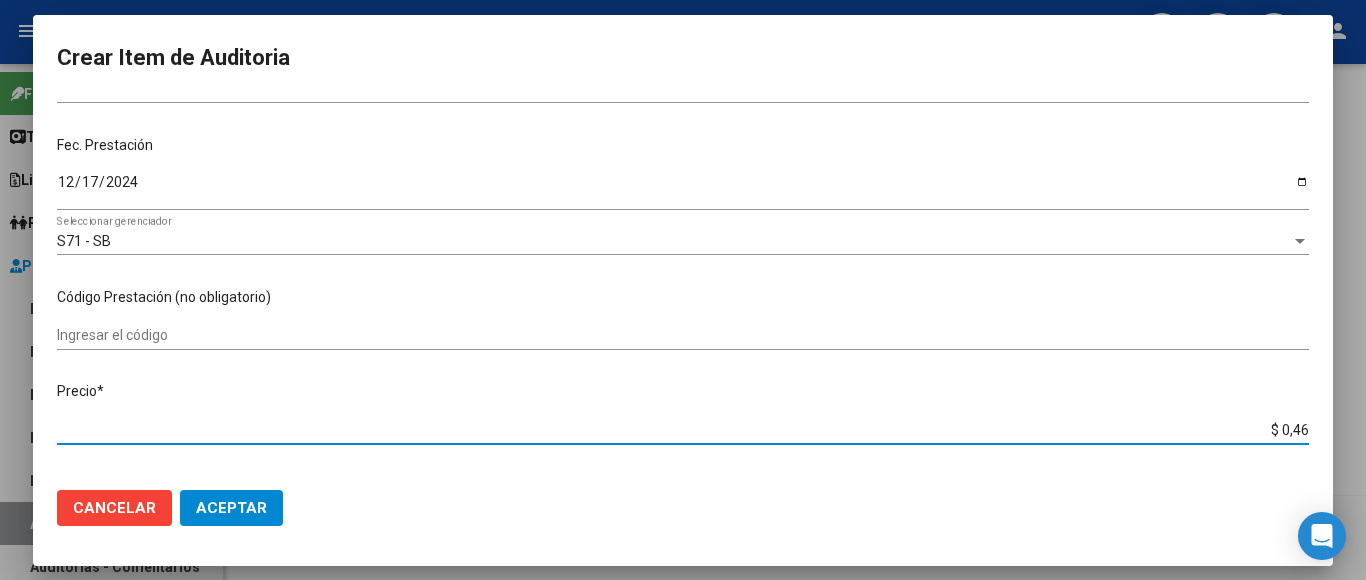 type on "$ 4,69" 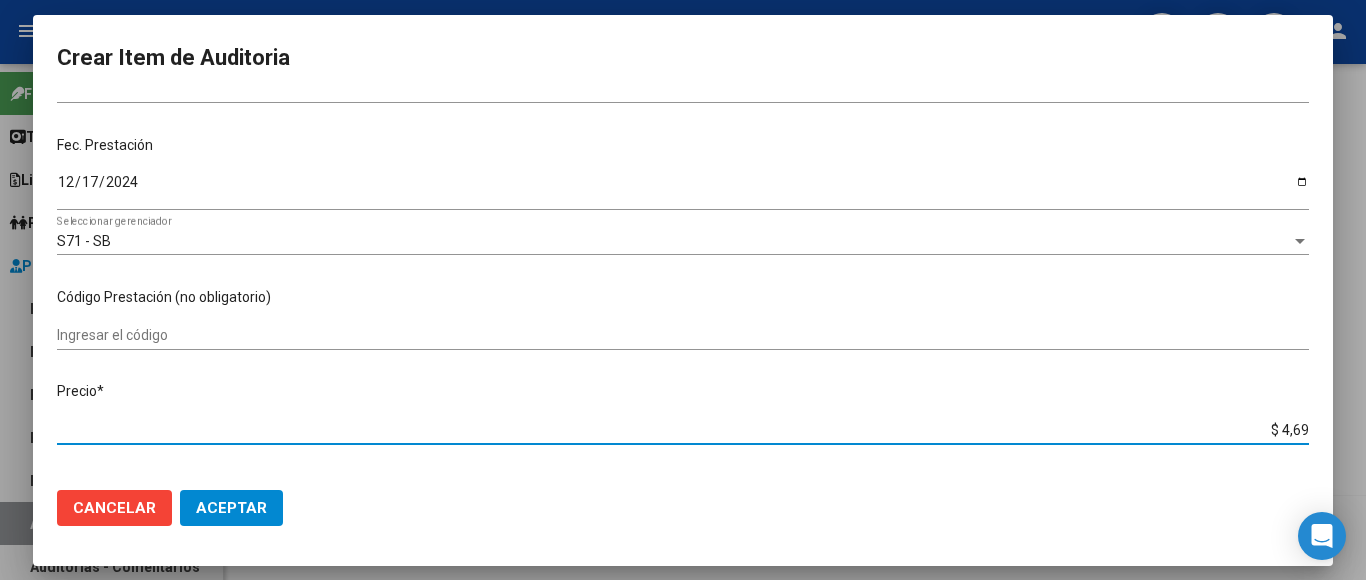 type on "$ 46,92" 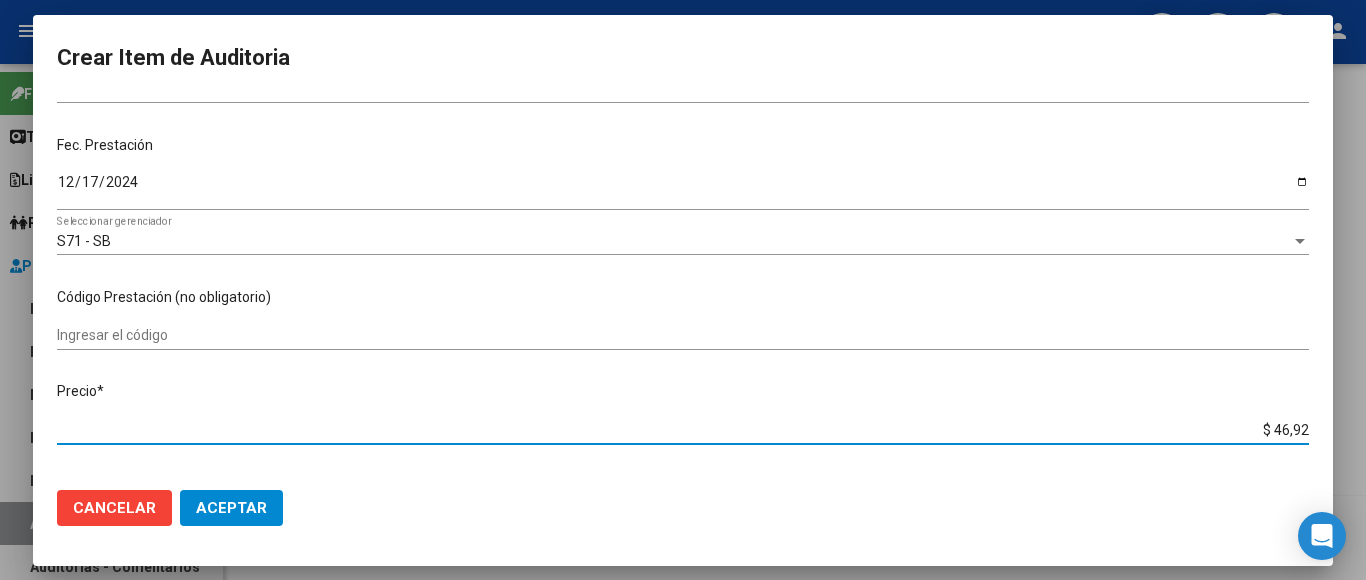 type on "$ [AMOUNT]" 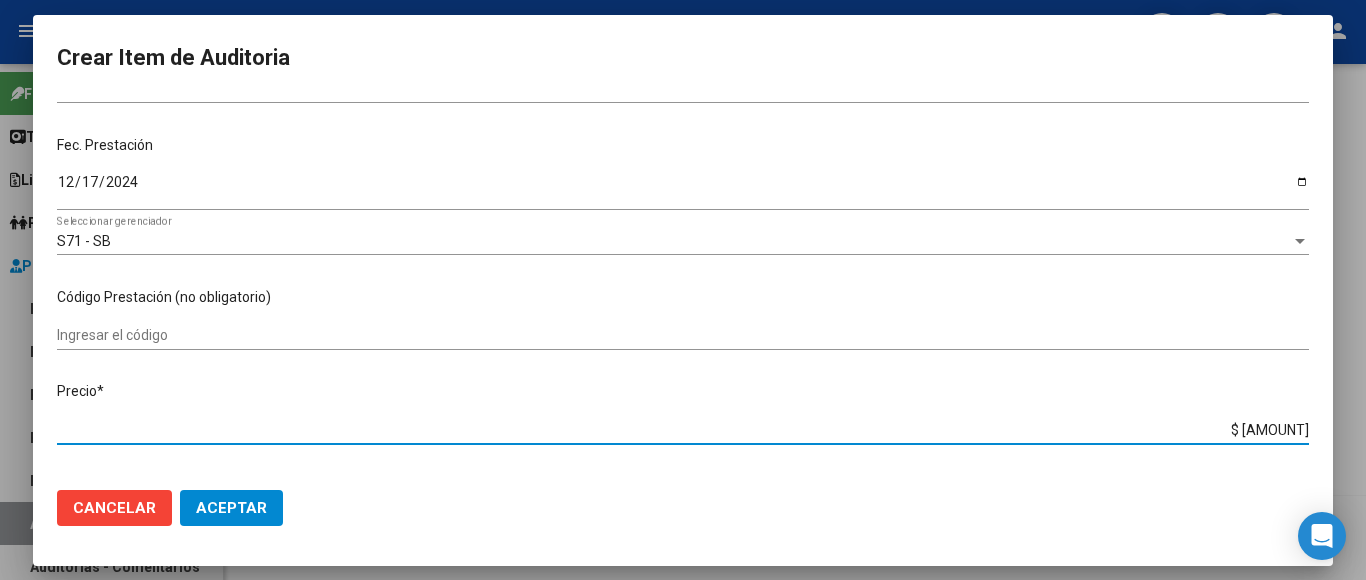 type on "$ [AMOUNT]" 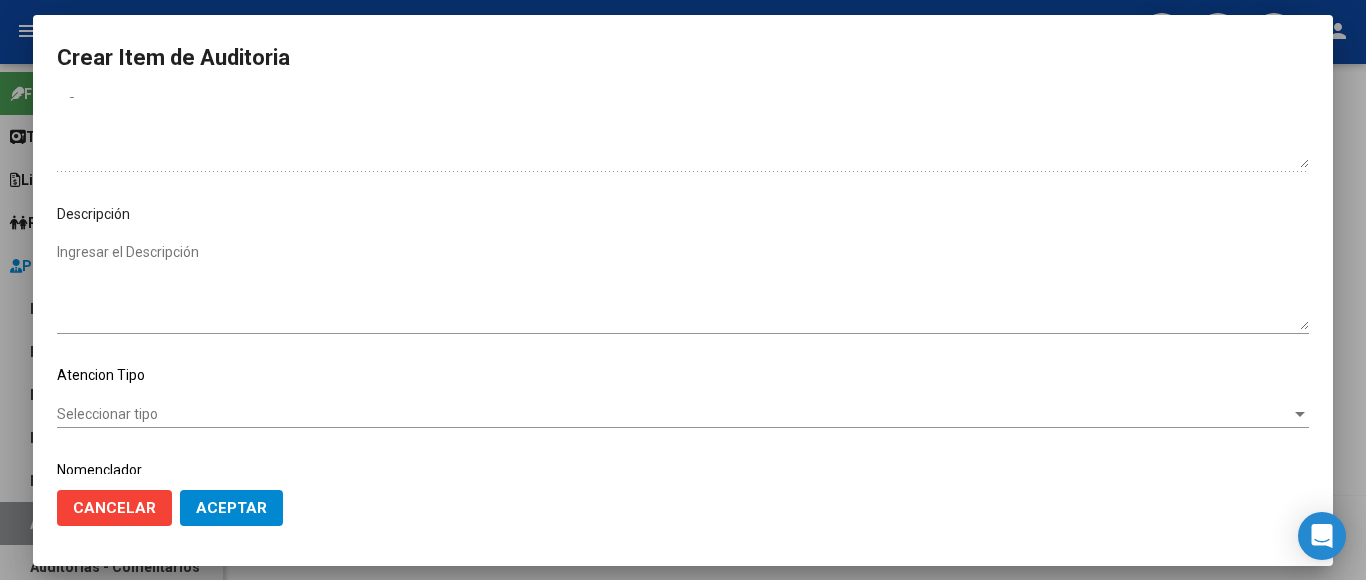 scroll, scrollTop: 1133, scrollLeft: 0, axis: vertical 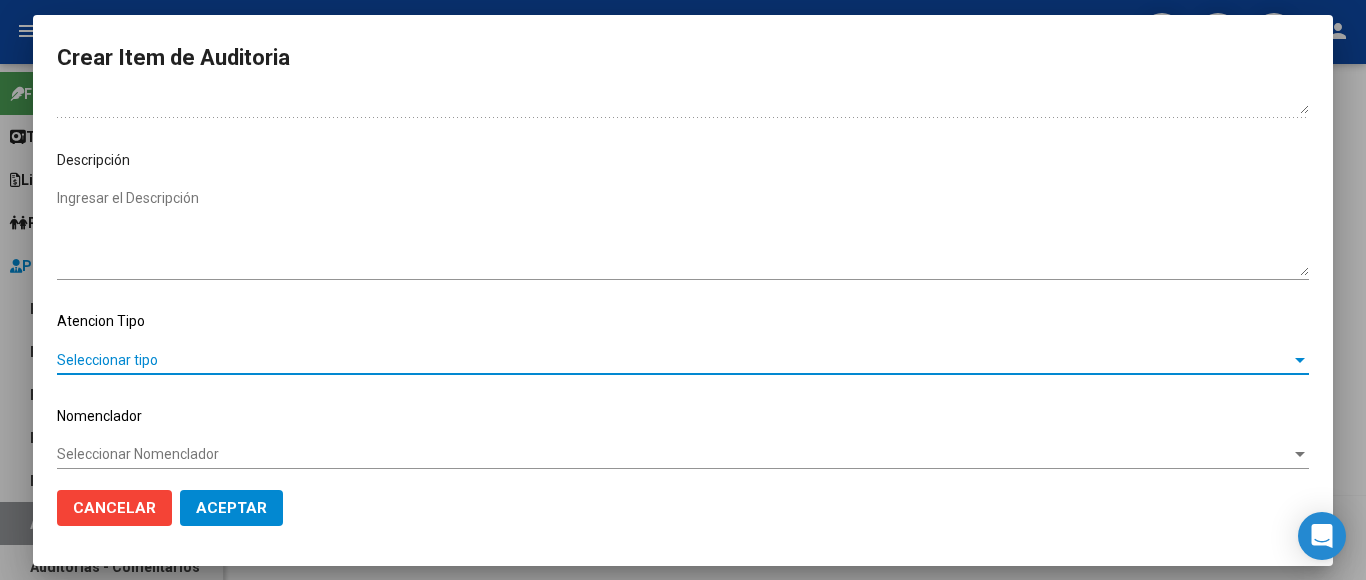 click on "Seleccionar tipo" at bounding box center [674, 360] 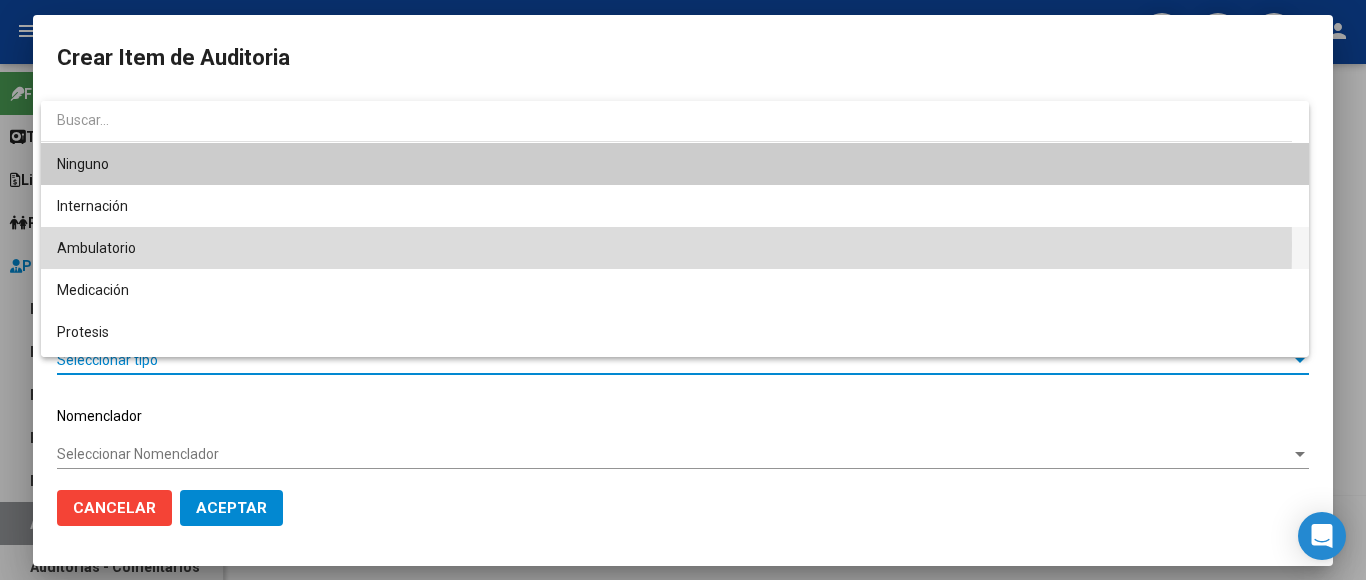 click on "Ambulatorio" at bounding box center (675, 248) 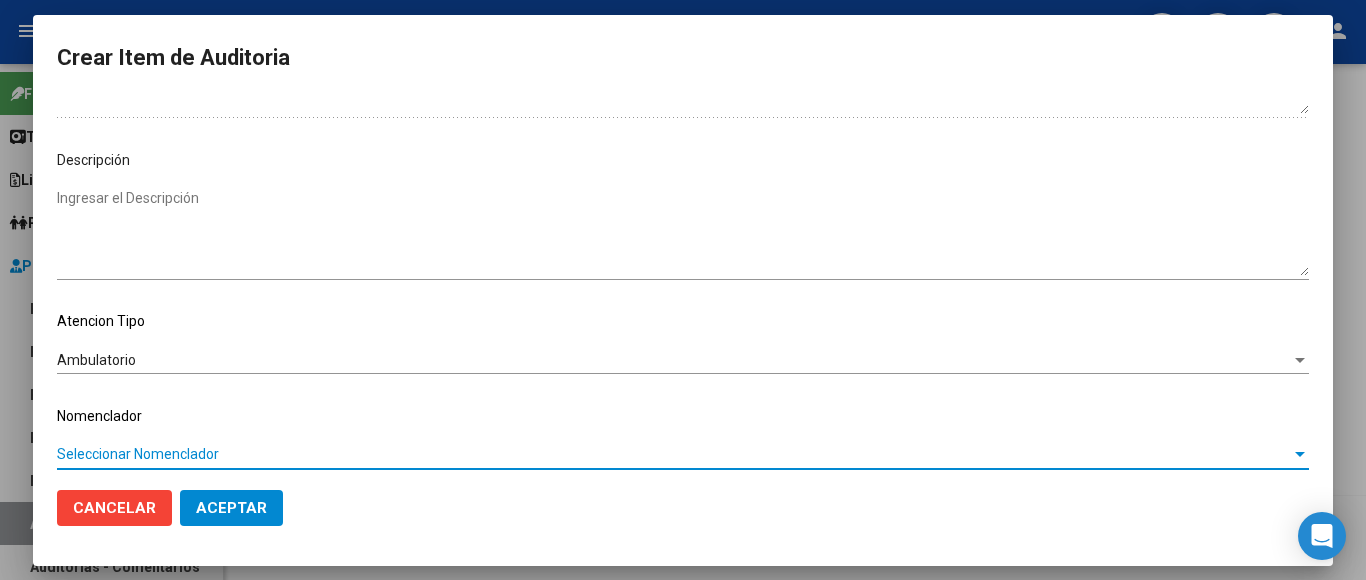 click on "Seleccionar Nomenclador" at bounding box center (674, 454) 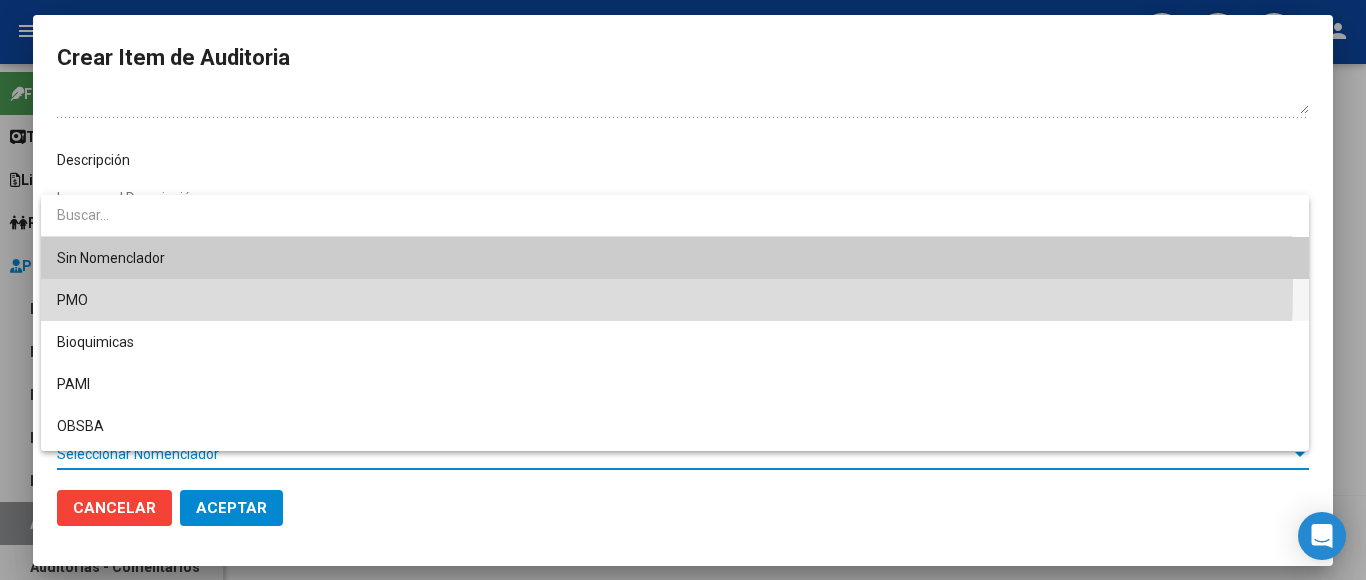 click on "PMO" at bounding box center [675, 300] 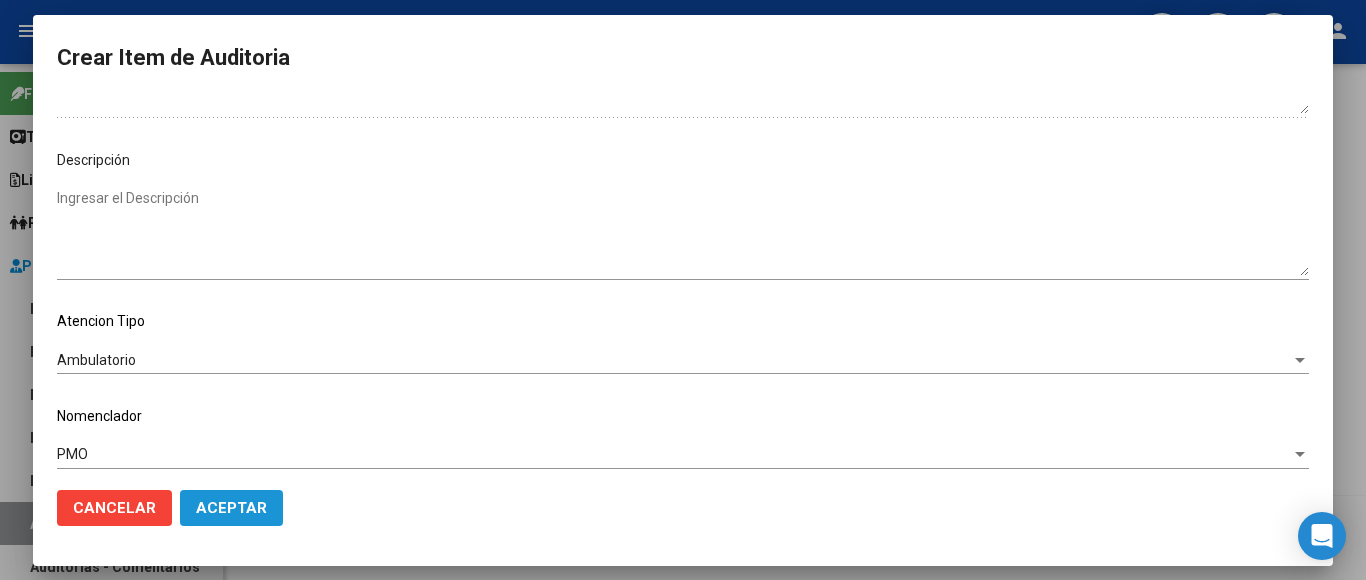 click on "Aceptar" 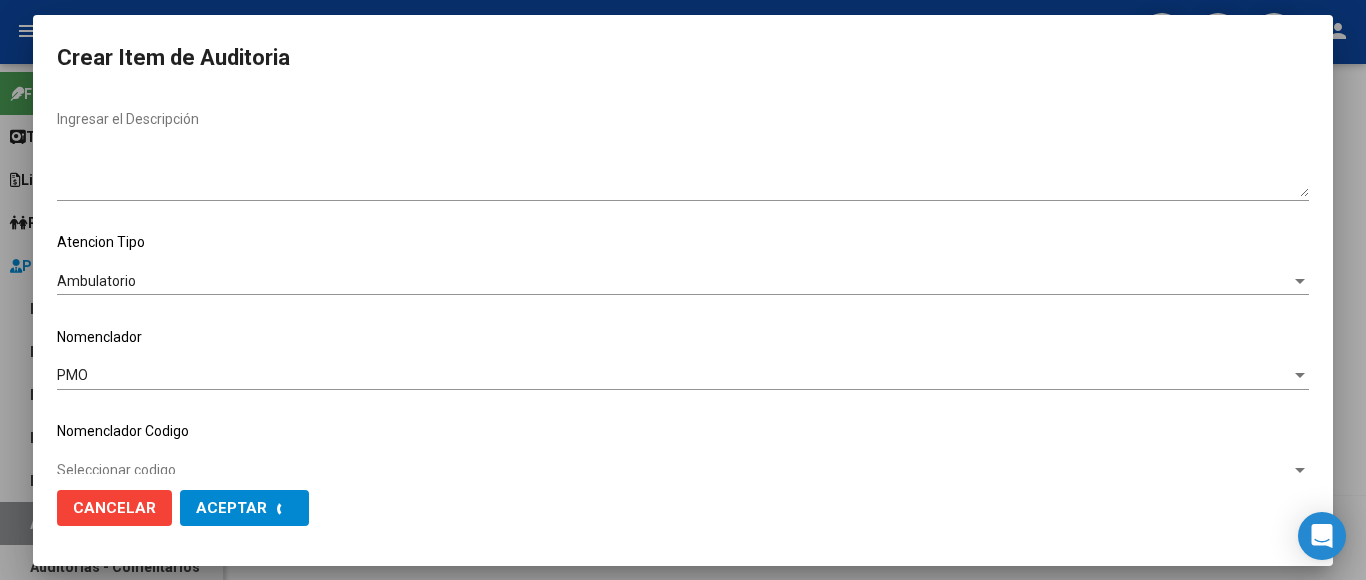 scroll, scrollTop: 1228, scrollLeft: 0, axis: vertical 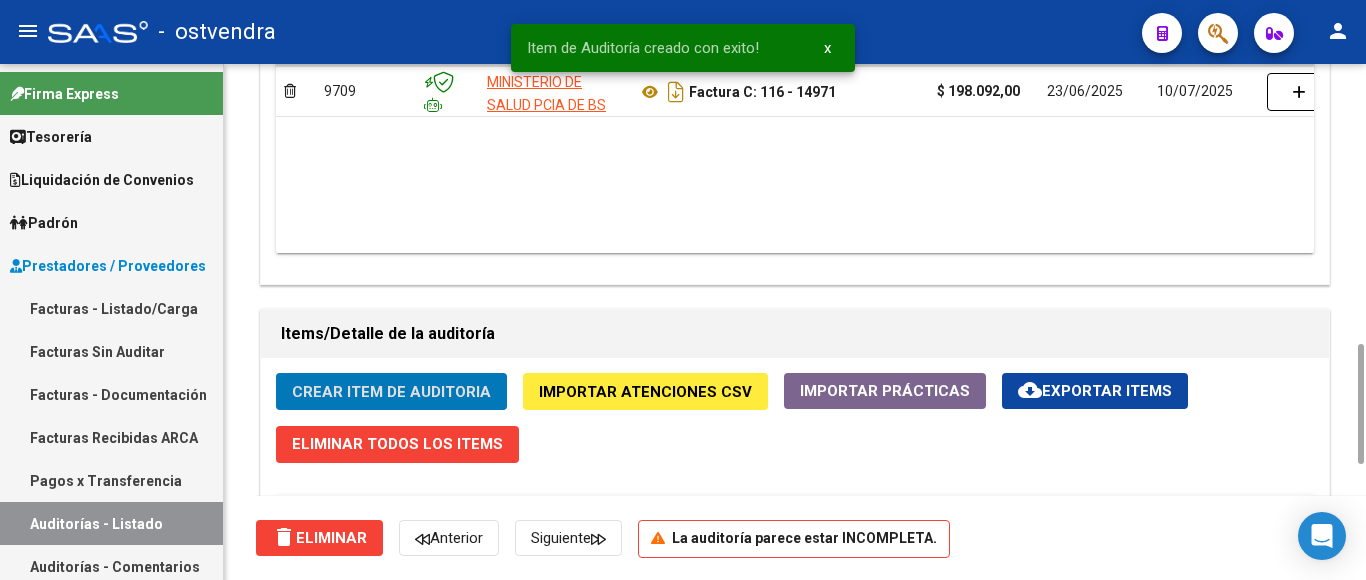 click on "Crear Item de Auditoria" 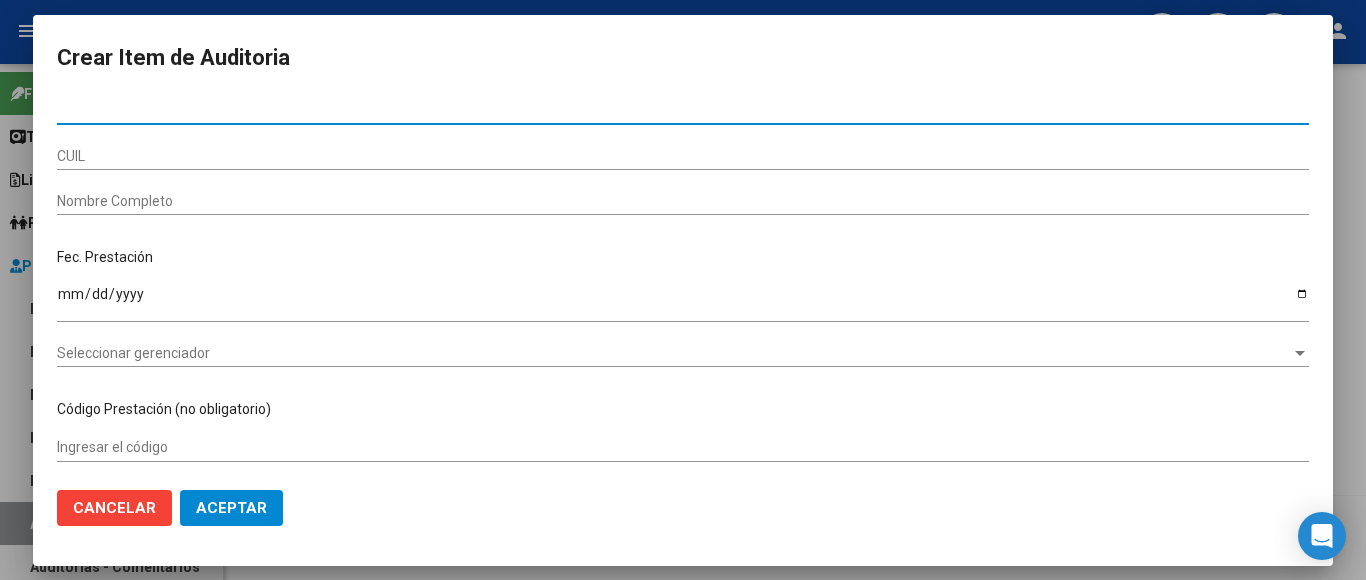 paste on "[NUMBER]" 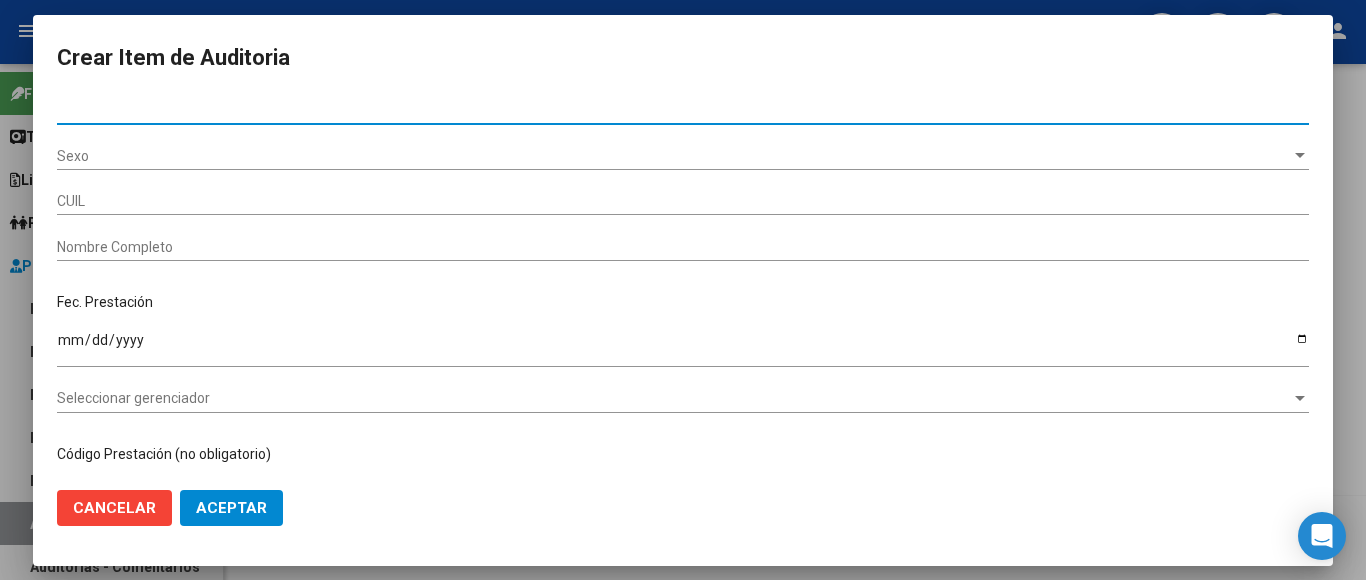 type on "[NUMBER]" 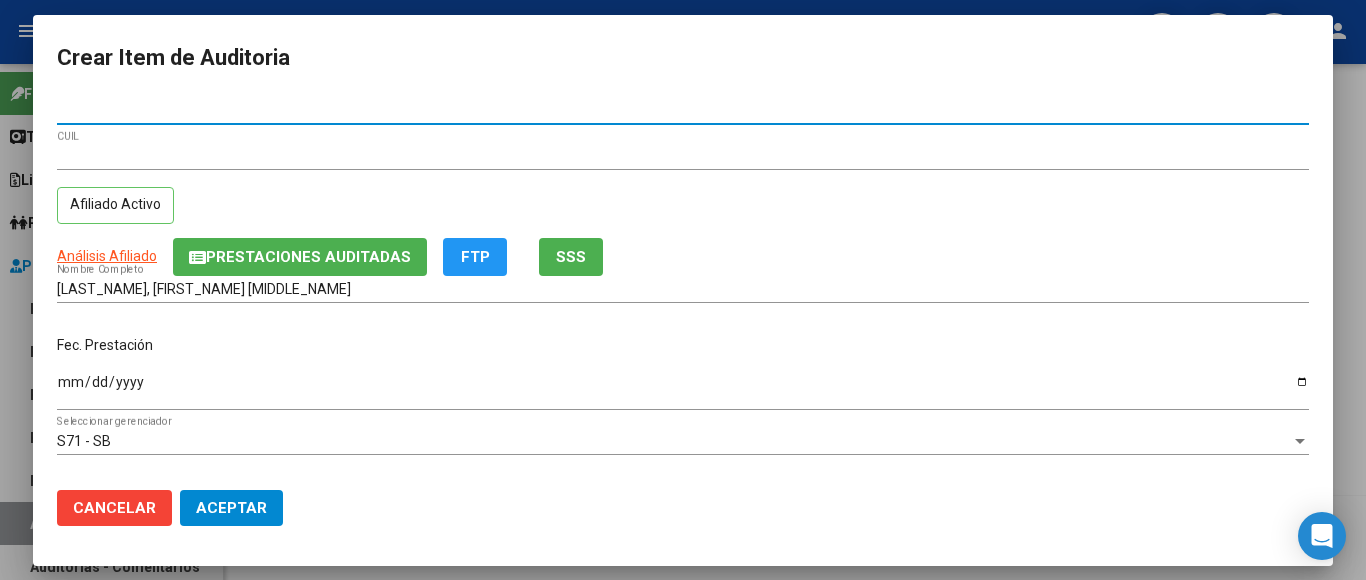 type on "[NUMBER]" 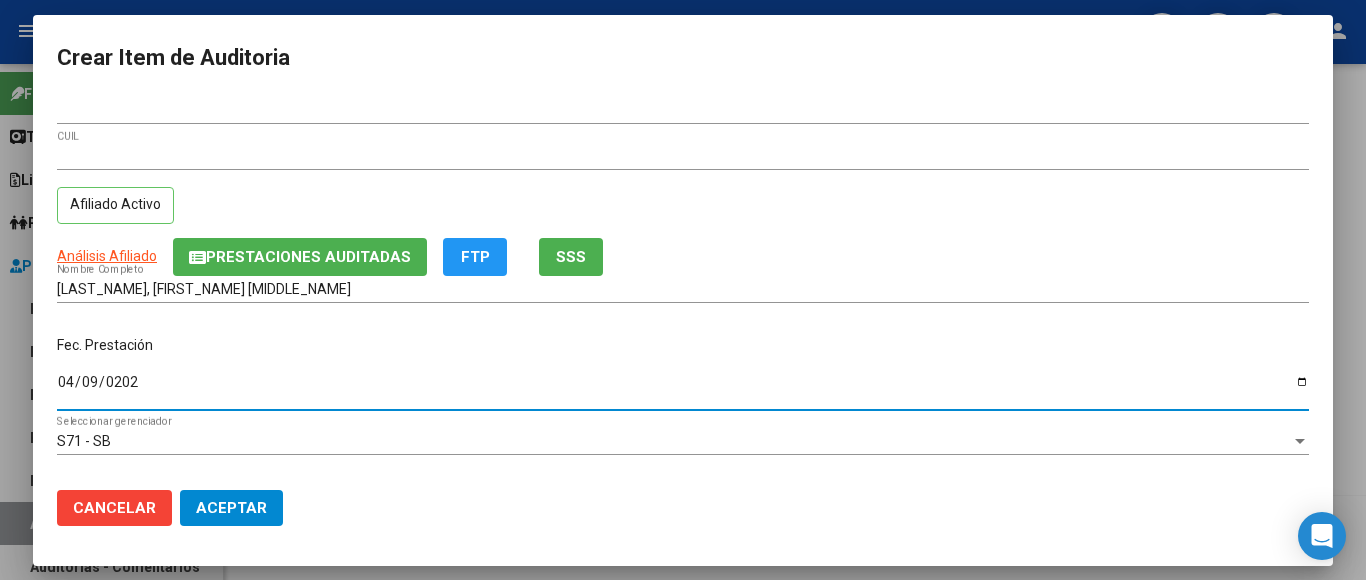 type on "2025-04-09" 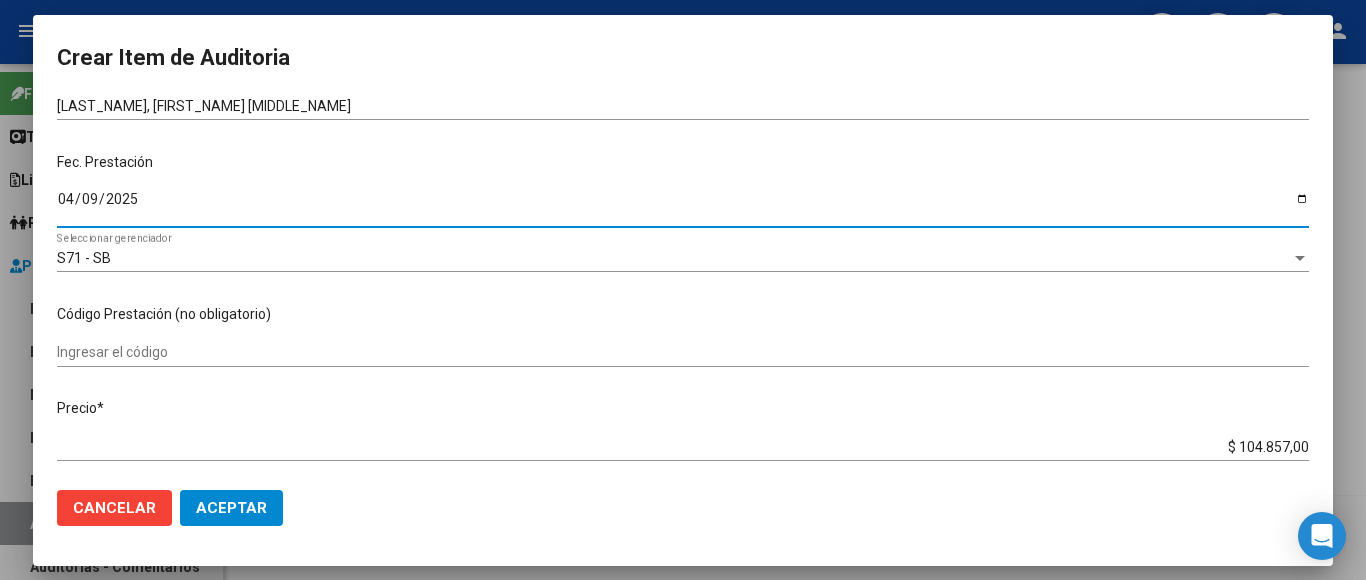 scroll, scrollTop: 200, scrollLeft: 0, axis: vertical 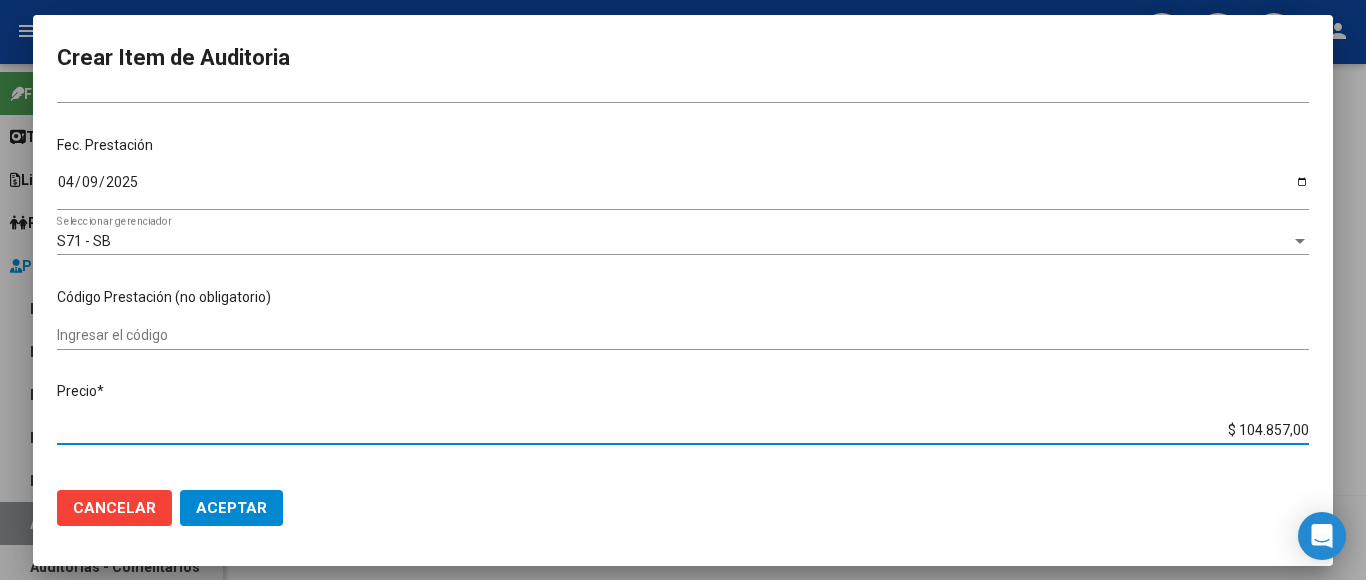 drag, startPoint x: 1207, startPoint y: 414, endPoint x: 1292, endPoint y: 440, distance: 88.88757 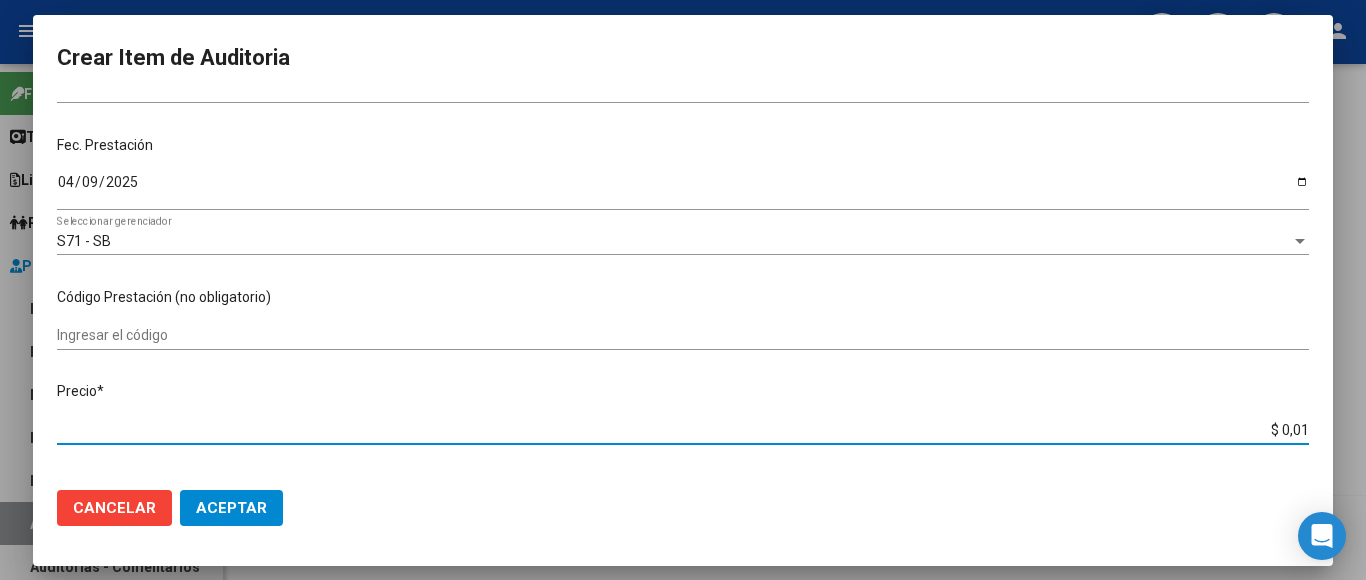 type on "$ 0,11" 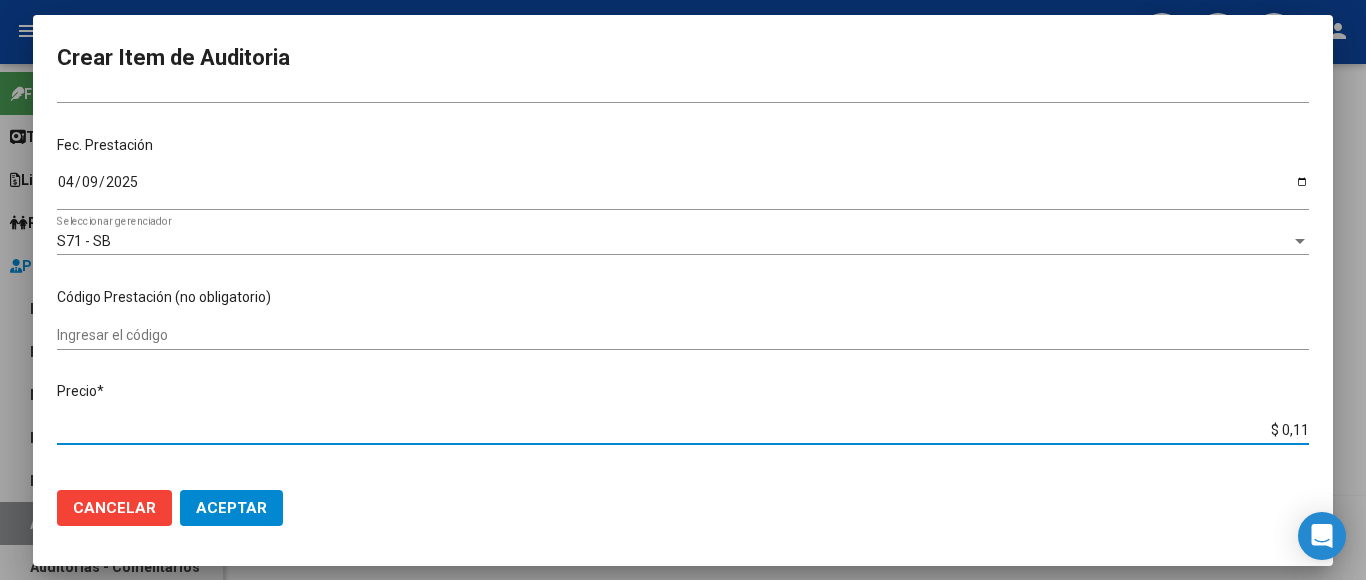 type on "$ 1,14" 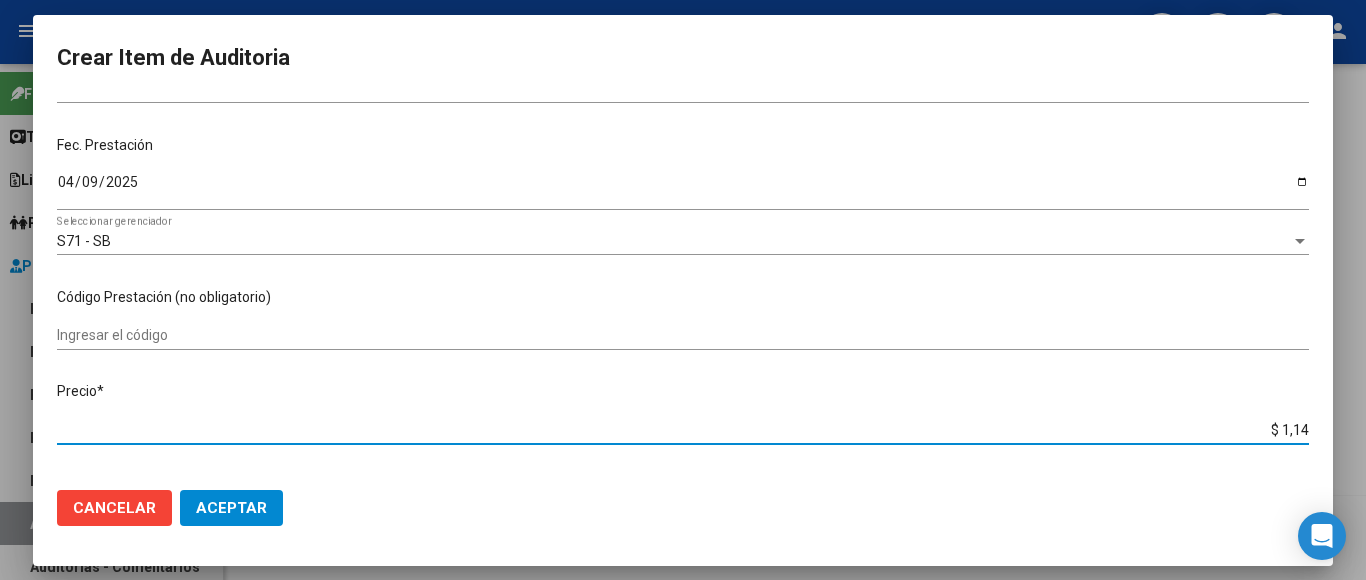 type on "$ [AMOUNT]" 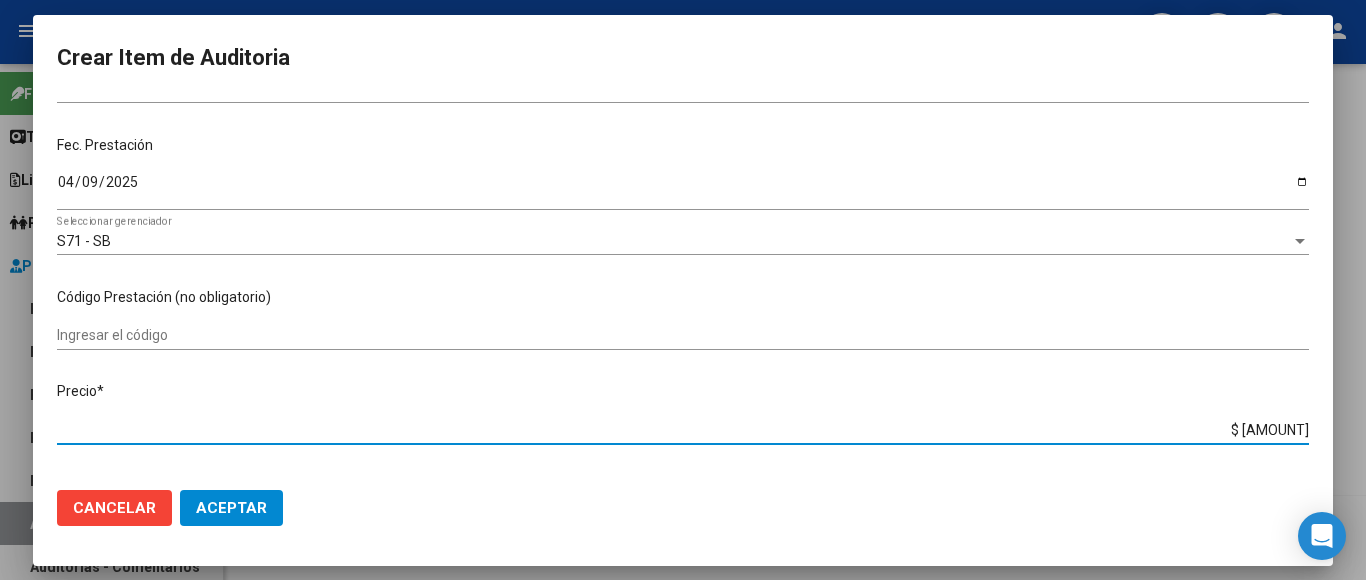 type on "$ [AMOUNT]" 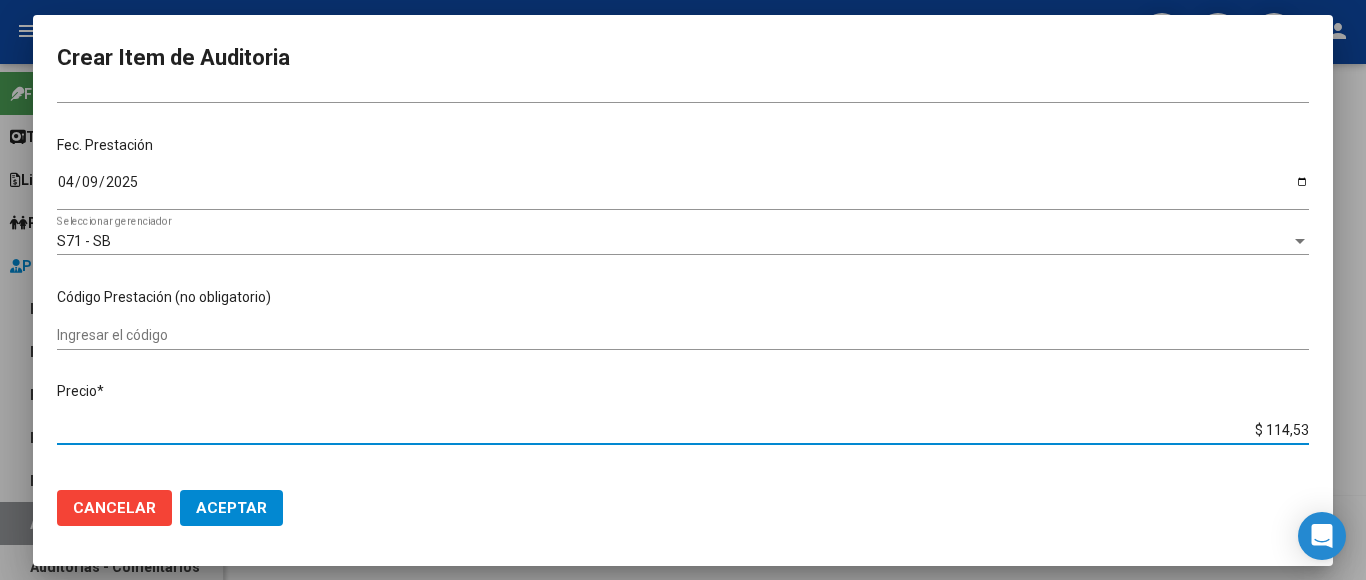 type on "$ 1.145,30" 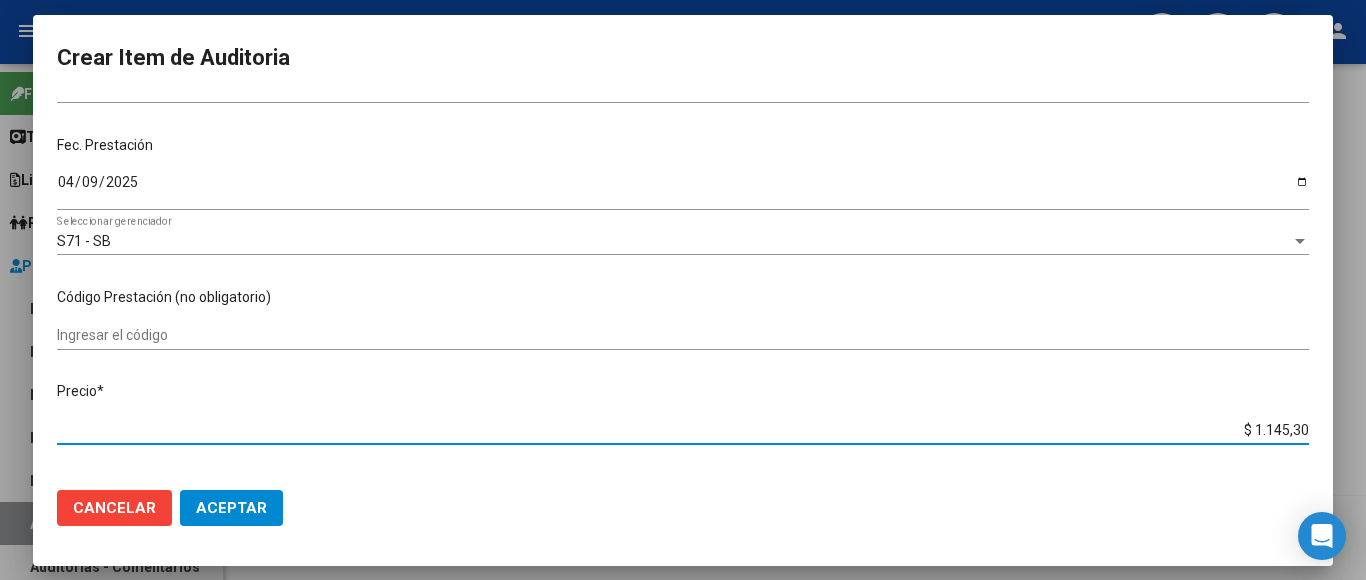 type on "$ 11.453,00" 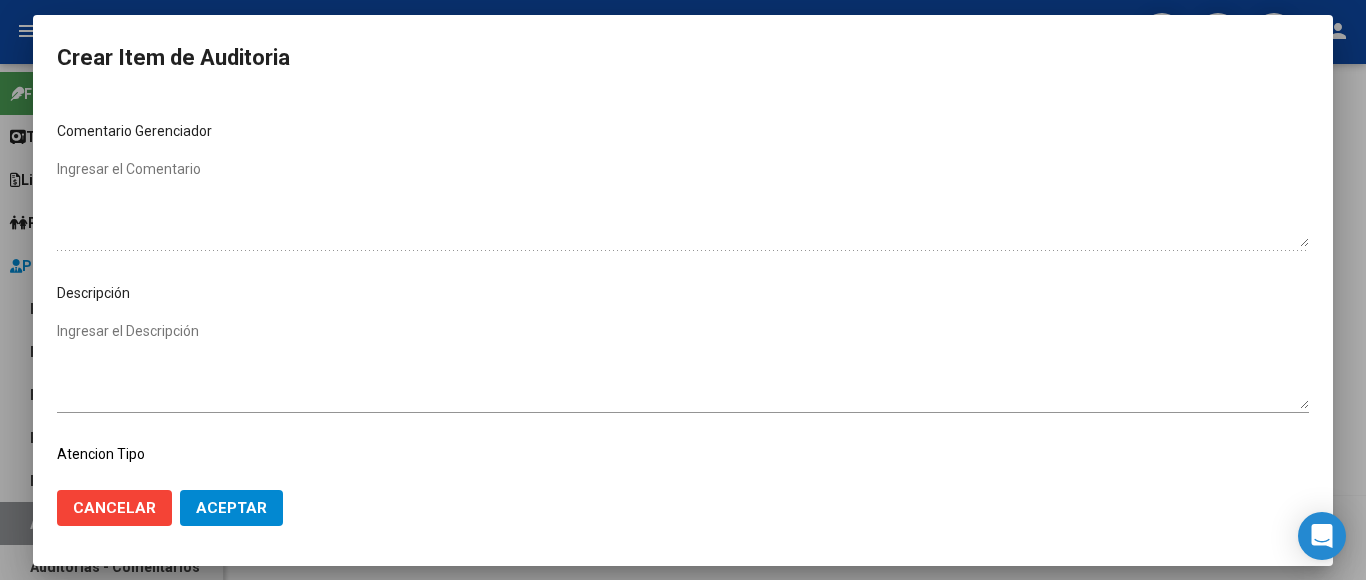 scroll, scrollTop: 1133, scrollLeft: 0, axis: vertical 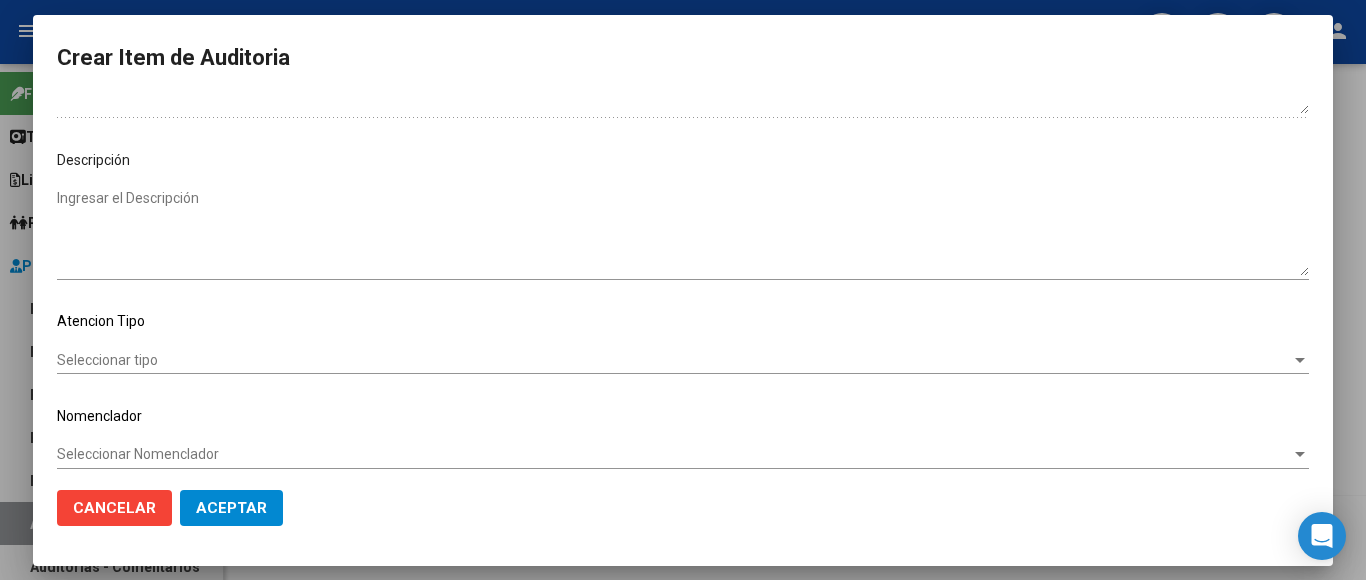 click on "Seleccionar tipo Seleccionar tipo" 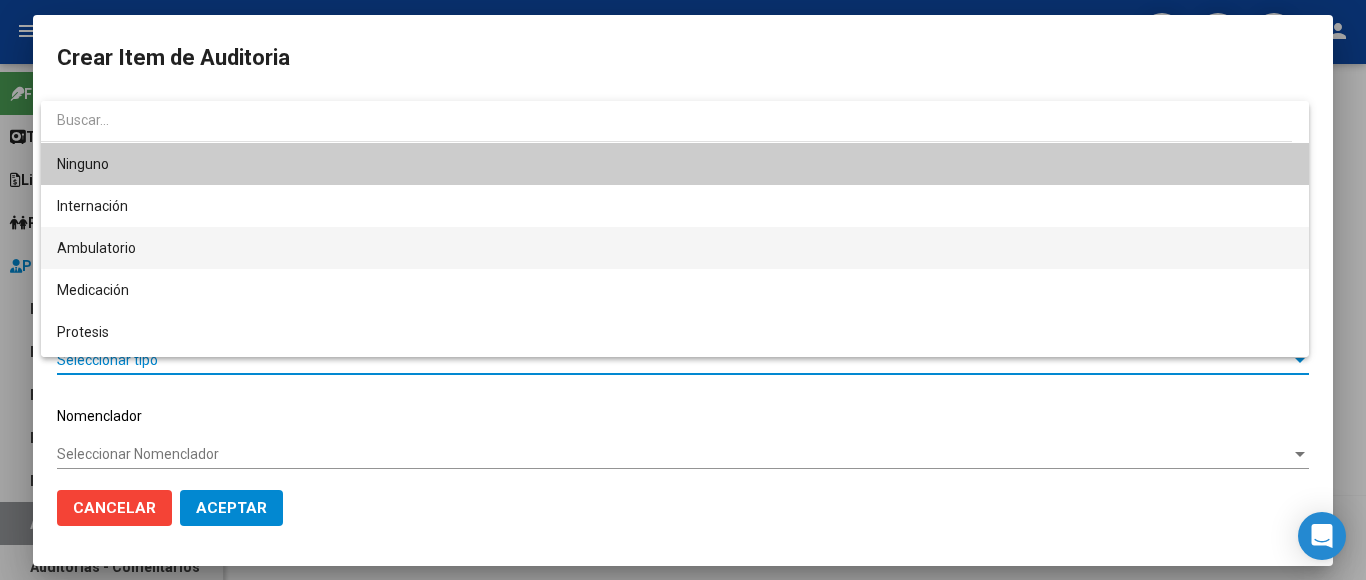 click on "Ambulatorio" at bounding box center (675, 248) 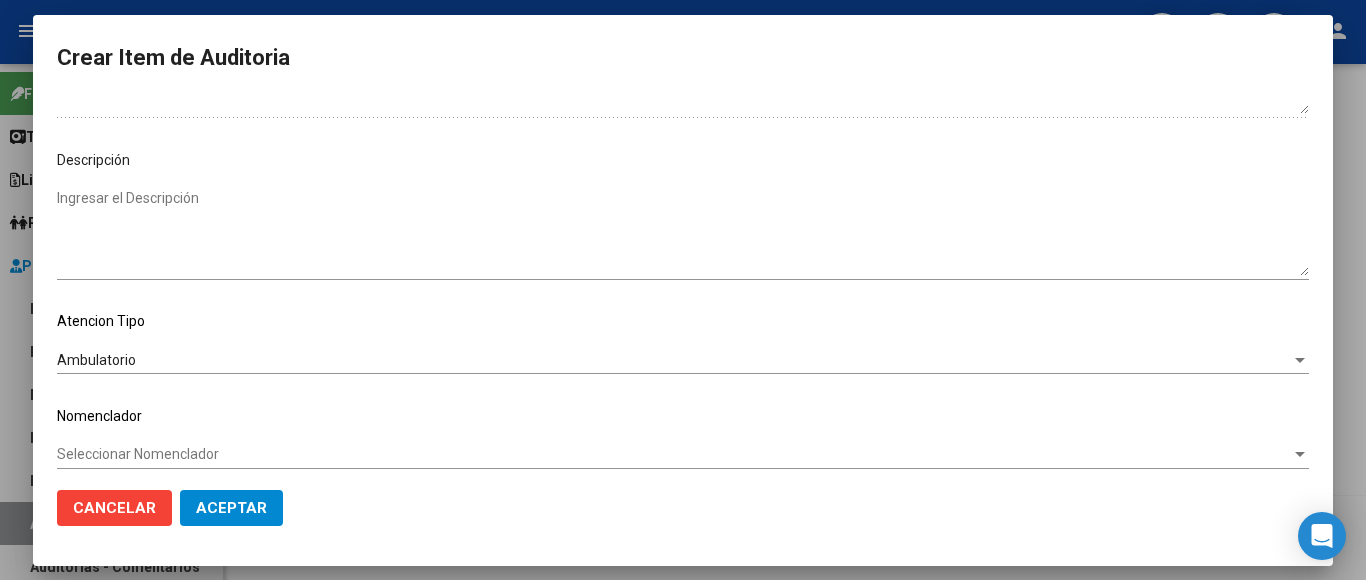 click on "Seleccionar Nomenclador Seleccionar Nomenclador" 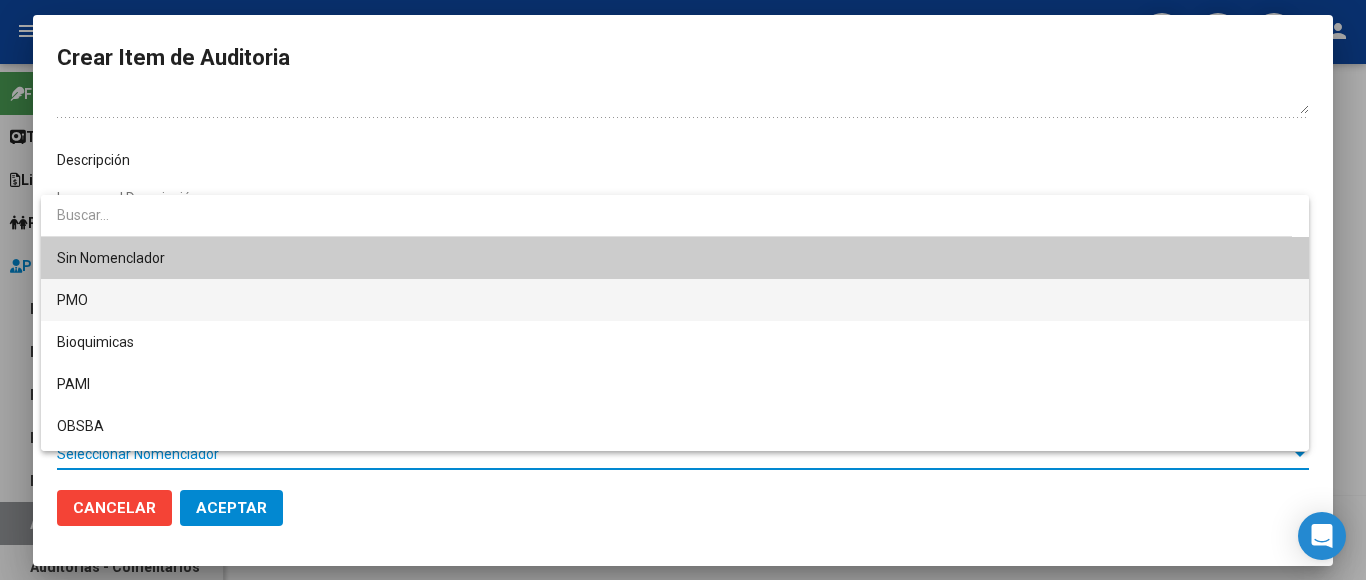 click on "PMO" at bounding box center [675, 300] 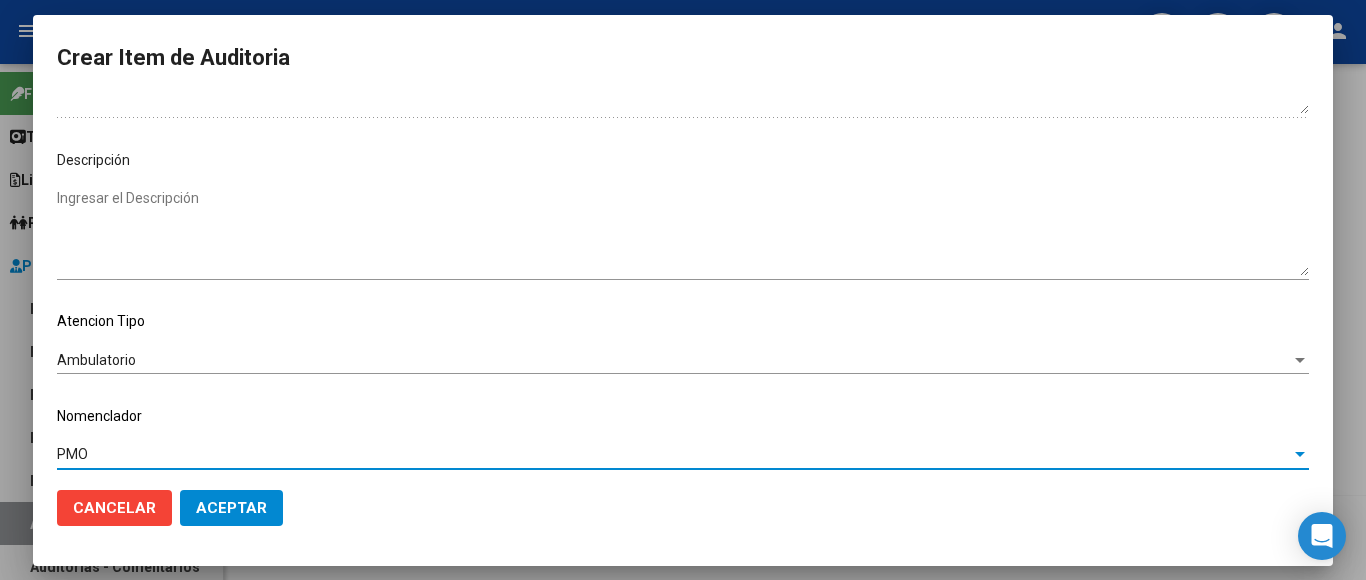 click on "Aceptar" 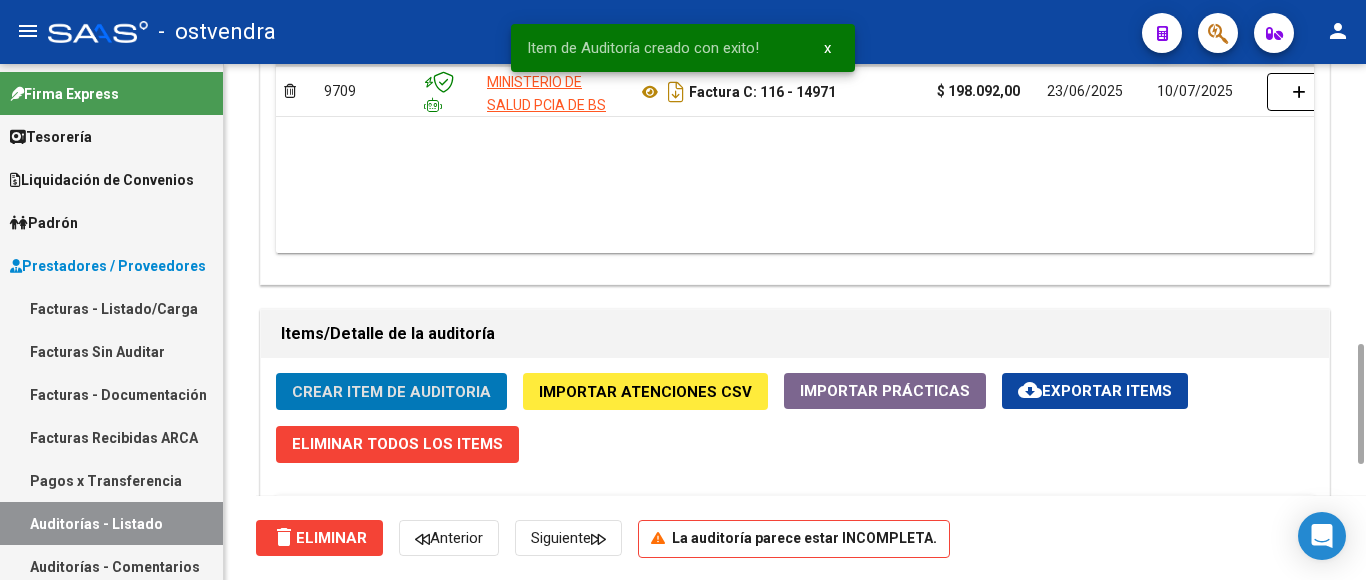 click on "Crear Item de Auditoria" 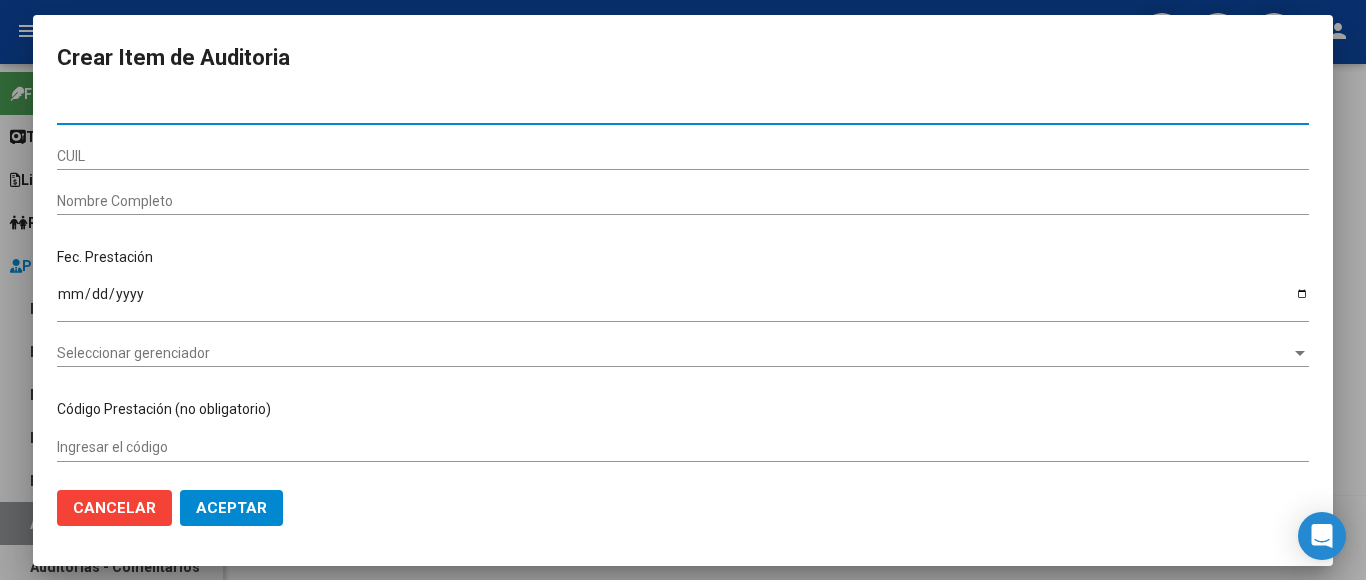 type on "[NUMBER]" 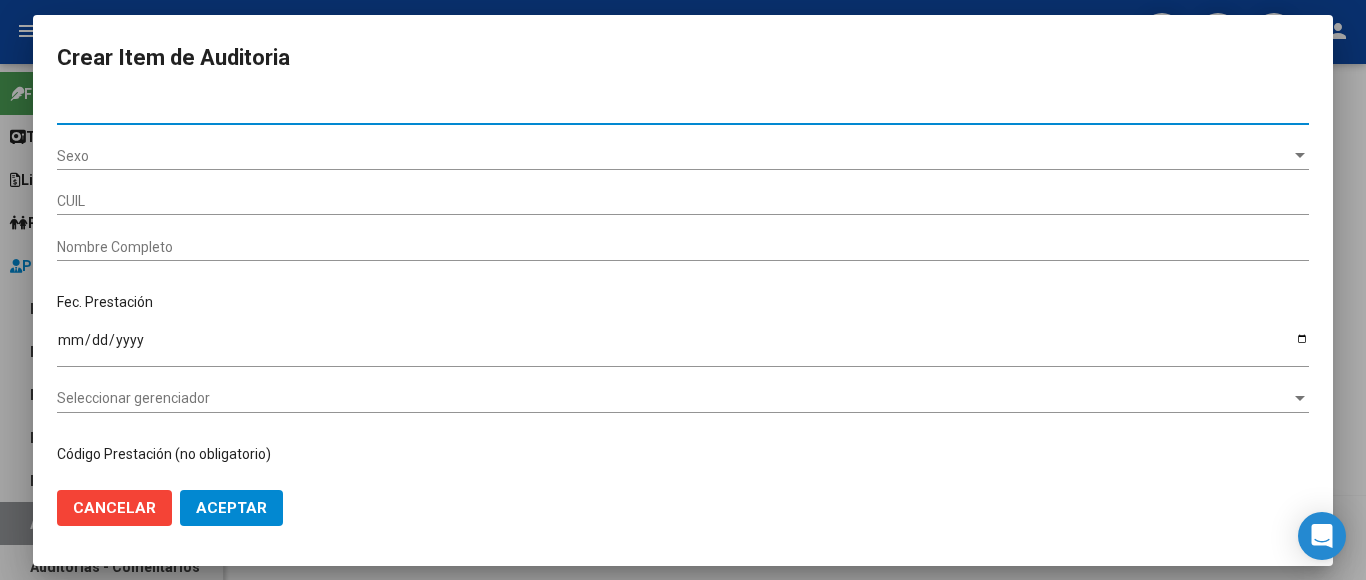 type on "[NUMBER]" 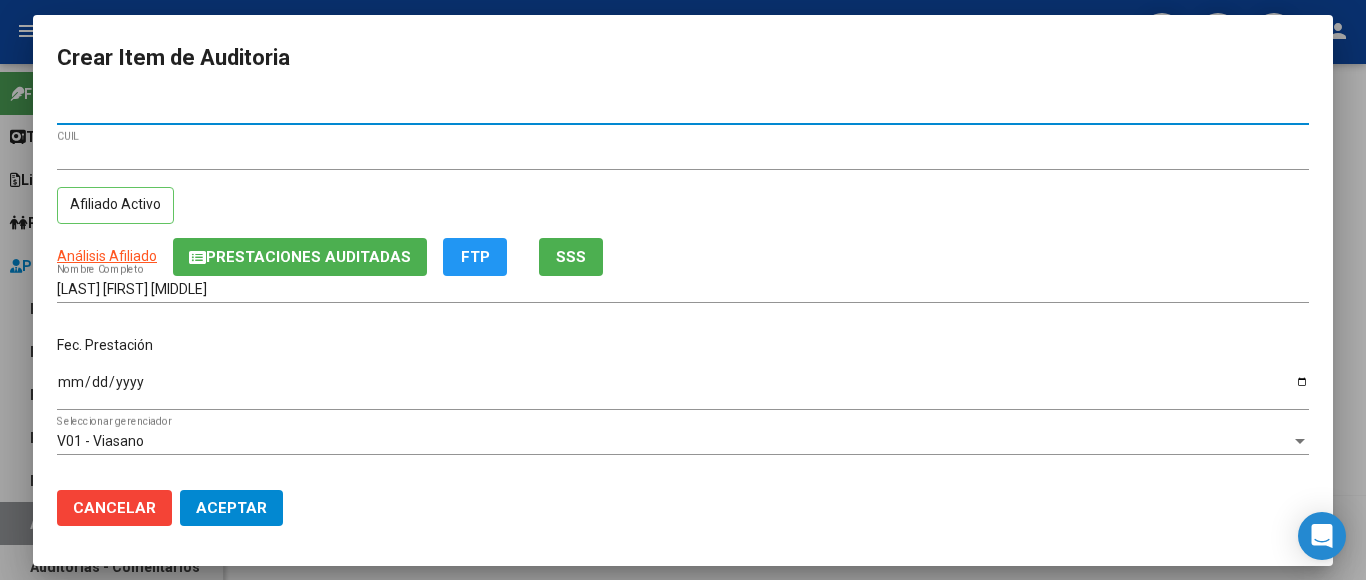 type on "[NUMBER]" 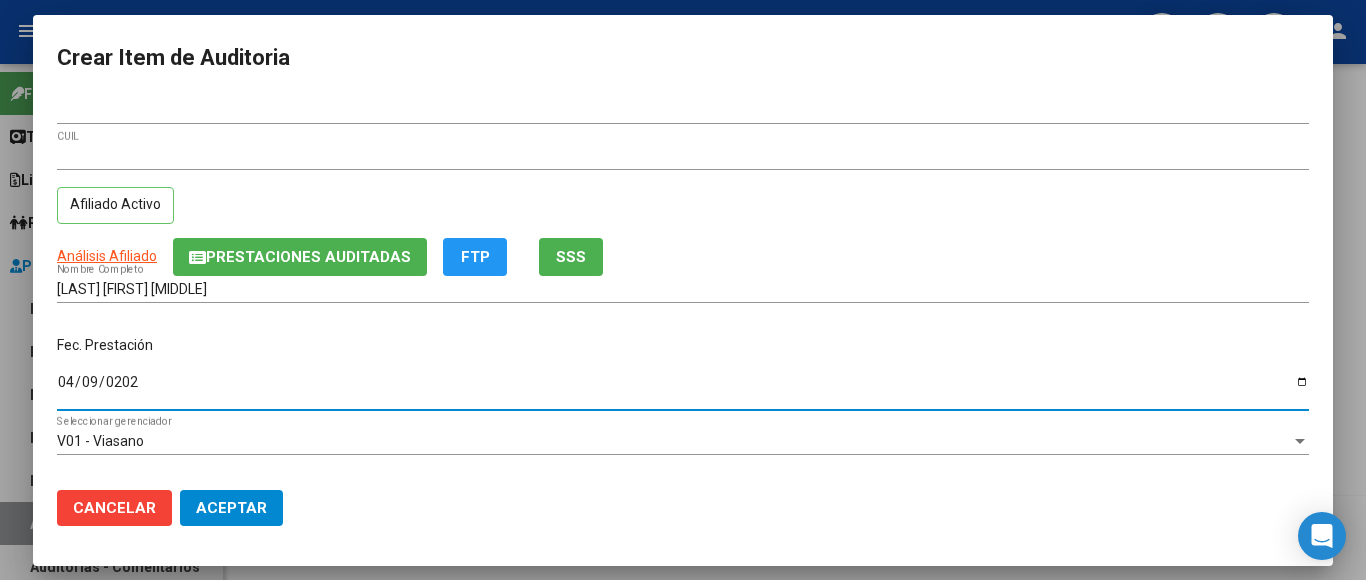 type on "2025-04-09" 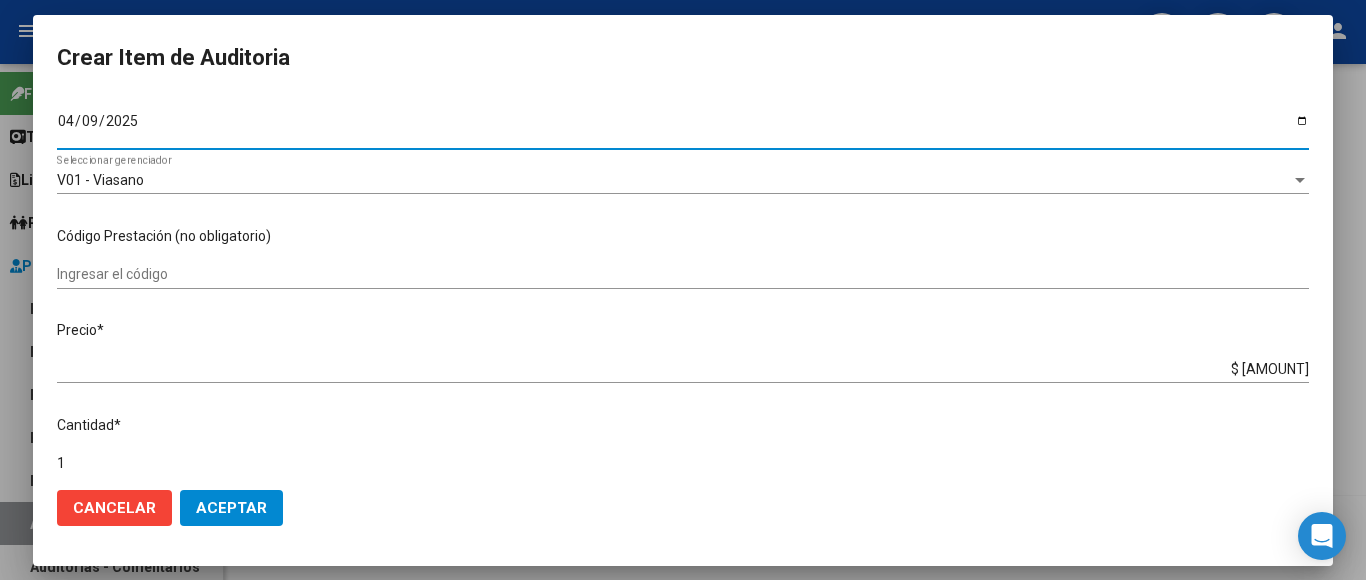 scroll, scrollTop: 300, scrollLeft: 0, axis: vertical 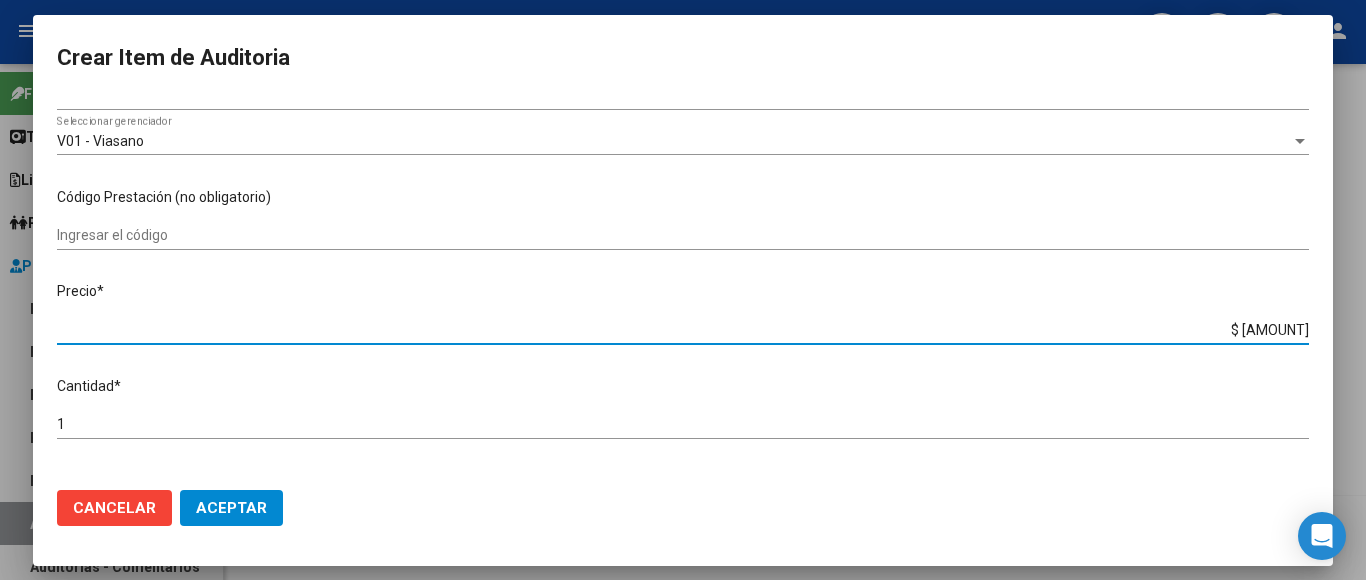 drag, startPoint x: 1208, startPoint y: 322, endPoint x: 1365, endPoint y: 343, distance: 158.39824 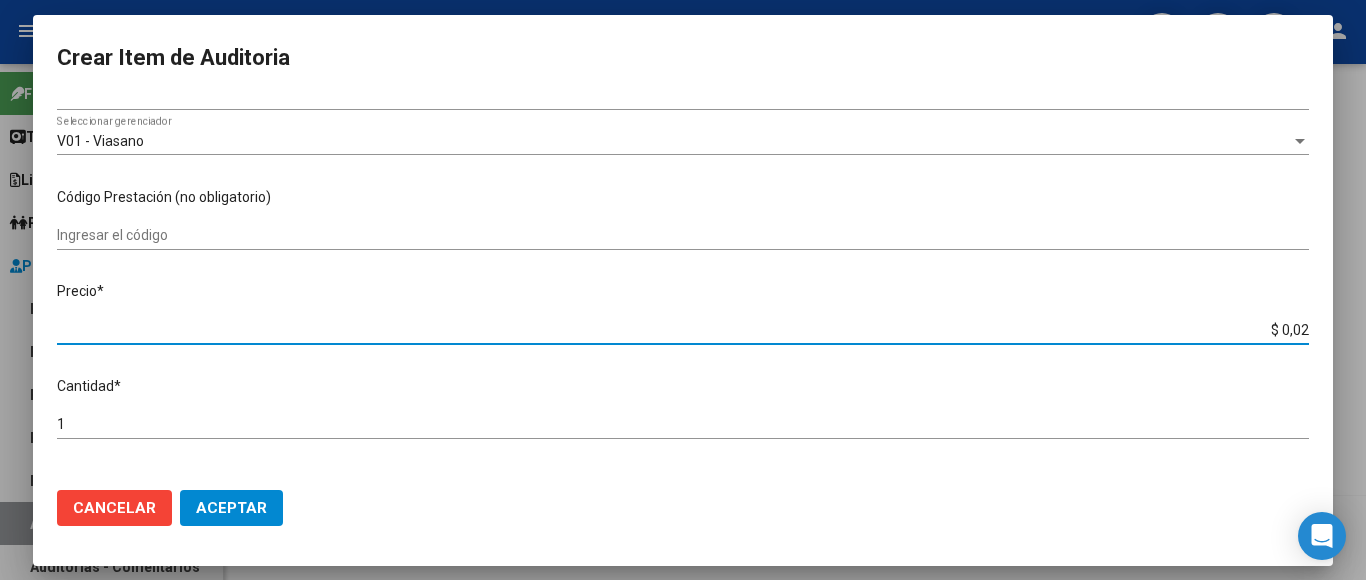 type on "$ 0,24" 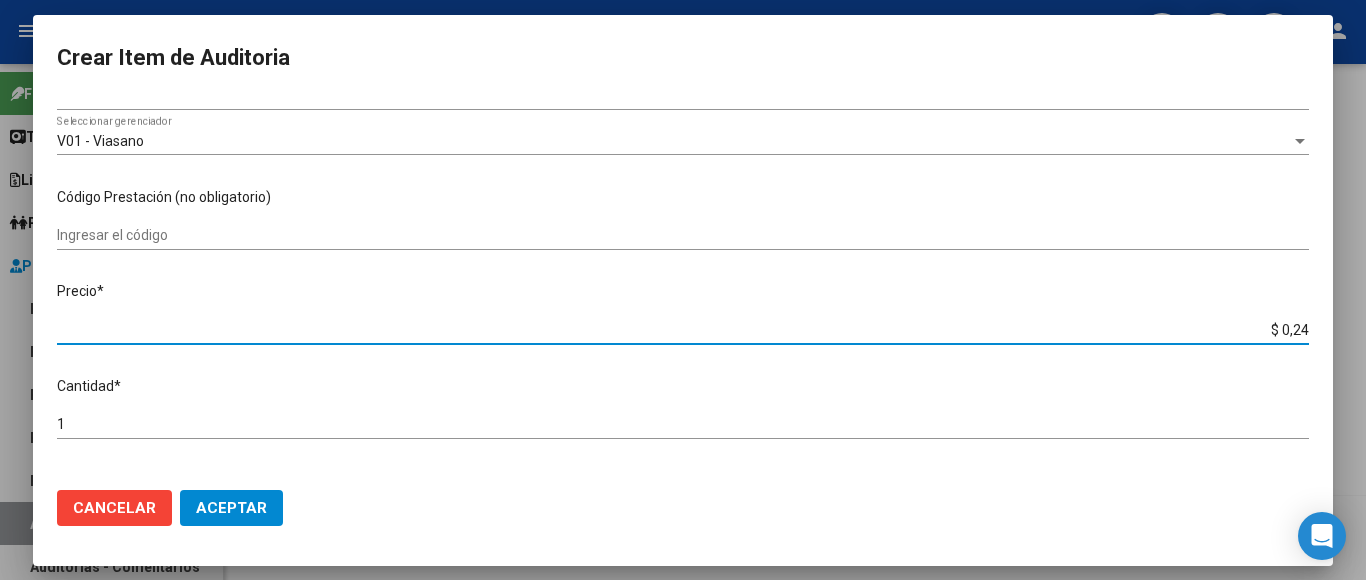 type on "$ 2,47" 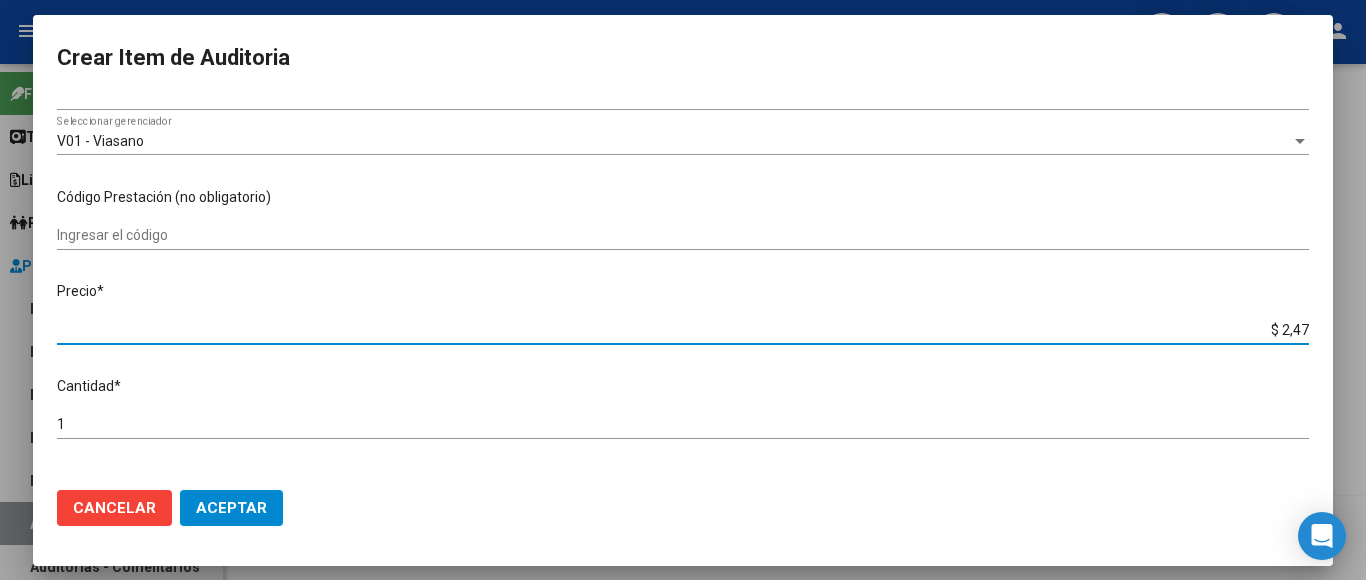 type on "$ 24,73" 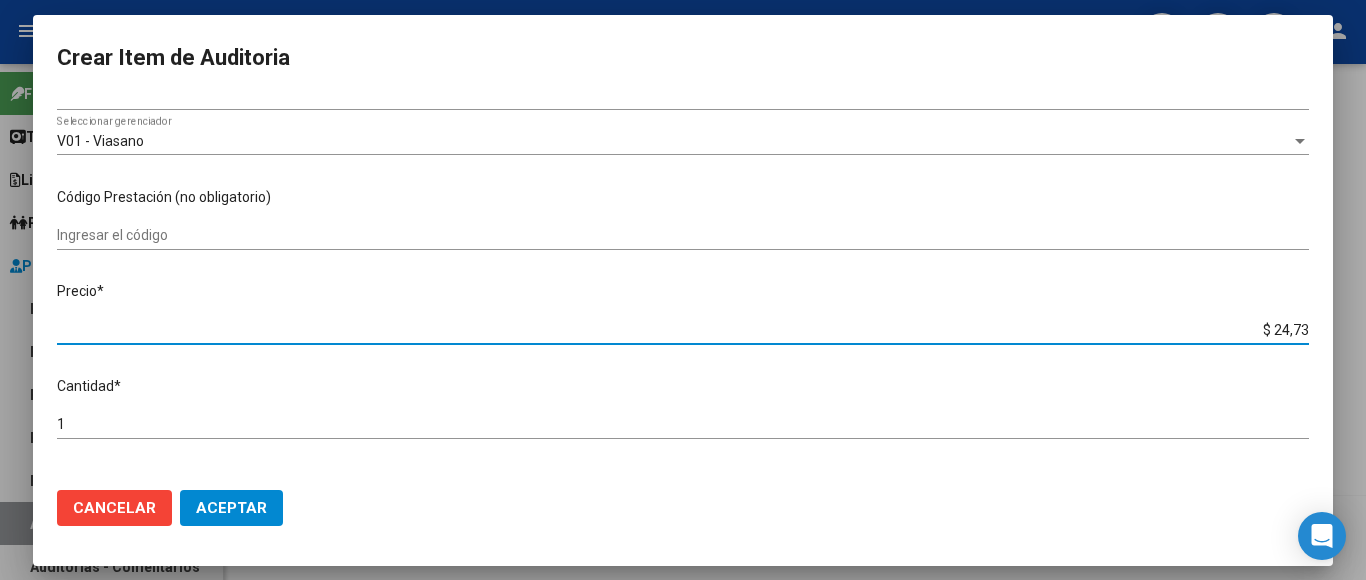 type on "$ 247,31" 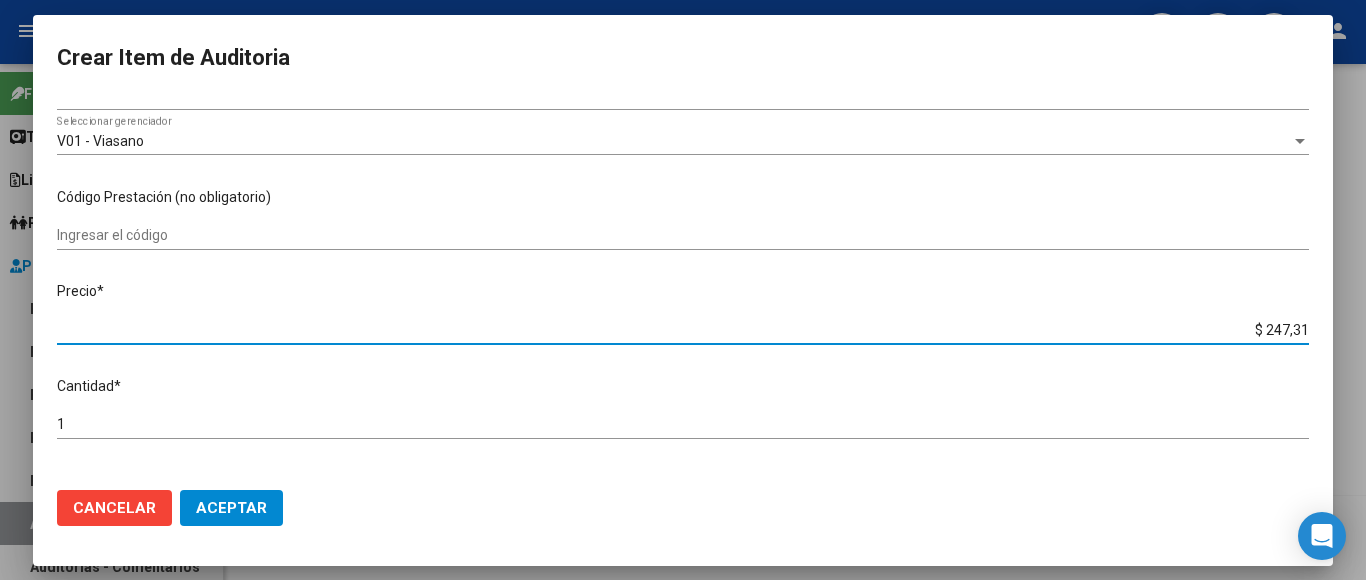 type on "$ [AMOUNT]" 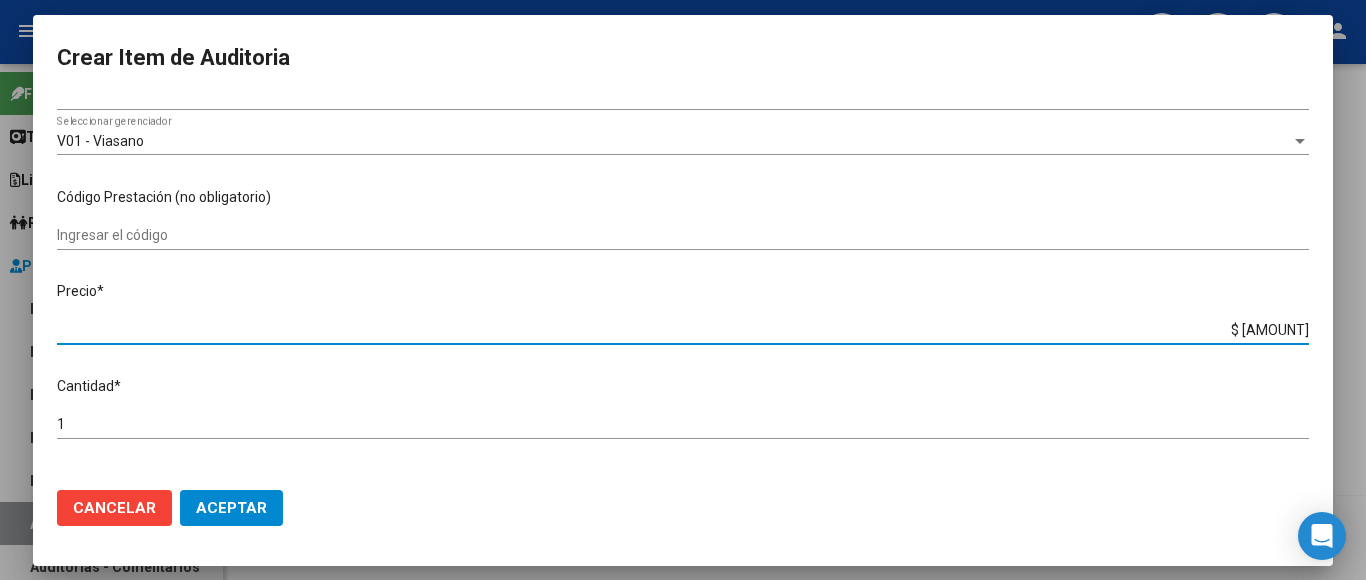 type on "$ [AMOUNT]" 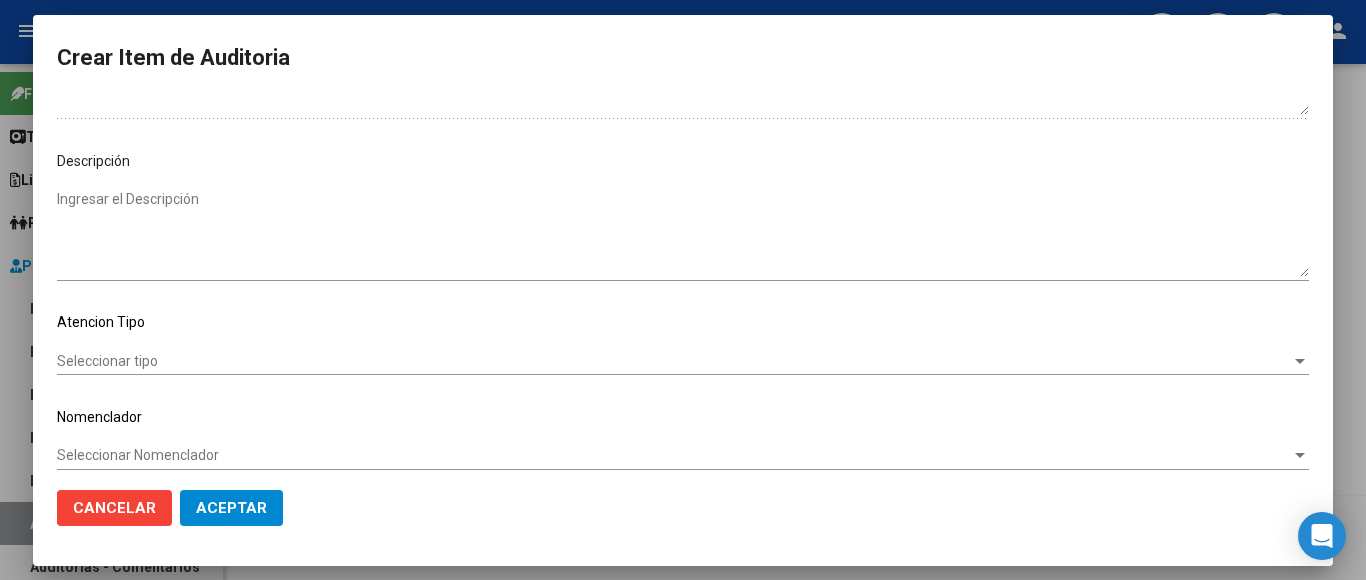 scroll, scrollTop: 1133, scrollLeft: 0, axis: vertical 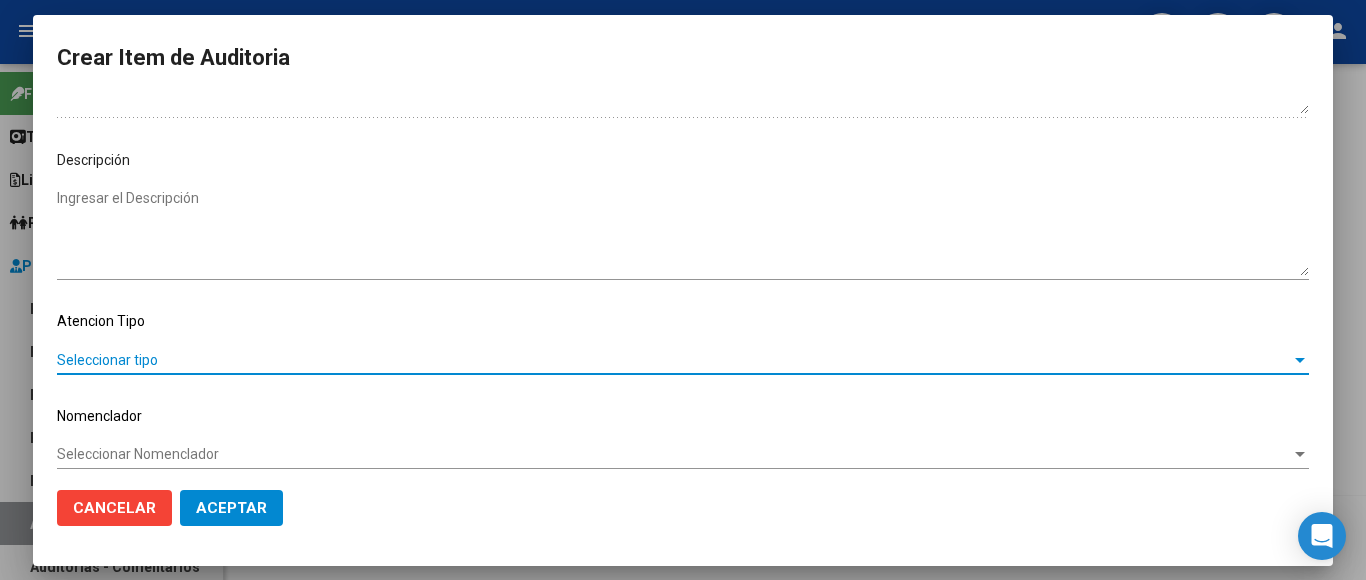 click on "Seleccionar tipo" at bounding box center (674, 360) 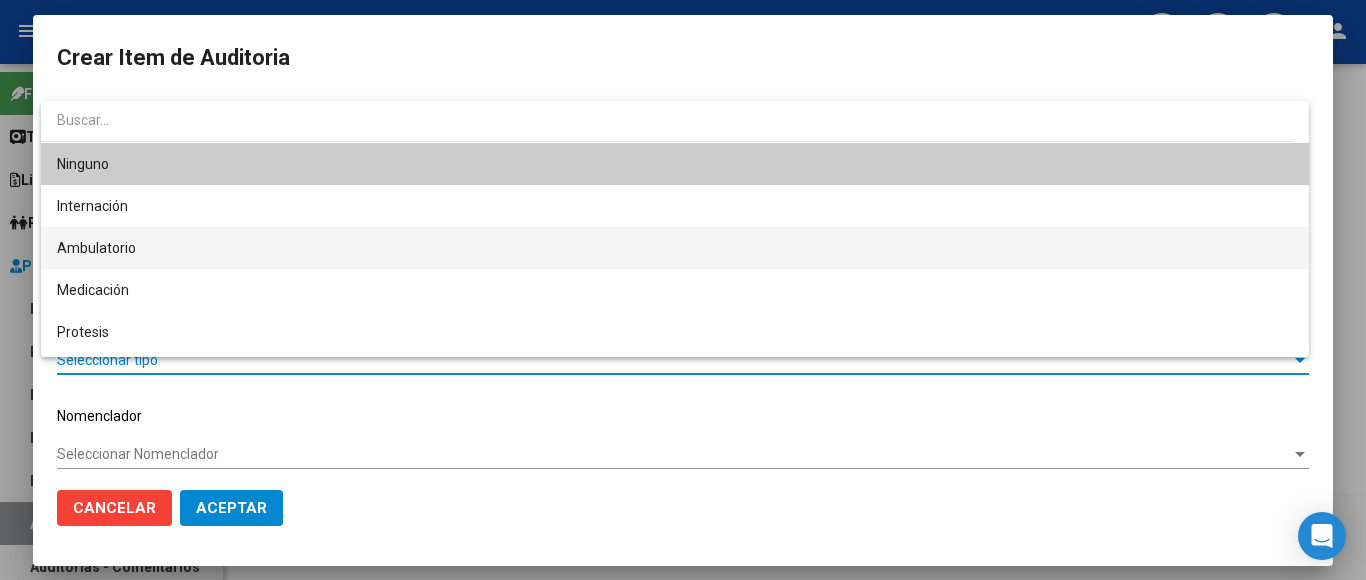 click on "Ambulatorio" at bounding box center (675, 248) 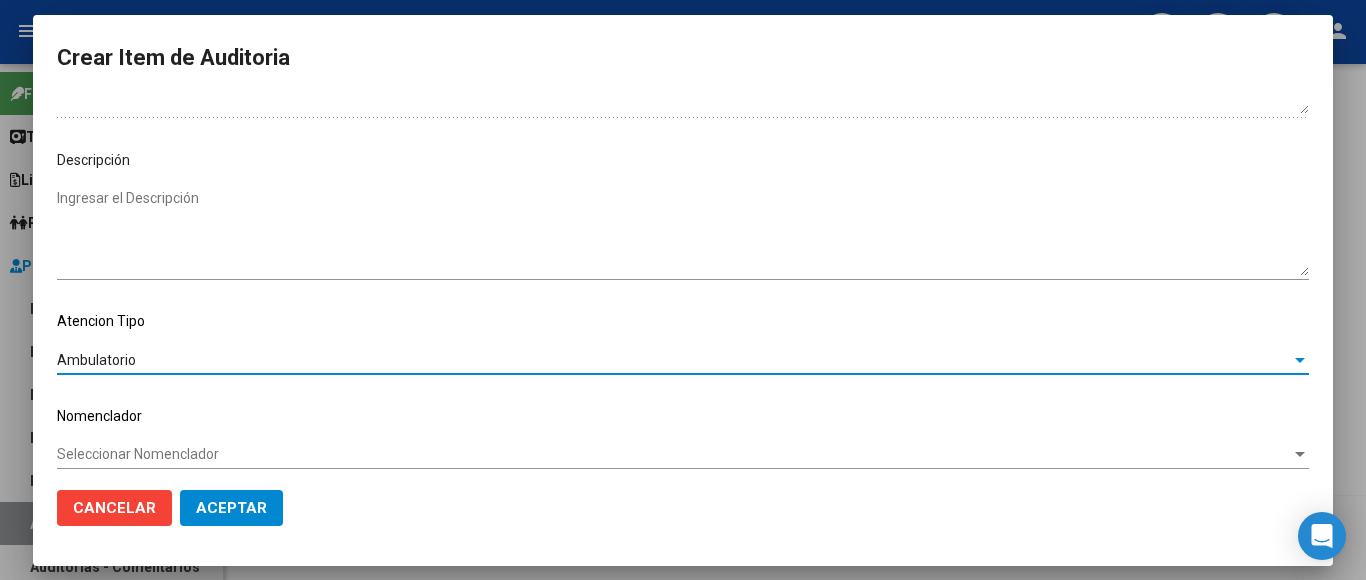 click on "Seleccionar Nomenclador" at bounding box center [674, 454] 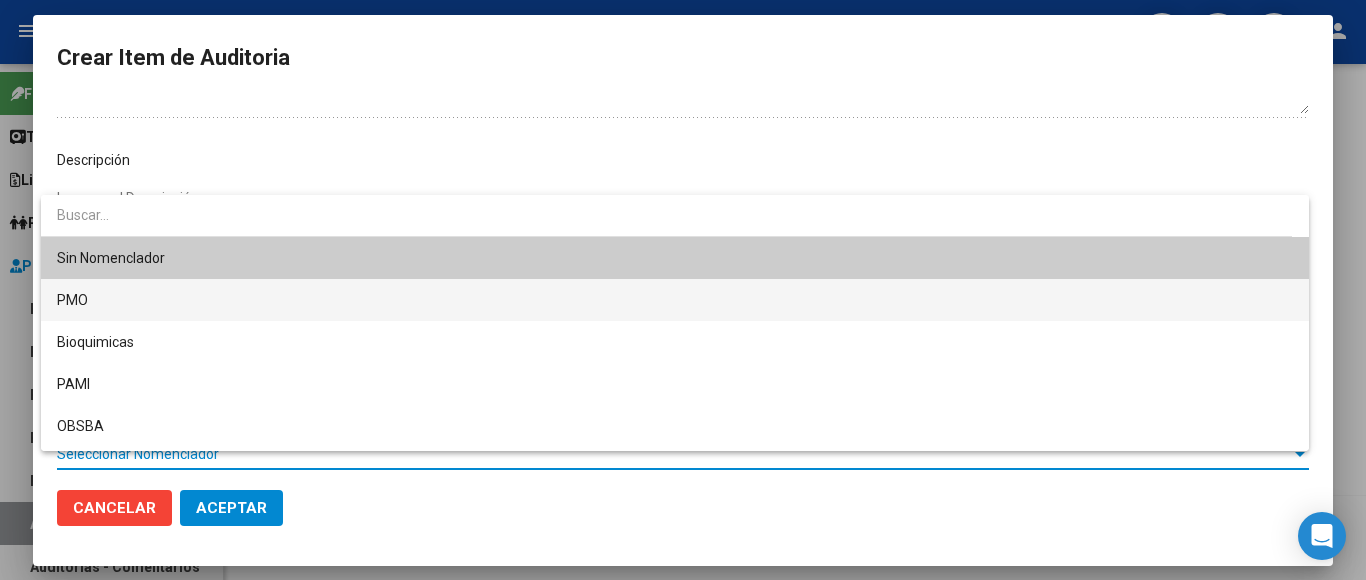 click on "PMO" at bounding box center [675, 300] 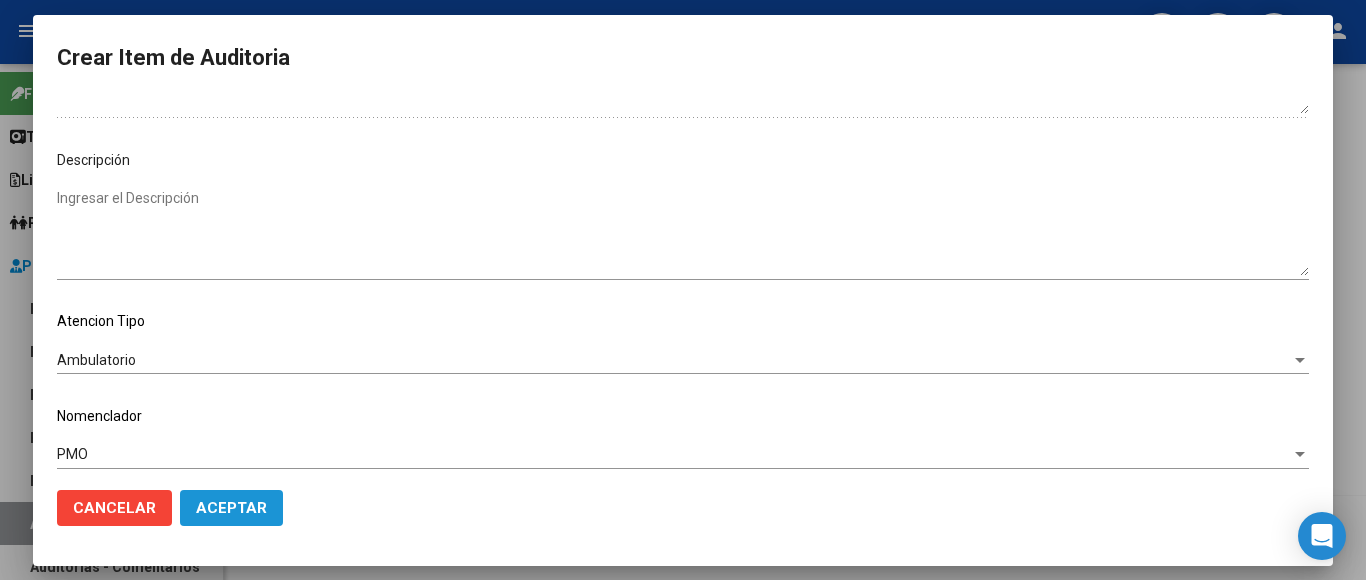 click on "Aceptar" 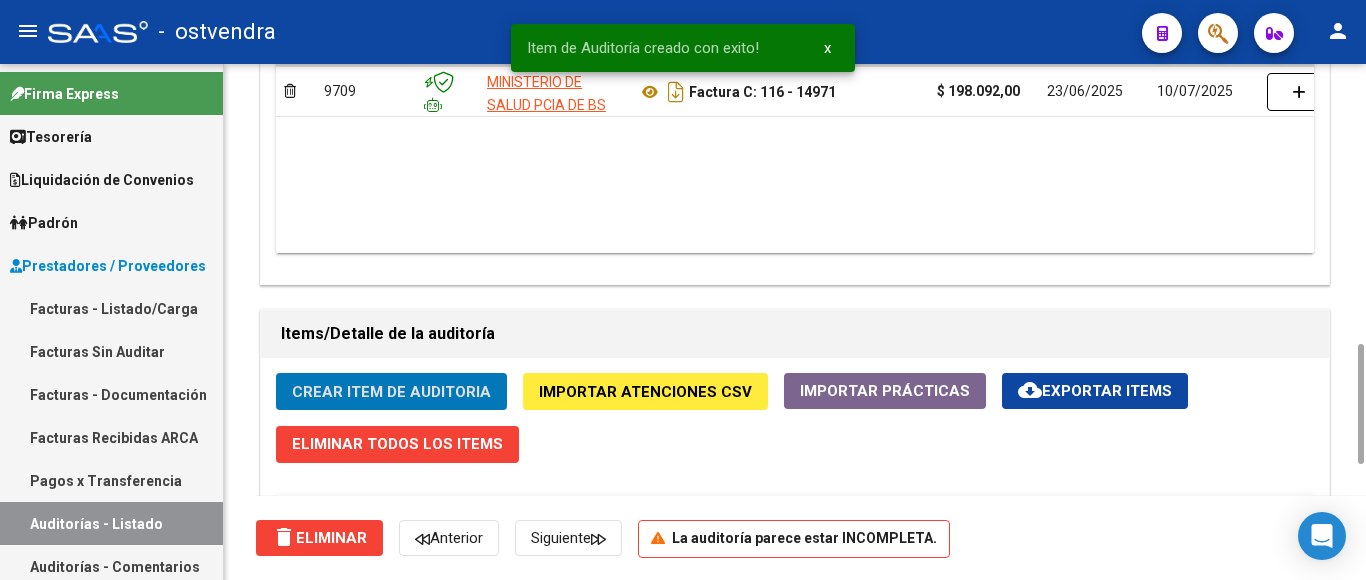 click on "Crear Item de Auditoria" 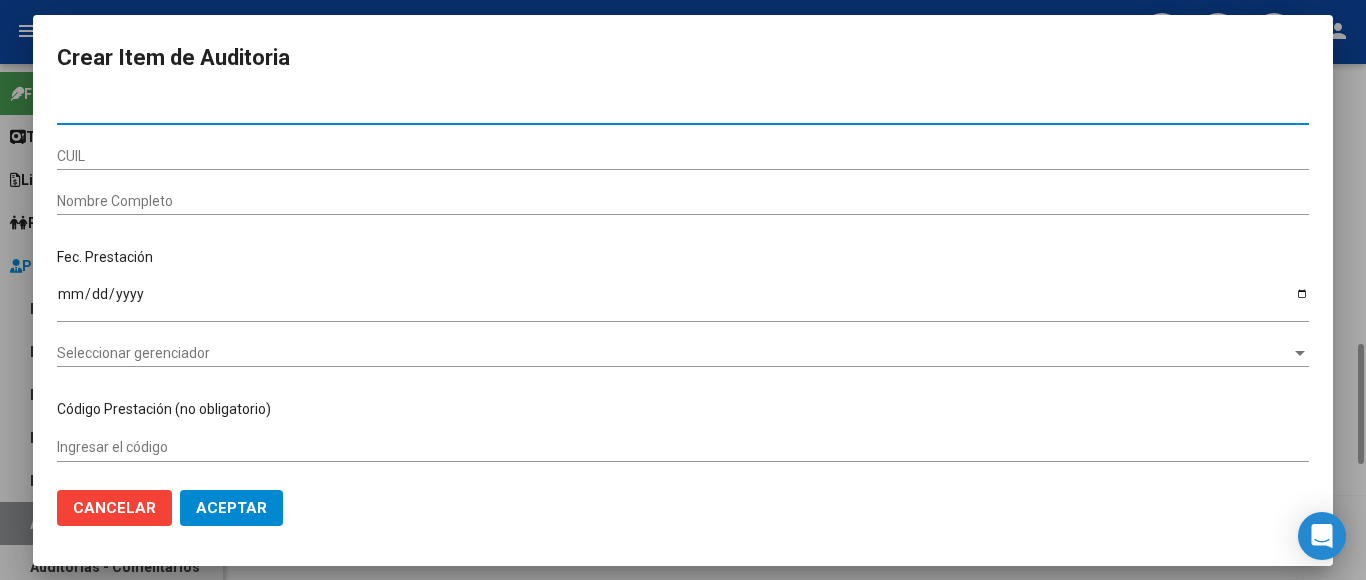 type on "[NUMBER]" 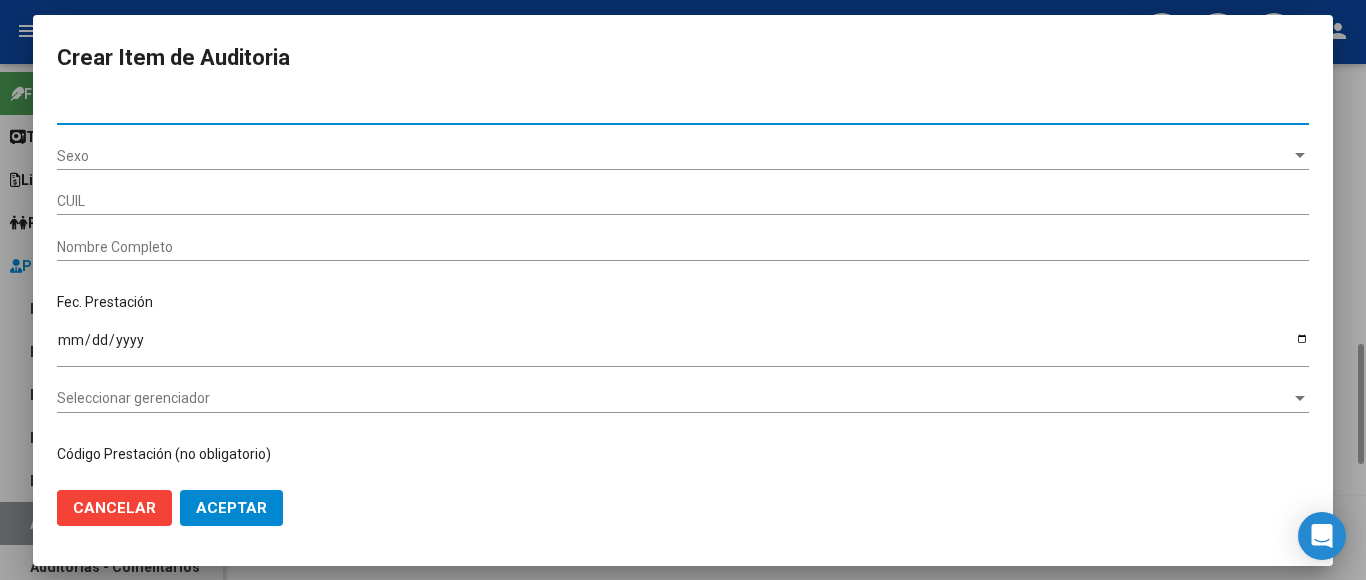 type on "[NUMBER]" 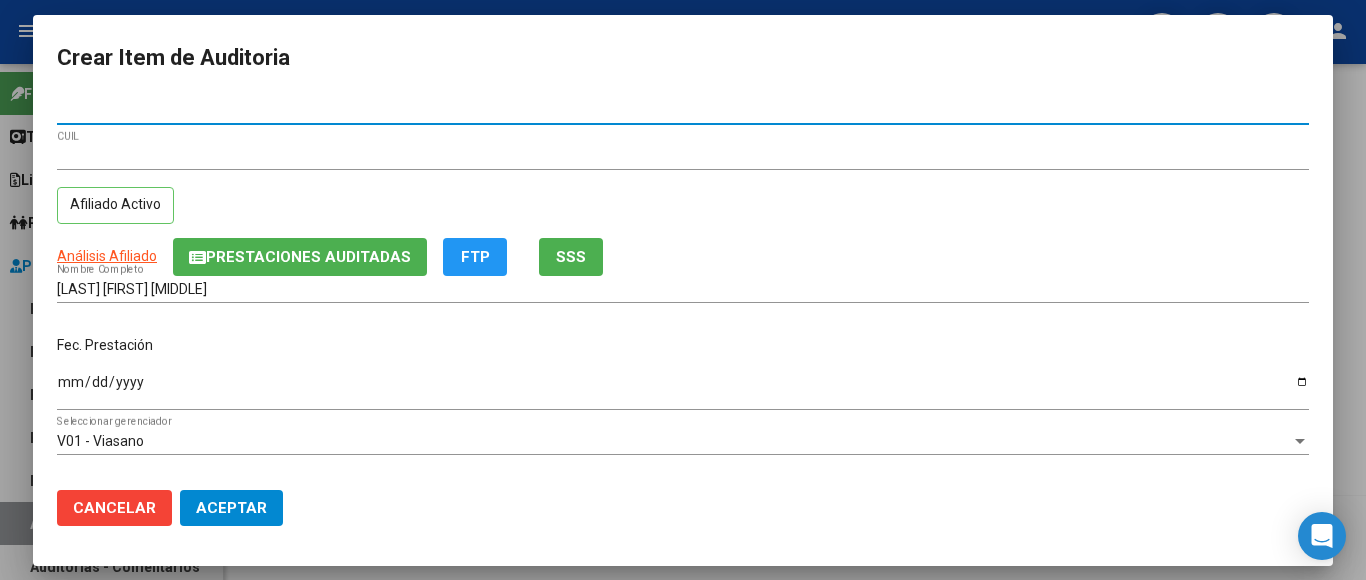 type on "[NUMBER]" 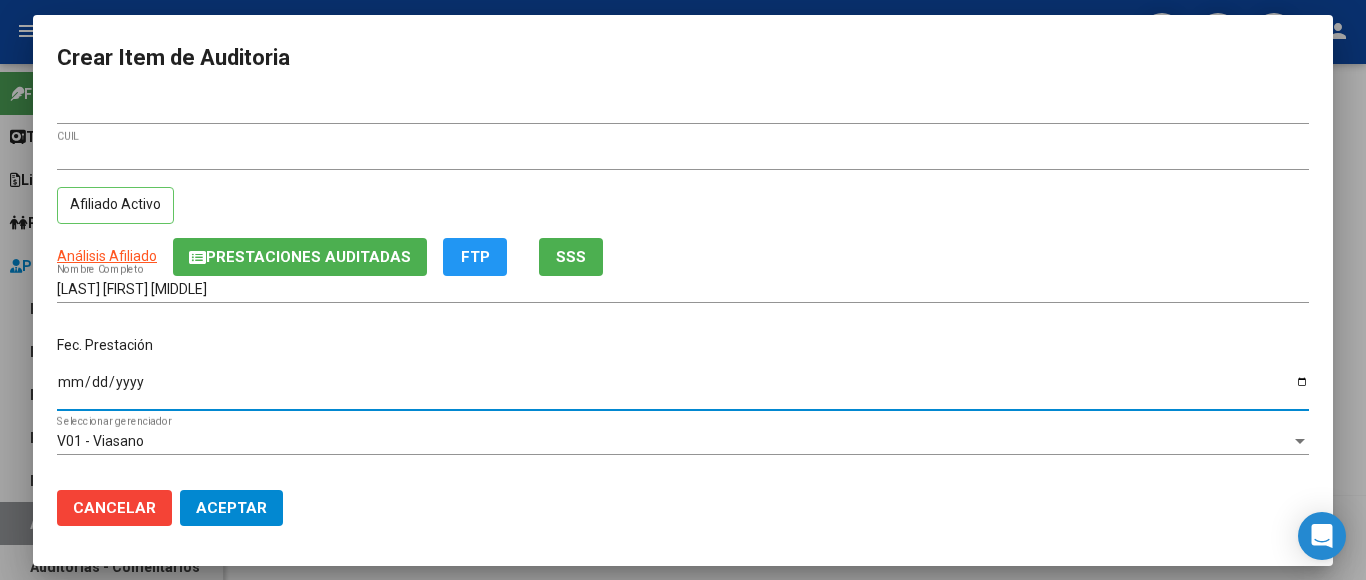 type on "[DATE]" 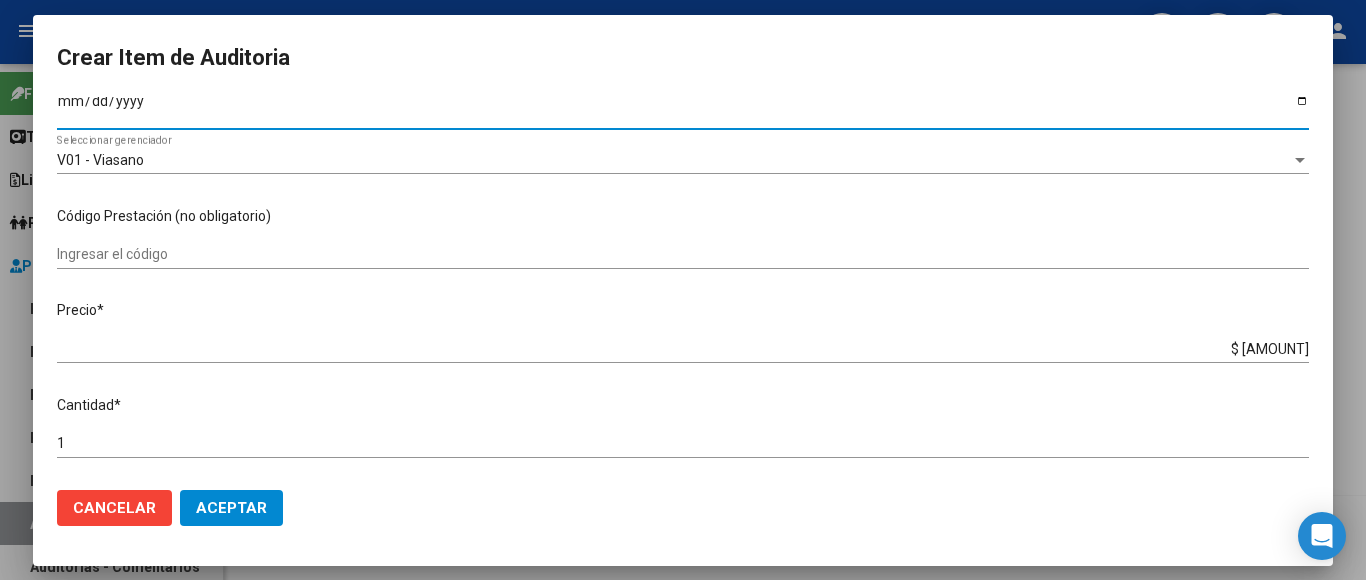 scroll, scrollTop: 300, scrollLeft: 0, axis: vertical 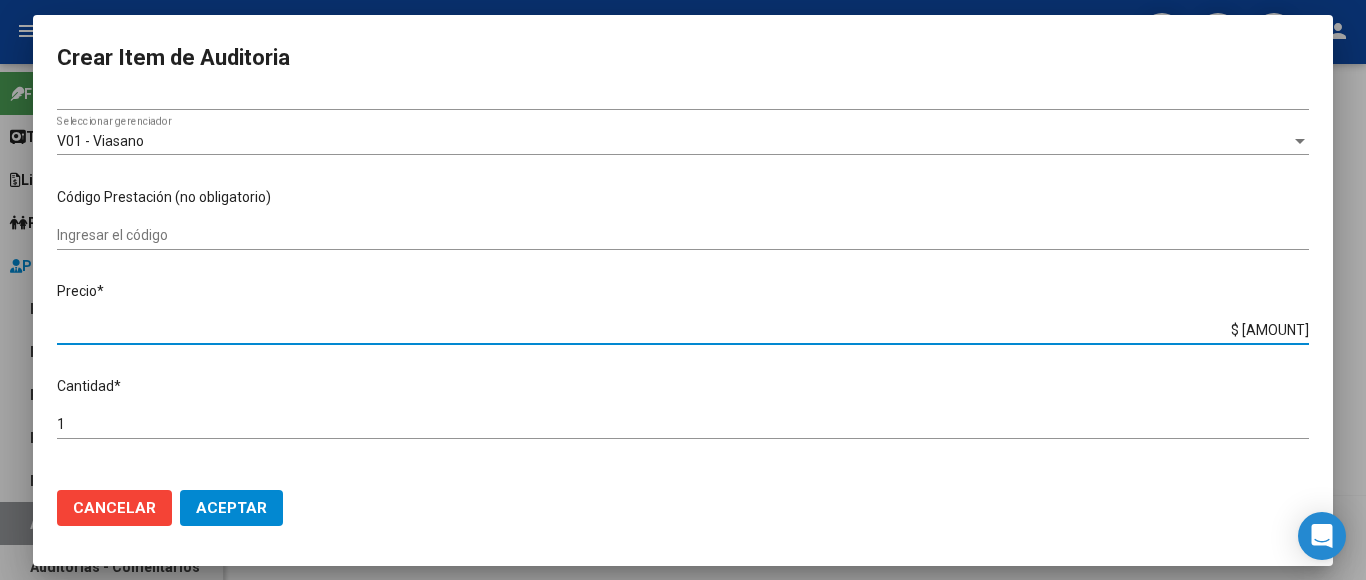 drag, startPoint x: 1218, startPoint y: 319, endPoint x: 1303, endPoint y: 319, distance: 85 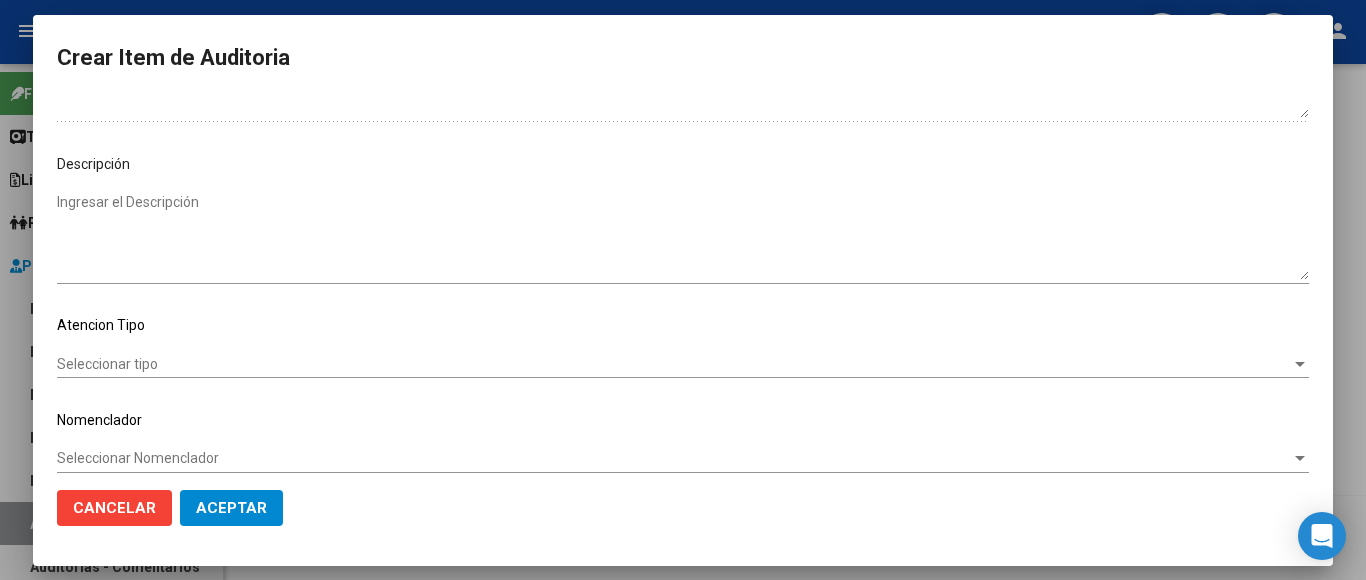 scroll, scrollTop: 1133, scrollLeft: 0, axis: vertical 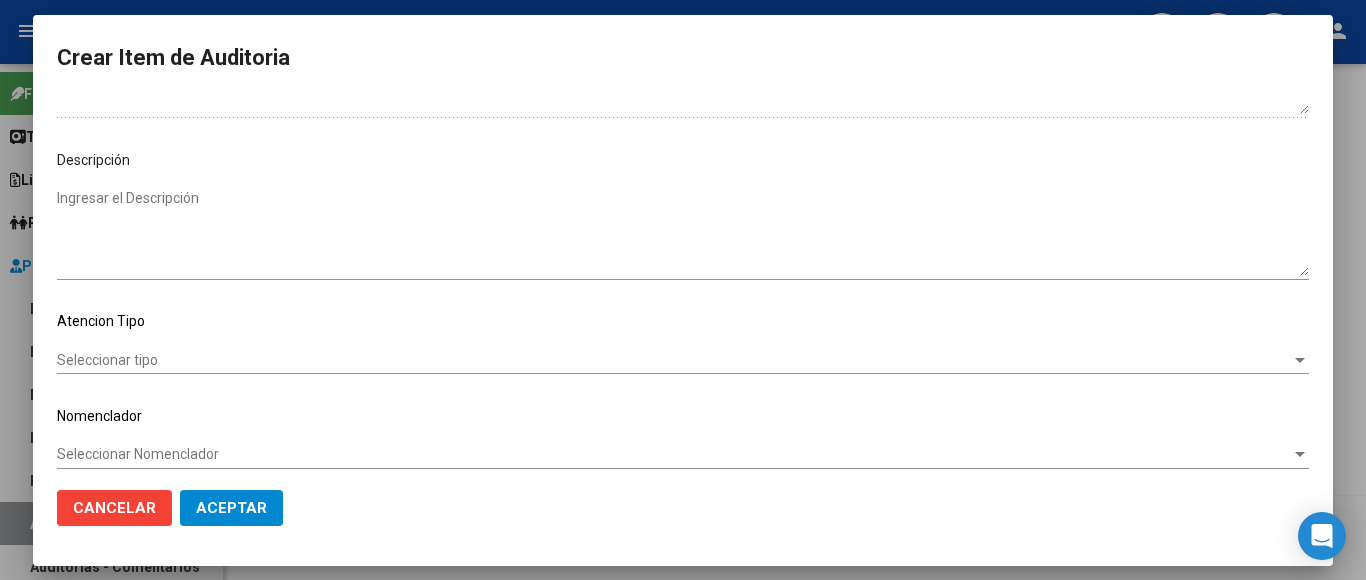 click on "Seleccionar tipo" at bounding box center [674, 360] 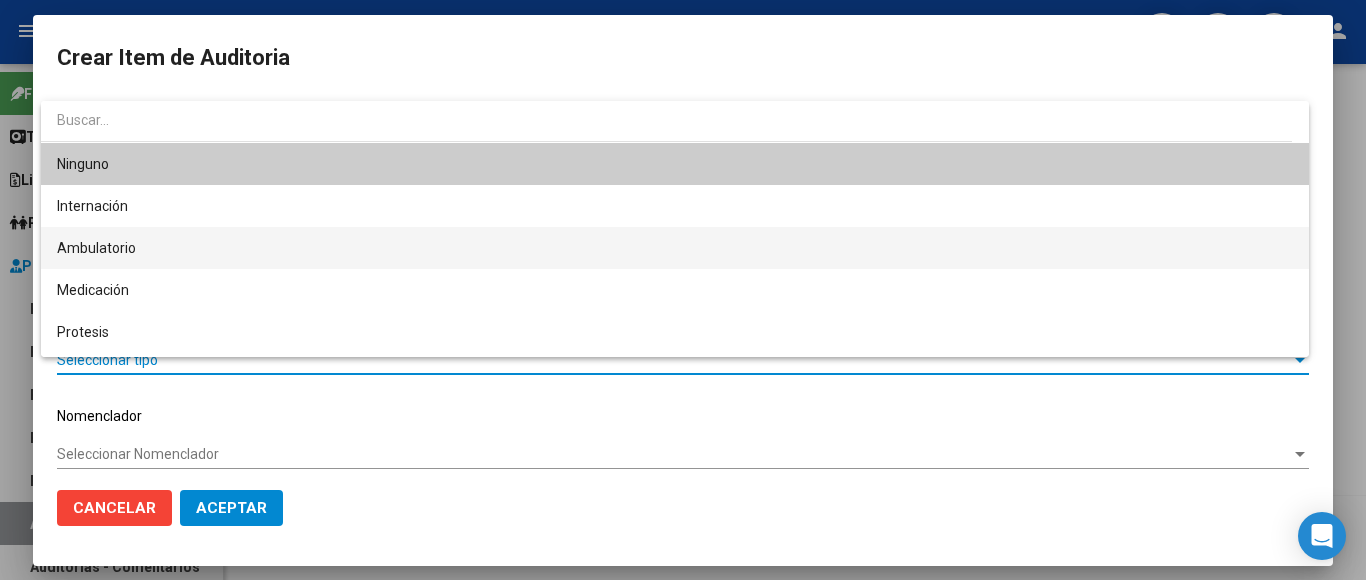 click on "Ambulatorio" at bounding box center [675, 248] 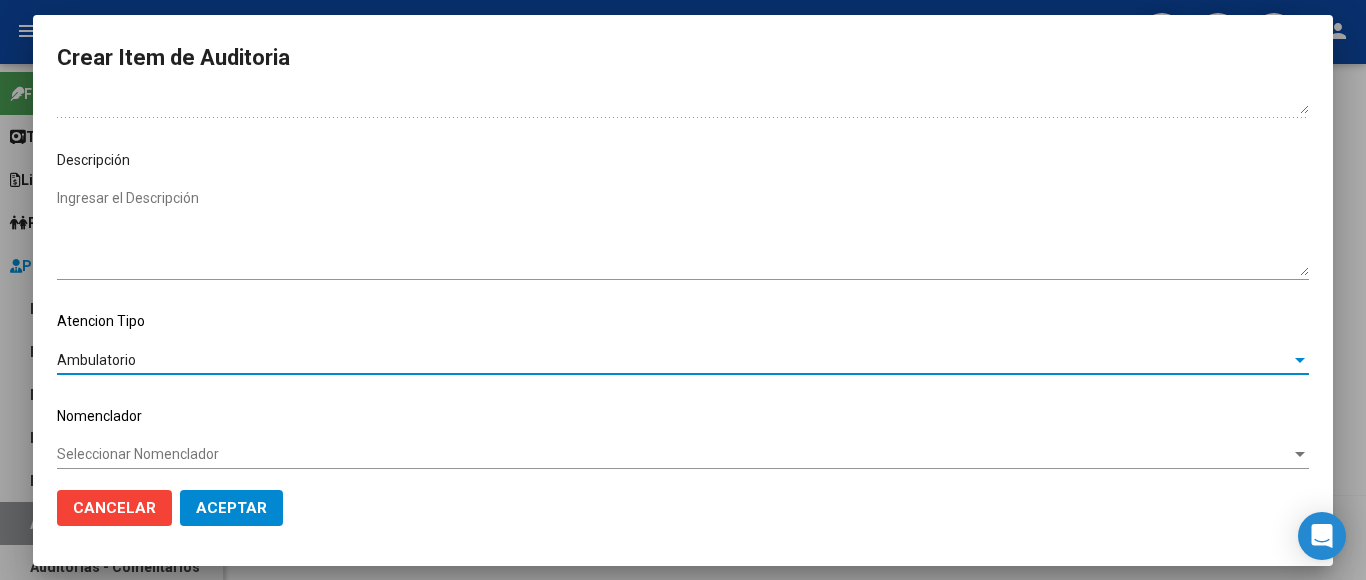 click on "Seleccionar Nomenclador" at bounding box center [674, 454] 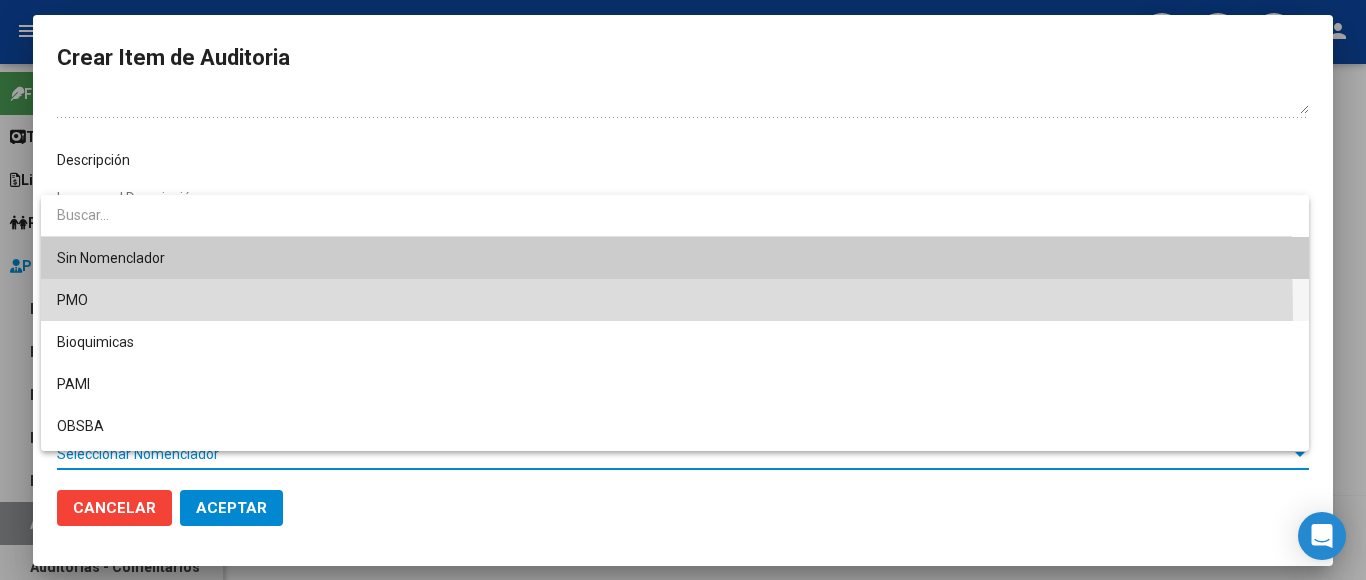 click on "PMO" at bounding box center (675, 300) 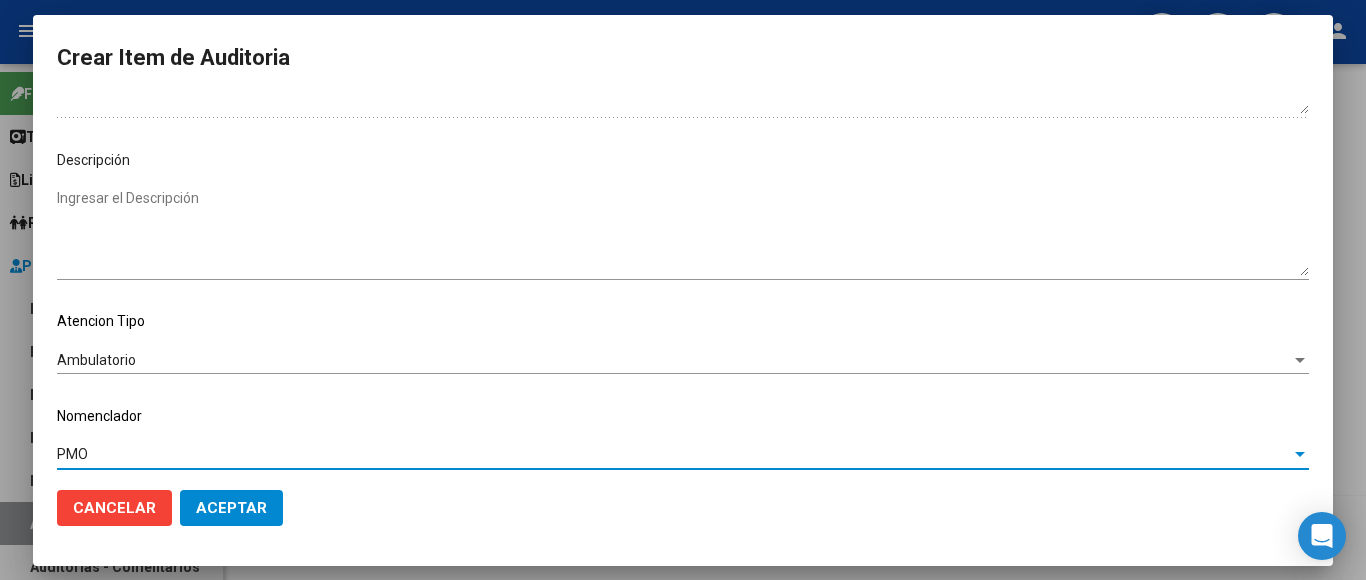 click on "Aceptar" 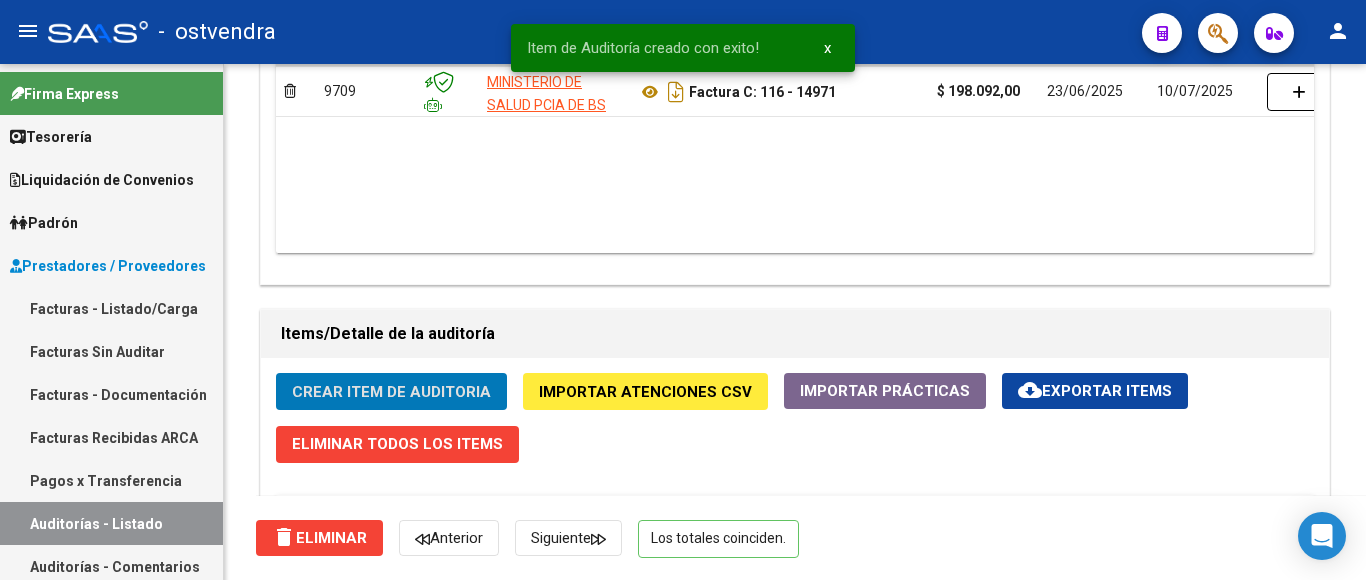 scroll, scrollTop: 0, scrollLeft: 0, axis: both 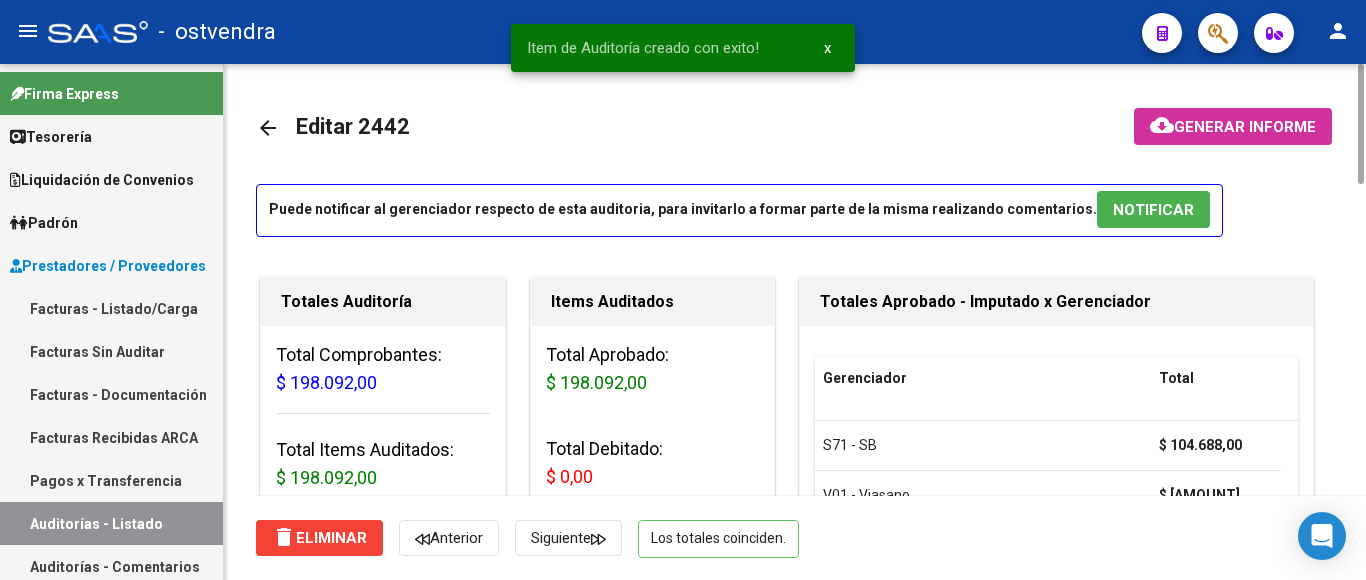 click on "NOTIFICAR" at bounding box center (1153, 210) 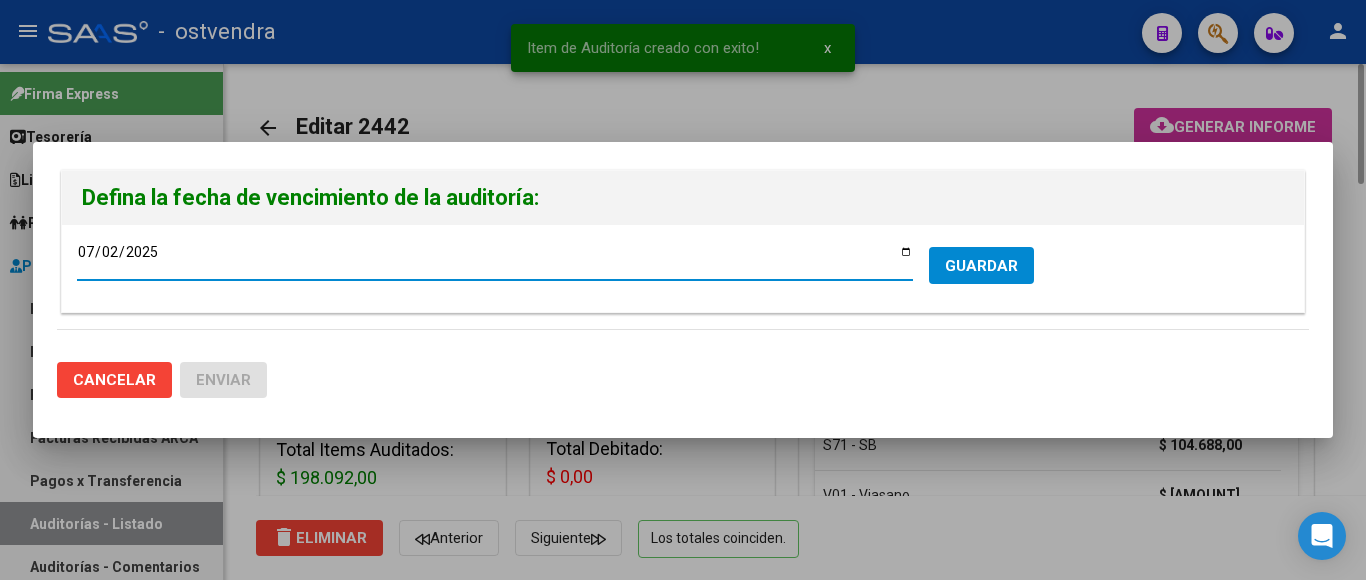 type on "2025-07-24" 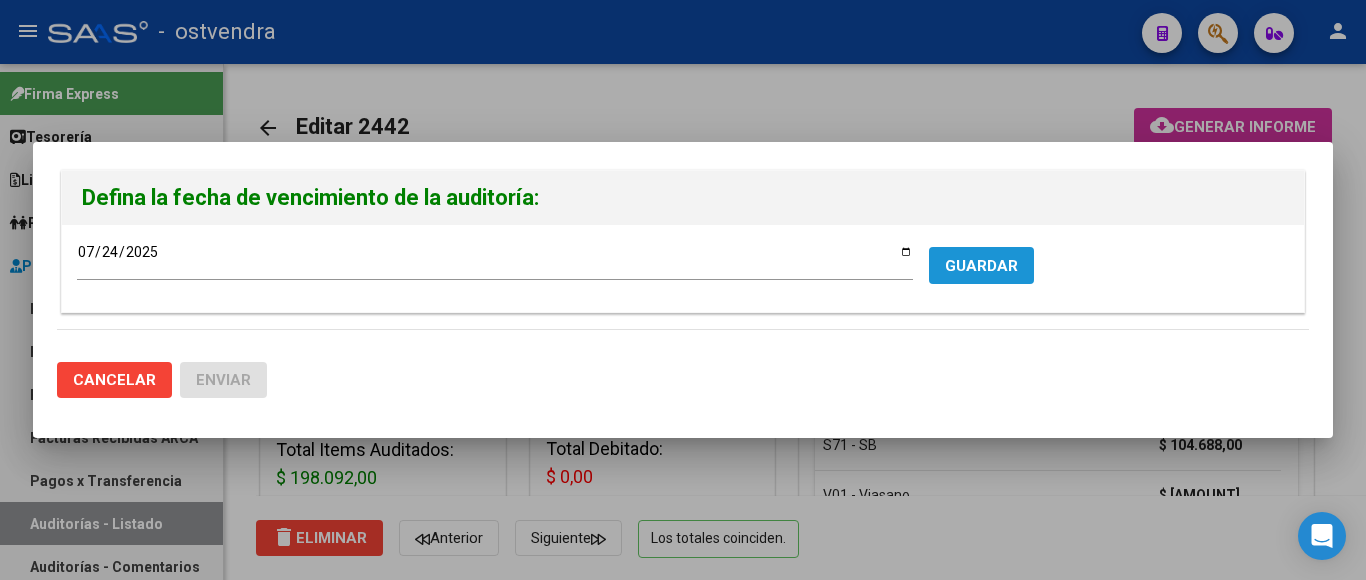 click on "GUARDAR" at bounding box center [981, 265] 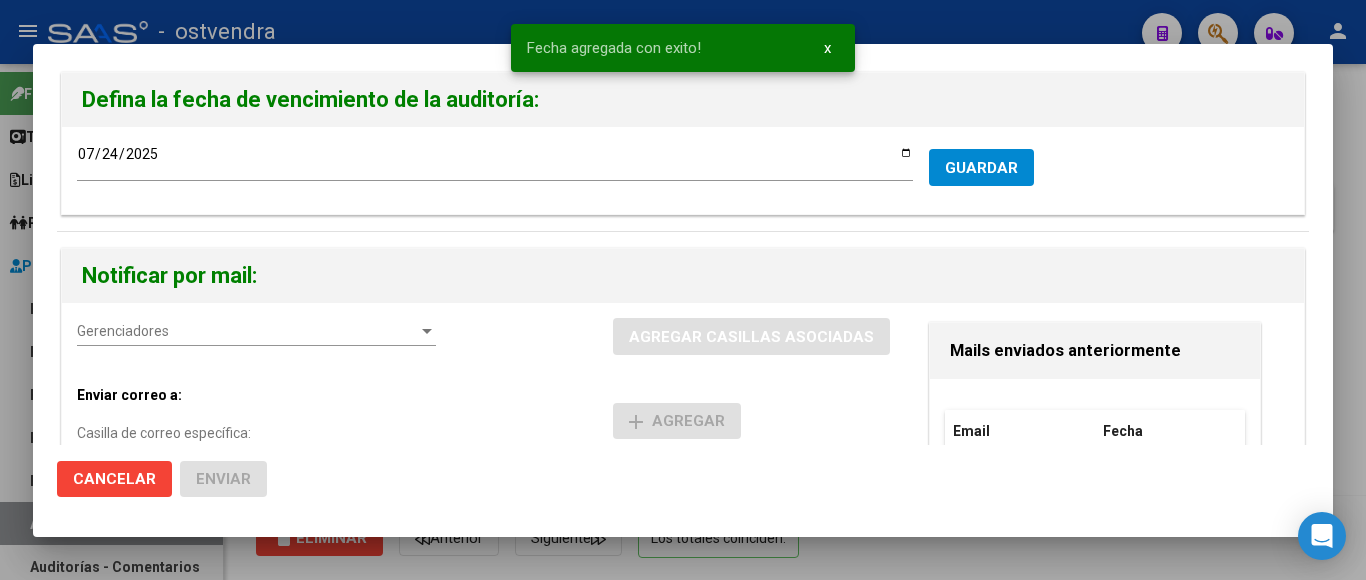 click on "Gerenciadores" at bounding box center [247, 331] 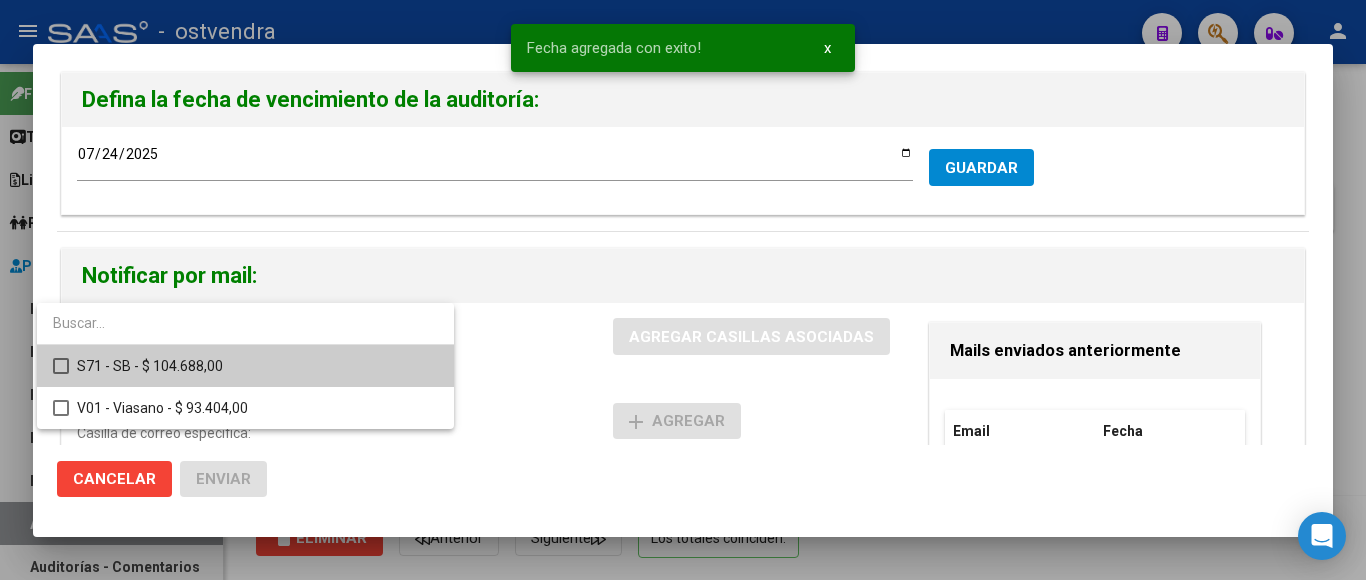 click at bounding box center [61, 366] 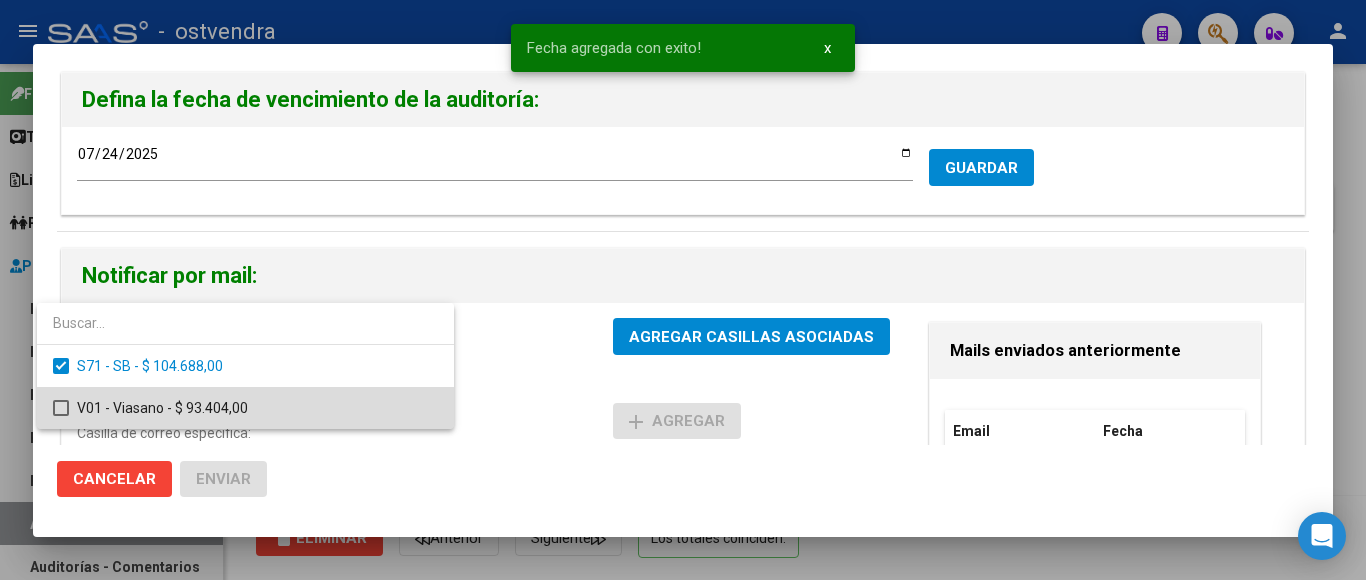 click at bounding box center [61, 408] 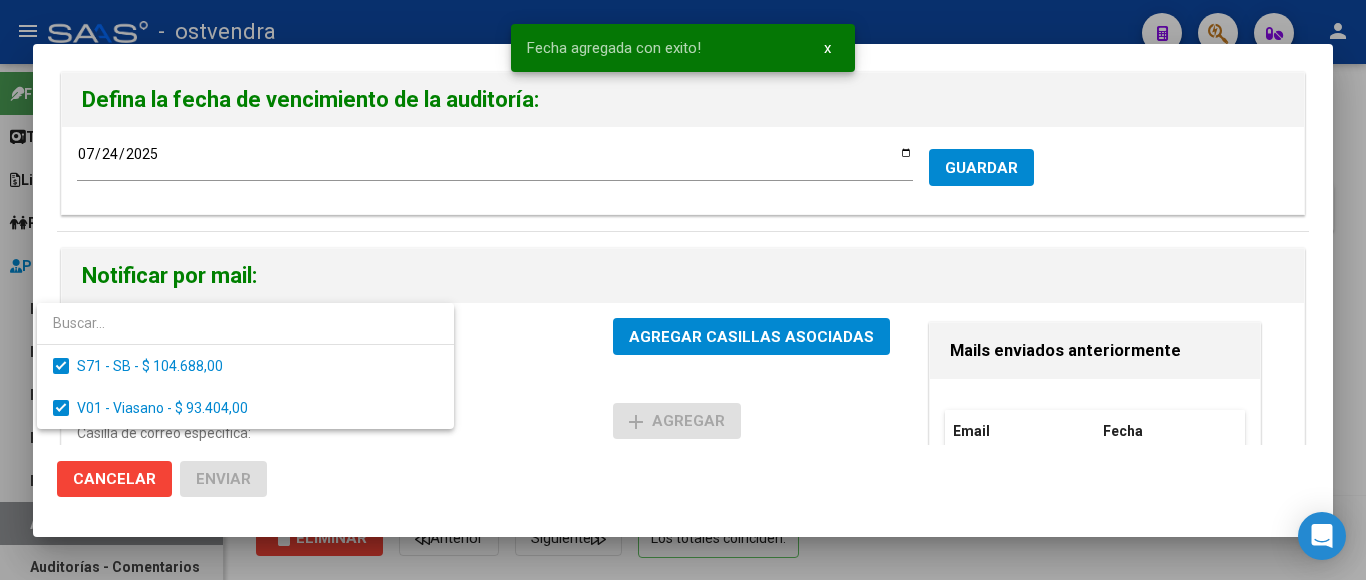 click at bounding box center [683, 290] 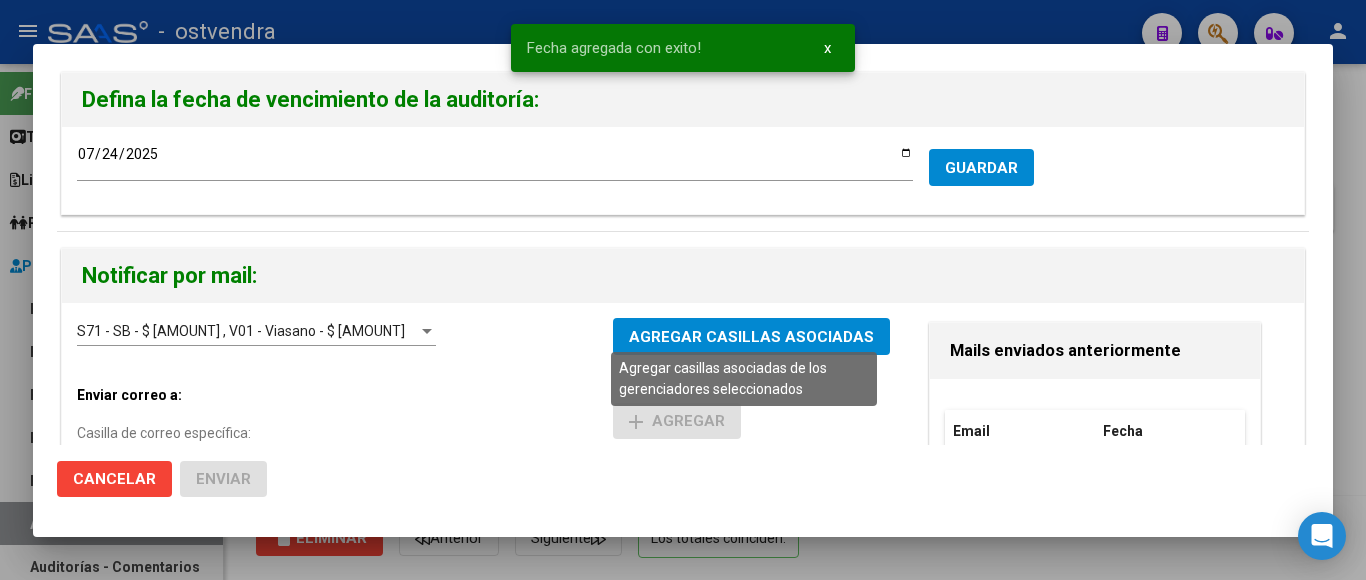 click on "AGREGAR CASILLAS ASOCIADAS" at bounding box center [751, 337] 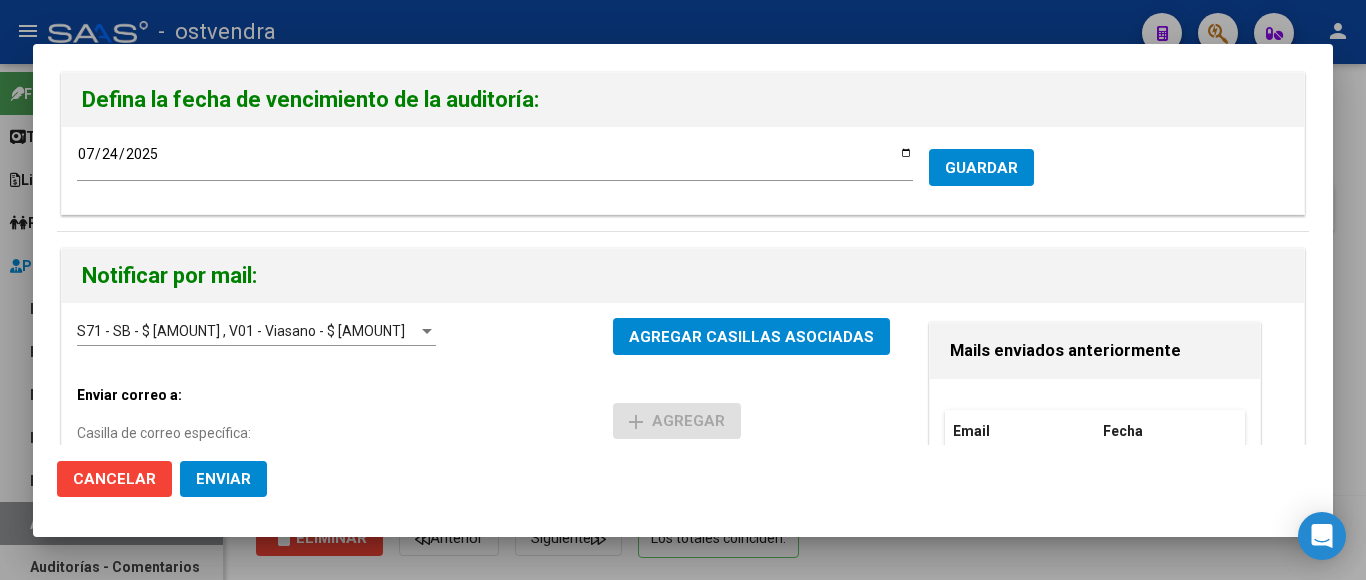 click on "Enviar" 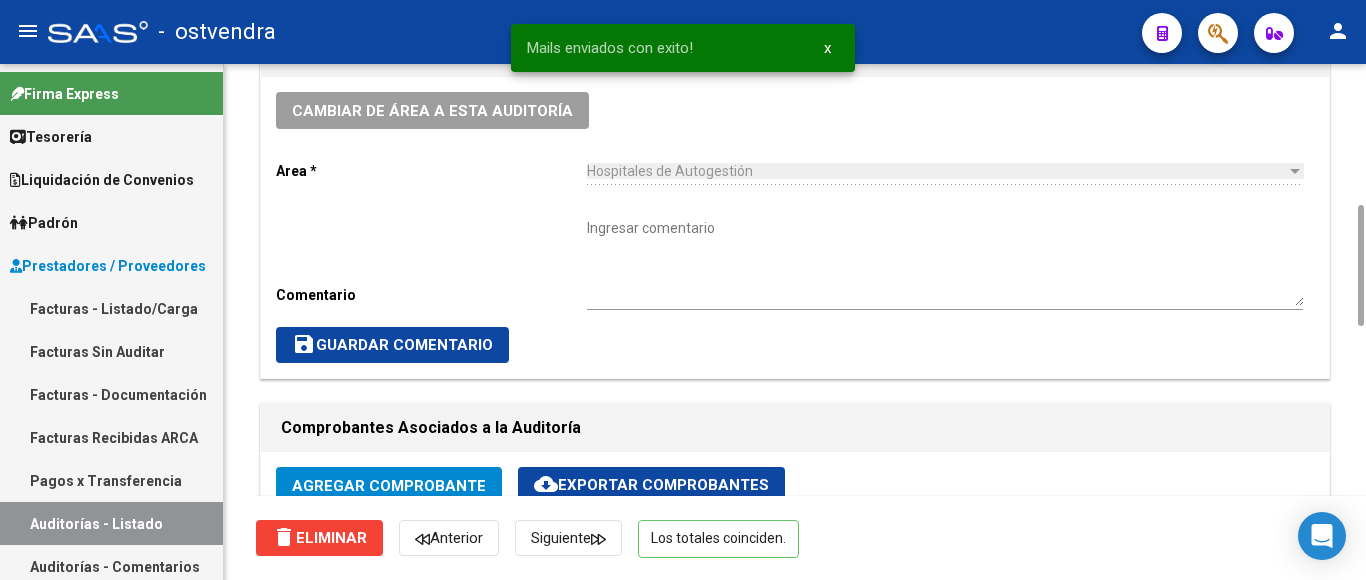 scroll, scrollTop: 800, scrollLeft: 0, axis: vertical 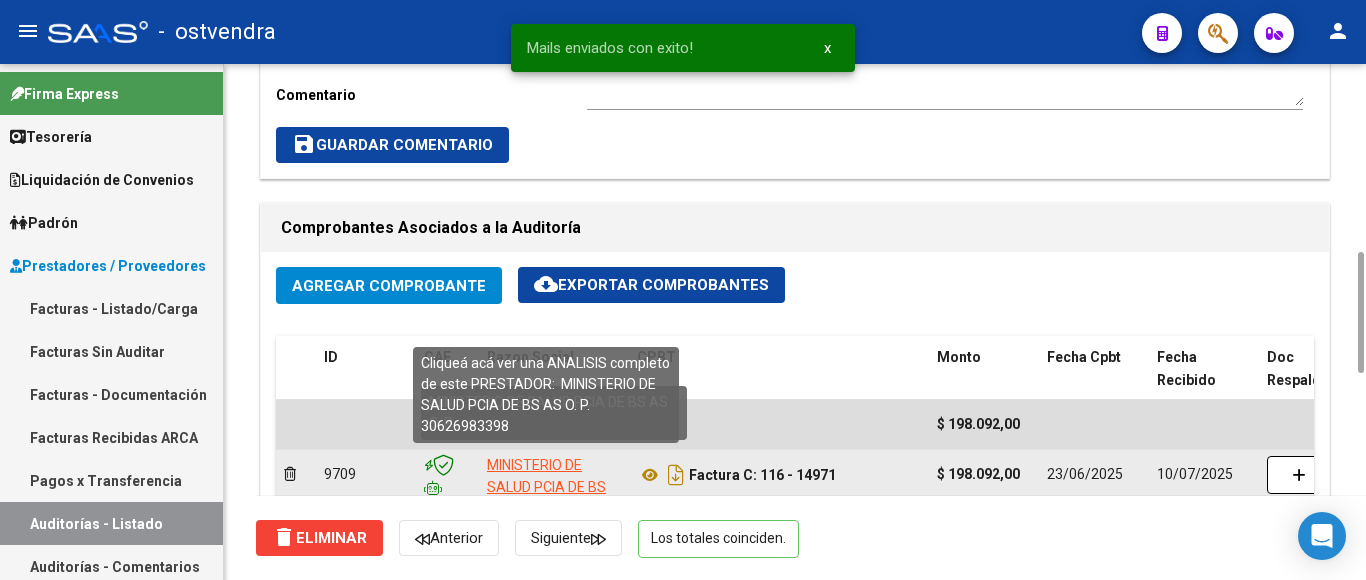 click on "MINISTERIO DE SALUD PCIA DE BS AS O. P." 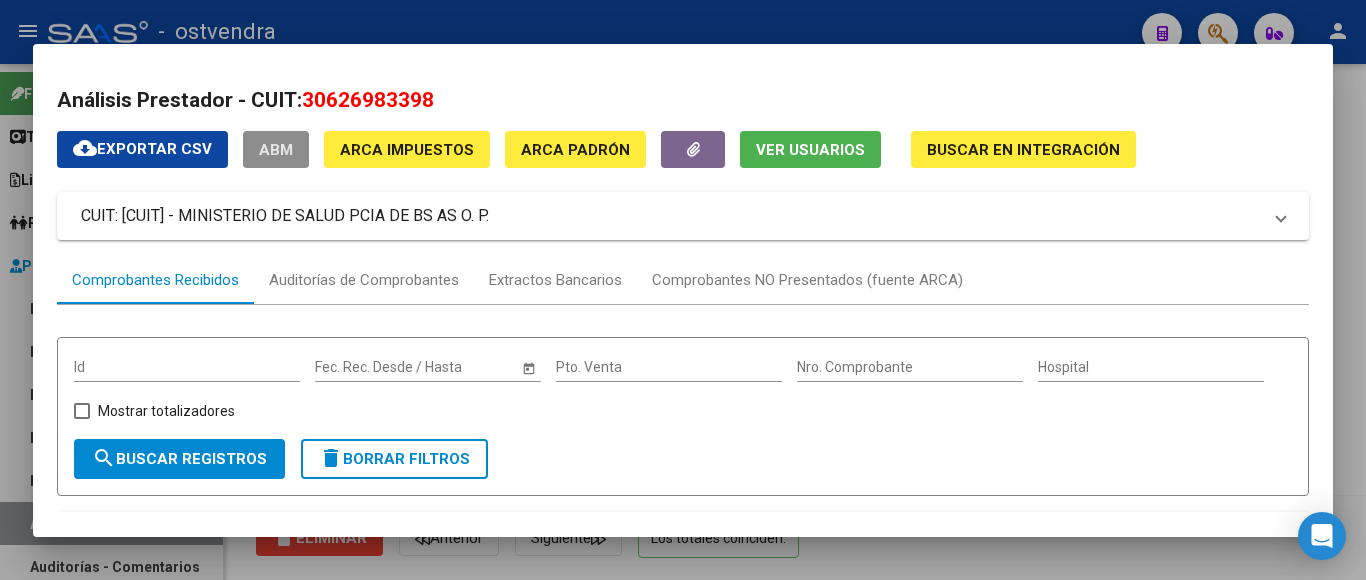 click on "ABM" at bounding box center [276, 150] 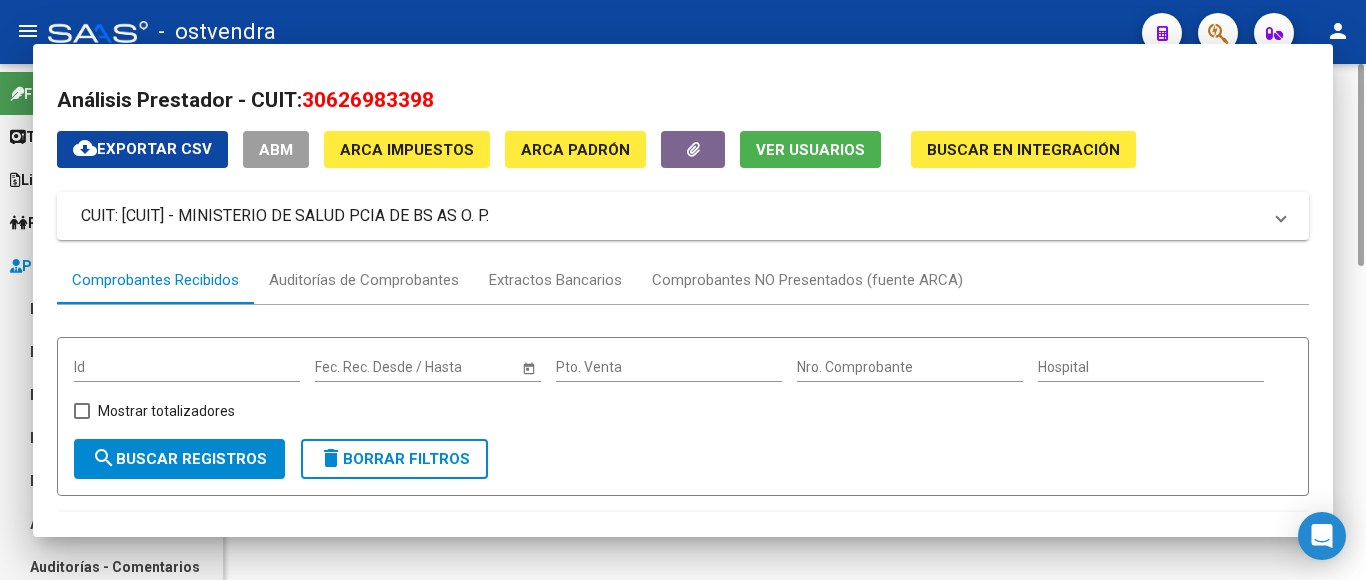 scroll, scrollTop: 0, scrollLeft: 0, axis: both 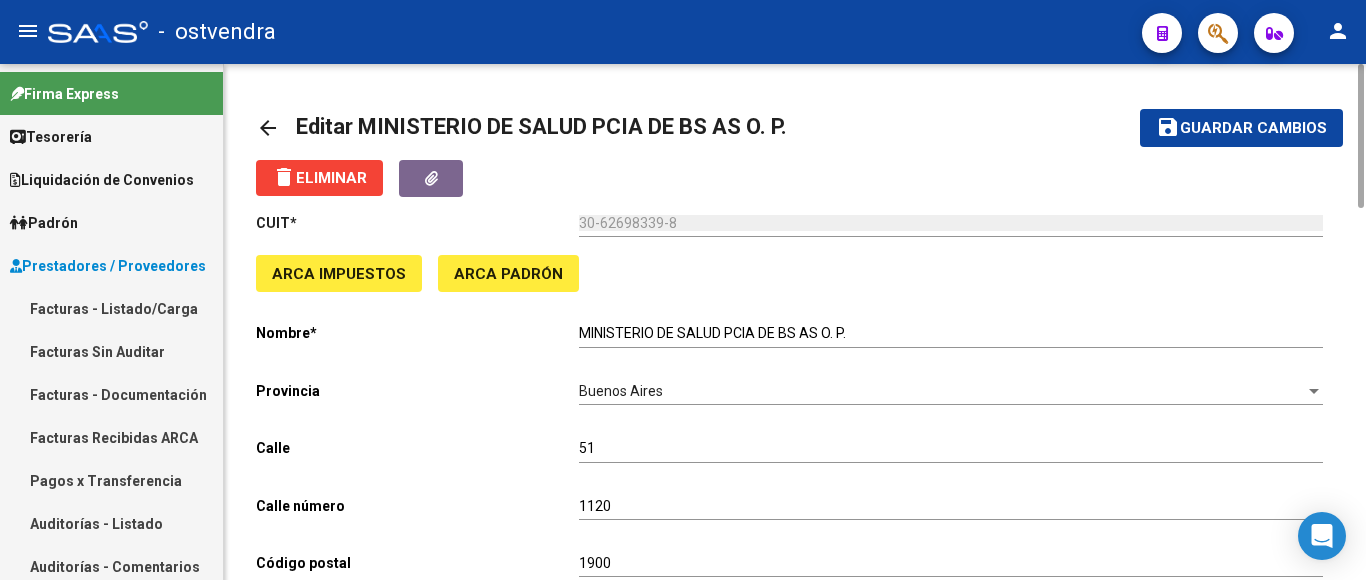 click on "Guardar cambios" 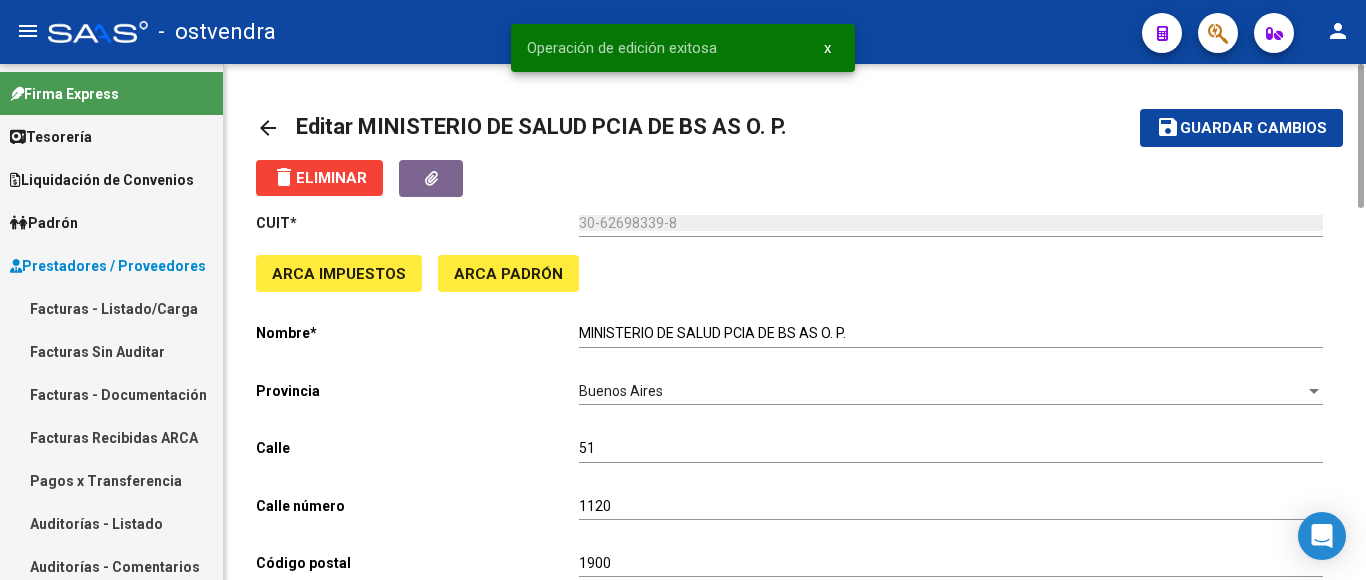 click on "Facturas - Listado/Carga" at bounding box center [111, 308] 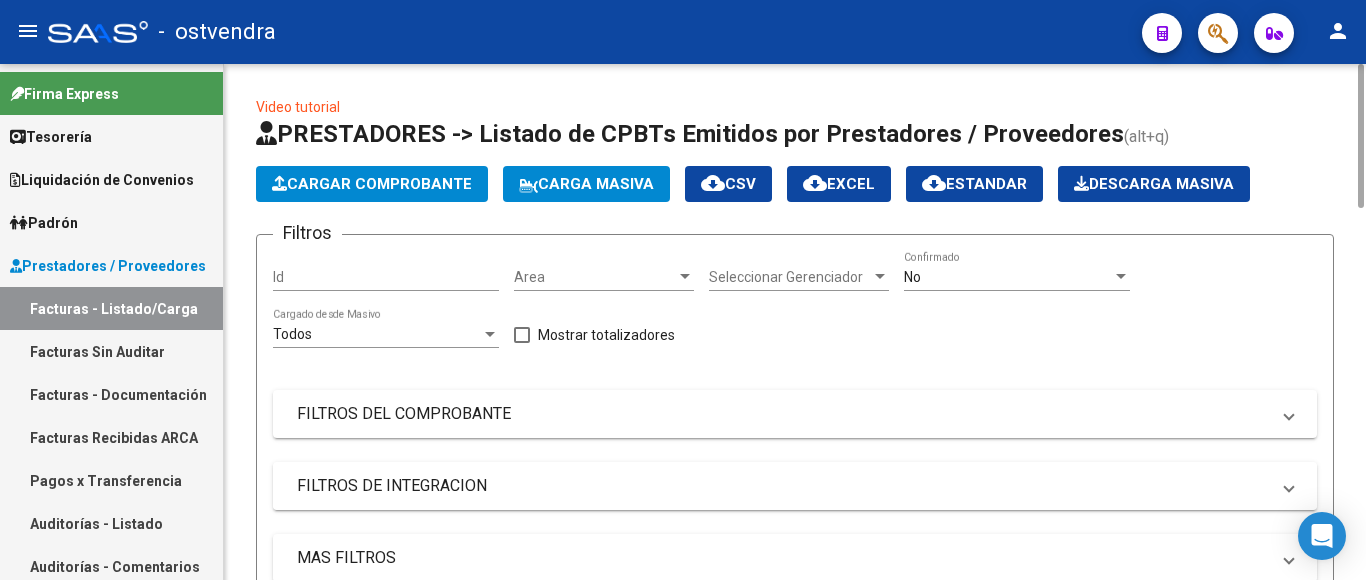 click on "FILTROS DE INTEGRACION" at bounding box center (783, 486) 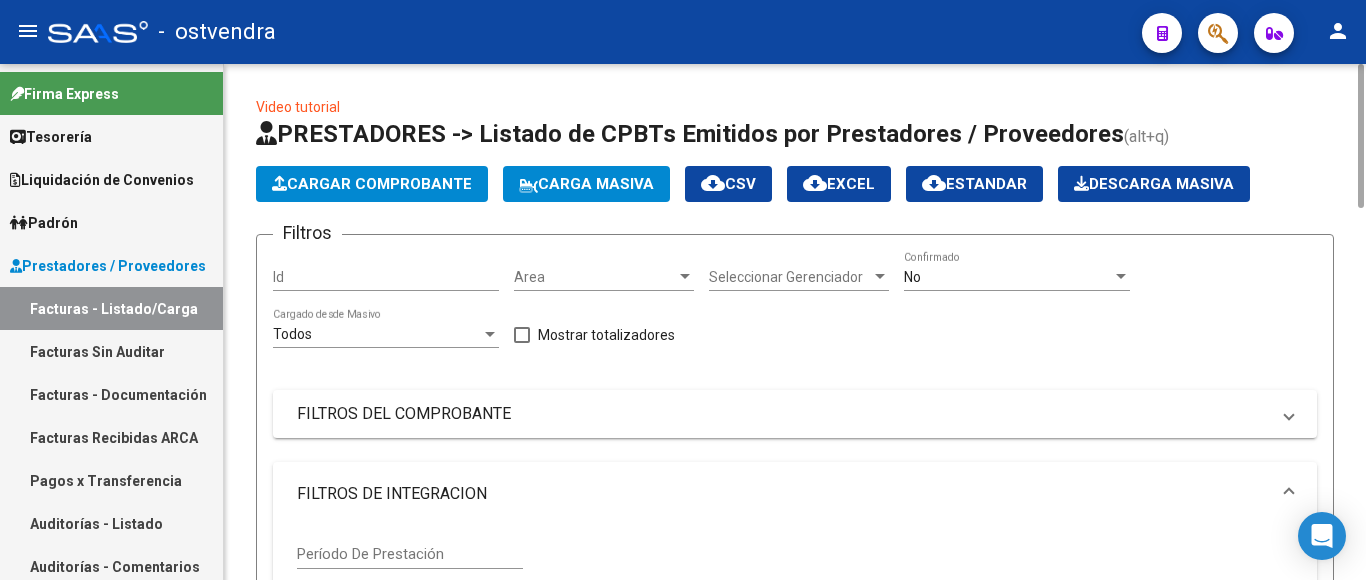 click on "Cargar Comprobante" 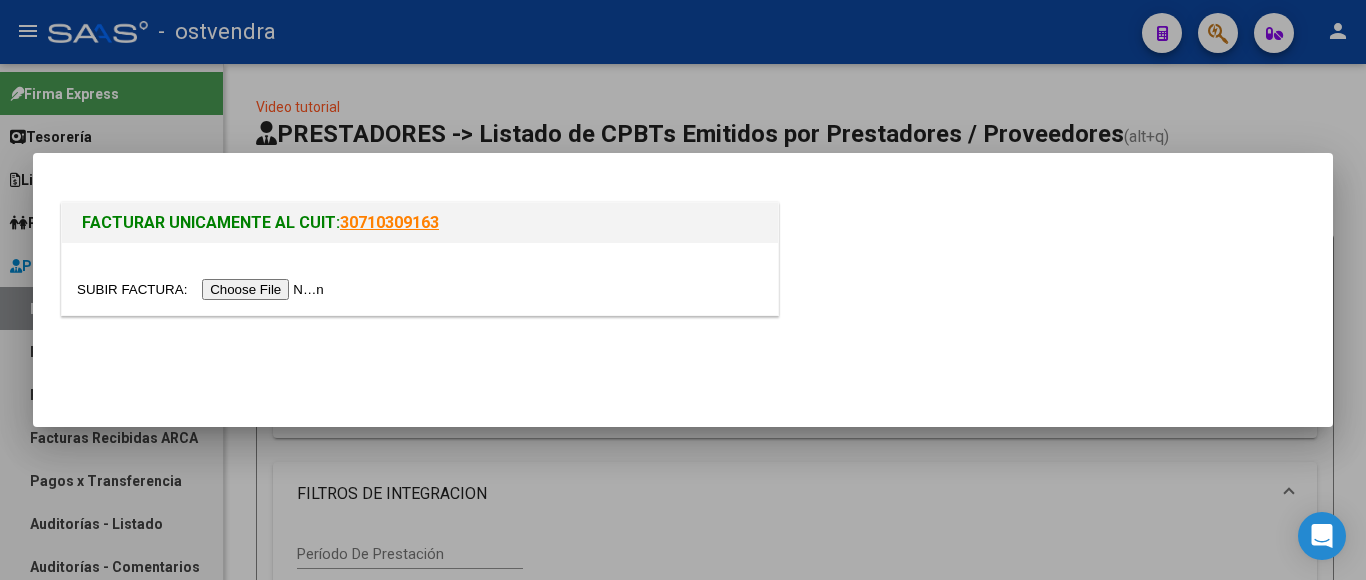 click at bounding box center [203, 289] 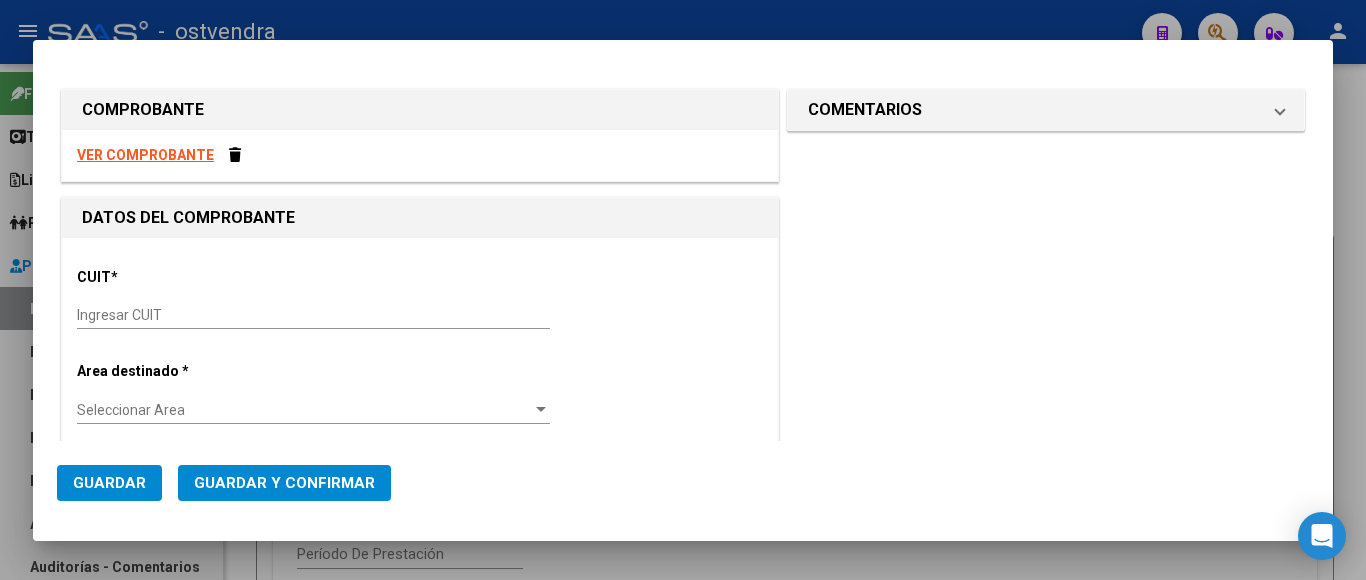click on "VER COMPROBANTE" at bounding box center (145, 155) 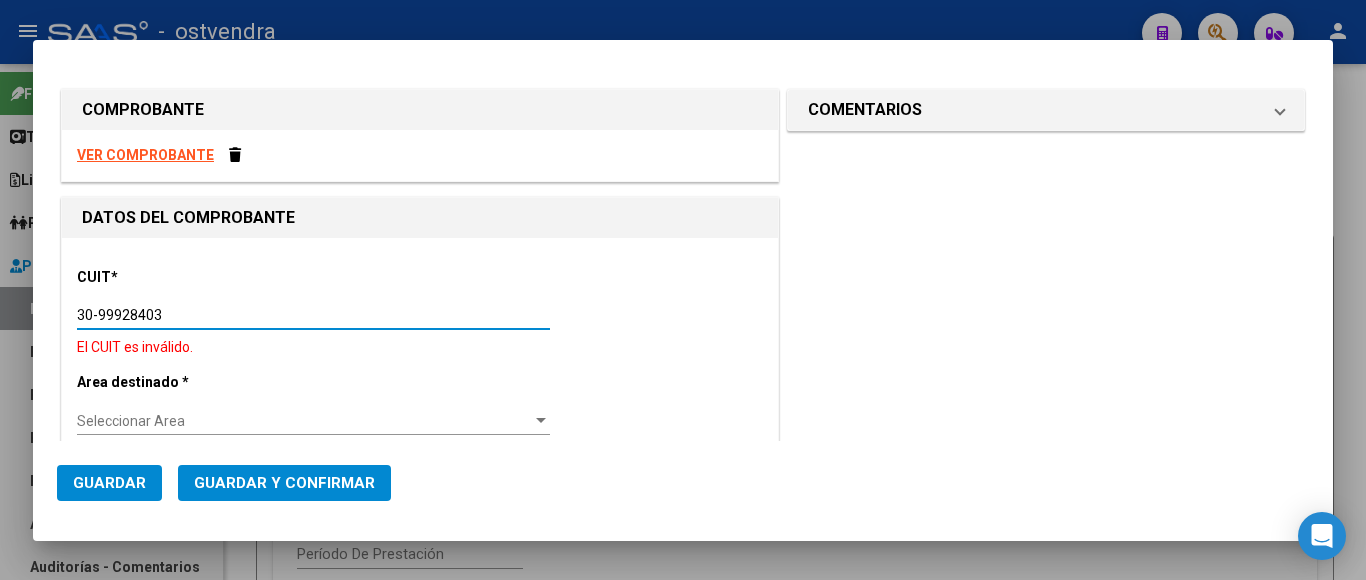 type on "30-99928403-1" 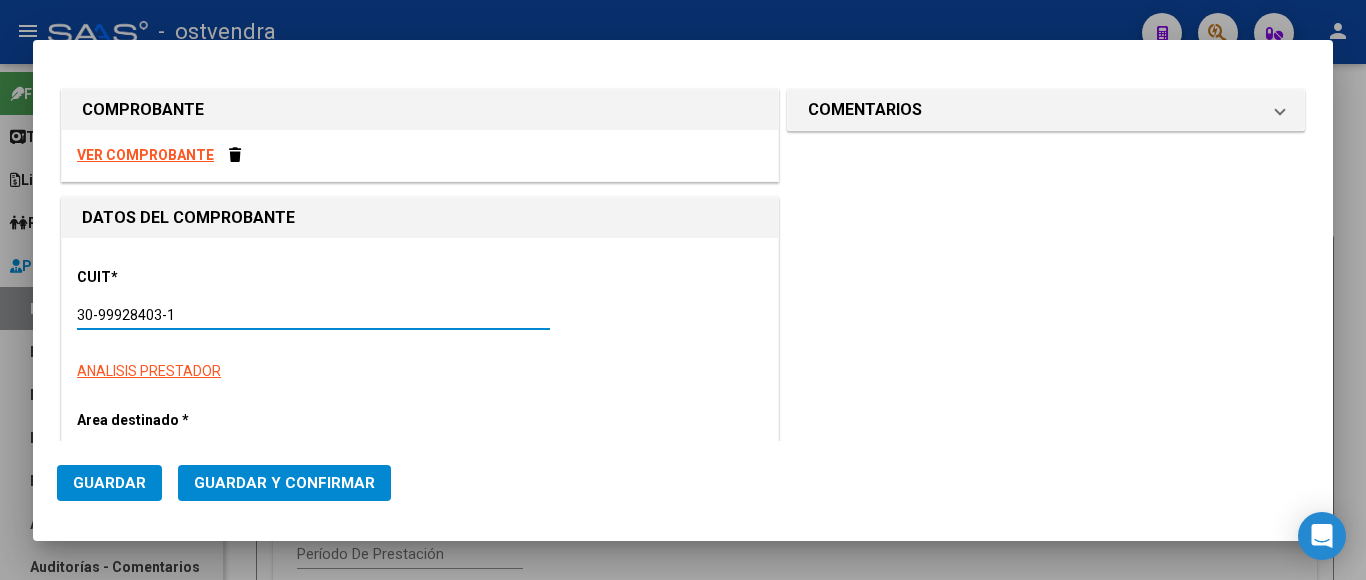 type on "2" 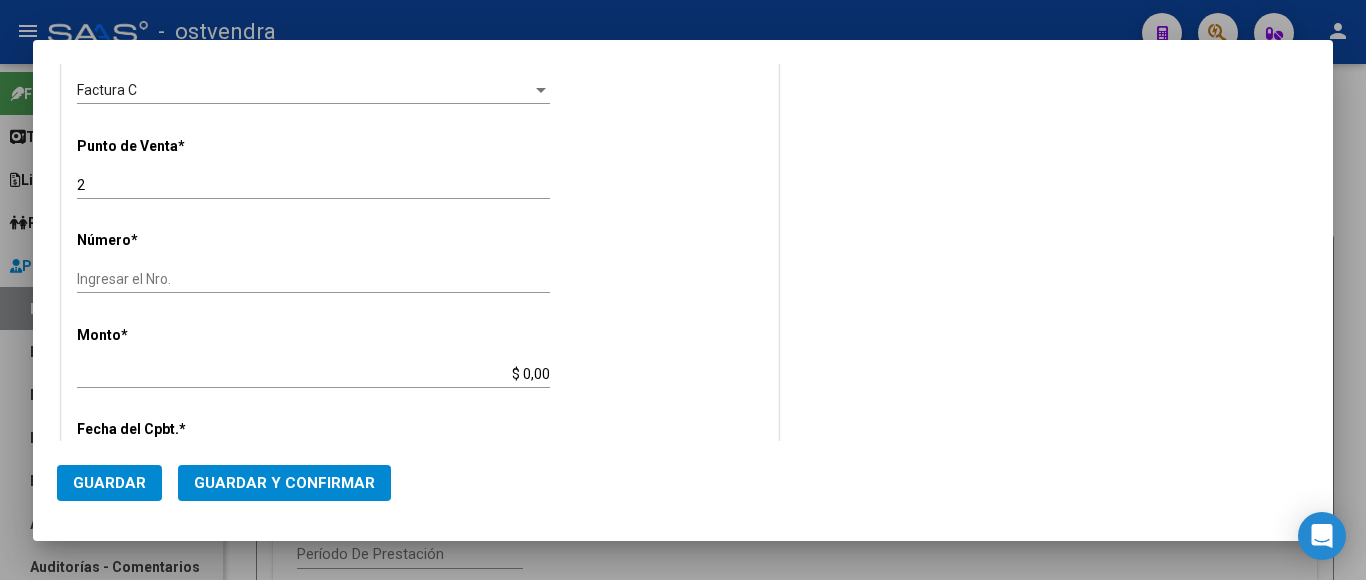 scroll, scrollTop: 500, scrollLeft: 0, axis: vertical 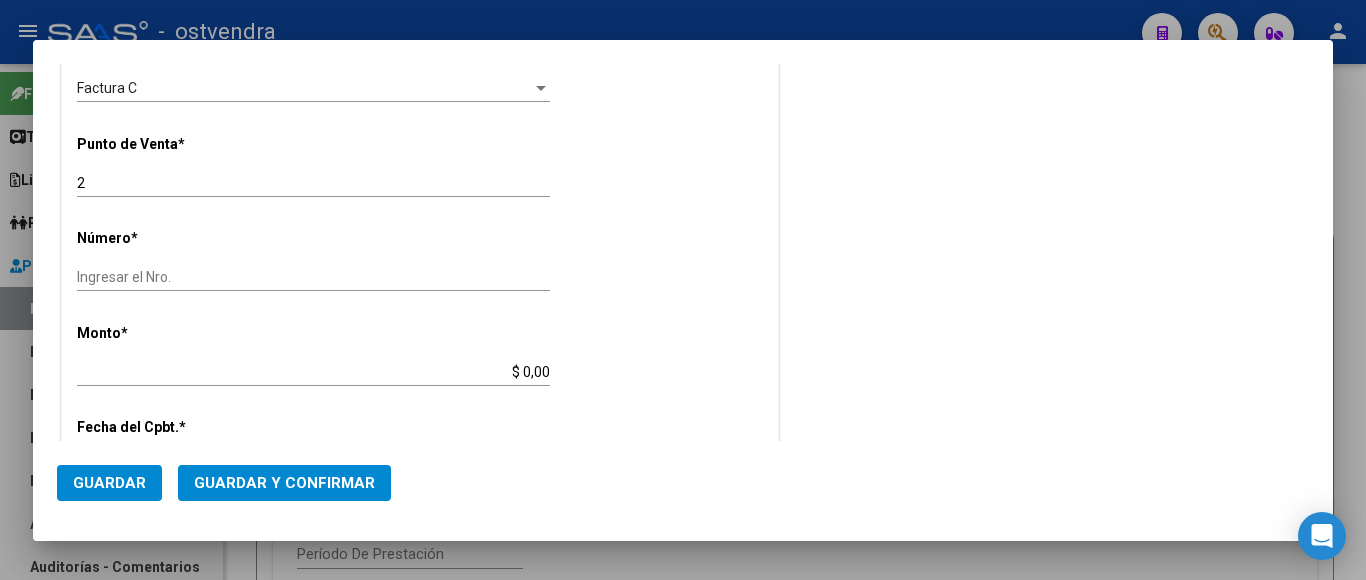 type on "30-99928403-1" 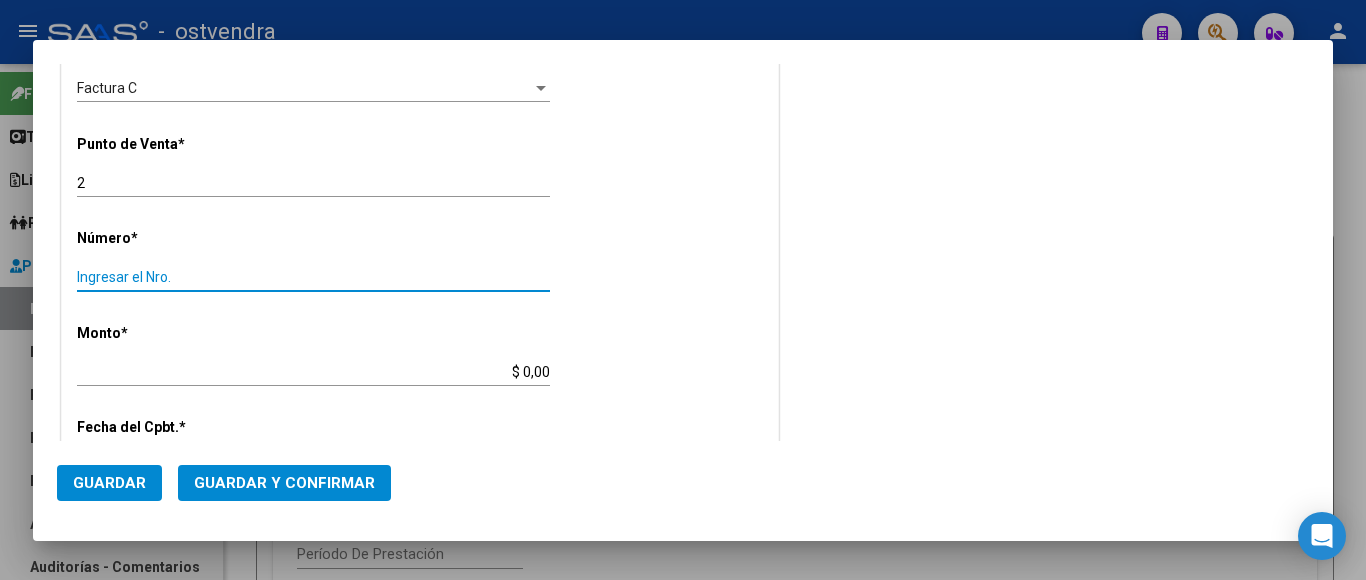 click on "Ingresar el Nro." at bounding box center (313, 277) 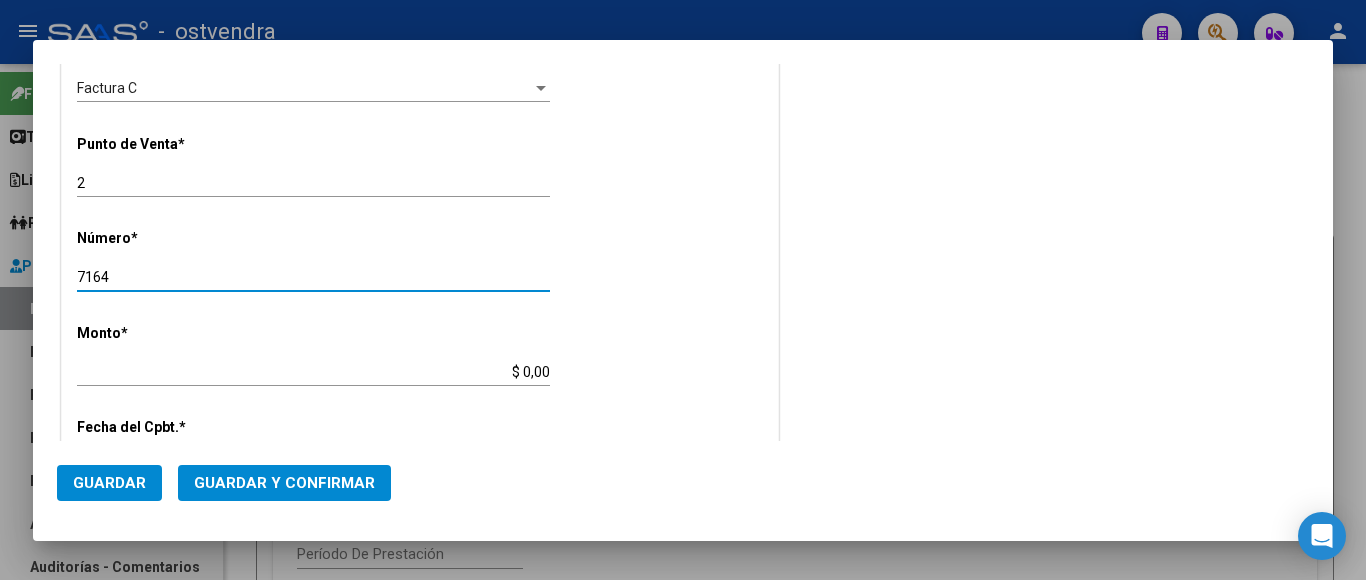 type on "7164" 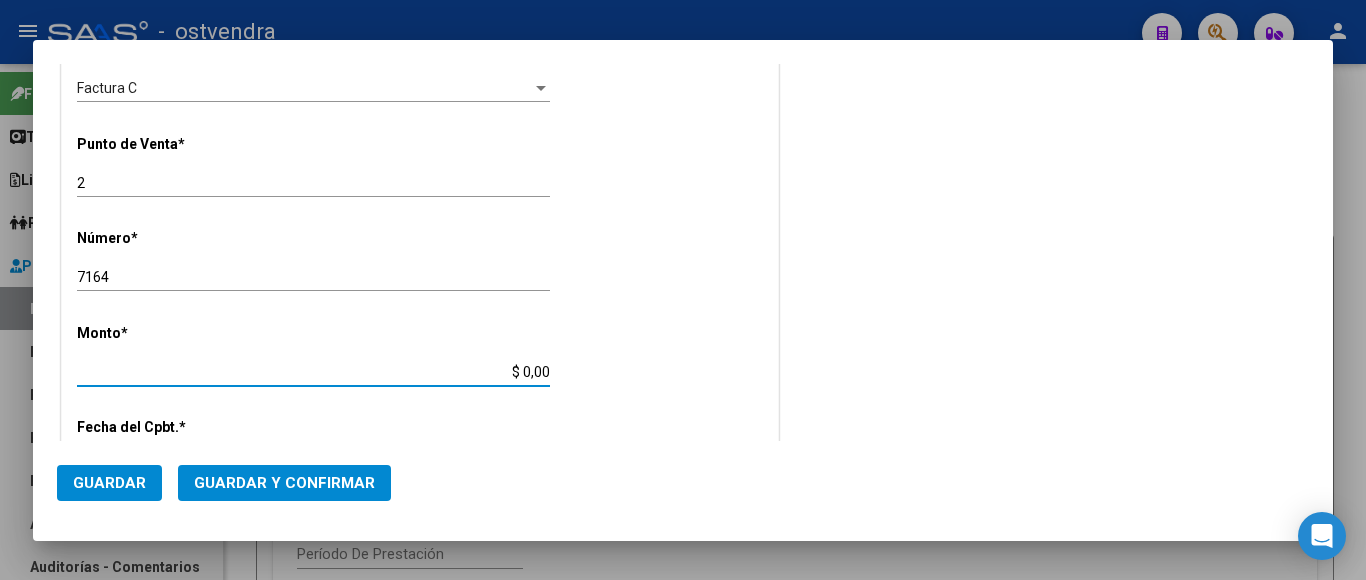 drag, startPoint x: 500, startPoint y: 369, endPoint x: 588, endPoint y: 381, distance: 88.814415 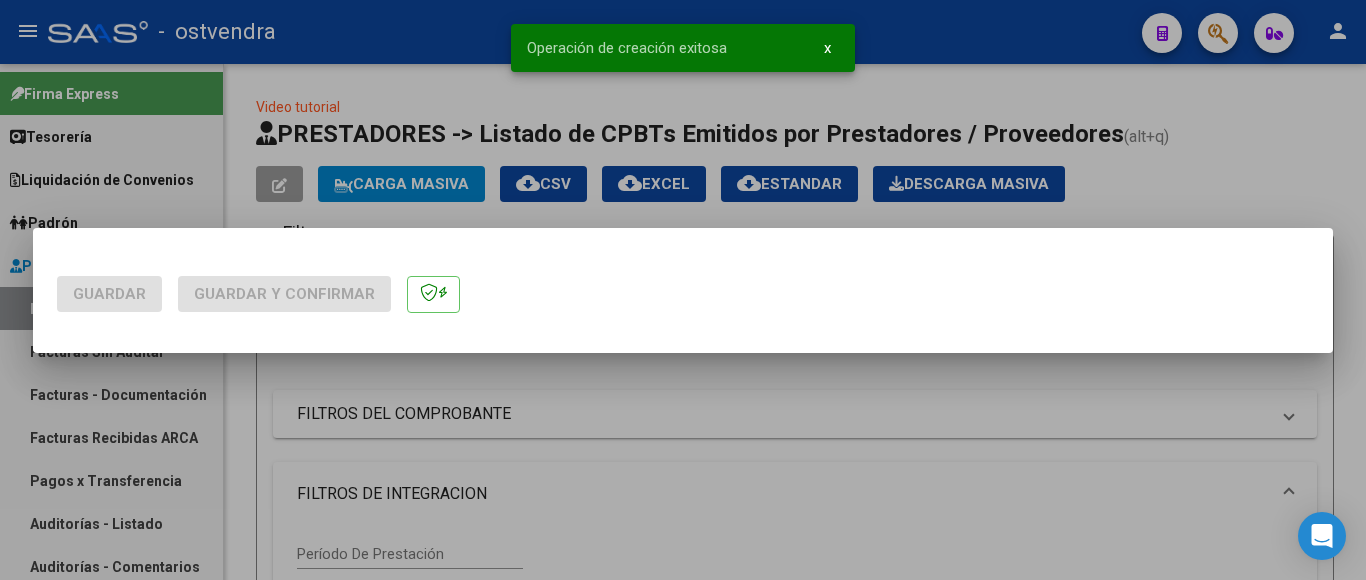 scroll, scrollTop: 0, scrollLeft: 0, axis: both 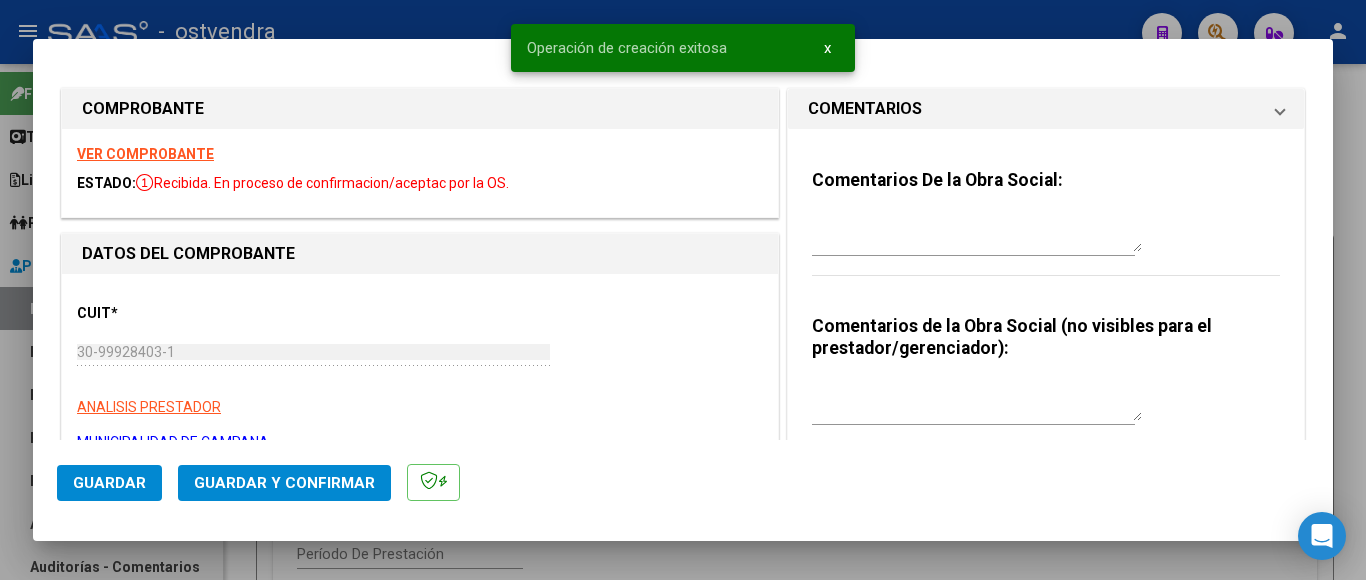 type on "2025-08-29" 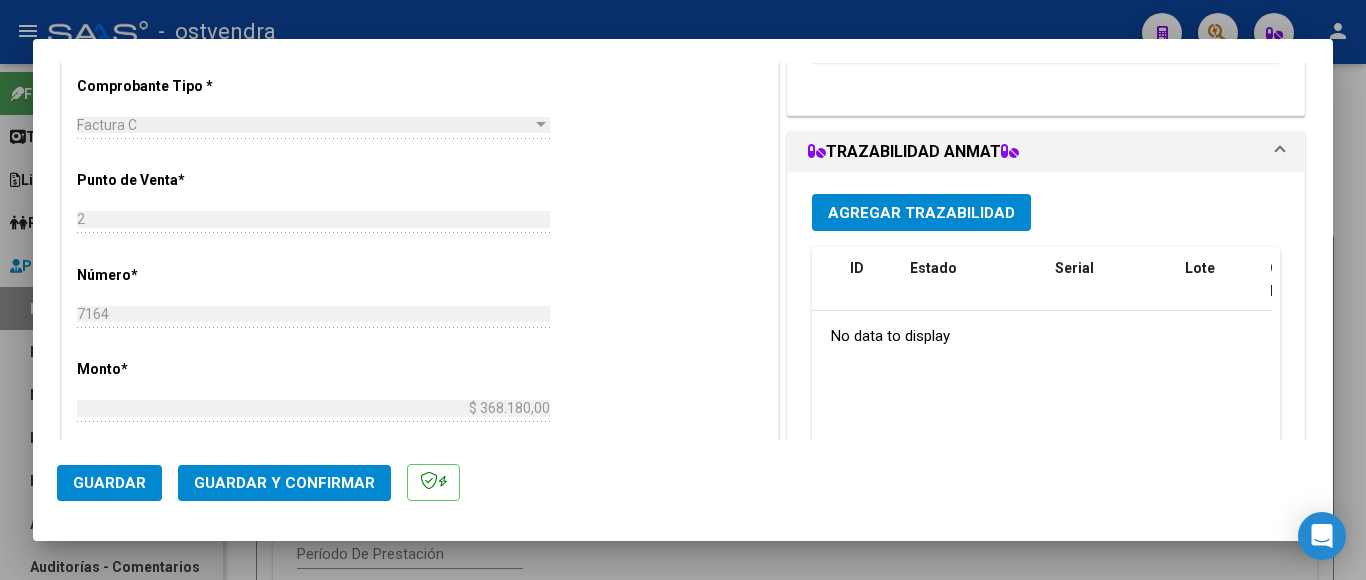 scroll, scrollTop: 900, scrollLeft: 0, axis: vertical 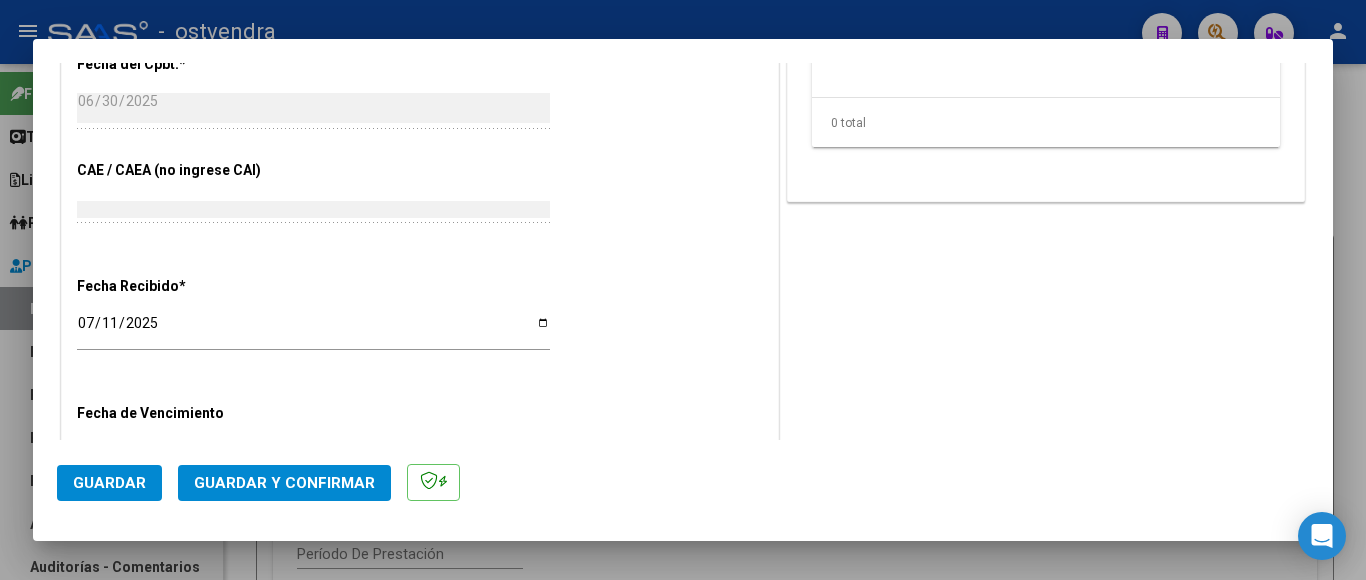 click on "2025-07-11" at bounding box center (313, 330) 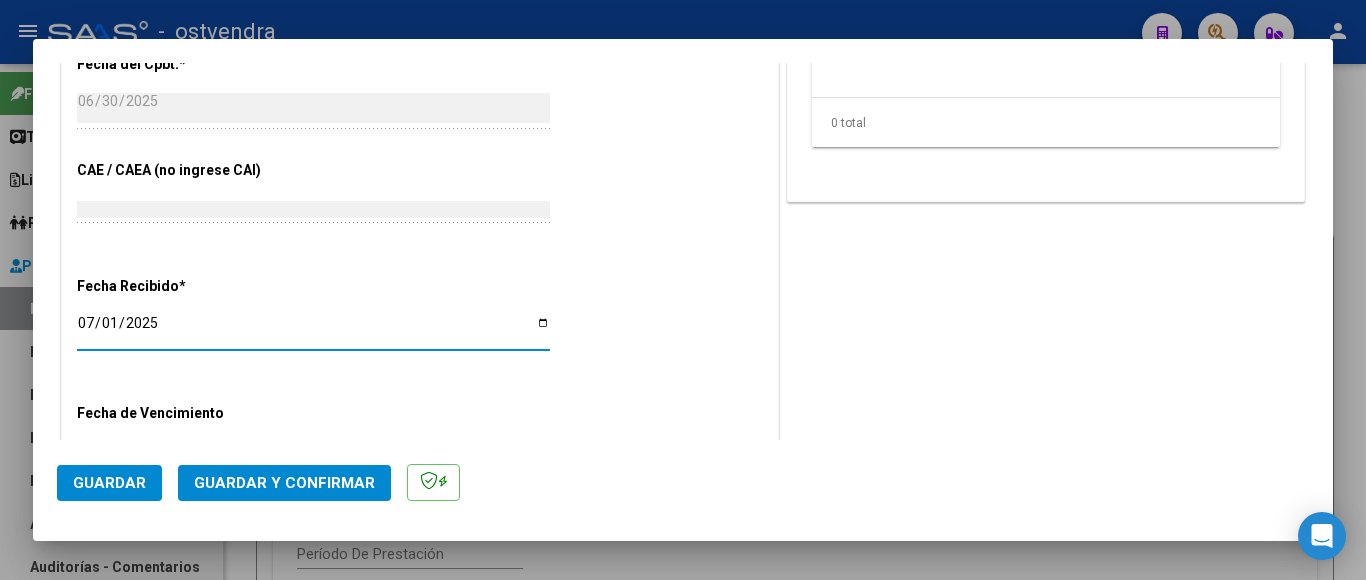type on "2025-07-10" 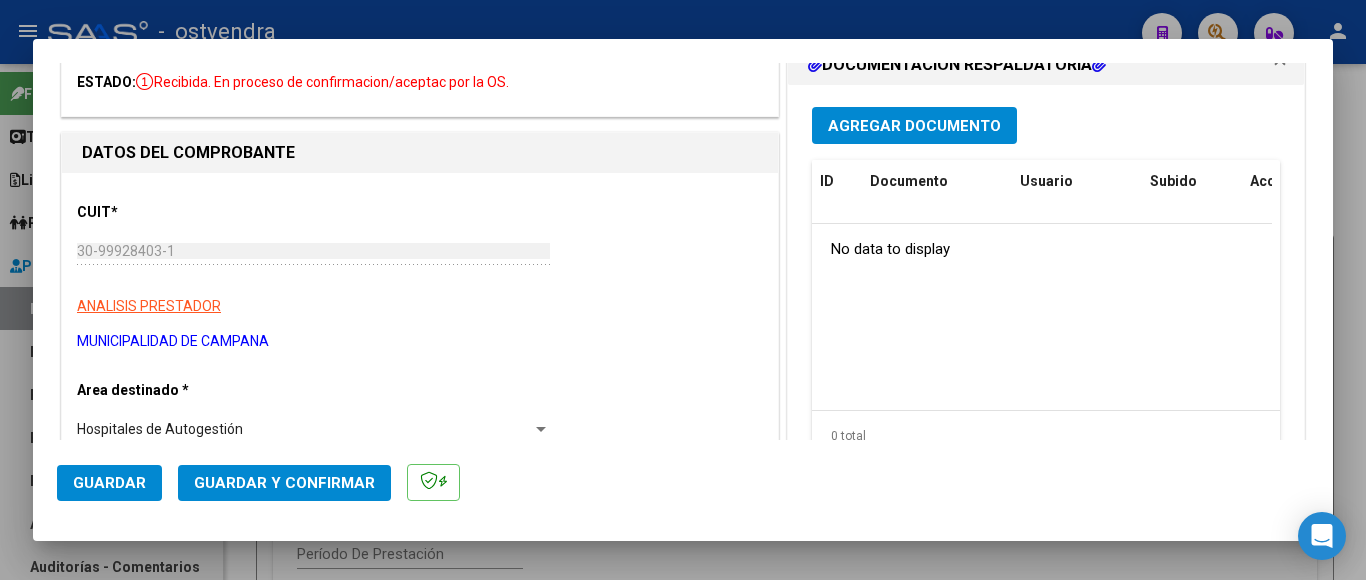 scroll, scrollTop: 0, scrollLeft: 0, axis: both 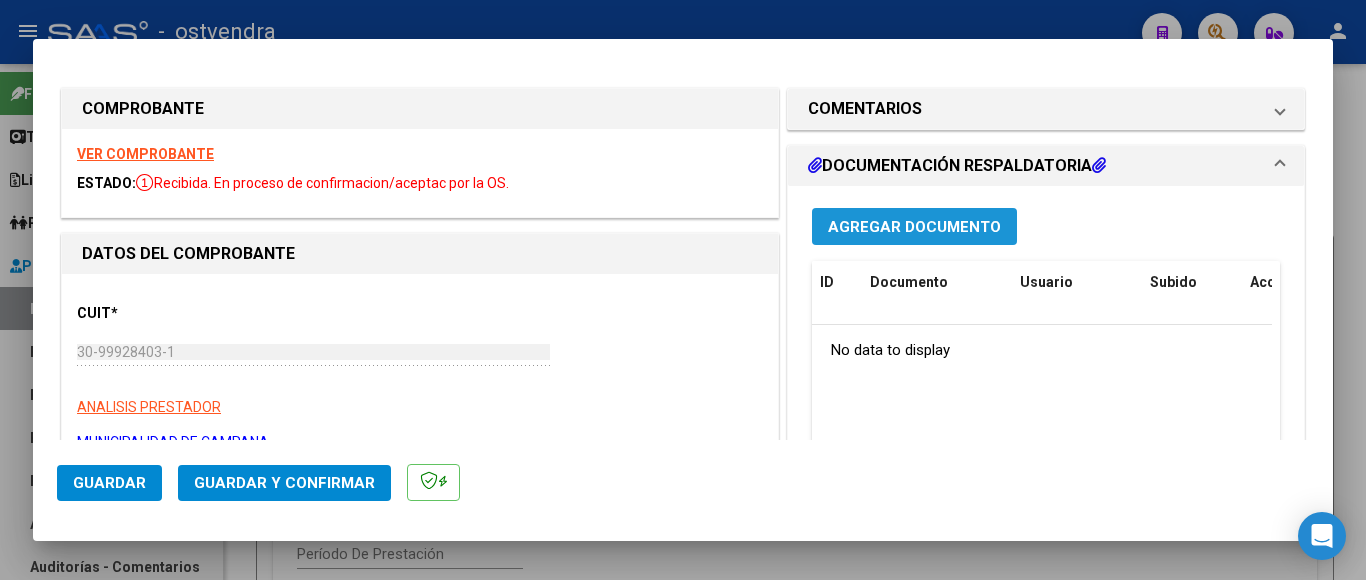 click on "Agregar Documento" at bounding box center [914, 227] 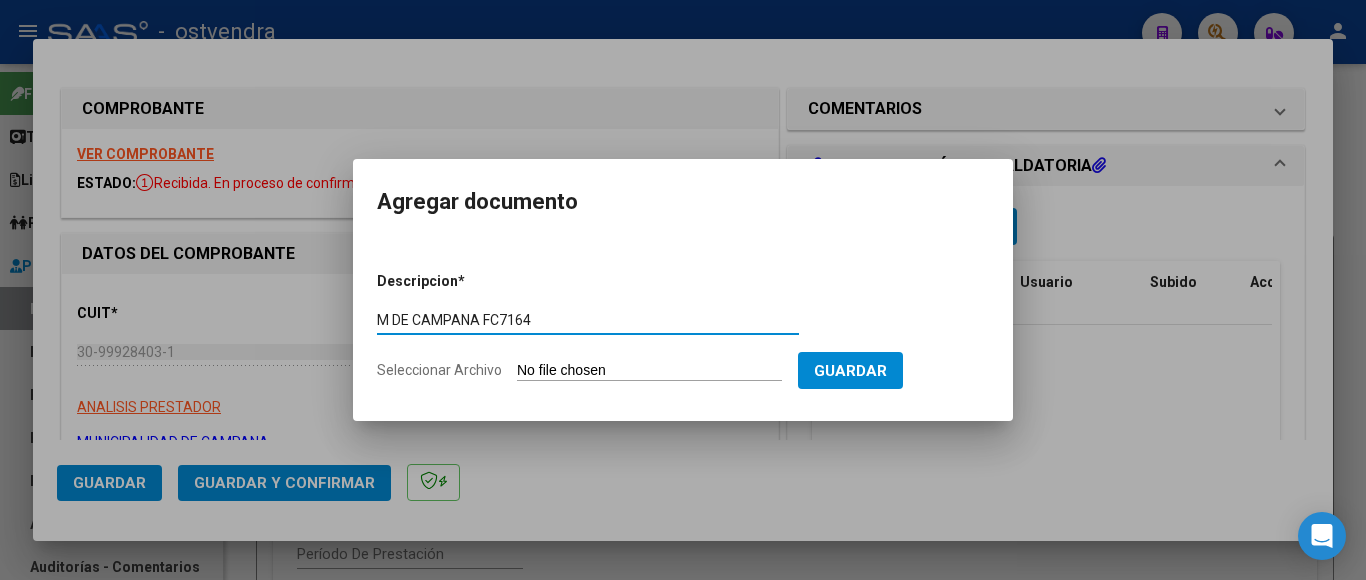type on "M DE CAMPANA FC7164" 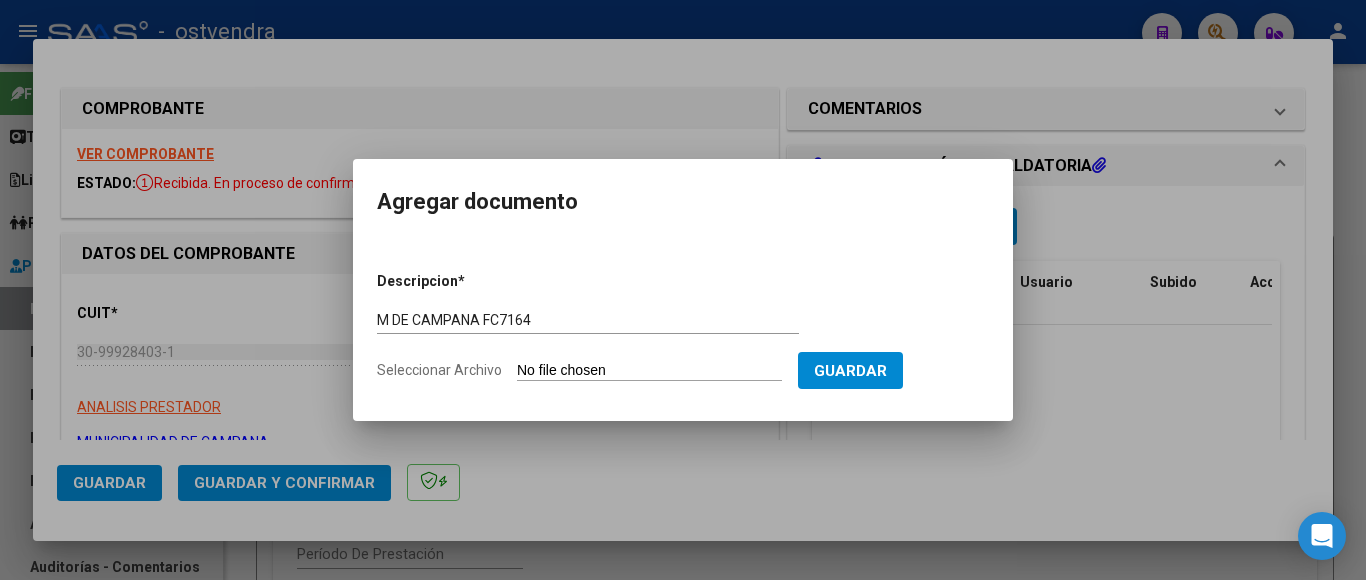 click on "Seleccionar Archivo" at bounding box center [649, 371] 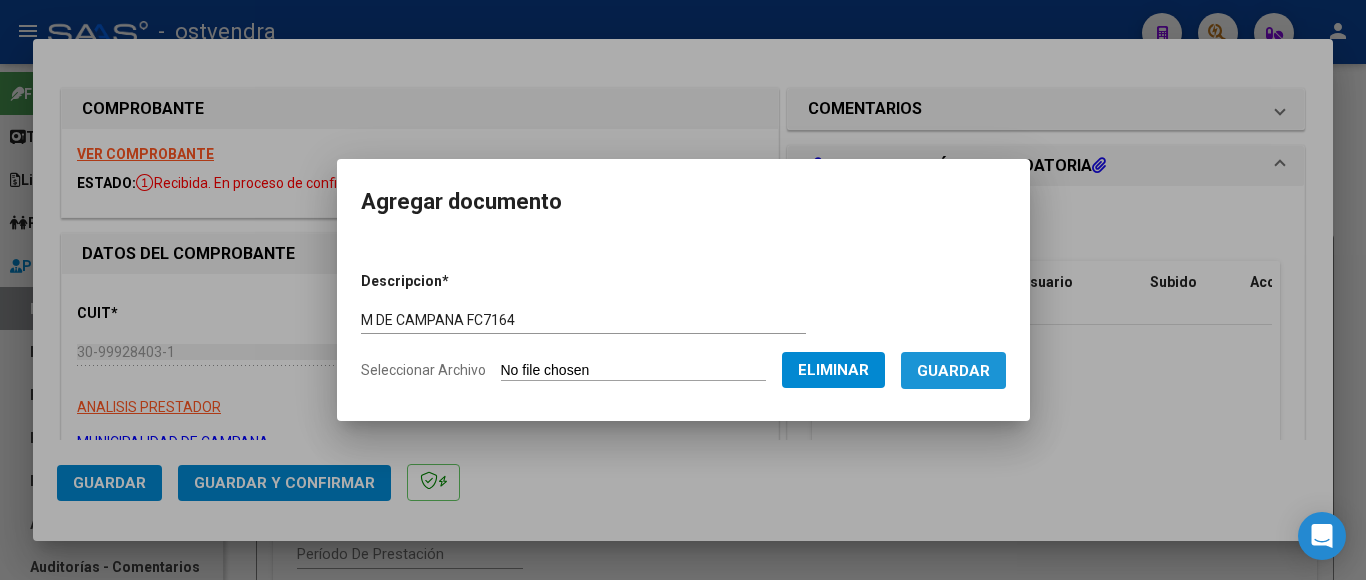 click on "Guardar" at bounding box center [953, 370] 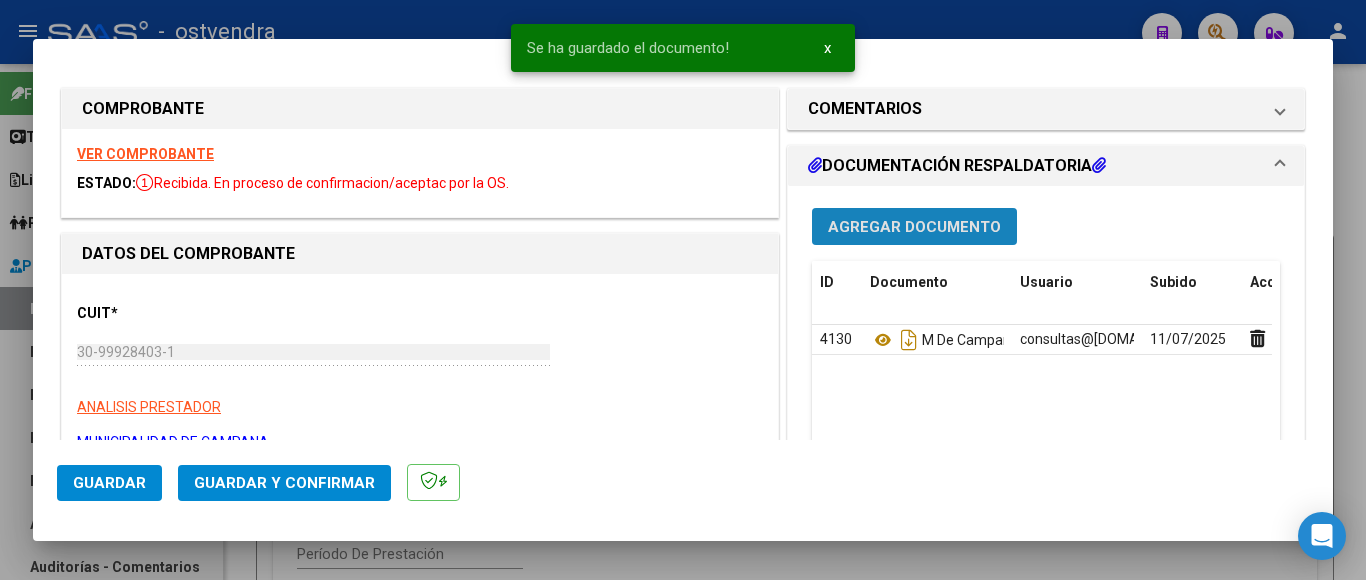 click on "Agregar Documento" at bounding box center [914, 227] 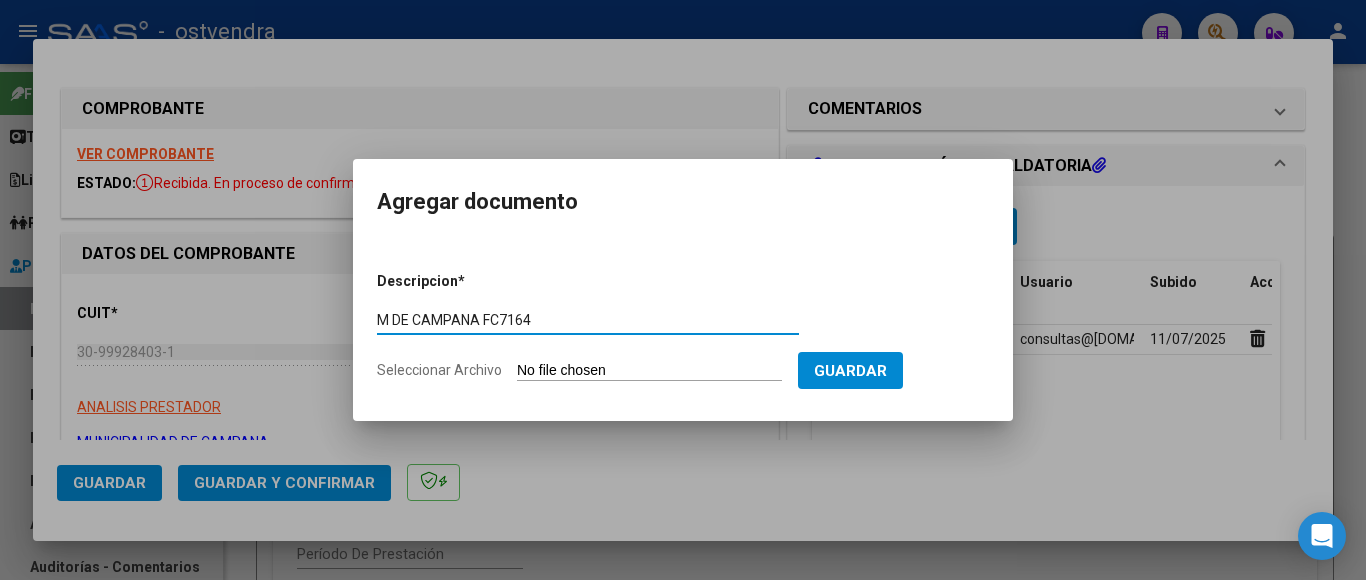 type on "M DE CAMPANA FC7164" 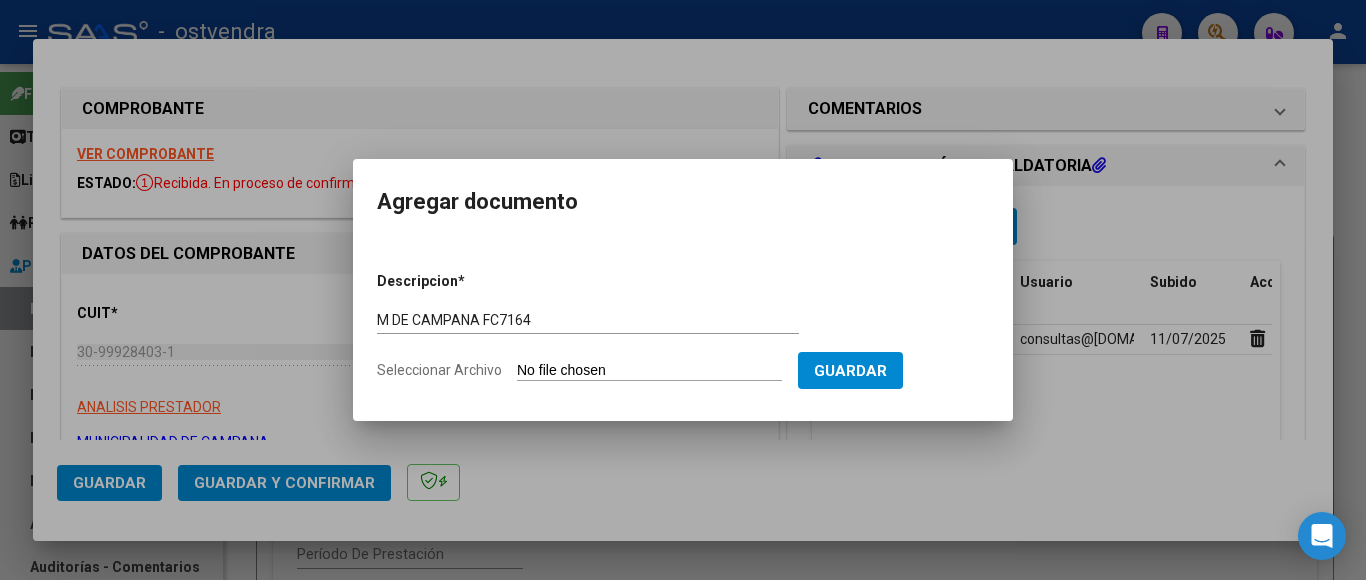 click on "Seleccionar Archivo" at bounding box center (649, 371) 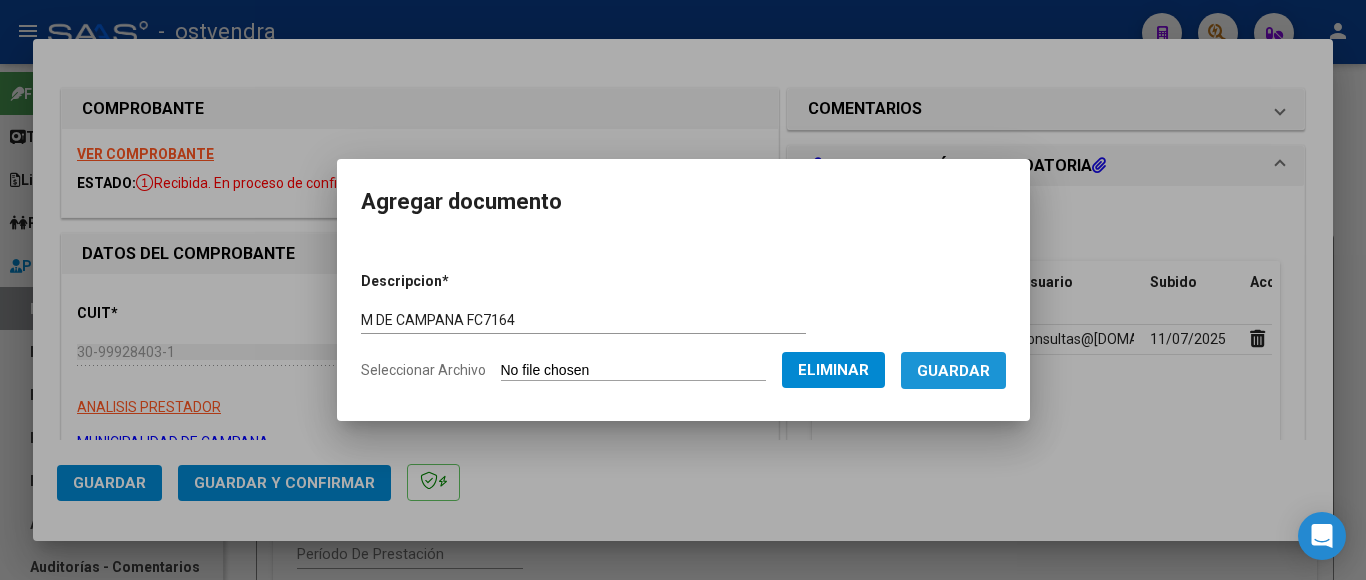 click on "Guardar" at bounding box center [953, 371] 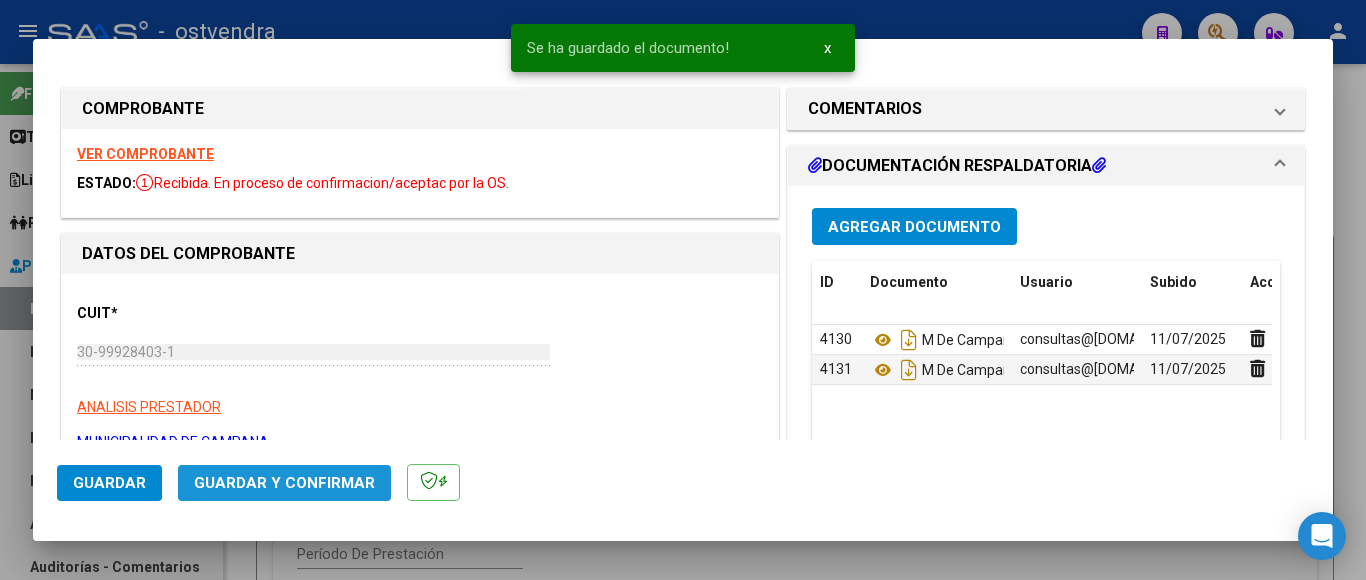 click on "Guardar y Confirmar" 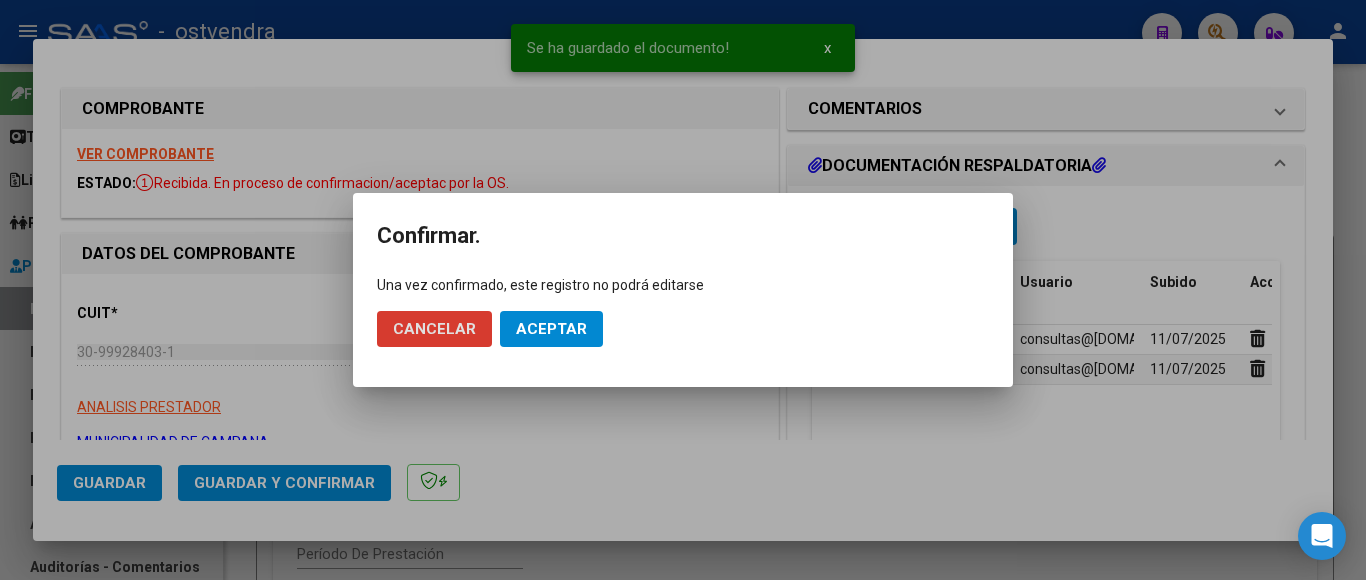 click on "Aceptar" 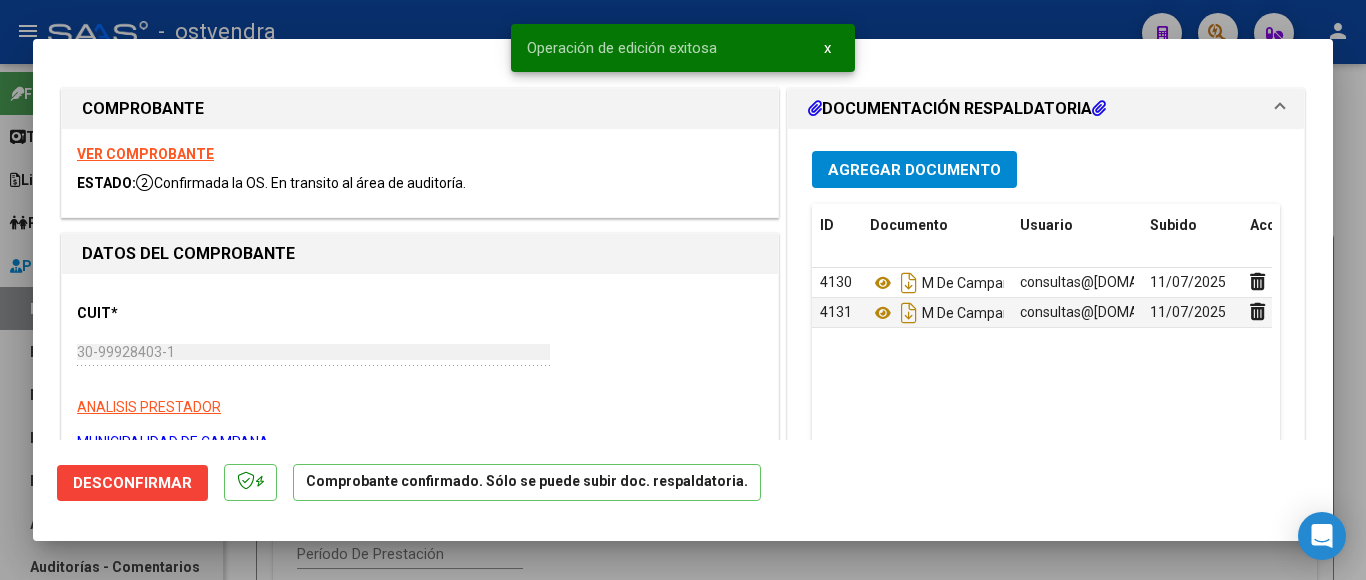 click at bounding box center [683, 290] 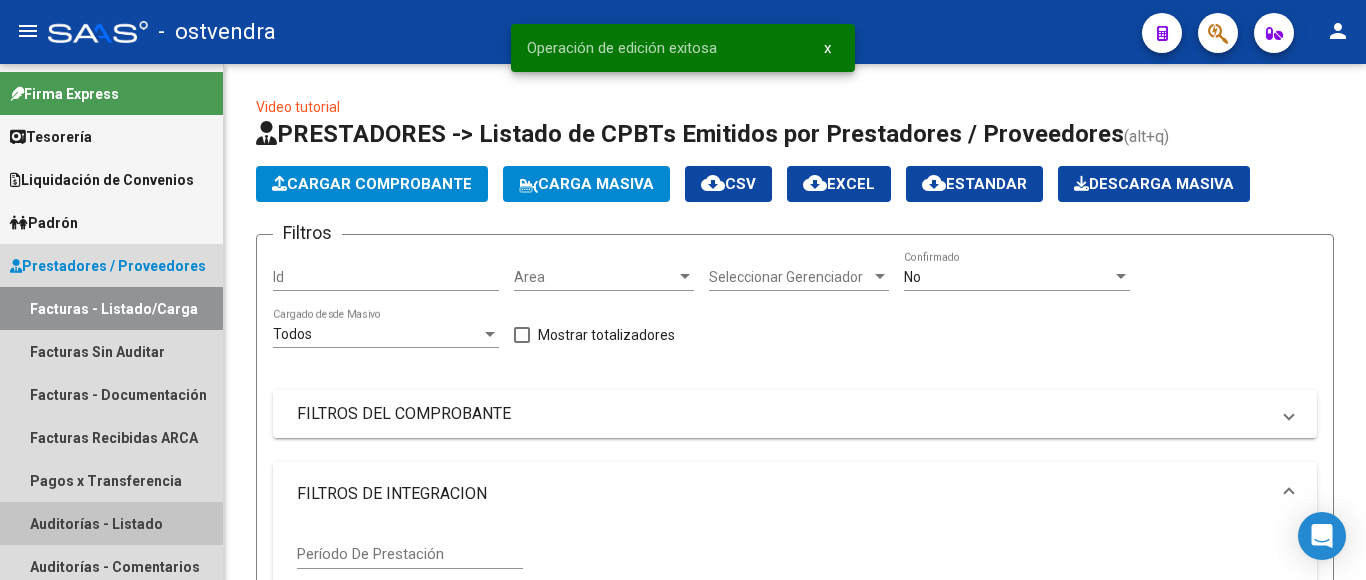 click on "Auditorías - Listado" at bounding box center [111, 523] 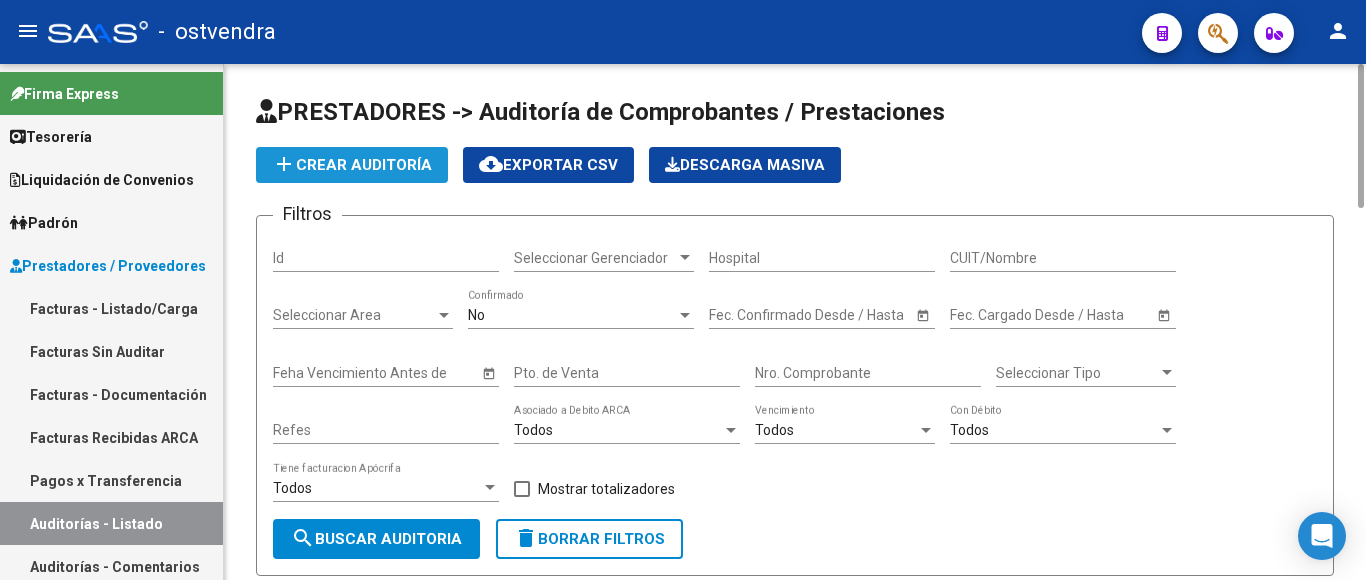 click on "add  Crear Auditoría" 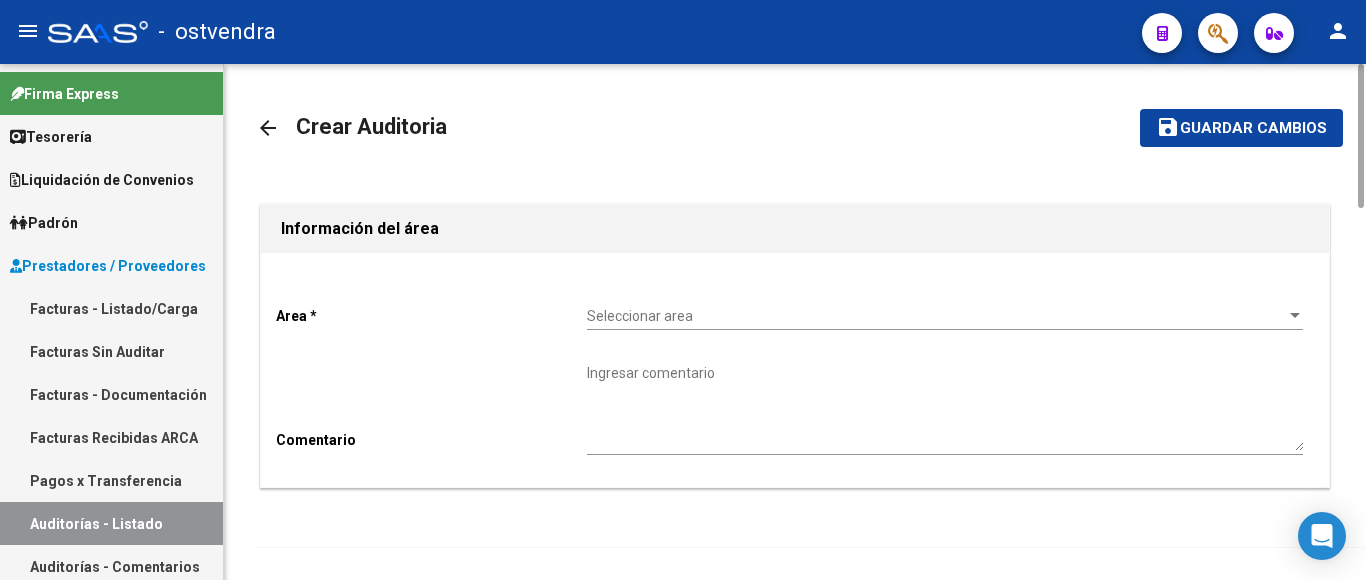 click on "Seleccionar area" at bounding box center [936, 316] 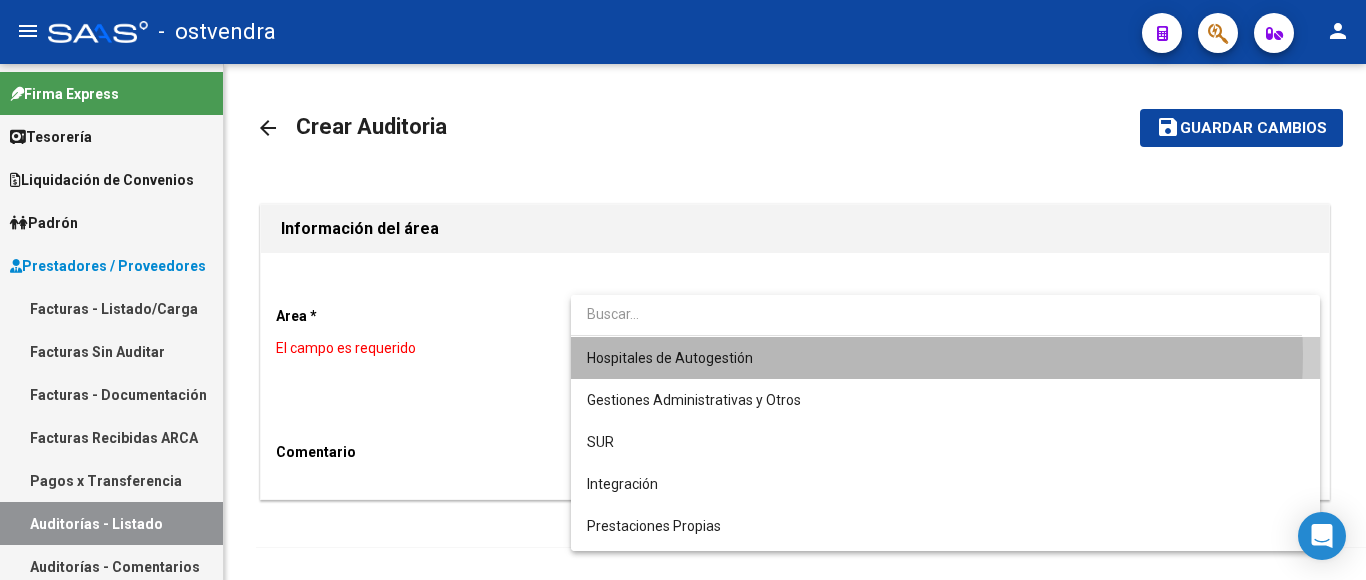 click on "Hospitales de Autogestión" at bounding box center [945, 358] 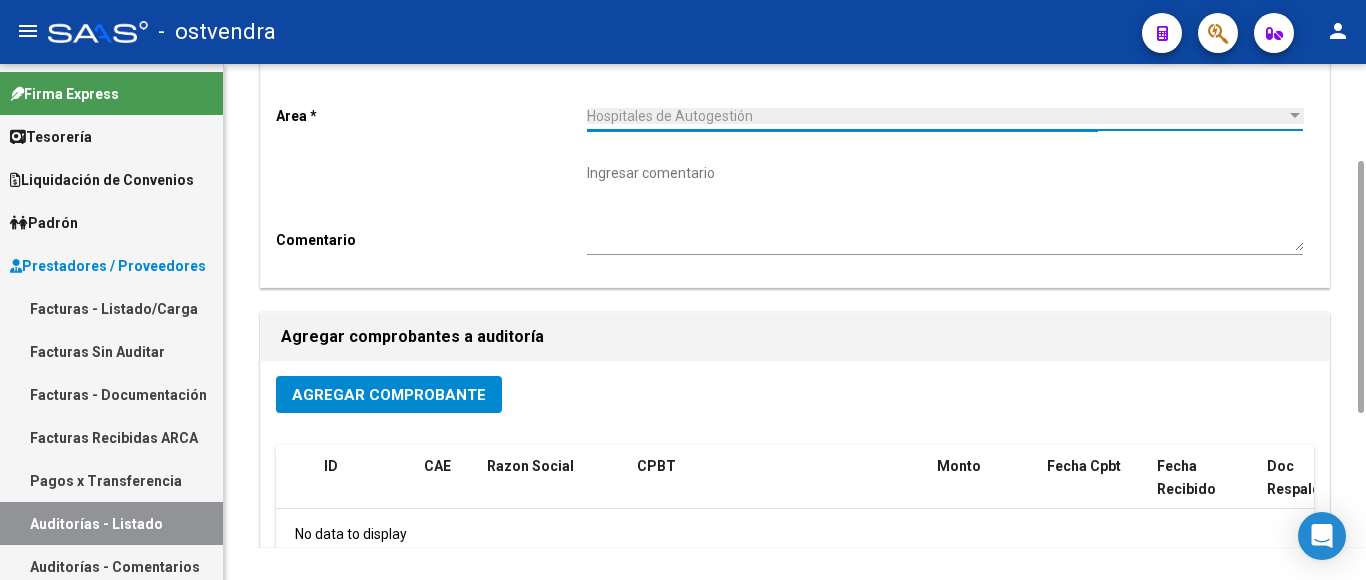 scroll, scrollTop: 400, scrollLeft: 0, axis: vertical 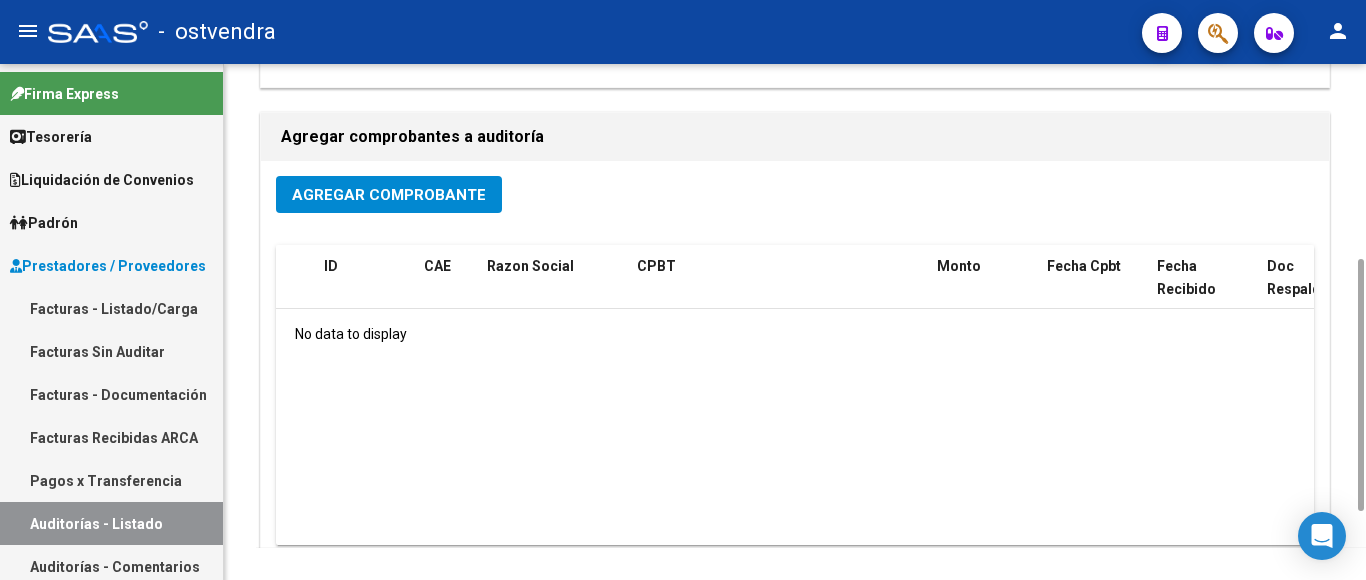 click on "Agregar Comprobante" 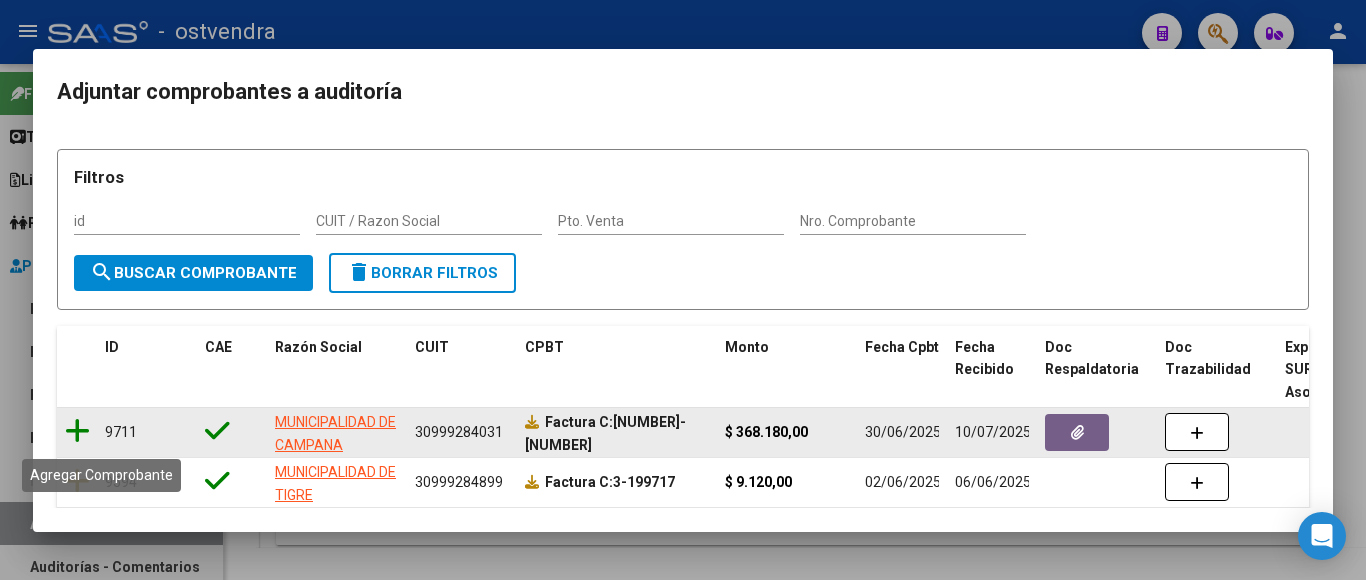 click 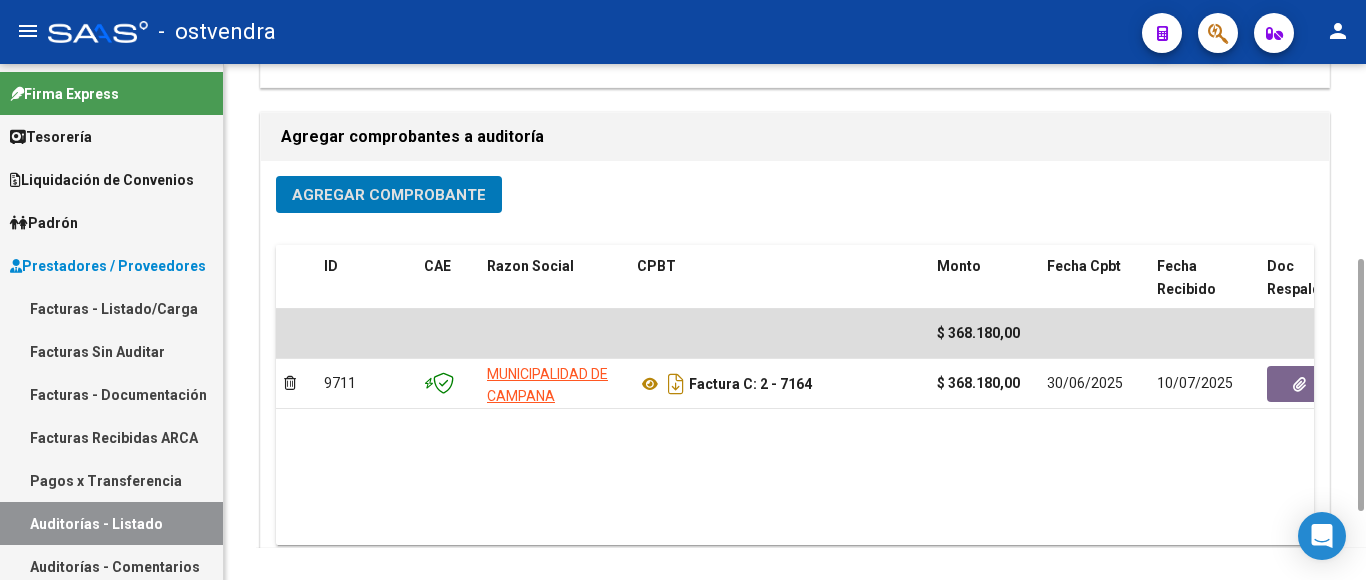 scroll, scrollTop: 0, scrollLeft: 0, axis: both 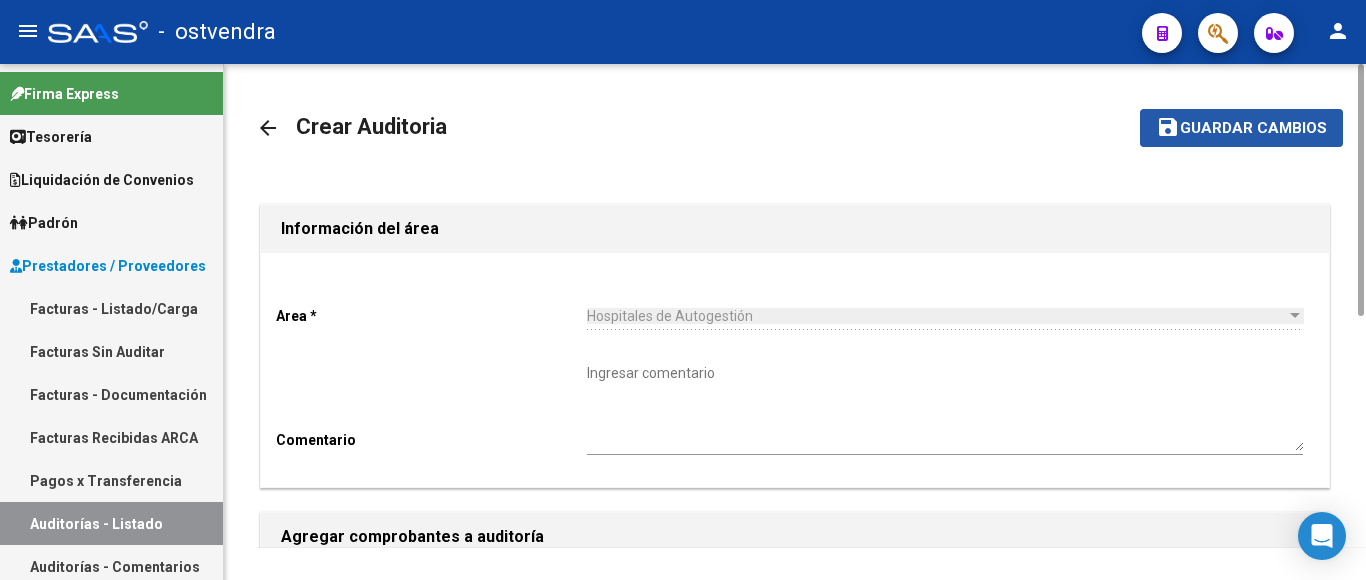click on "Guardar cambios" 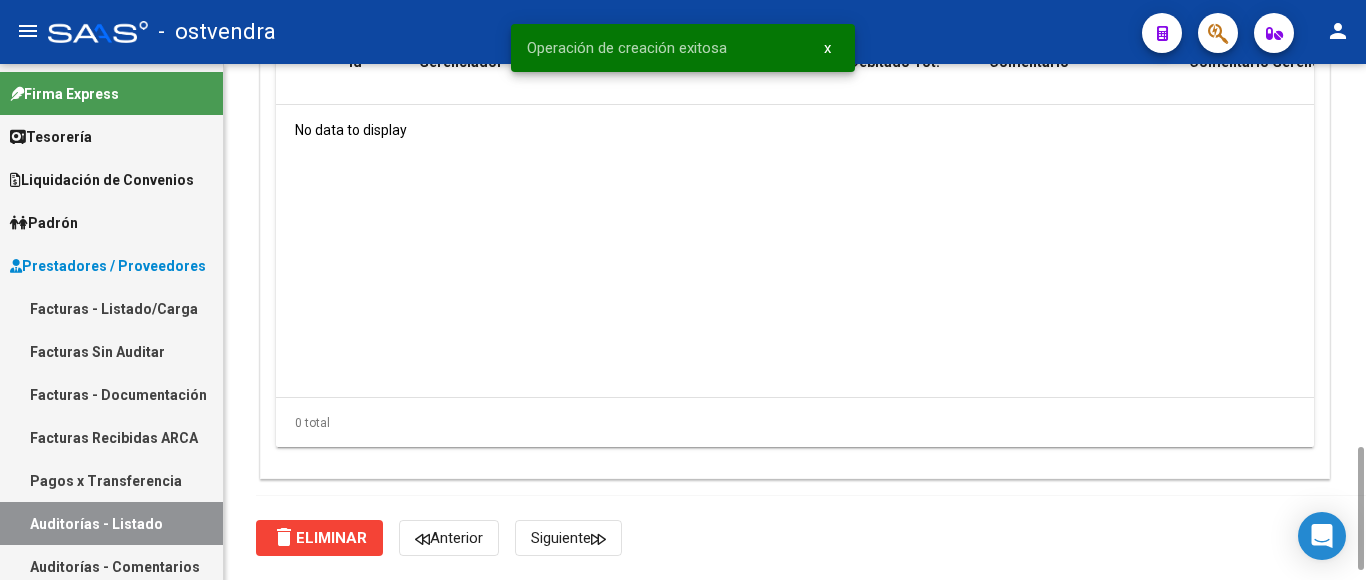 scroll, scrollTop: 1200, scrollLeft: 0, axis: vertical 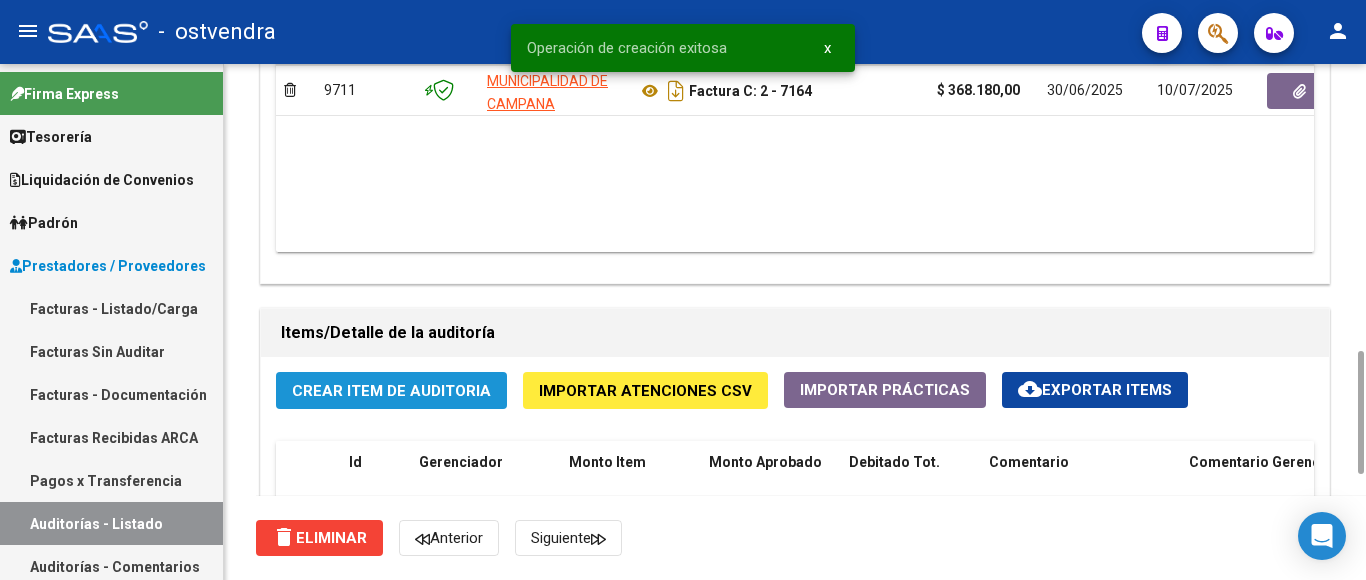 click on "Crear Item de Auditoria" 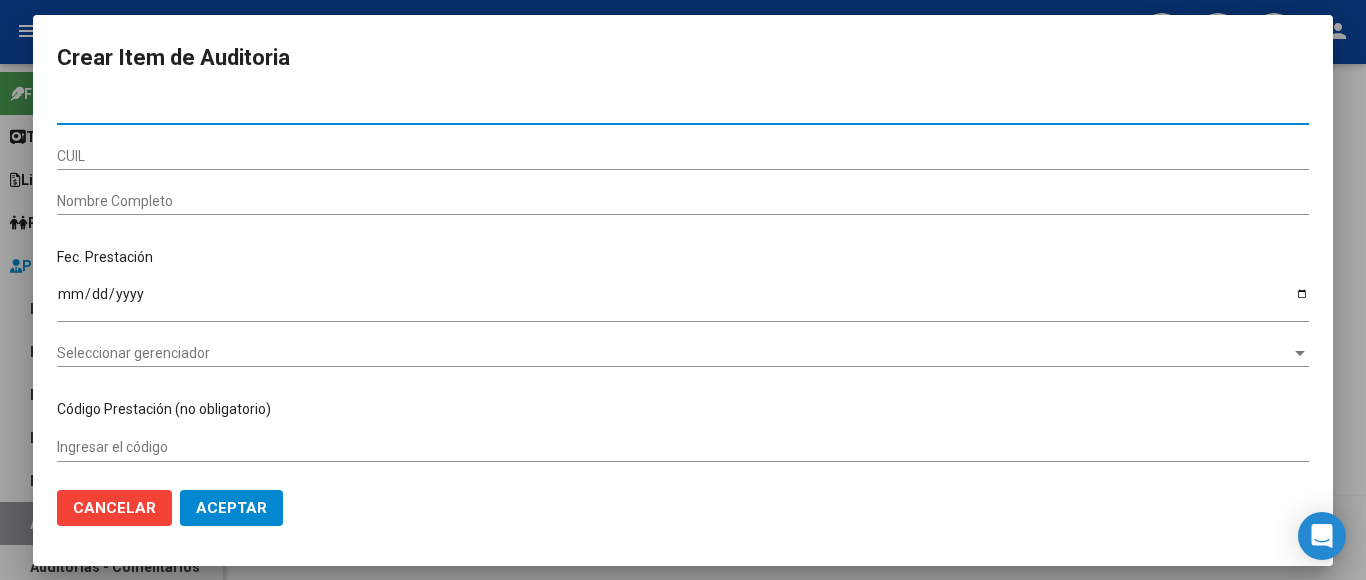 type on "[DOCUMENT_NUMBER]" 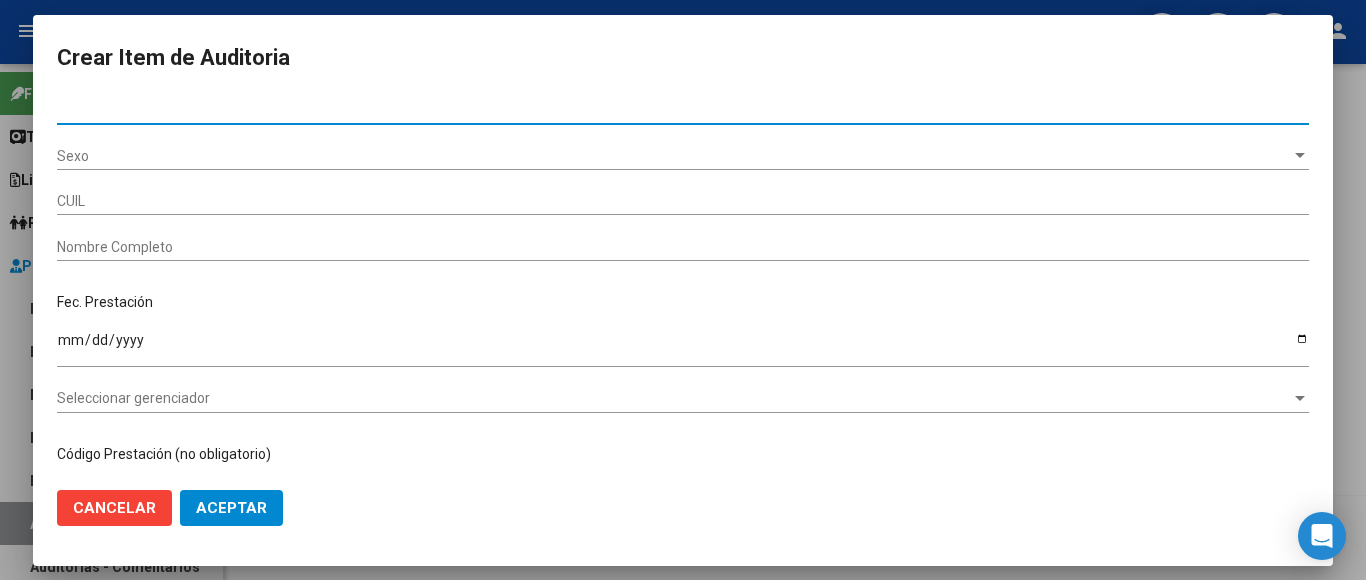 type on "[NUMBER]" 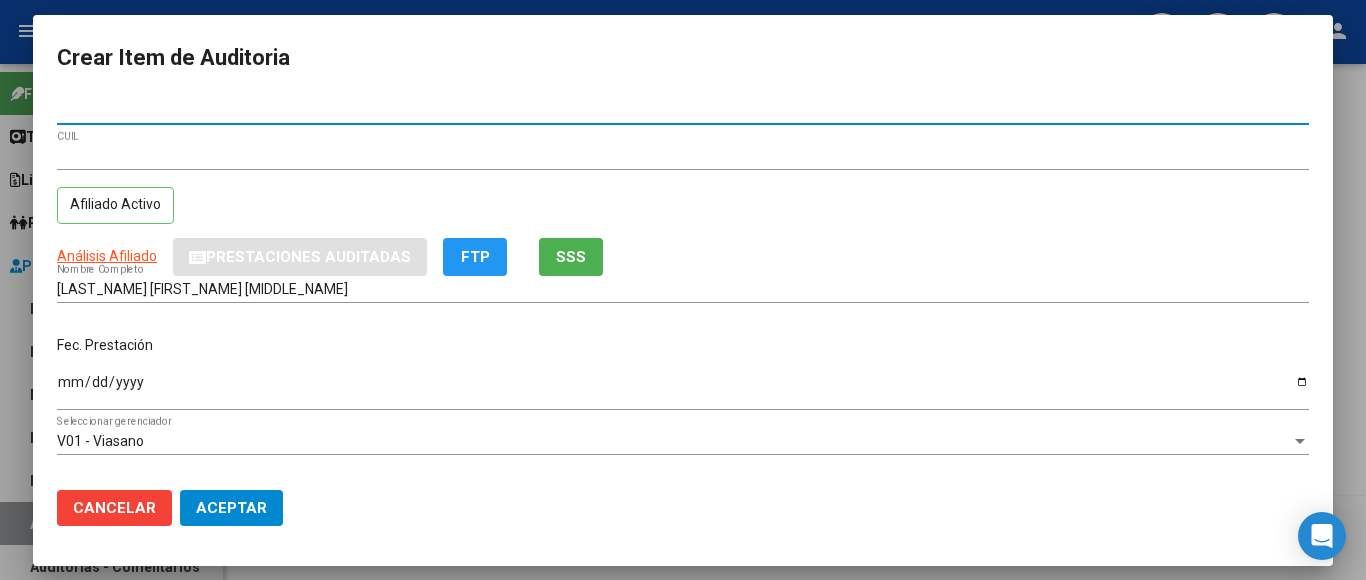 type on "[DOCUMENT_NUMBER]" 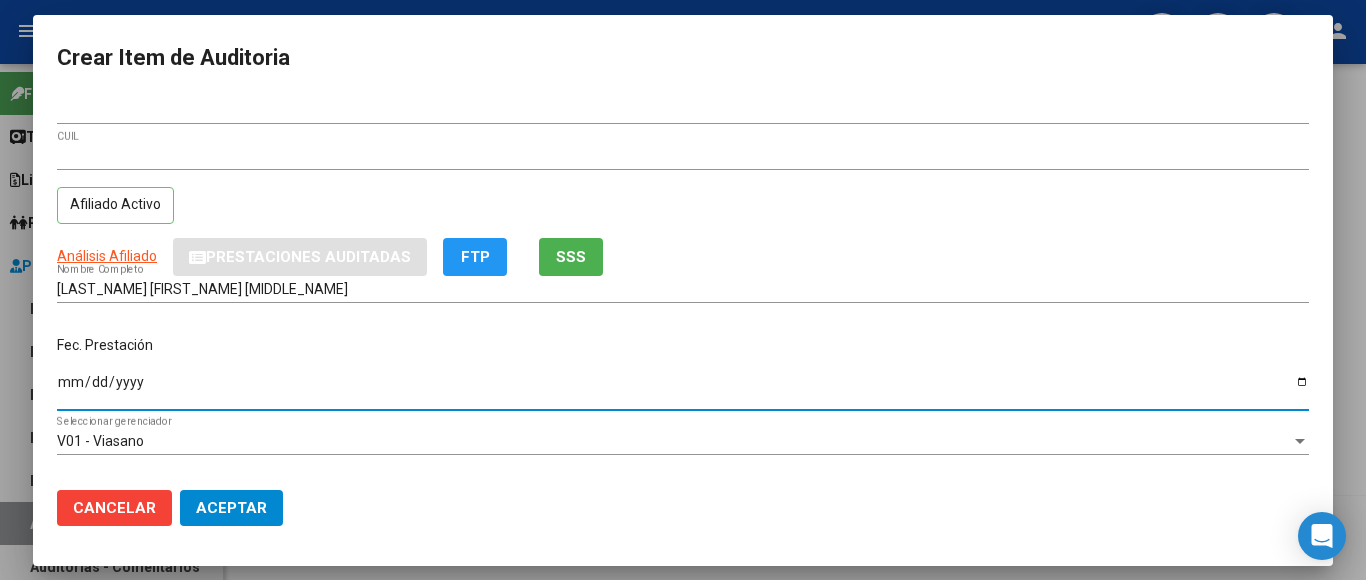 click on "Ingresar la fecha" at bounding box center [683, 389] 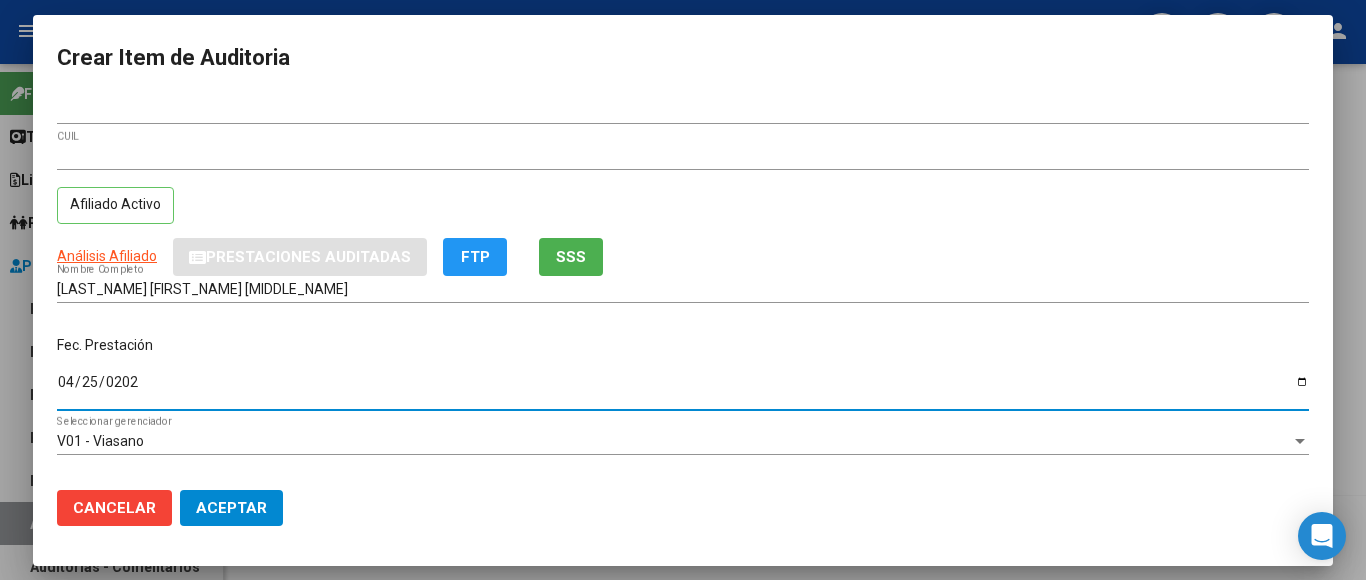 type on "2025-04-25" 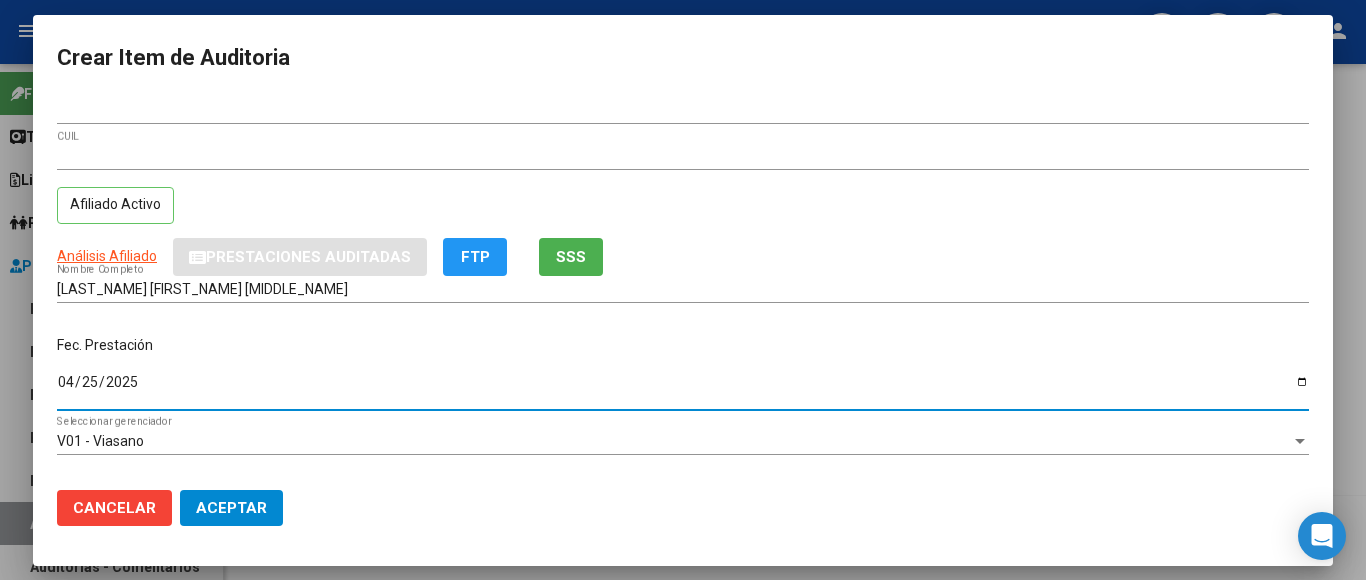 scroll, scrollTop: 200, scrollLeft: 0, axis: vertical 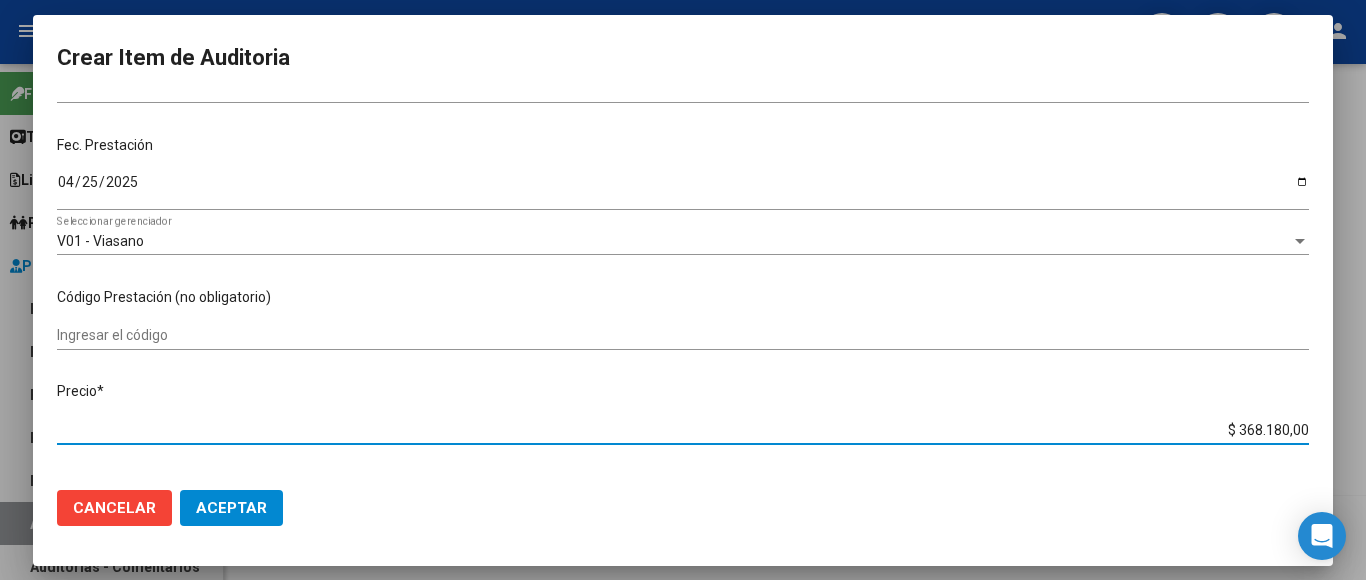 drag, startPoint x: 1200, startPoint y: 422, endPoint x: 1314, endPoint y: 414, distance: 114.28036 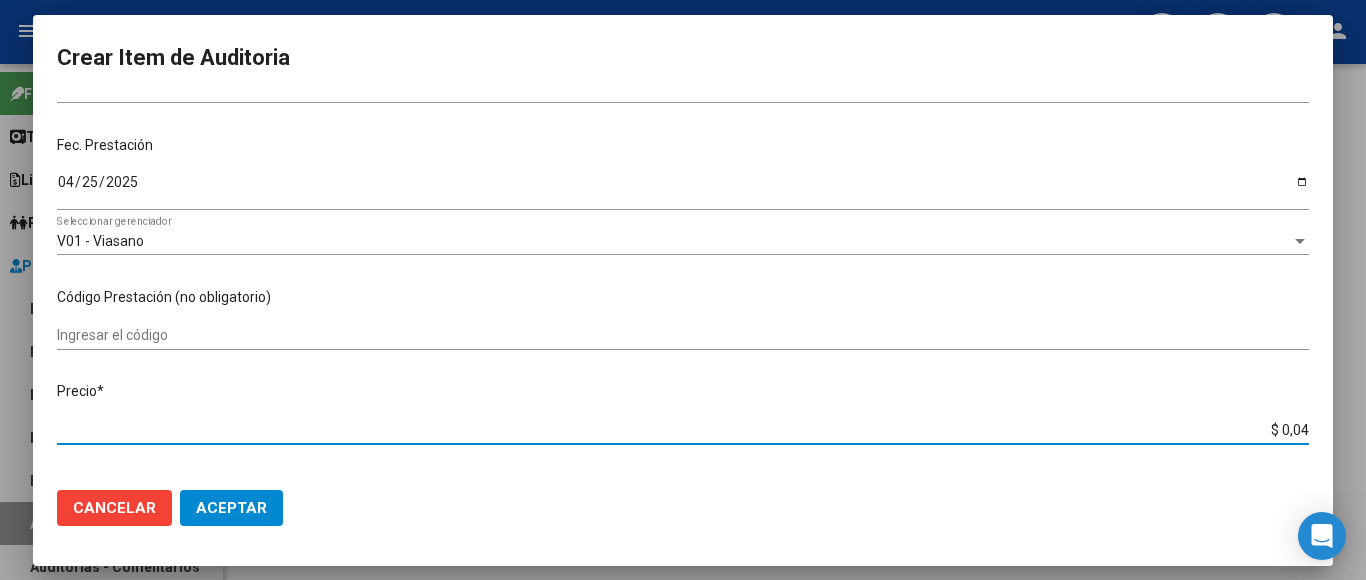 type on "$ 0,04" 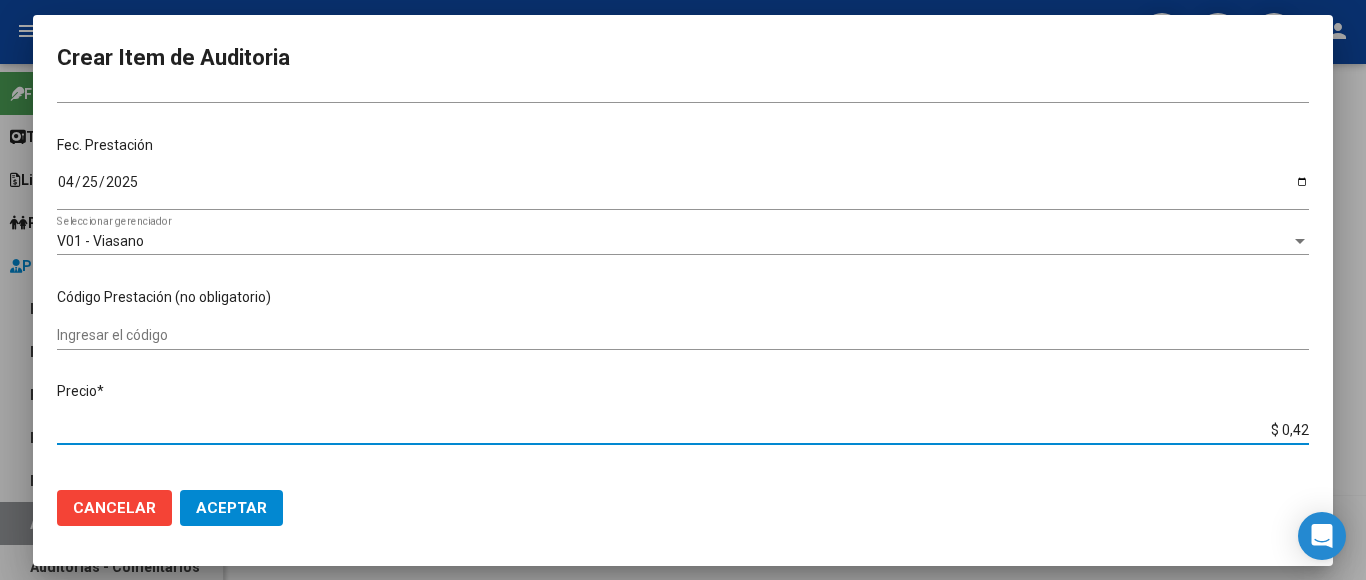 type on "$ 4,25" 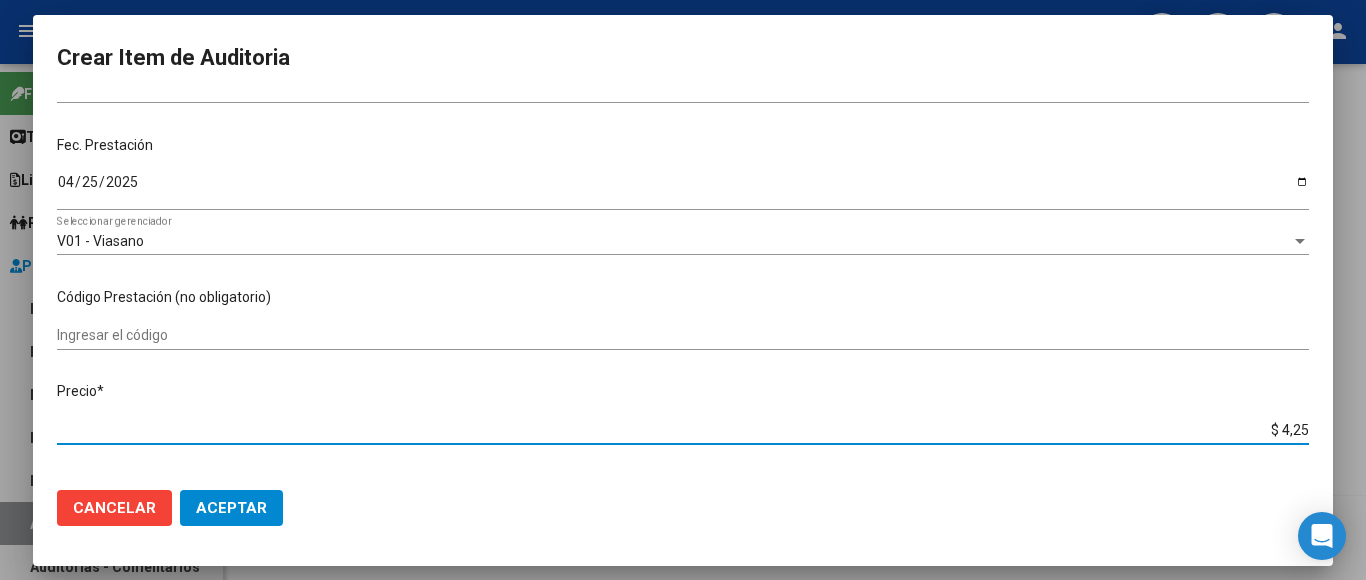 type on "$ 42,59" 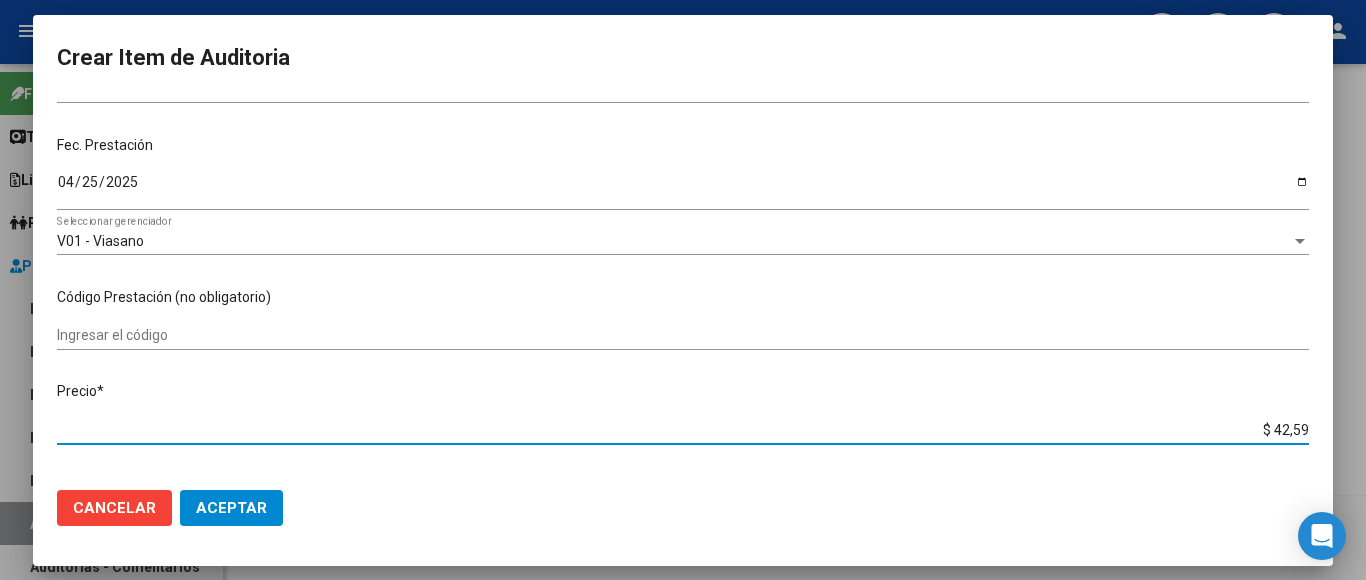 type on "$ 425,91" 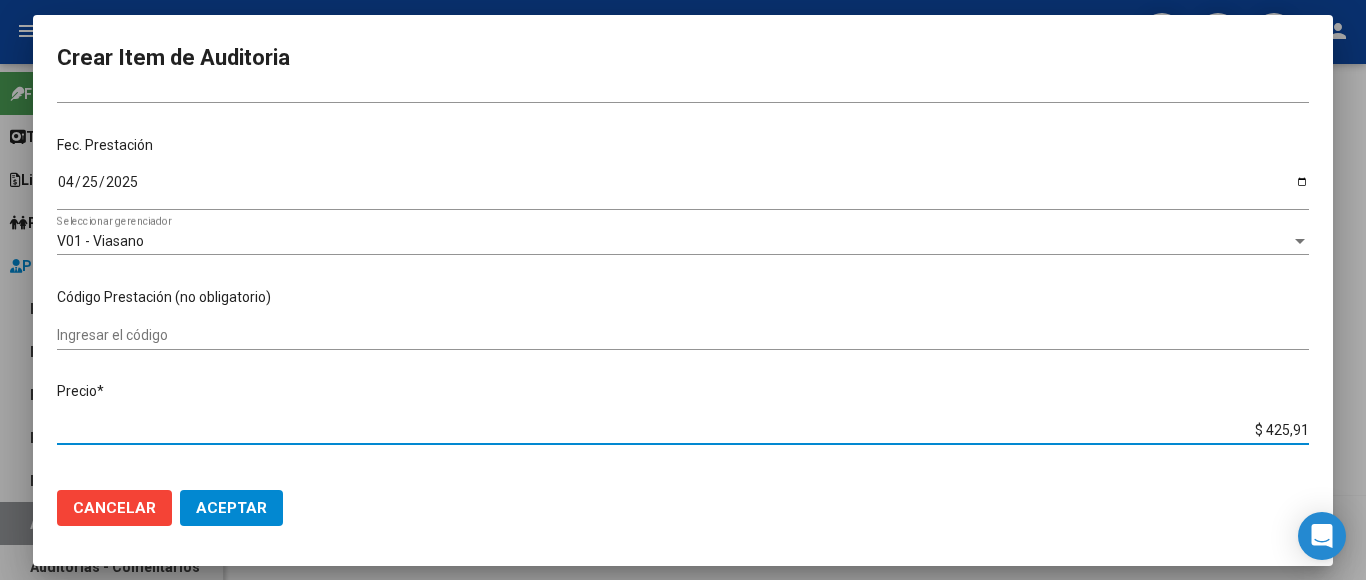 type on "$ 4.259,10" 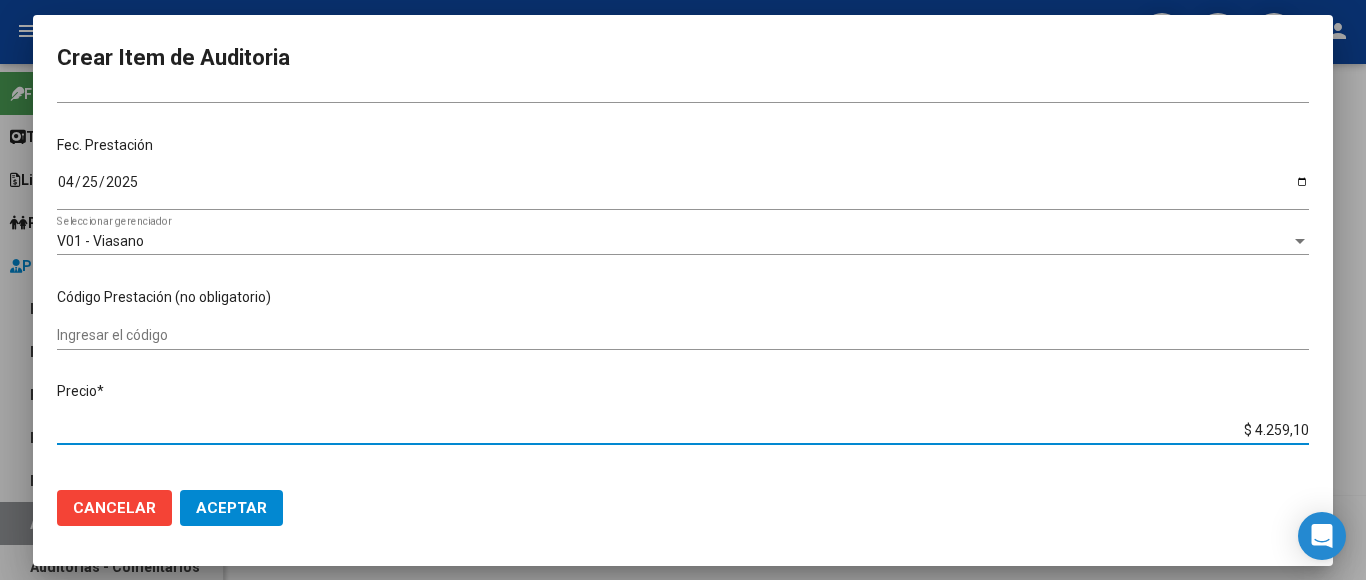 type on "$ 42.591,00" 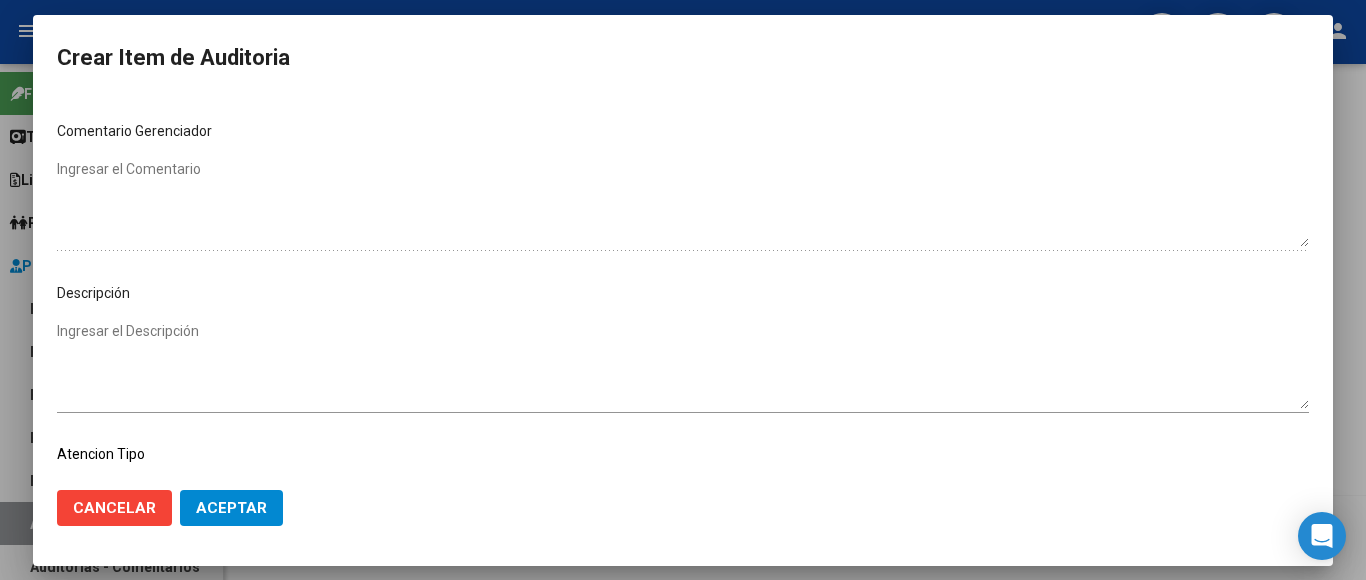 scroll, scrollTop: 1133, scrollLeft: 0, axis: vertical 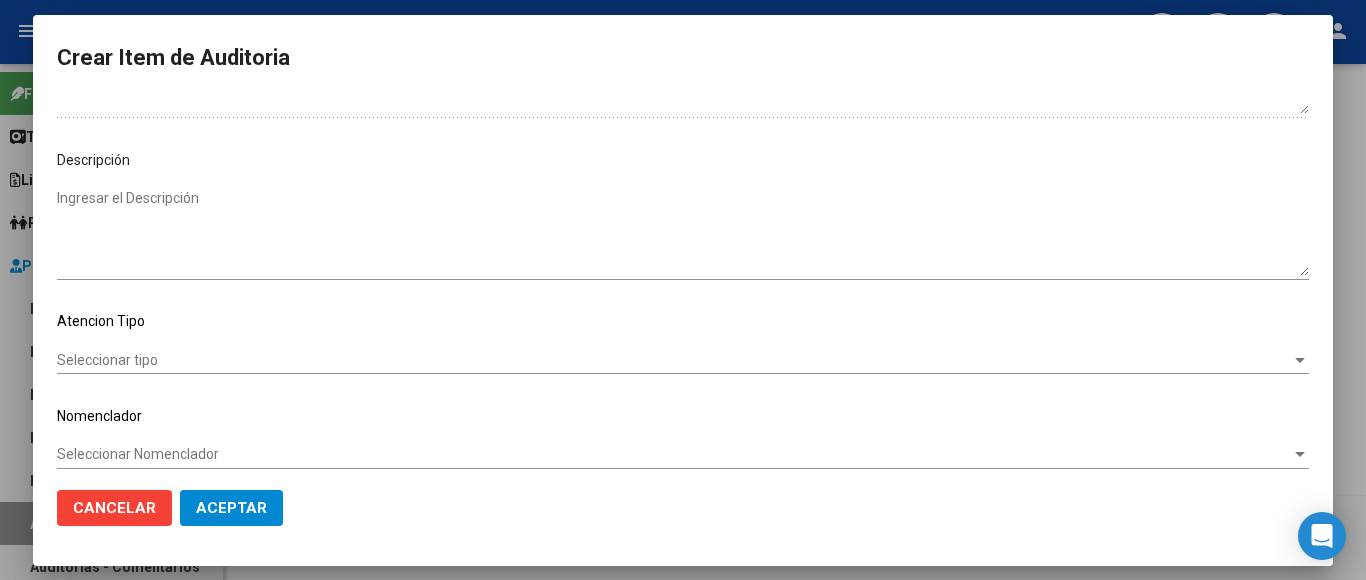 click on "Seleccionar tipo" at bounding box center [674, 360] 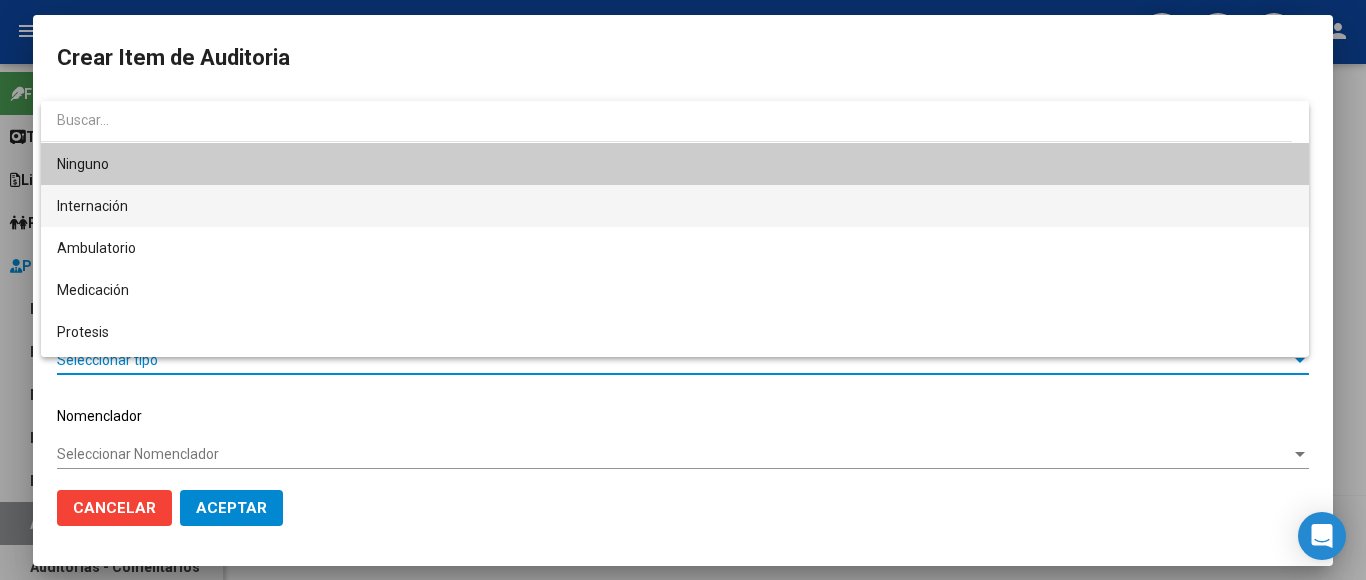 click on "Internación" at bounding box center [675, 206] 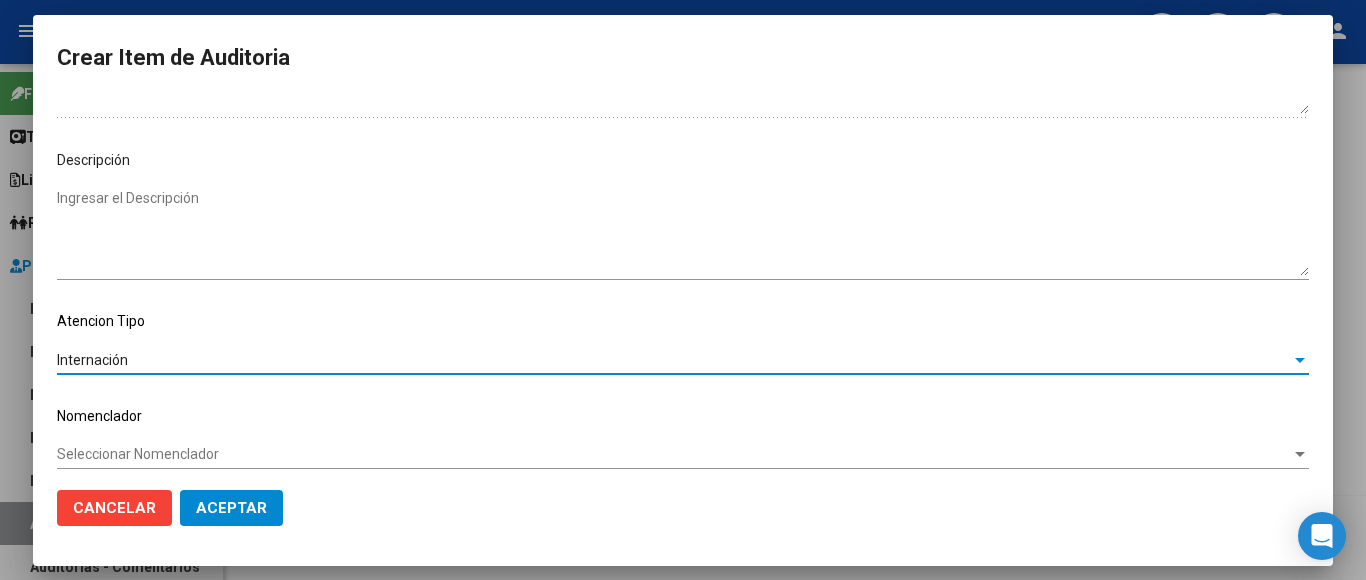 click on "Seleccionar Nomenclador" at bounding box center (674, 454) 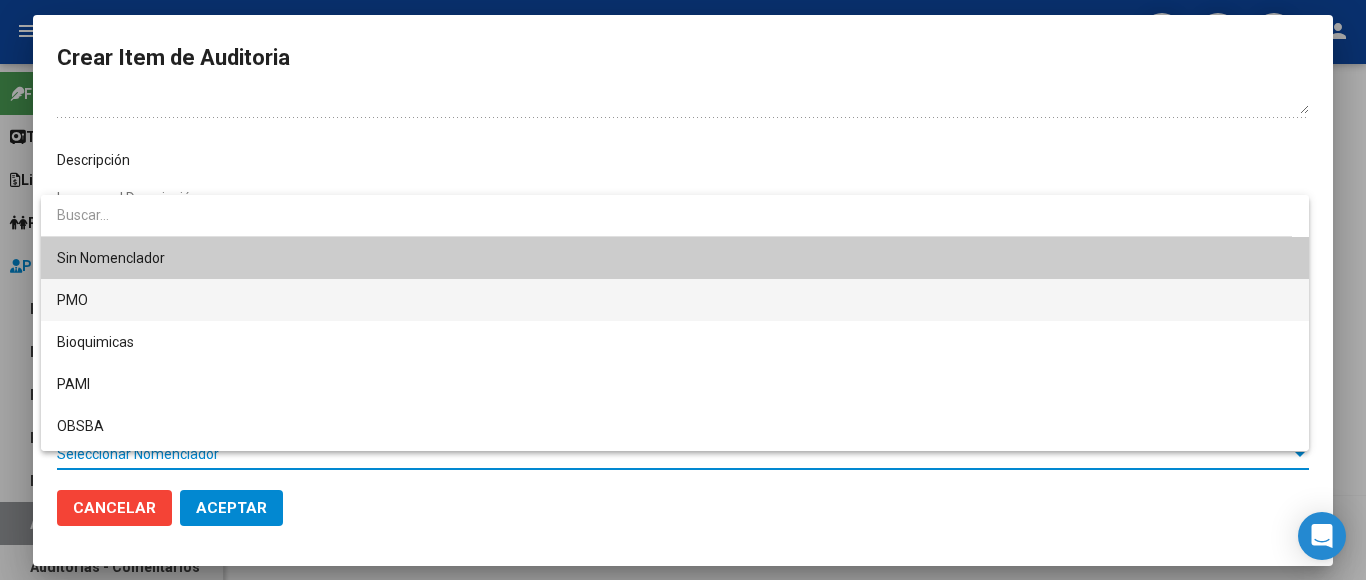 click on "PMO" at bounding box center (675, 300) 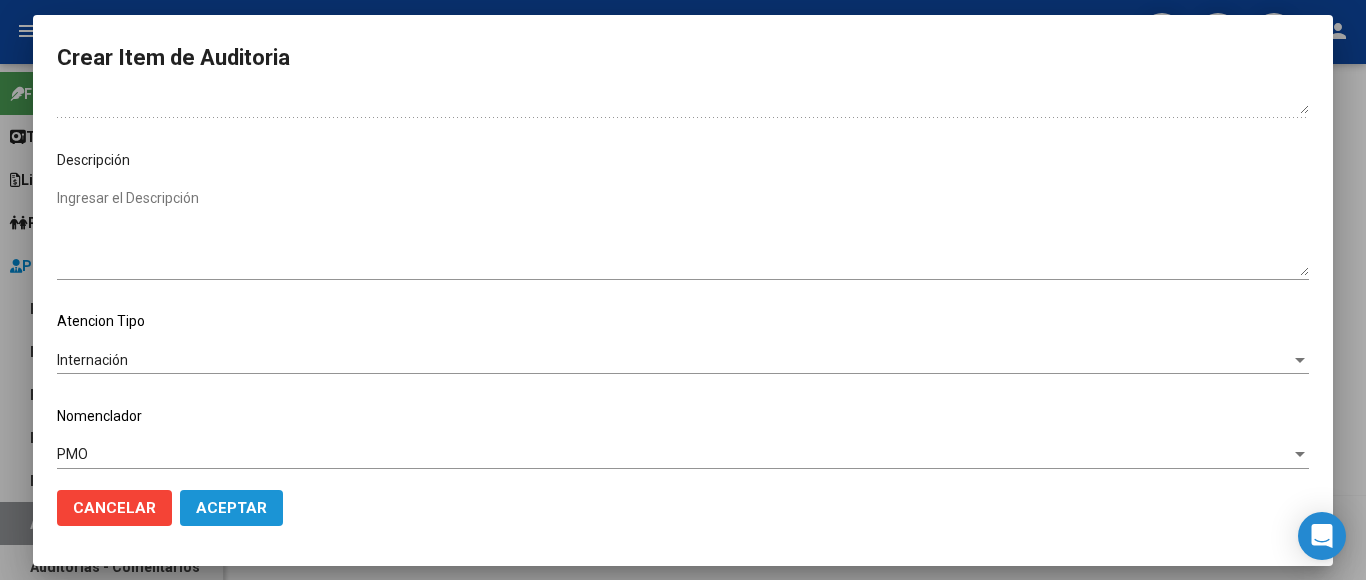 click on "Aceptar" 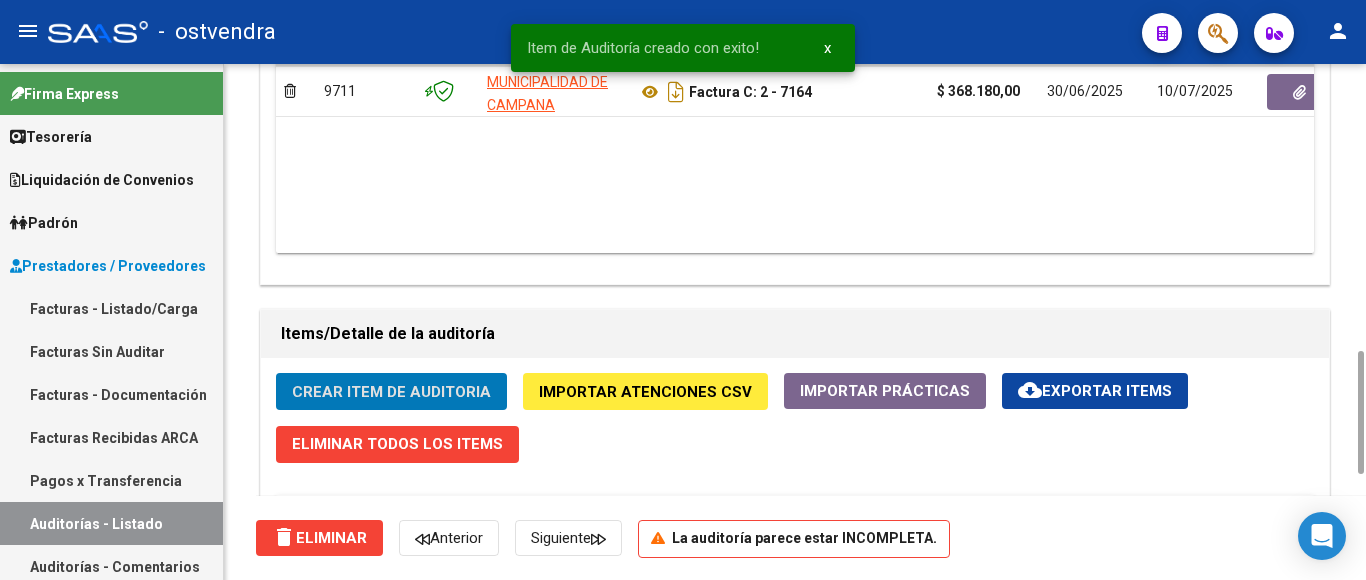 click on "Crear Item de Auditoria" 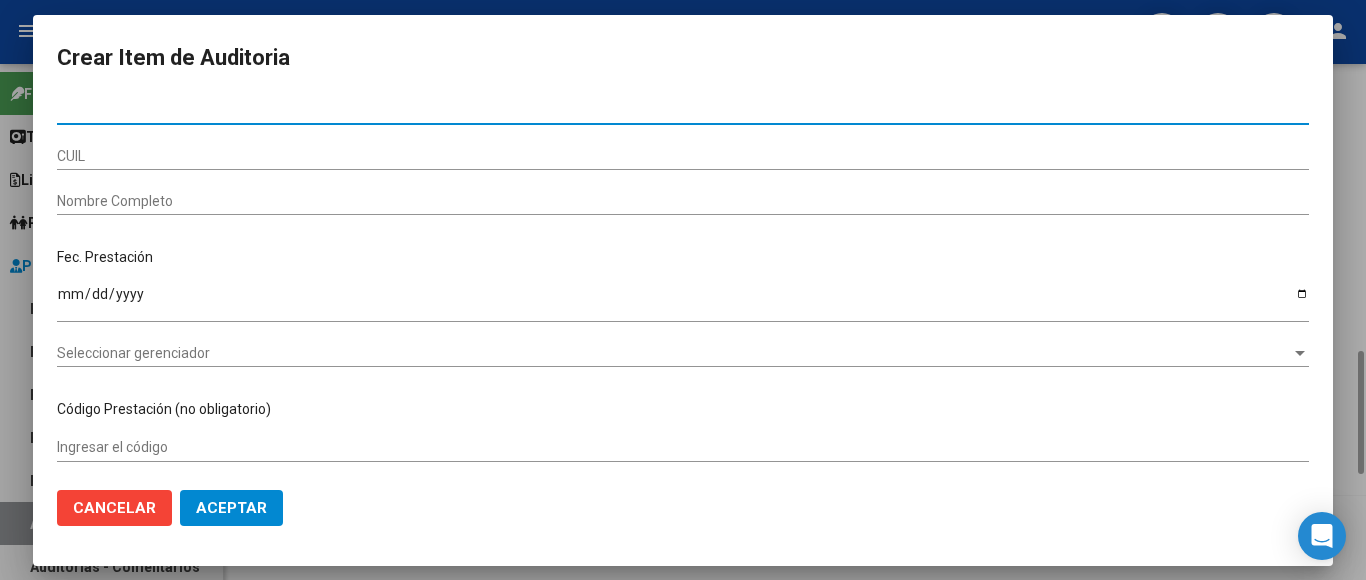 type on "[DOCUMENT_NUMBER]" 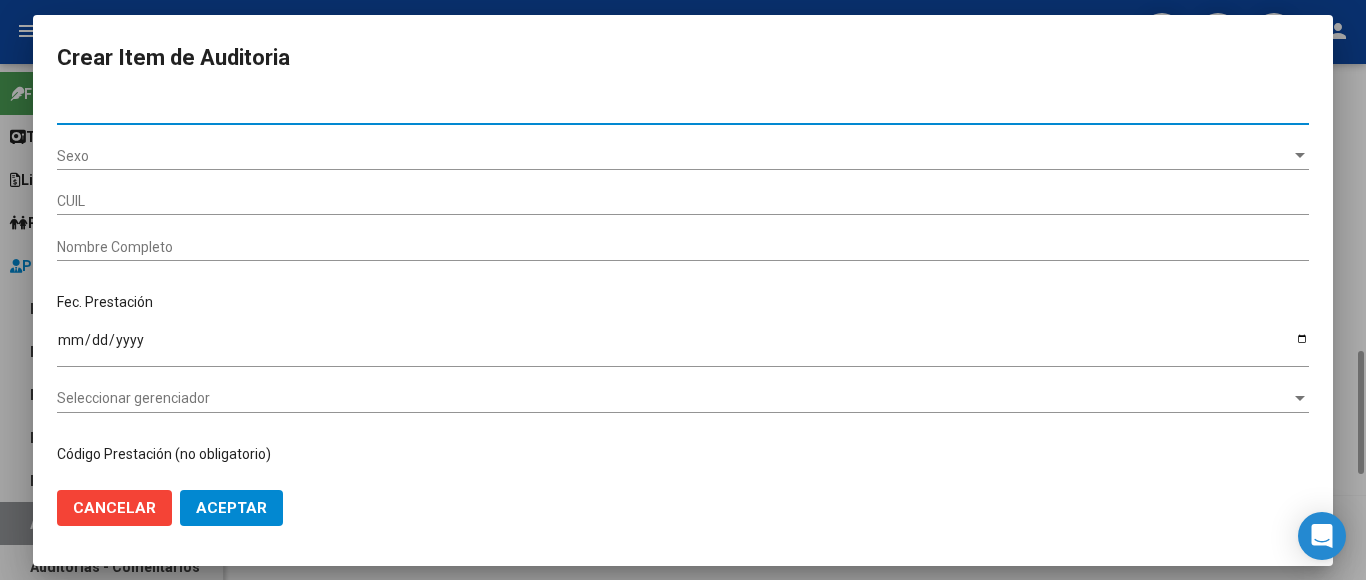 type on "[NUMBER]" 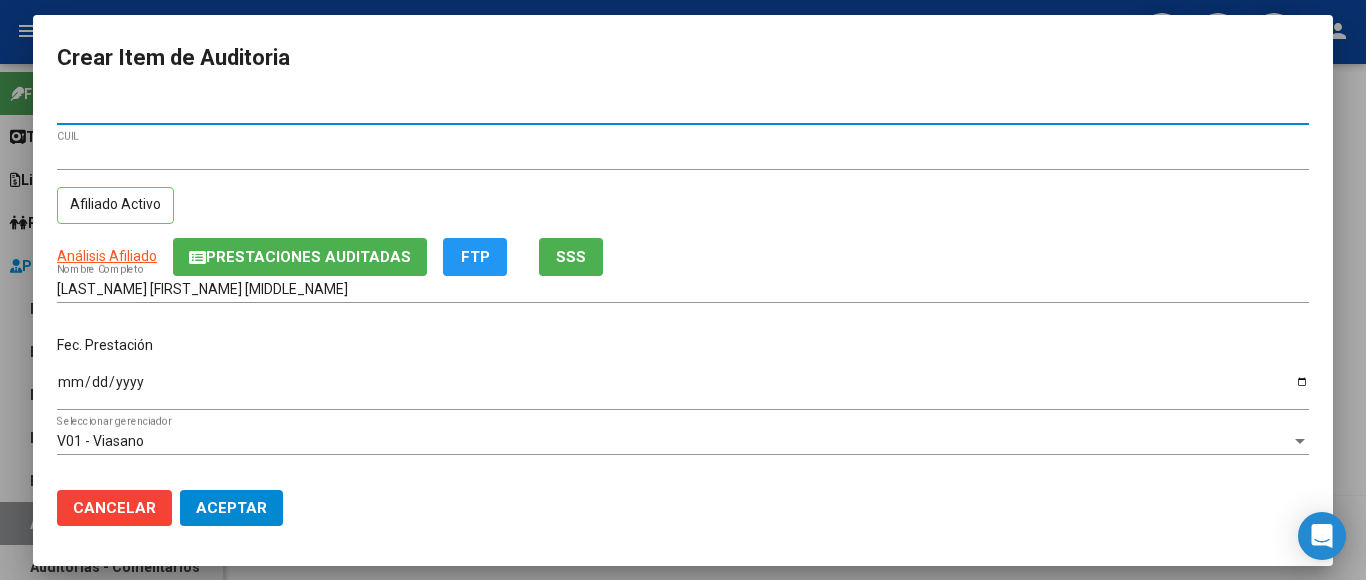 type on "[DOCUMENT_NUMBER]" 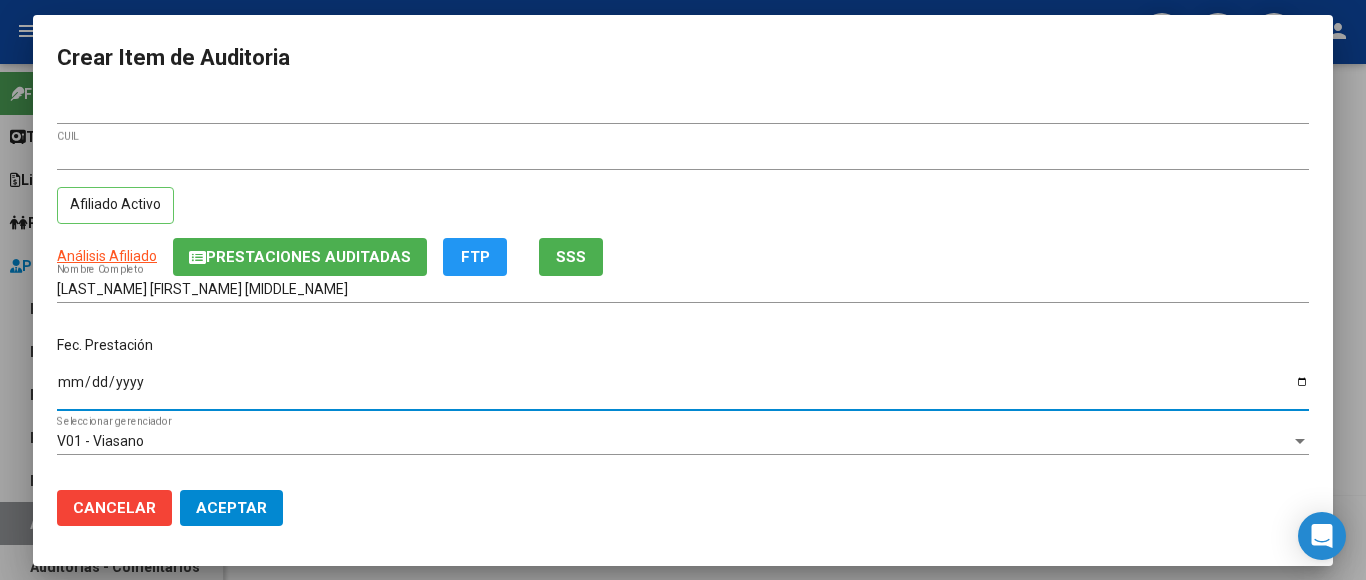 click on "Ingresar la fecha" at bounding box center [683, 389] 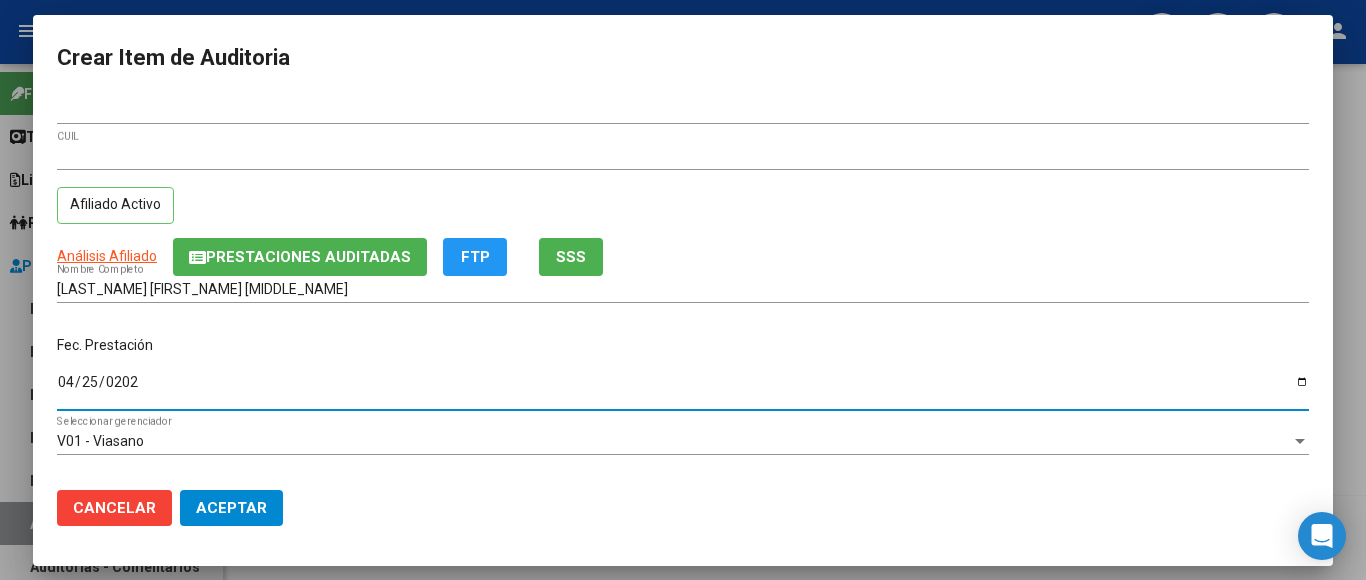 type on "2025-04-25" 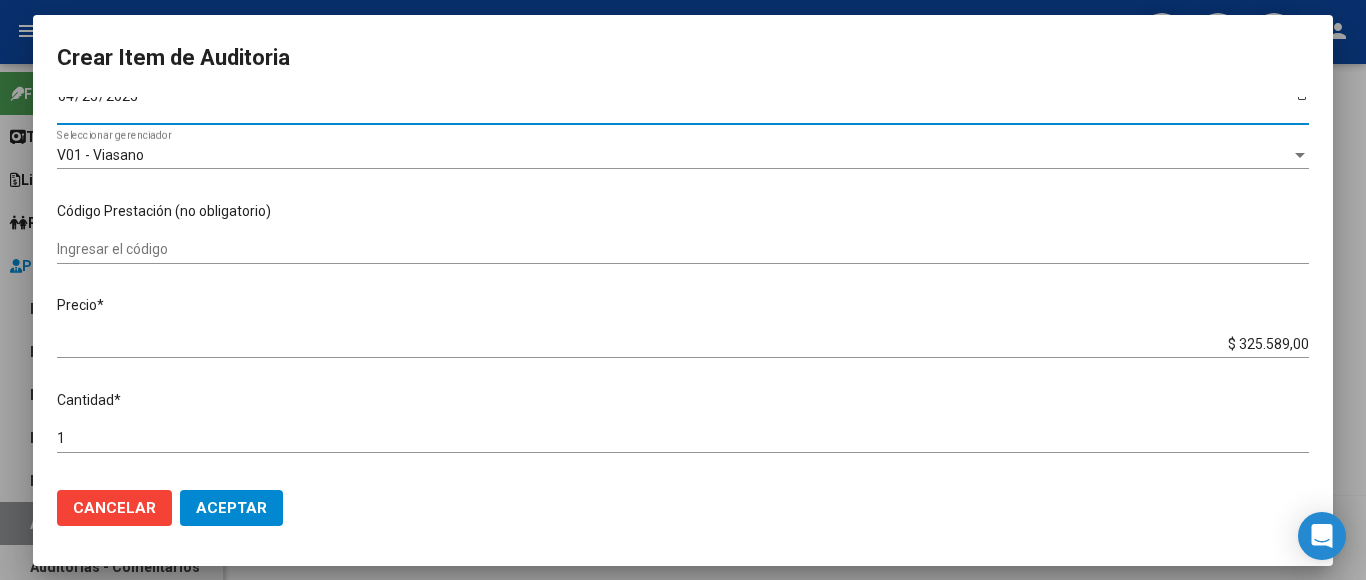 scroll, scrollTop: 300, scrollLeft: 0, axis: vertical 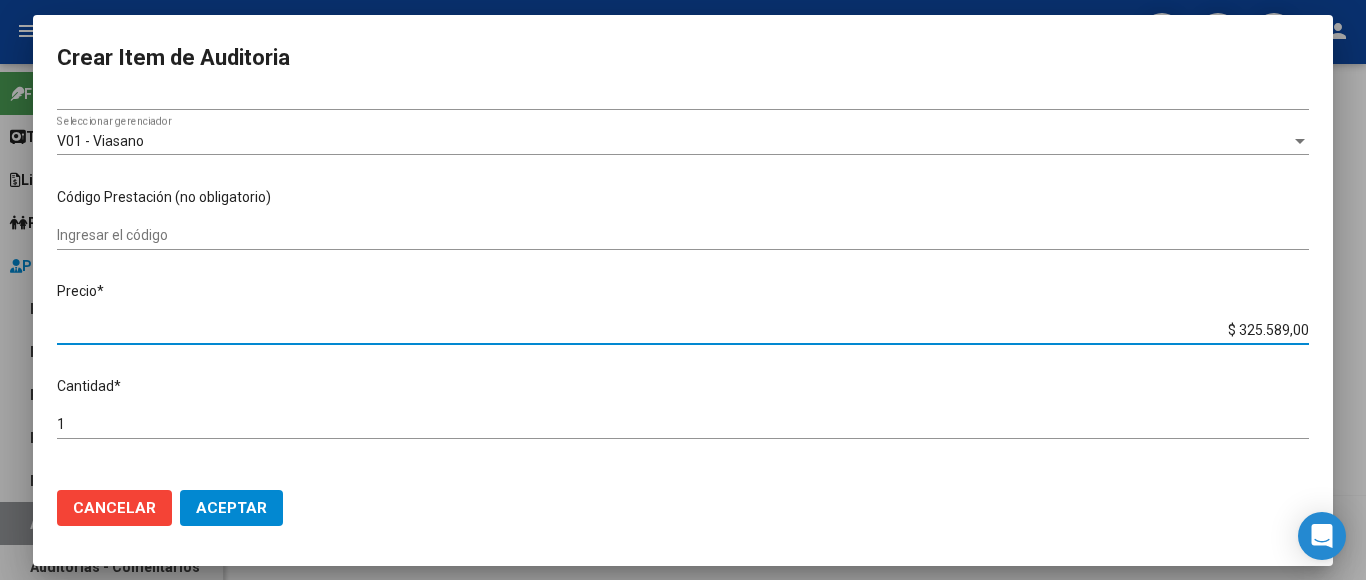 drag, startPoint x: 1204, startPoint y: 317, endPoint x: 1299, endPoint y: 331, distance: 96.02604 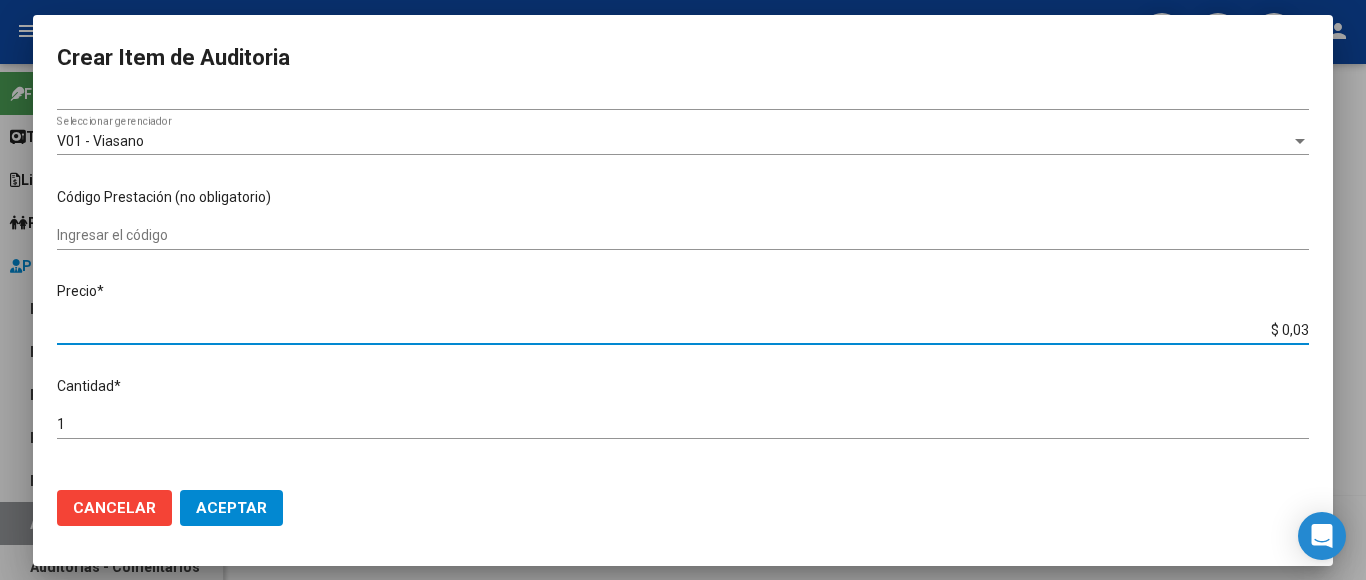 type on "$ 0,35" 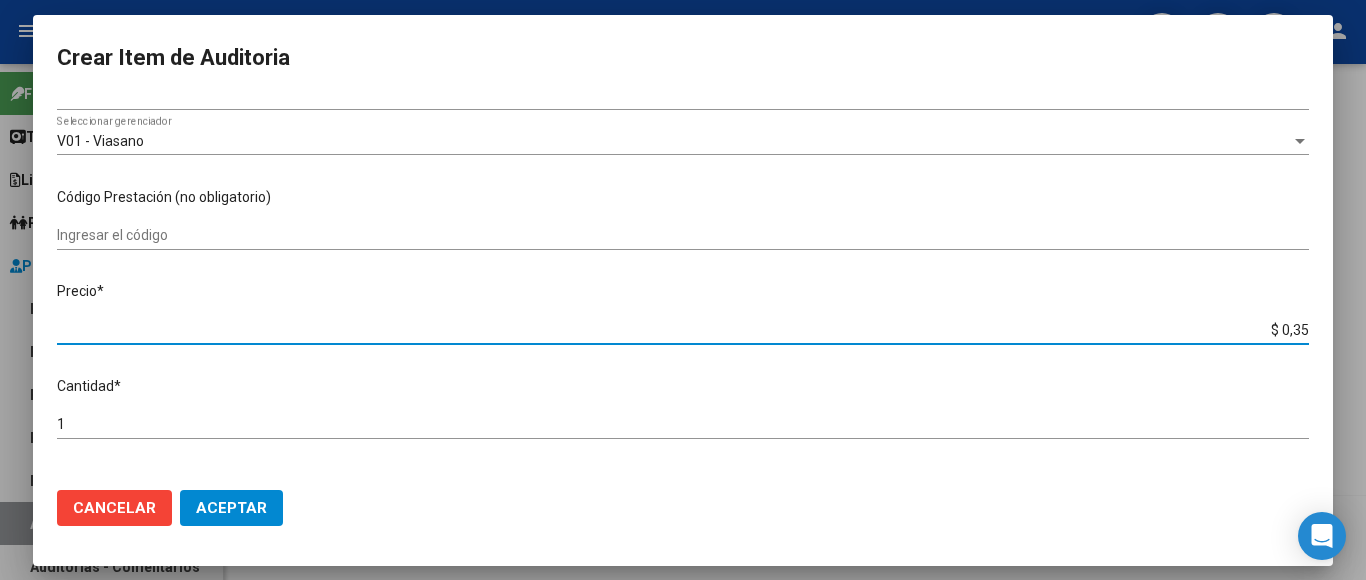 type on "$ 3,56" 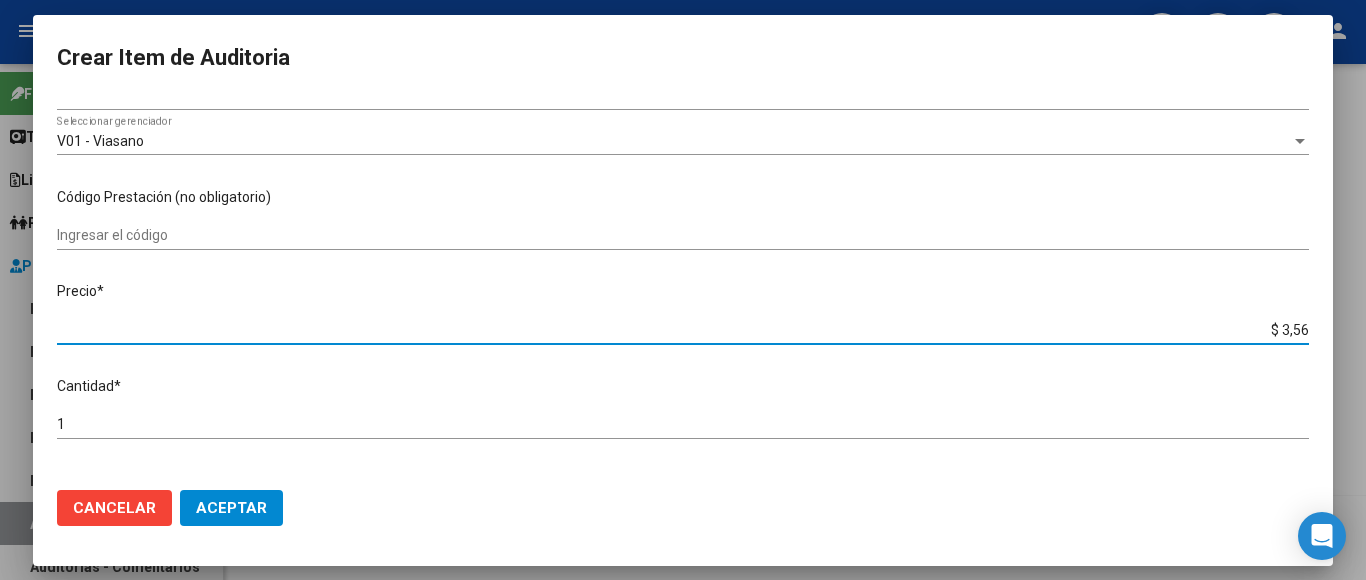 type on "$ 35,67" 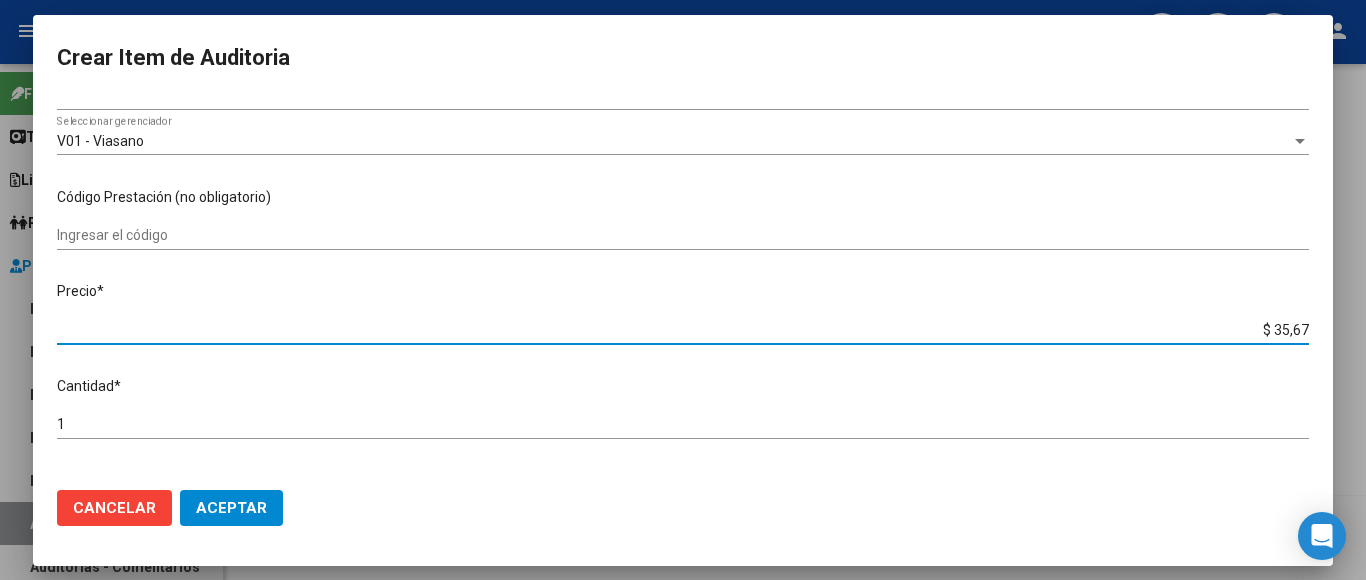 type on "$ 356,79" 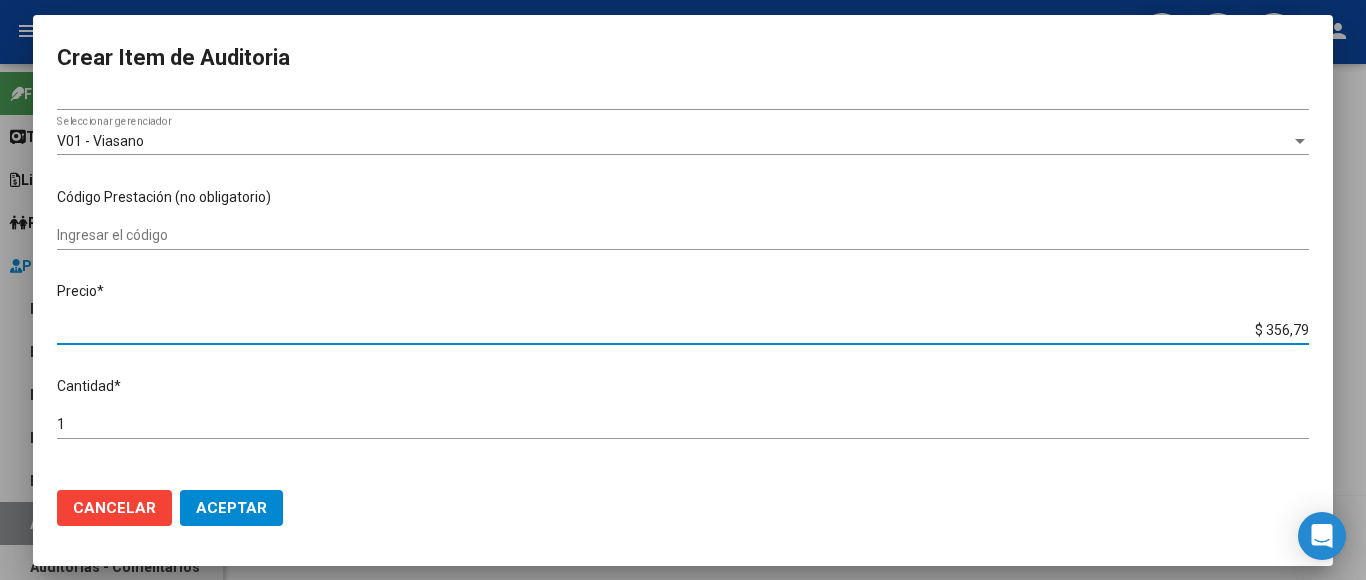 type on "$ 356,79" 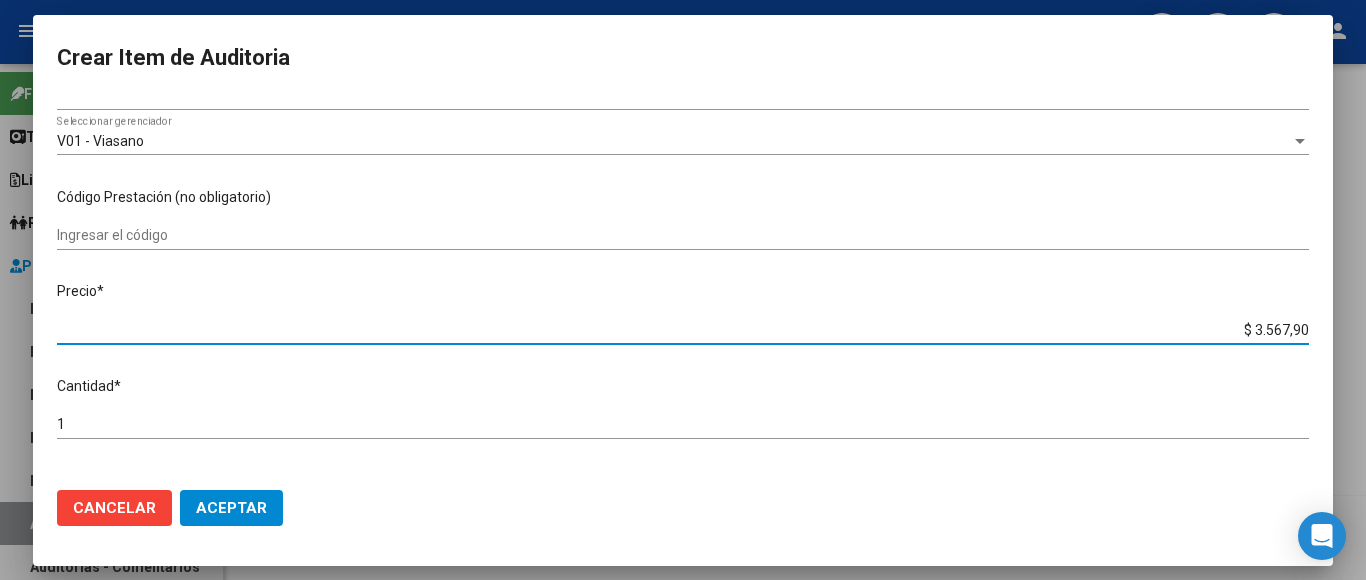 type on "$ 35.679,00" 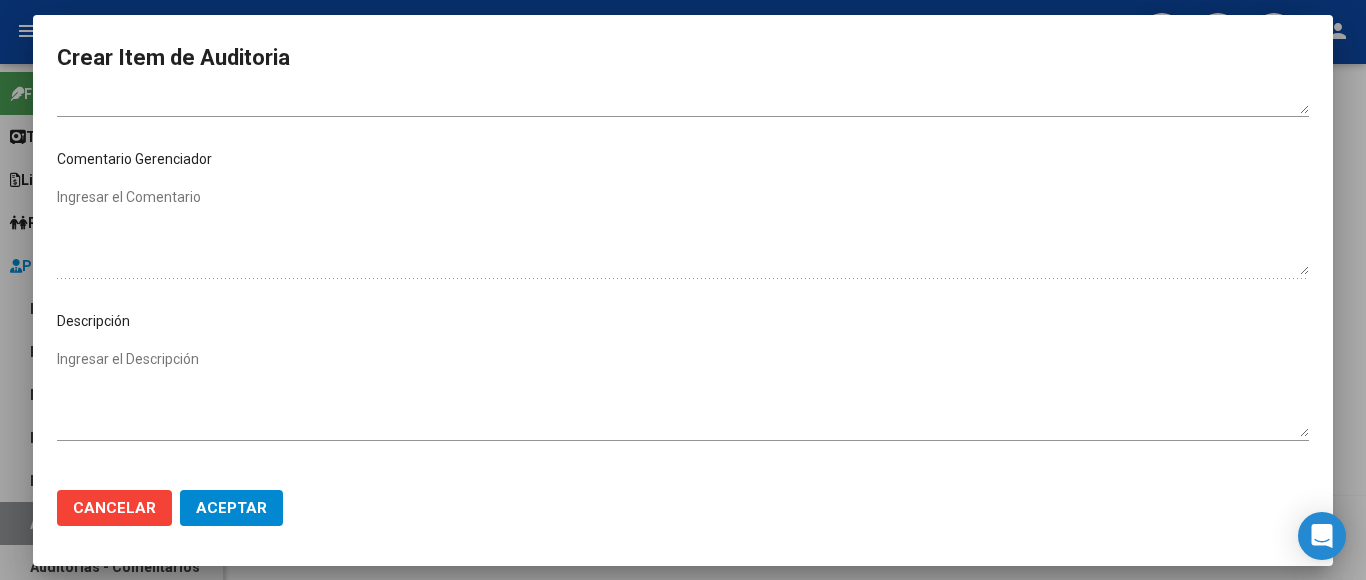 scroll, scrollTop: 1133, scrollLeft: 0, axis: vertical 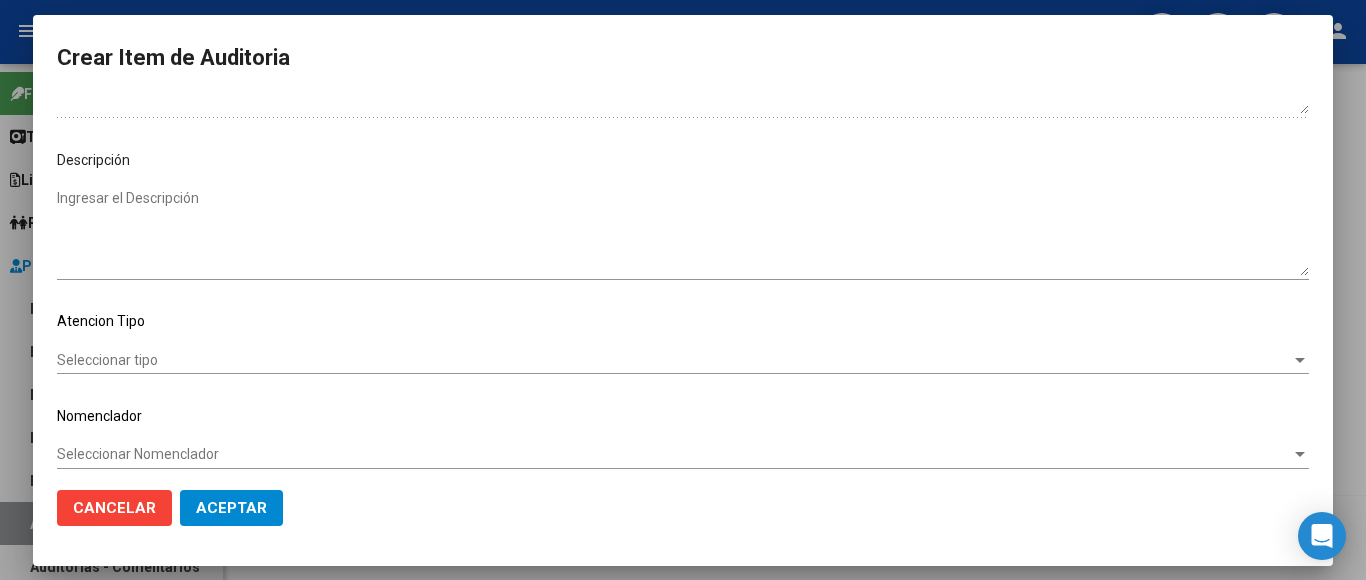 click on "Seleccionar tipo Seleccionar tipo" 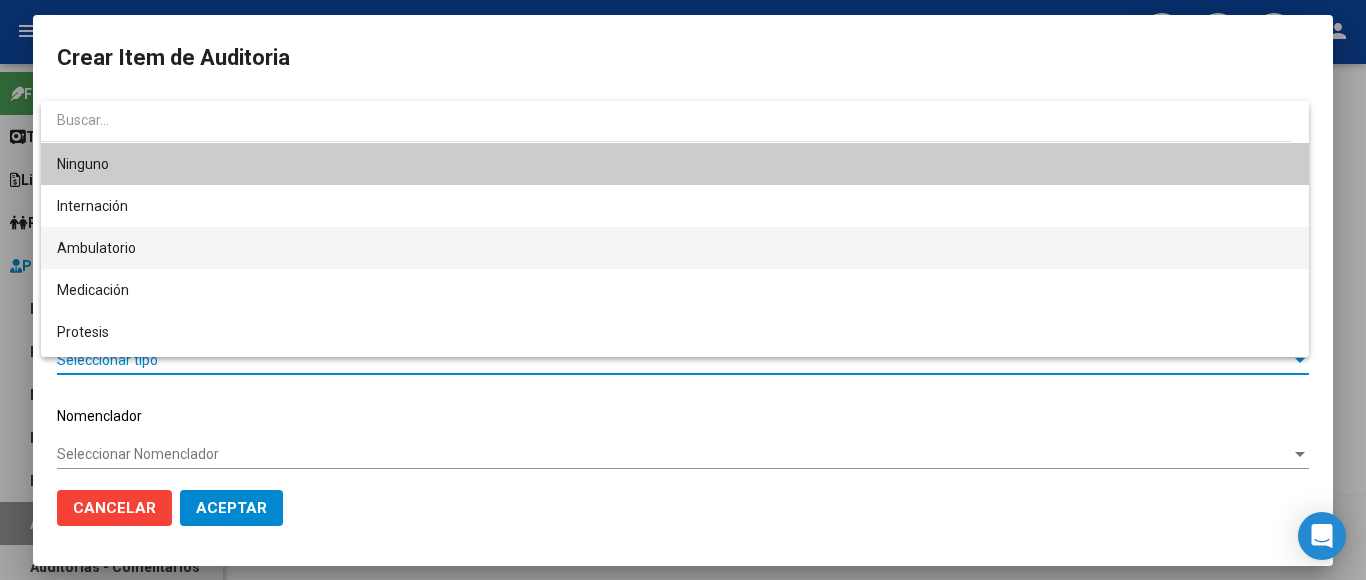 click on "Ambulatorio" at bounding box center (675, 248) 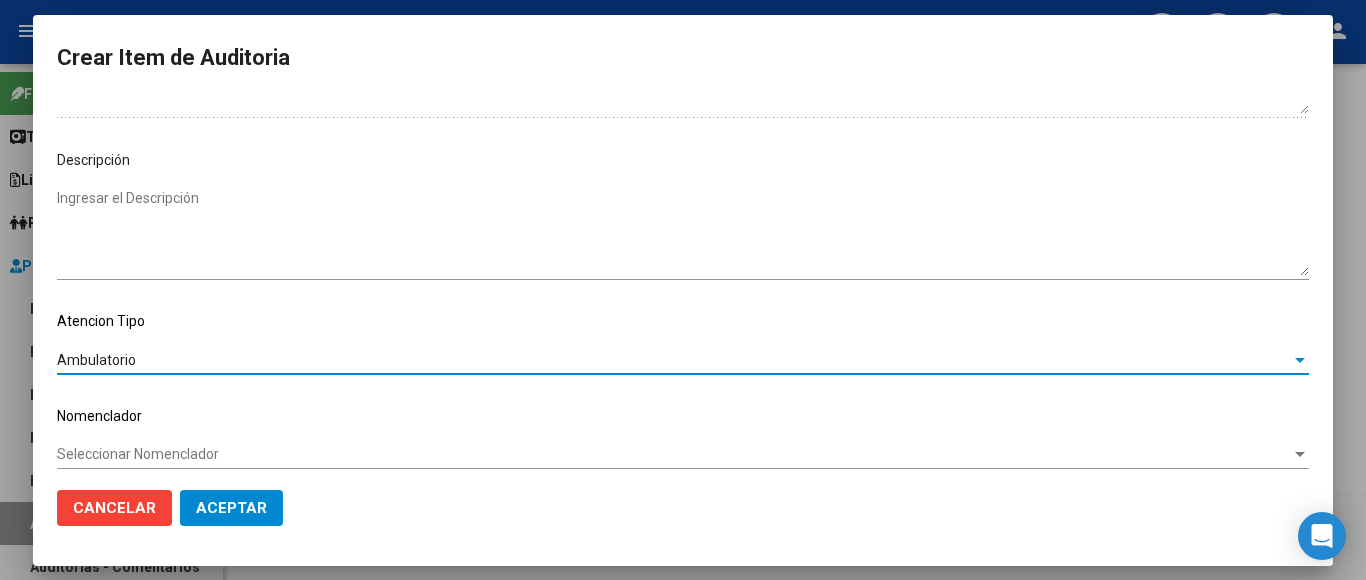 click on "Seleccionar Nomenclador" at bounding box center (674, 454) 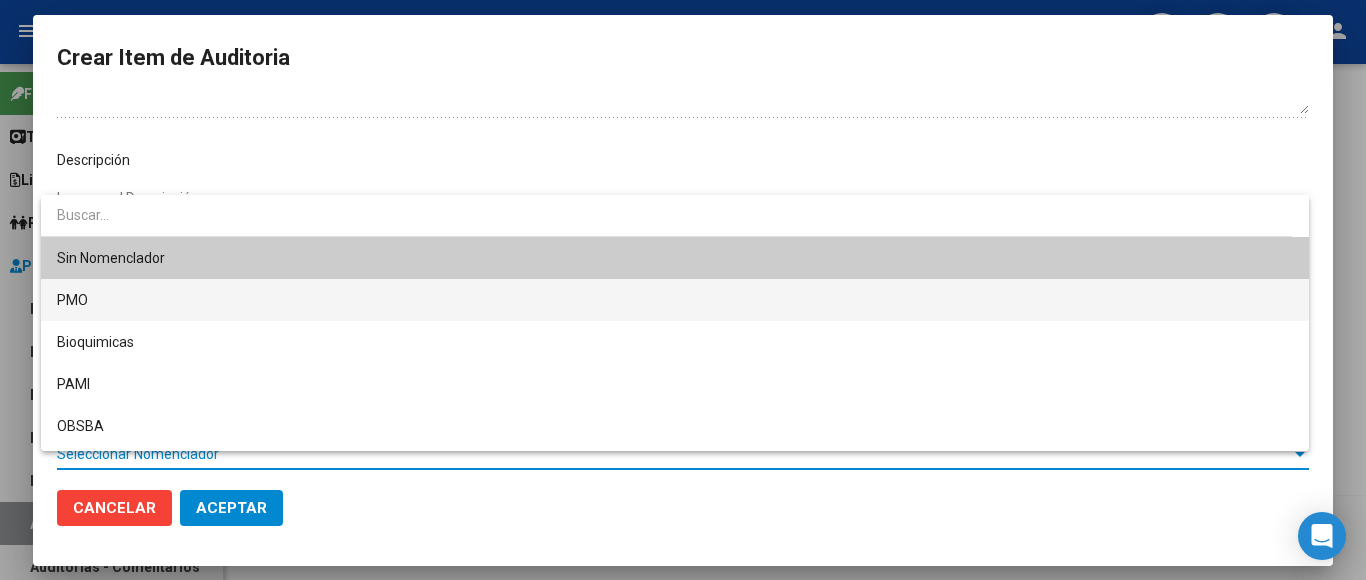 click on "PMO" at bounding box center [675, 300] 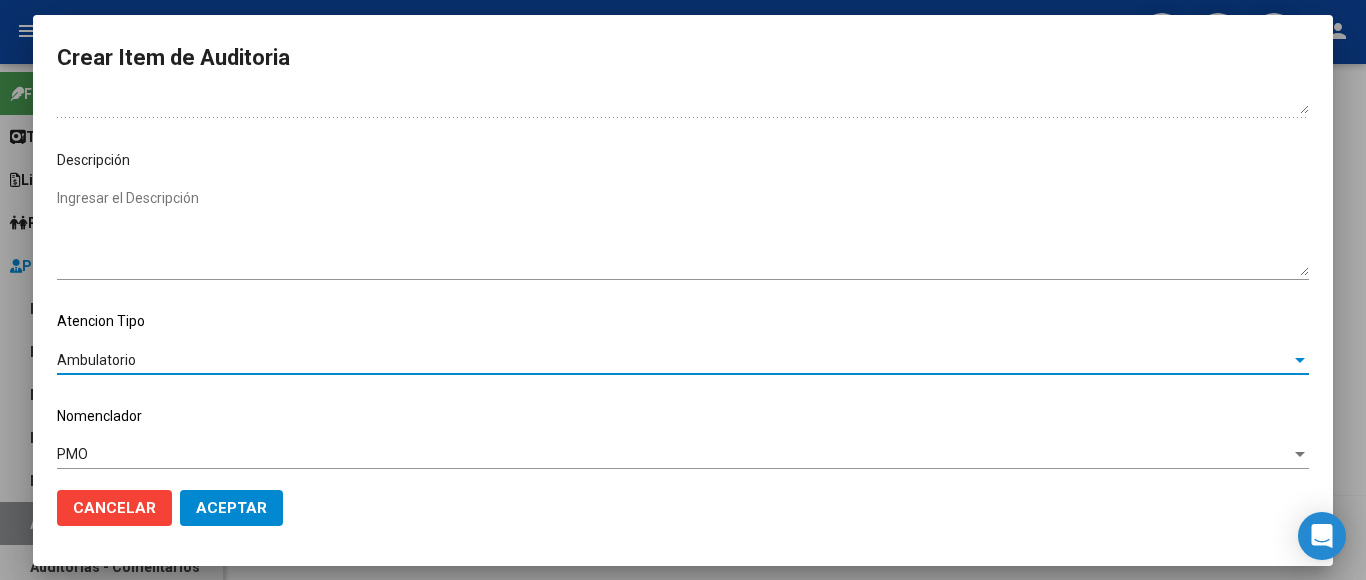 click on "Ambulatorio" at bounding box center [674, 360] 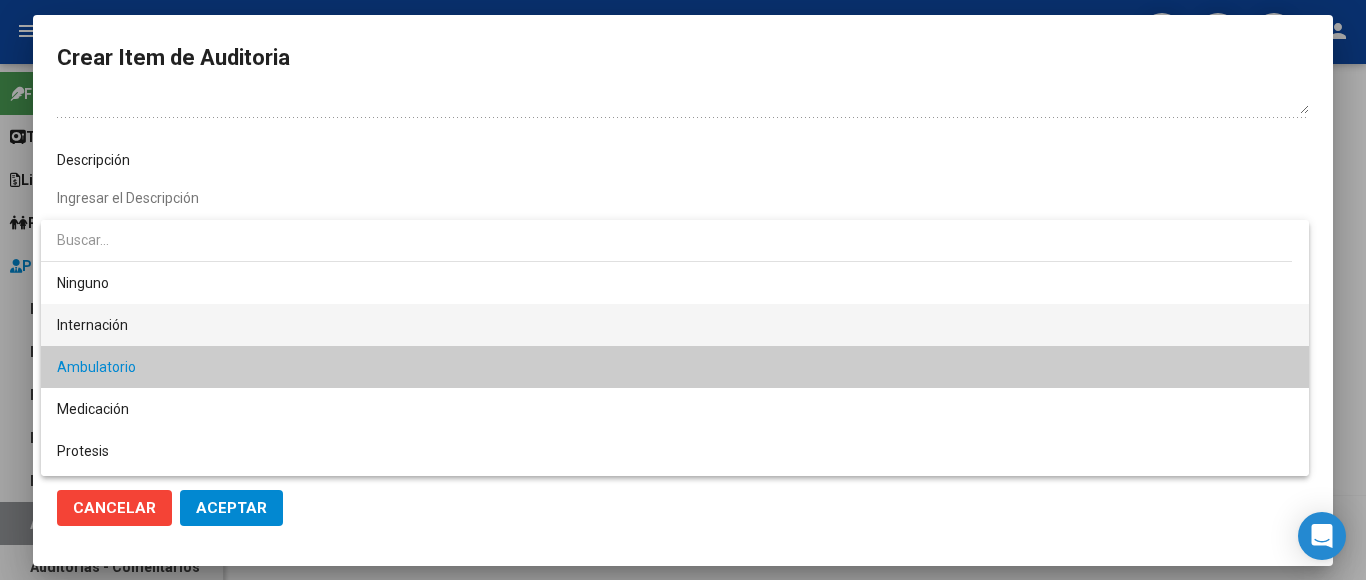 scroll, scrollTop: 19, scrollLeft: 0, axis: vertical 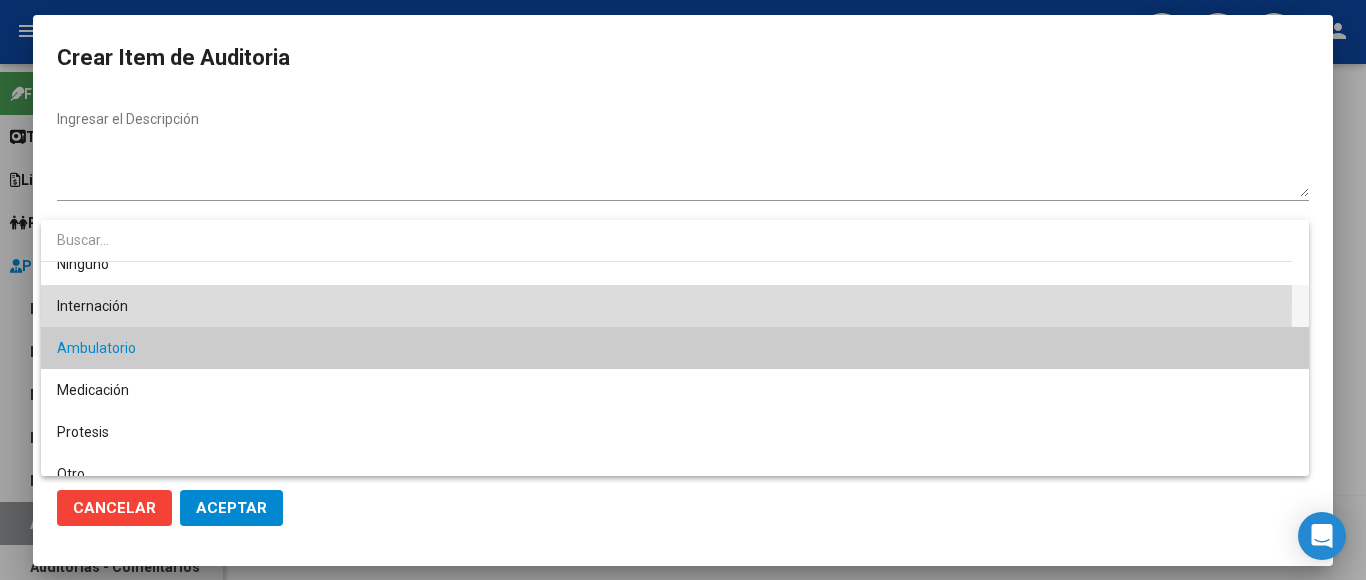 click on "Internación" at bounding box center (675, 306) 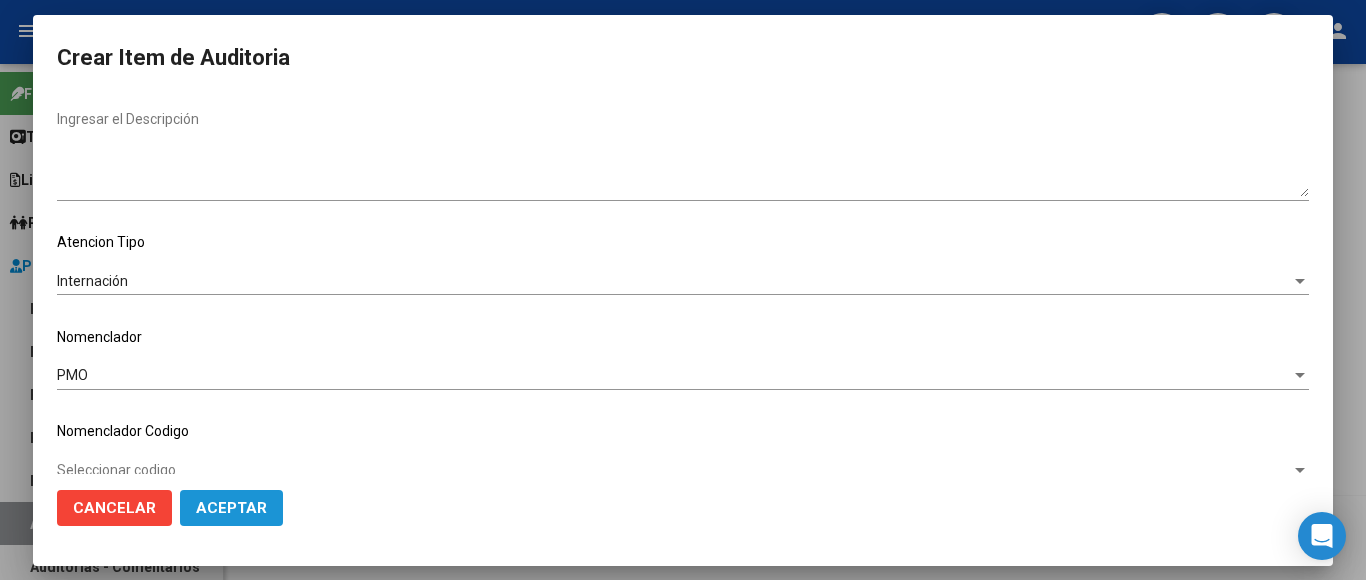 click on "Aceptar" 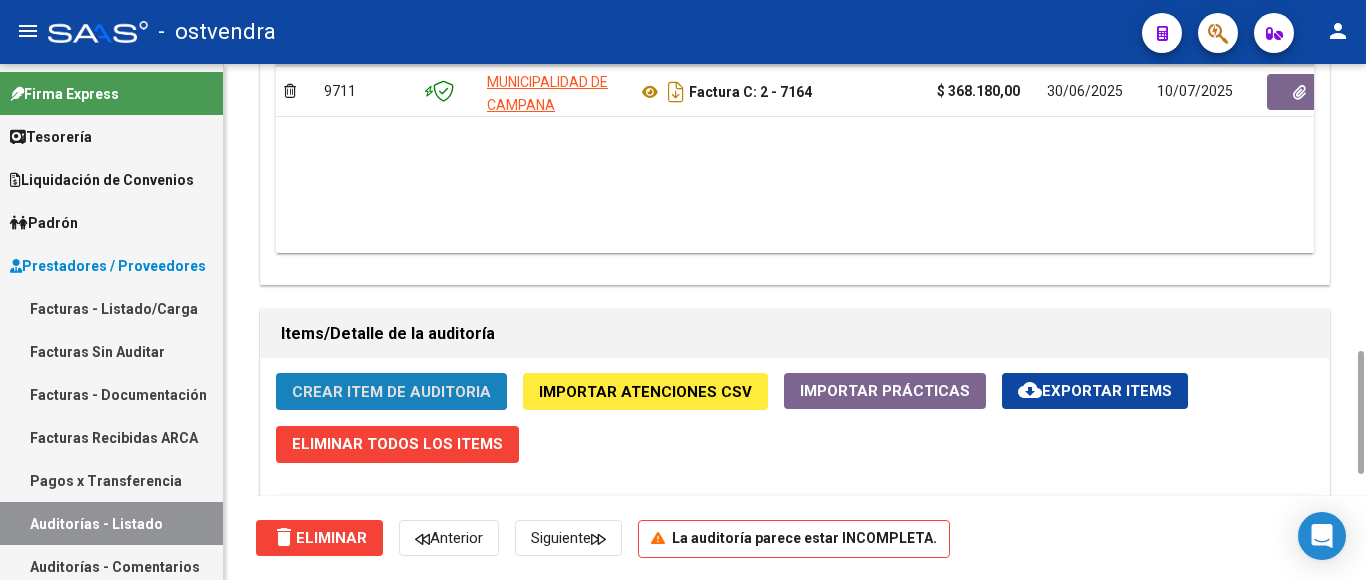 click on "Crear Item de Auditoria" 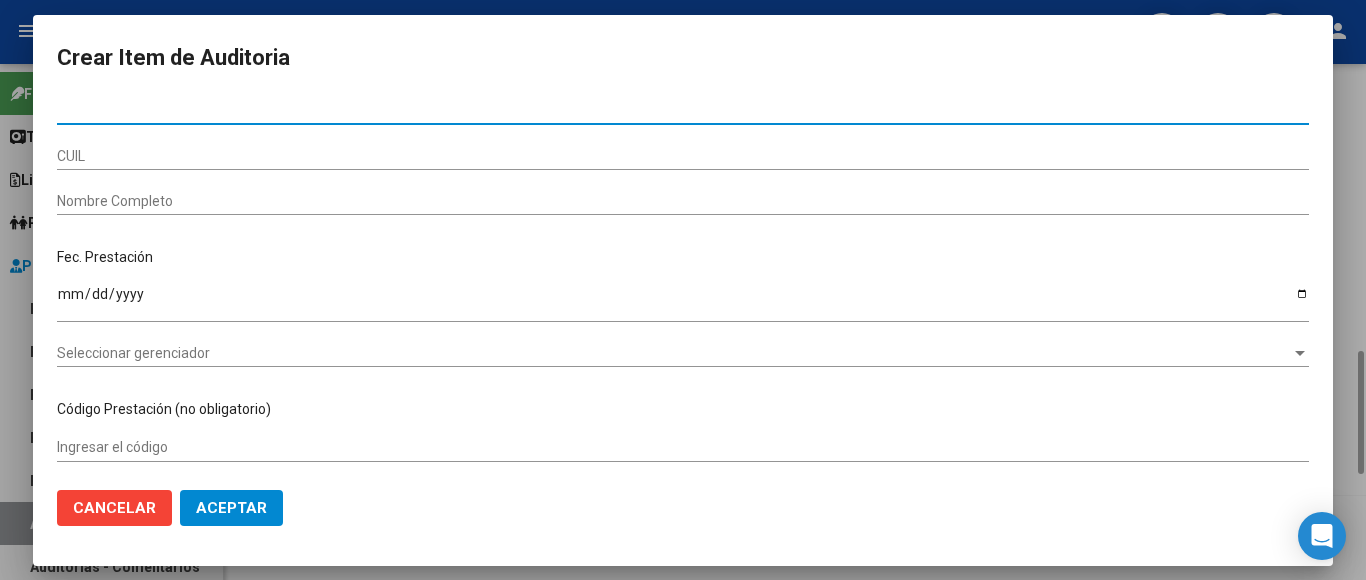 type on "[NUMBER]" 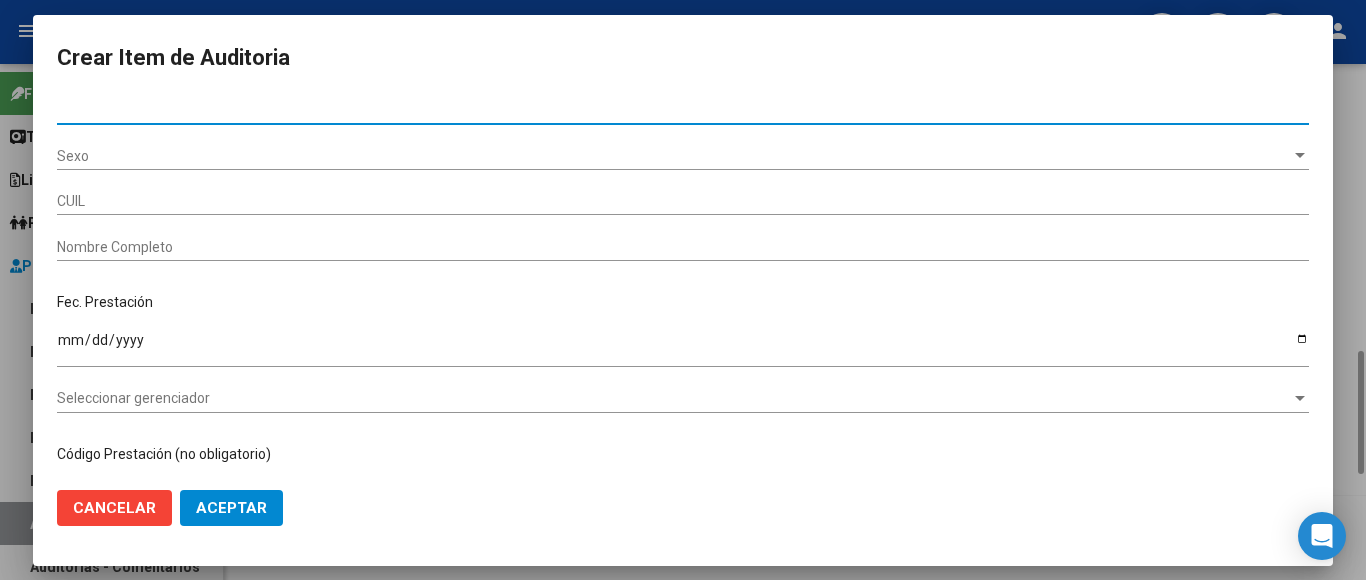 type on "[NUMBER]" 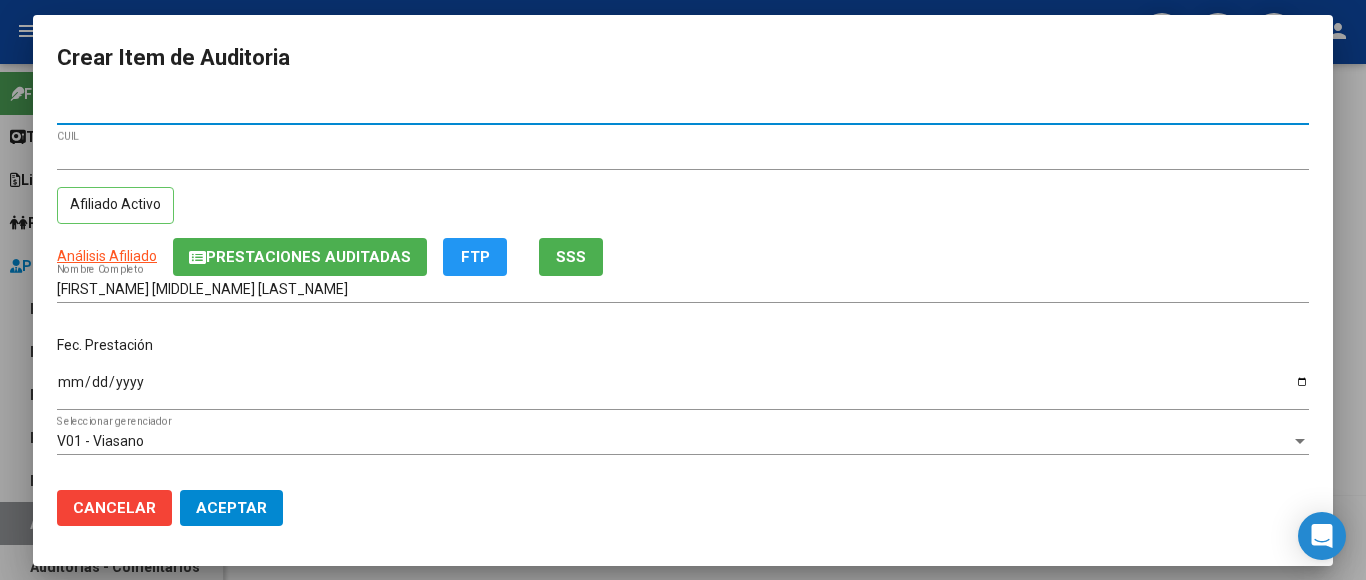 type on "[NUMBER]" 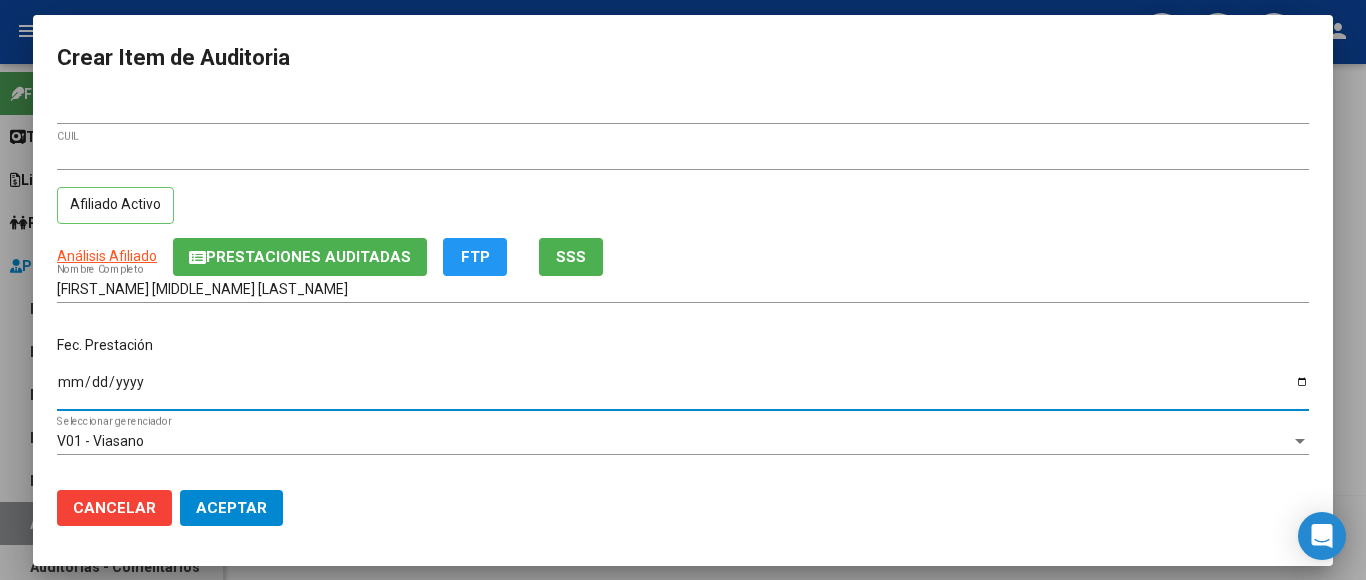 type on "2025-04-23" 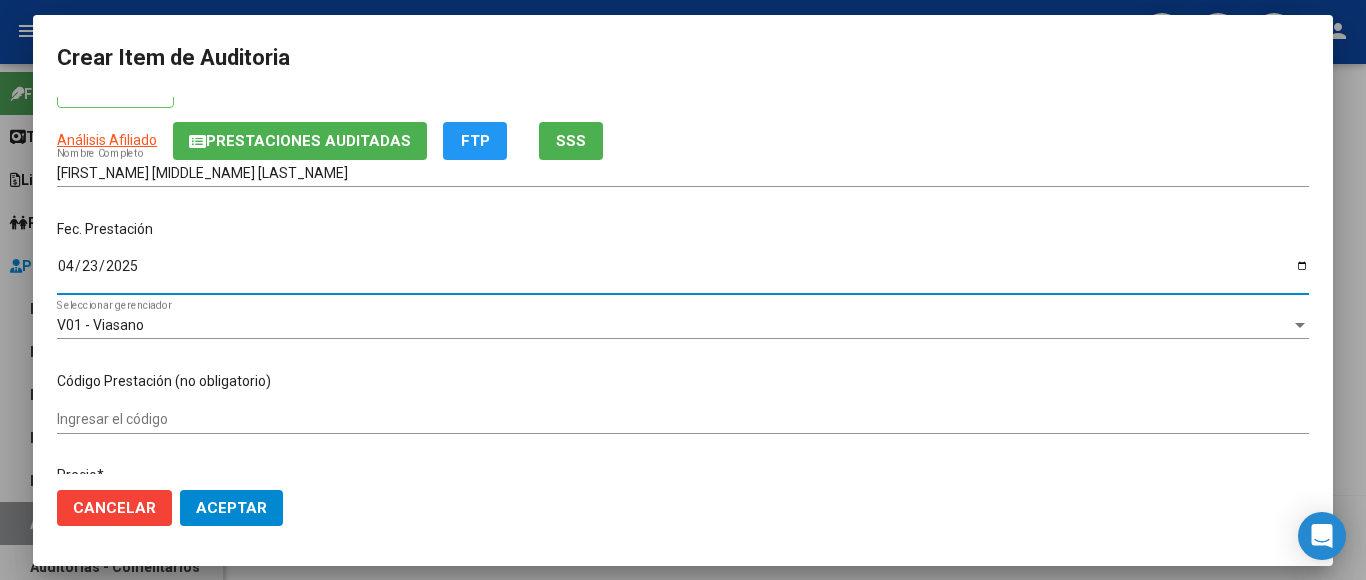 scroll, scrollTop: 300, scrollLeft: 0, axis: vertical 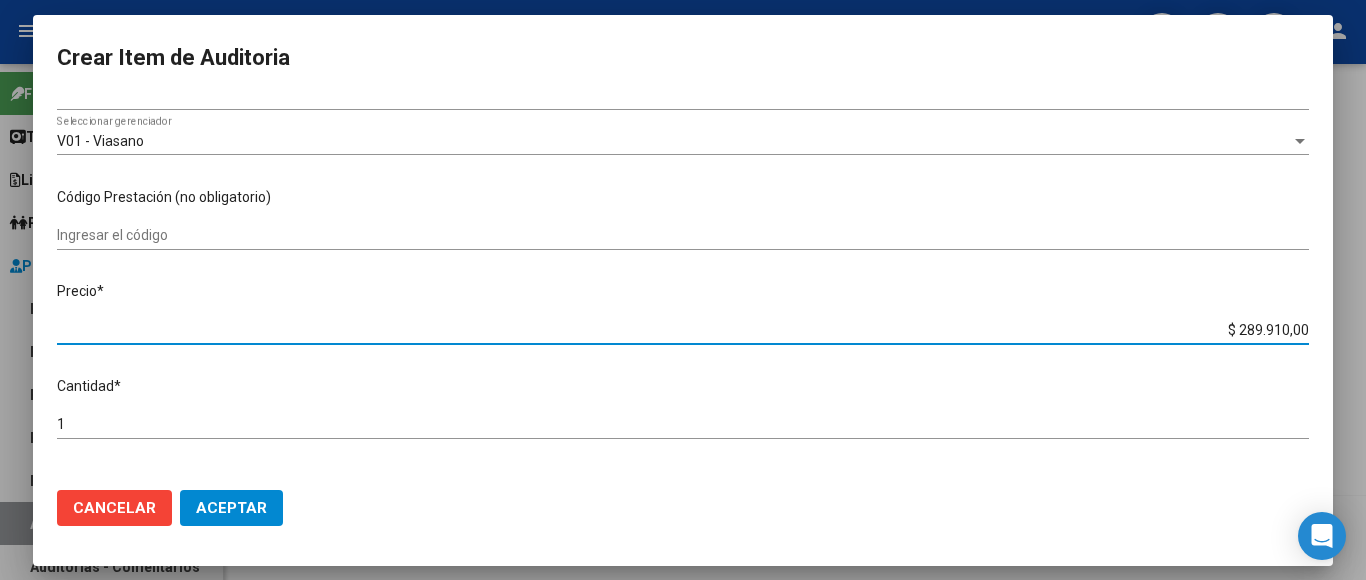 drag, startPoint x: 1210, startPoint y: 319, endPoint x: 1349, endPoint y: 329, distance: 139.35925 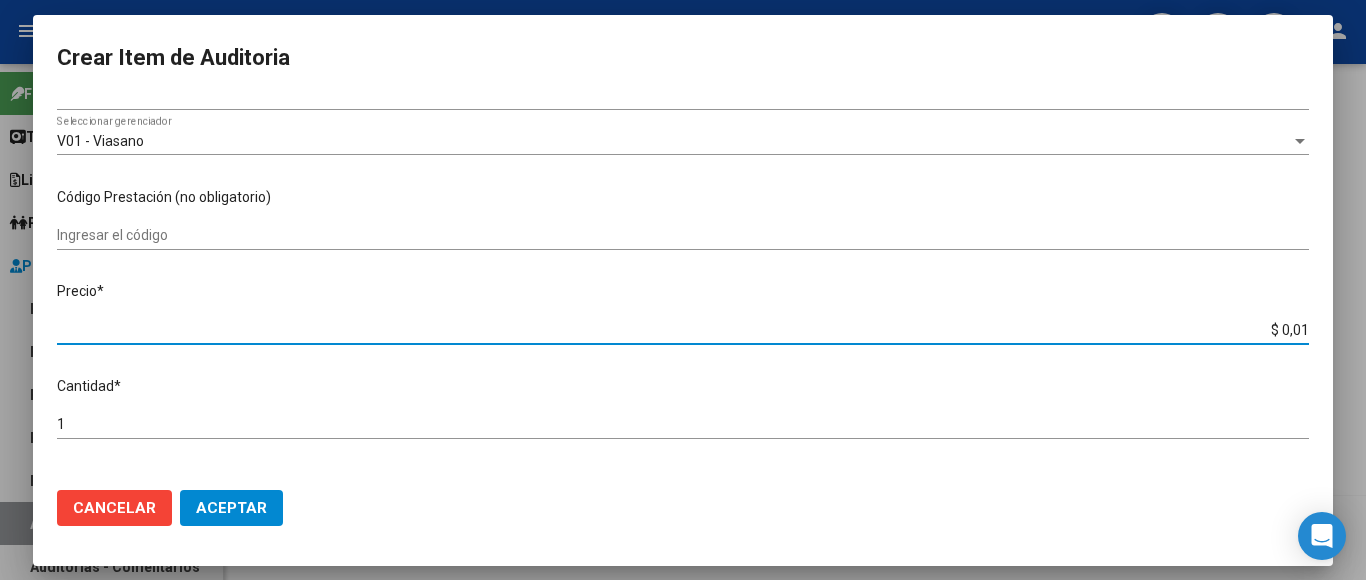type on "$ 0,11" 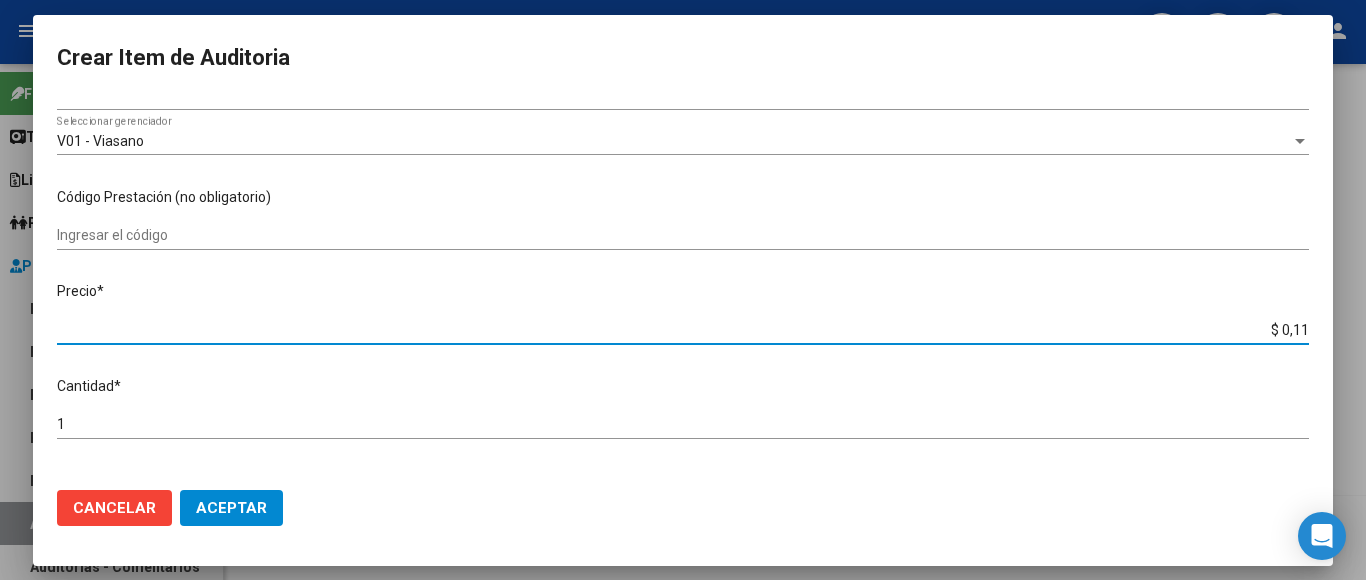 type on "$ 1,18" 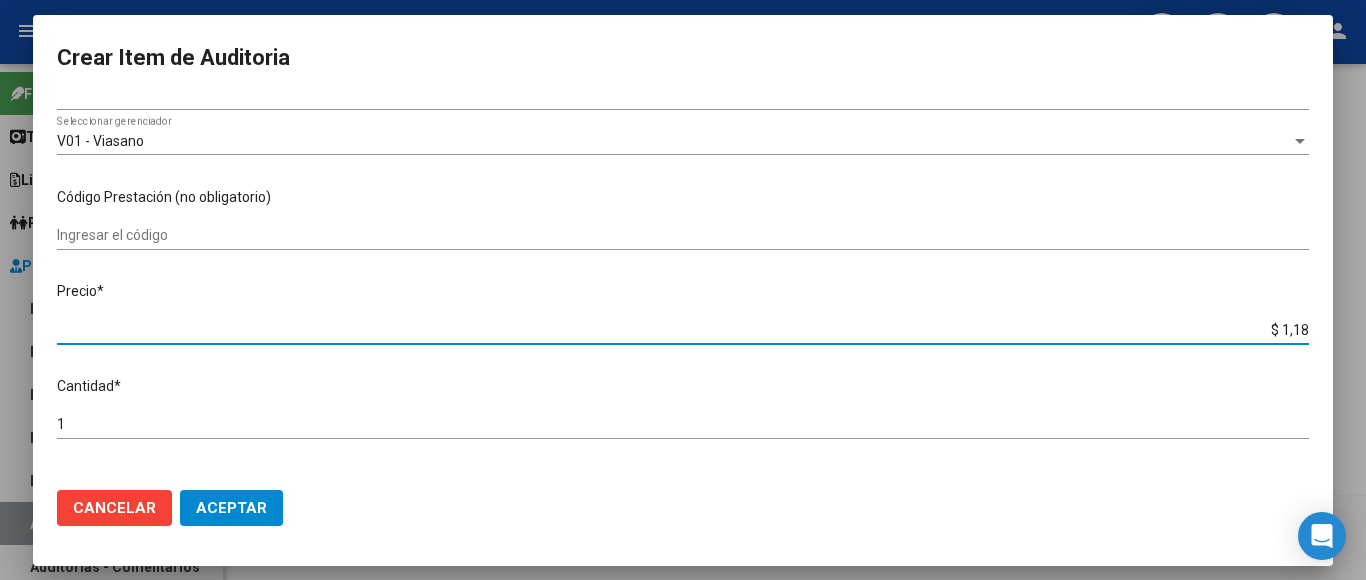 type on "$ 11,88" 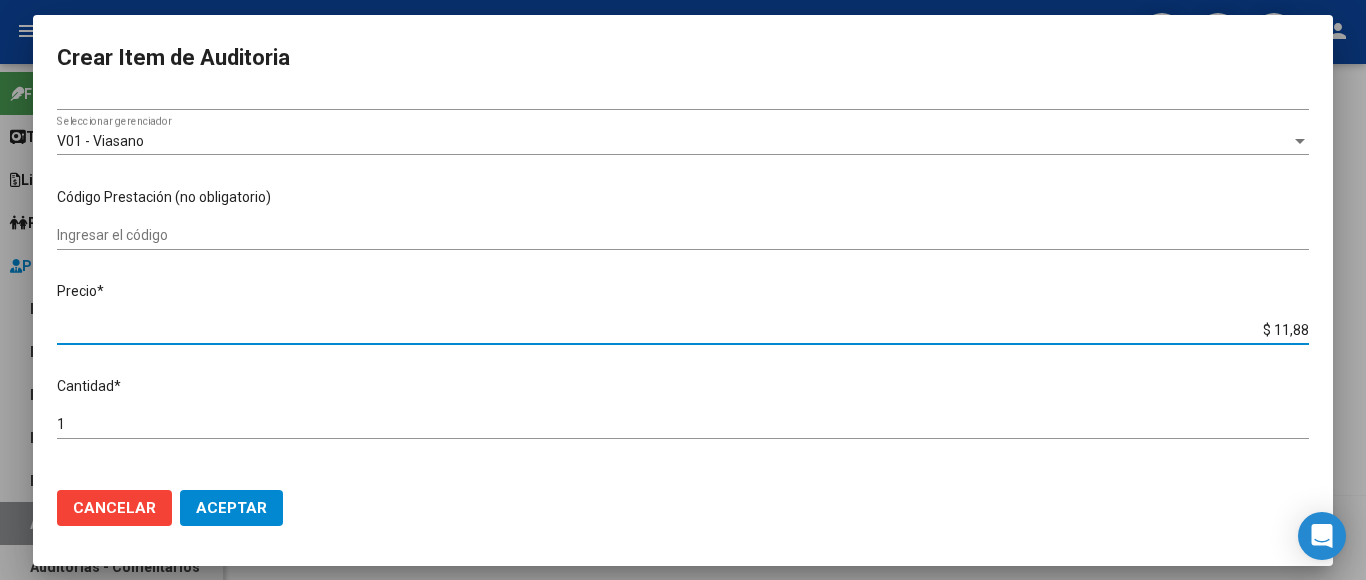 type on "$ 118,89" 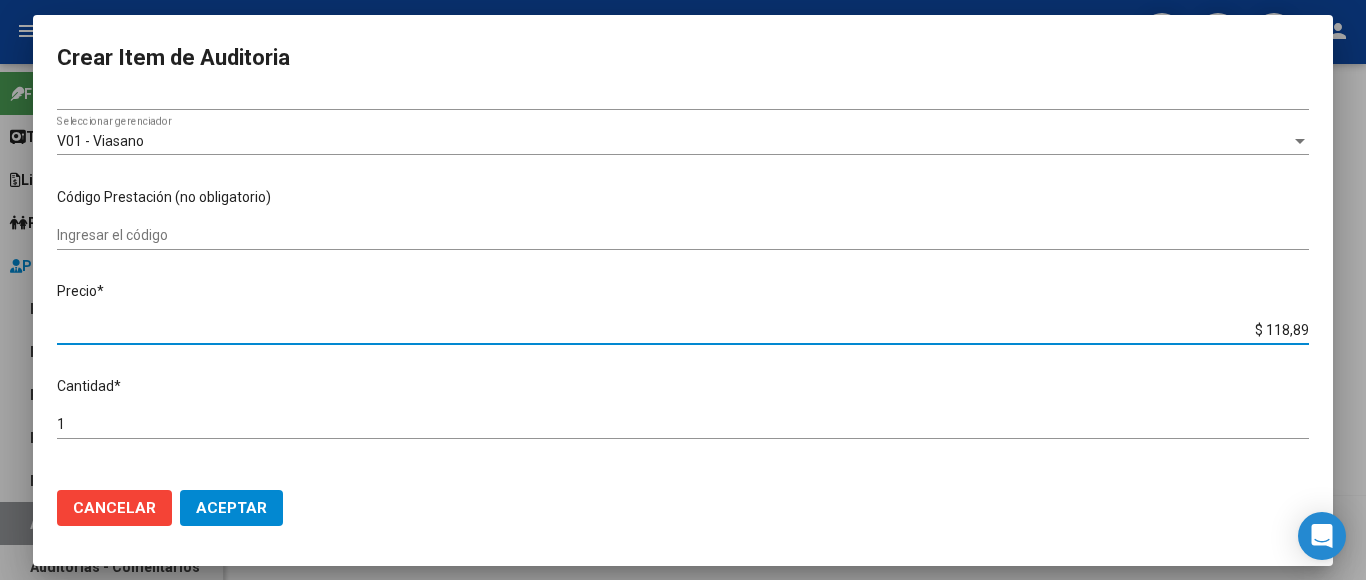 type on "$ 1.188,90" 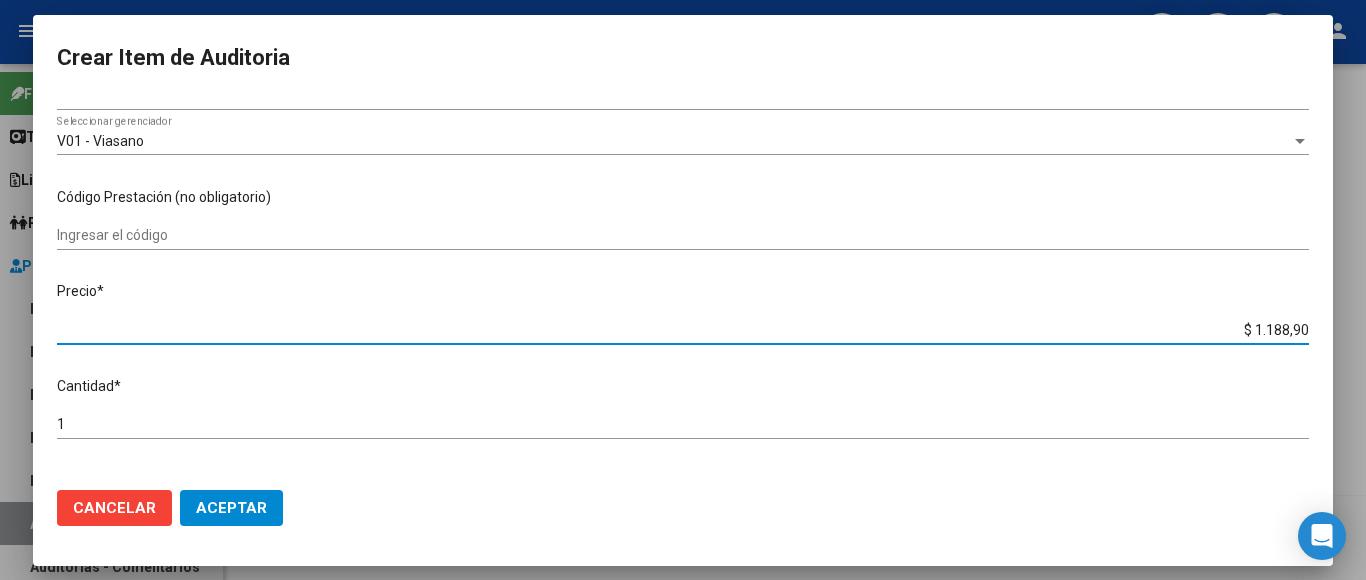 type on "$ 11.889,00" 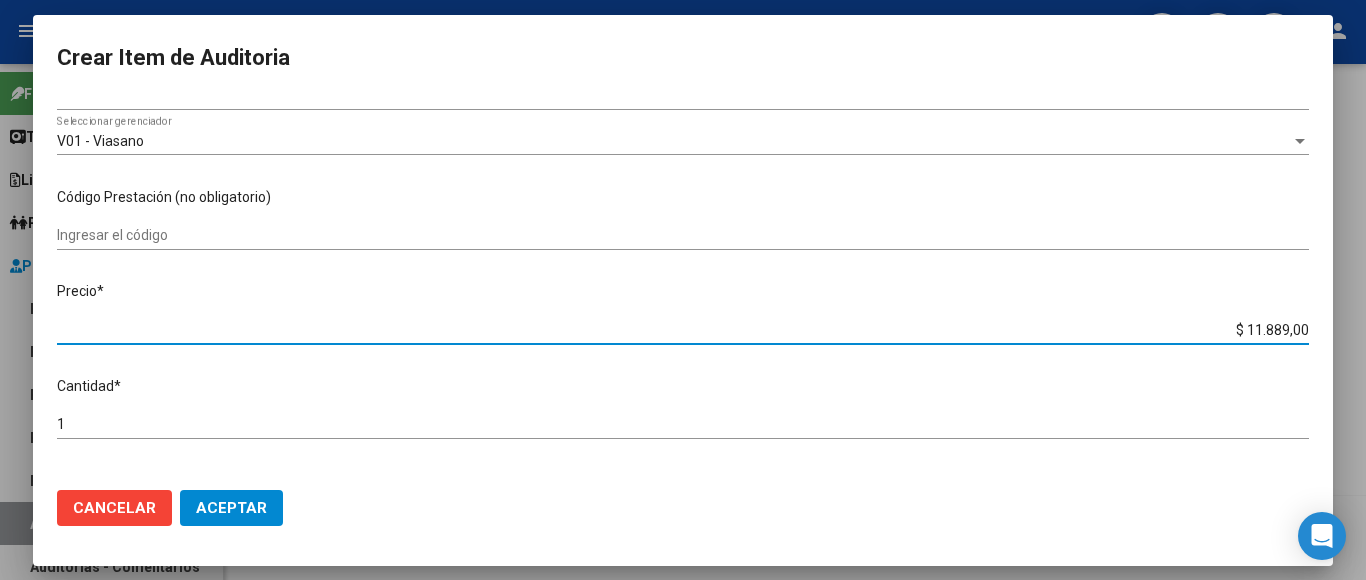 scroll, scrollTop: 1133, scrollLeft: 0, axis: vertical 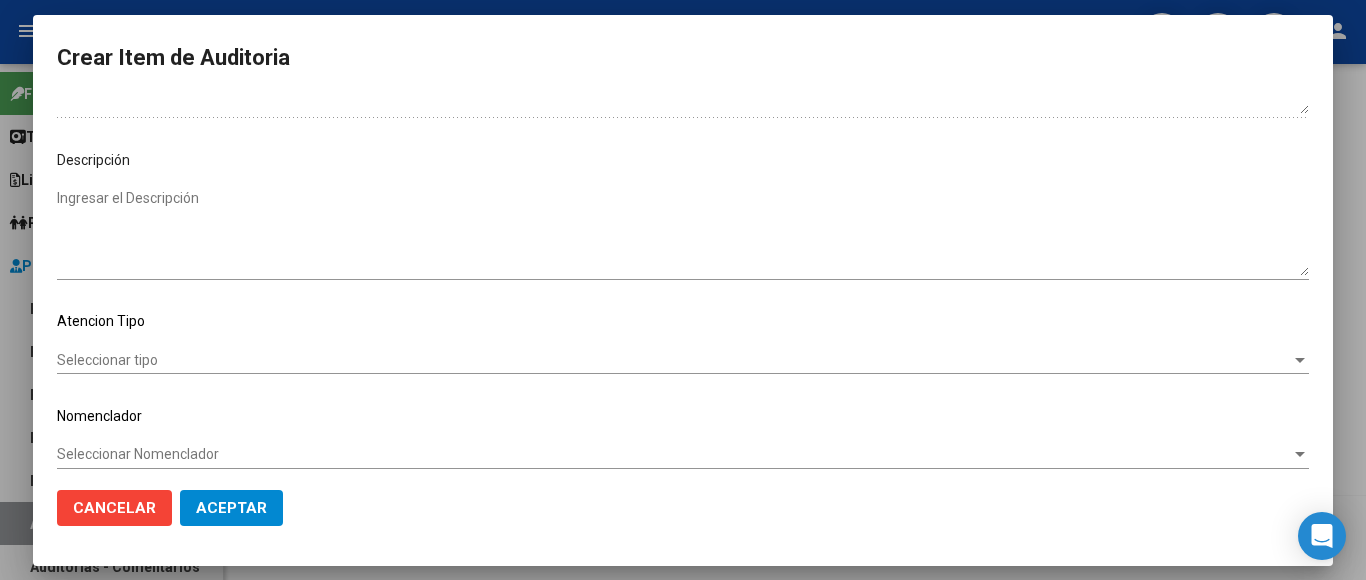 click on "Seleccionar tipo" at bounding box center (674, 360) 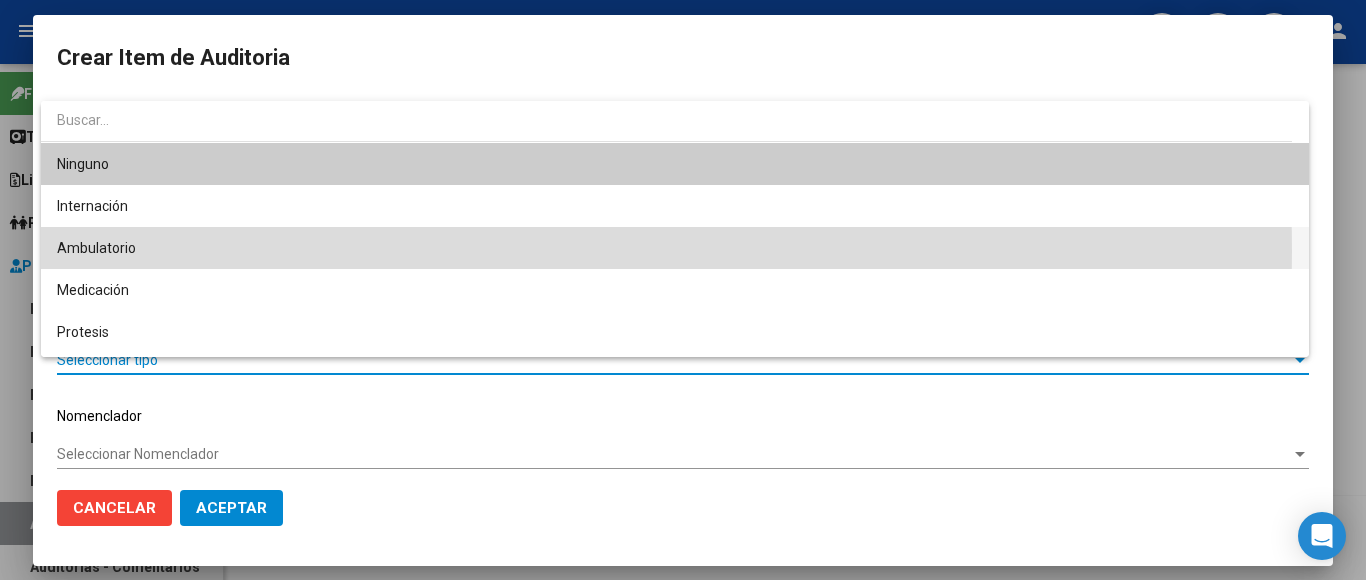 click on "Ambulatorio" at bounding box center [675, 248] 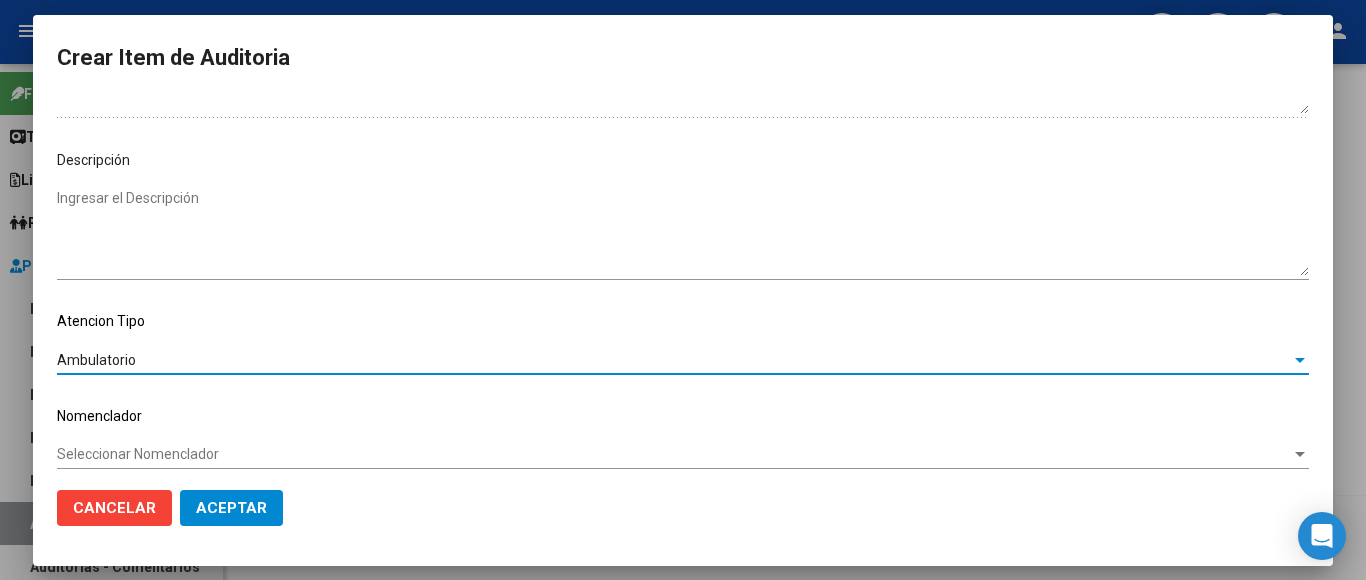 click on "Seleccionar Nomenclador" at bounding box center (674, 454) 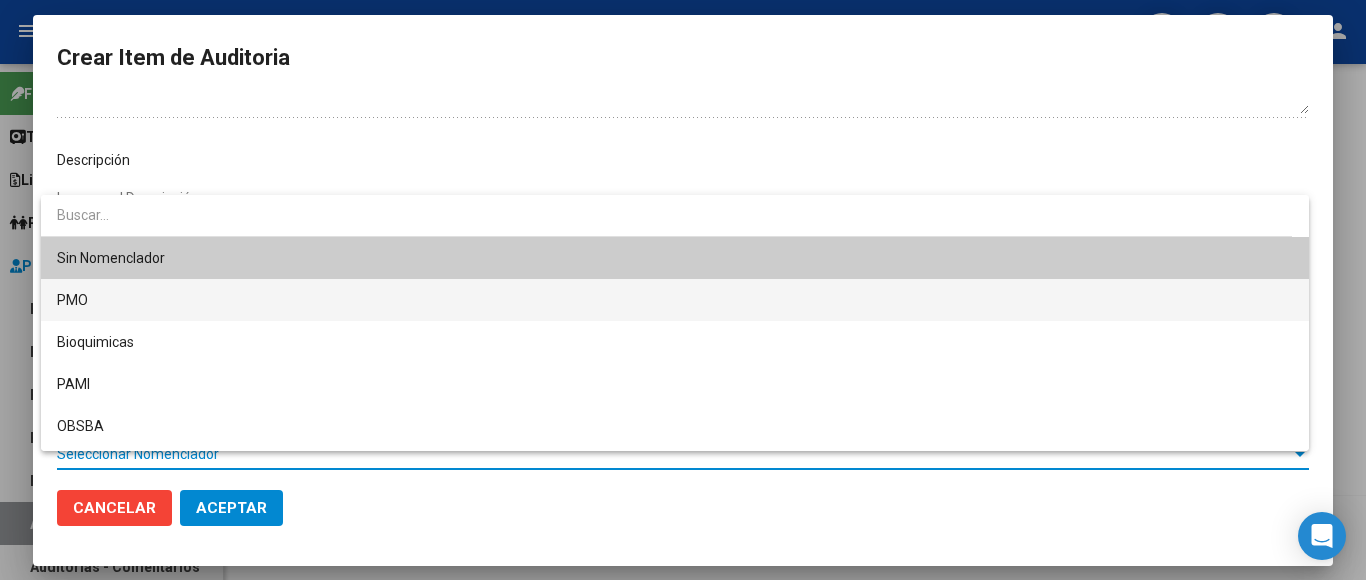 click on "PMO" at bounding box center (675, 300) 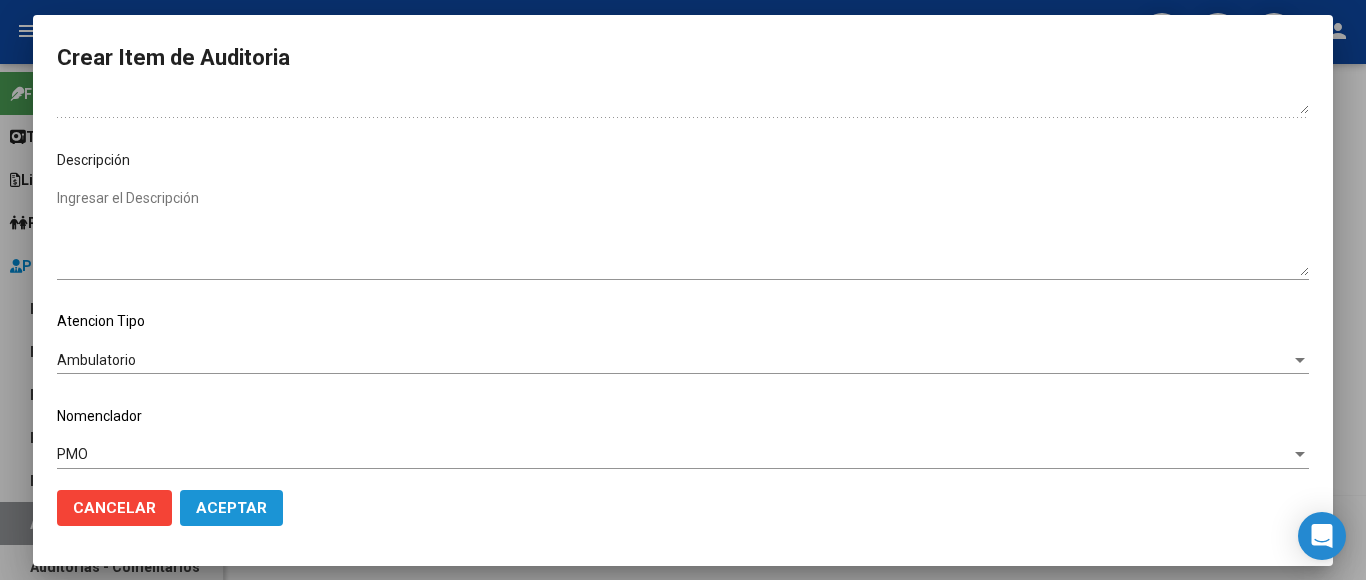 click on "Aceptar" 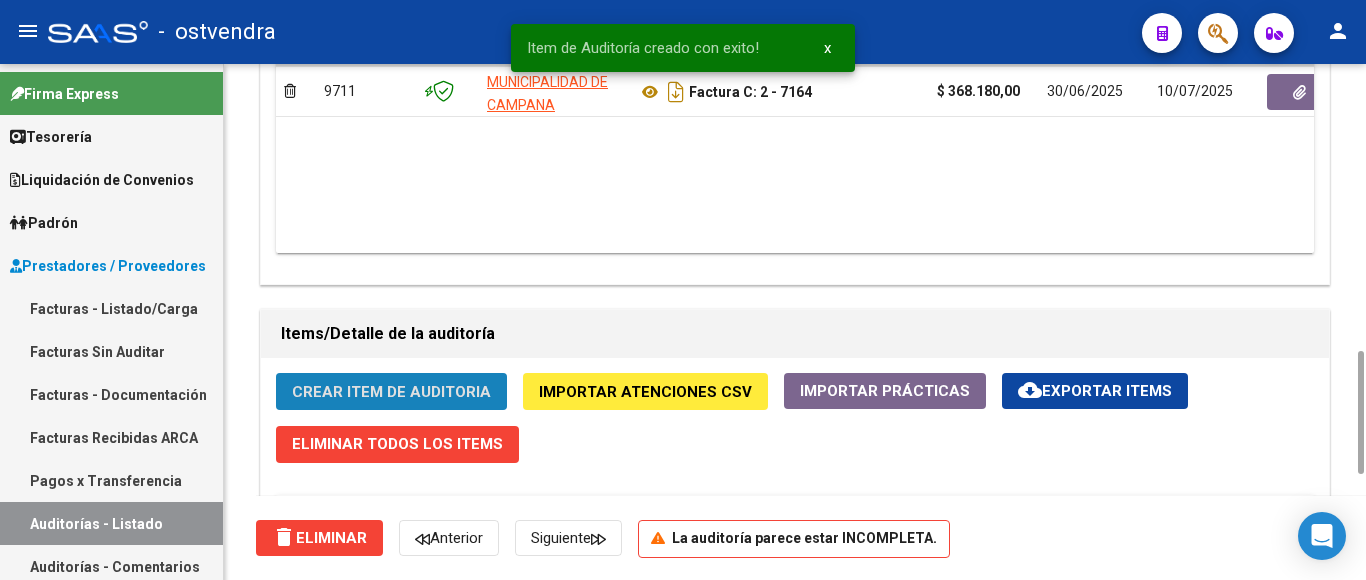 click on "Crear Item de Auditoria" 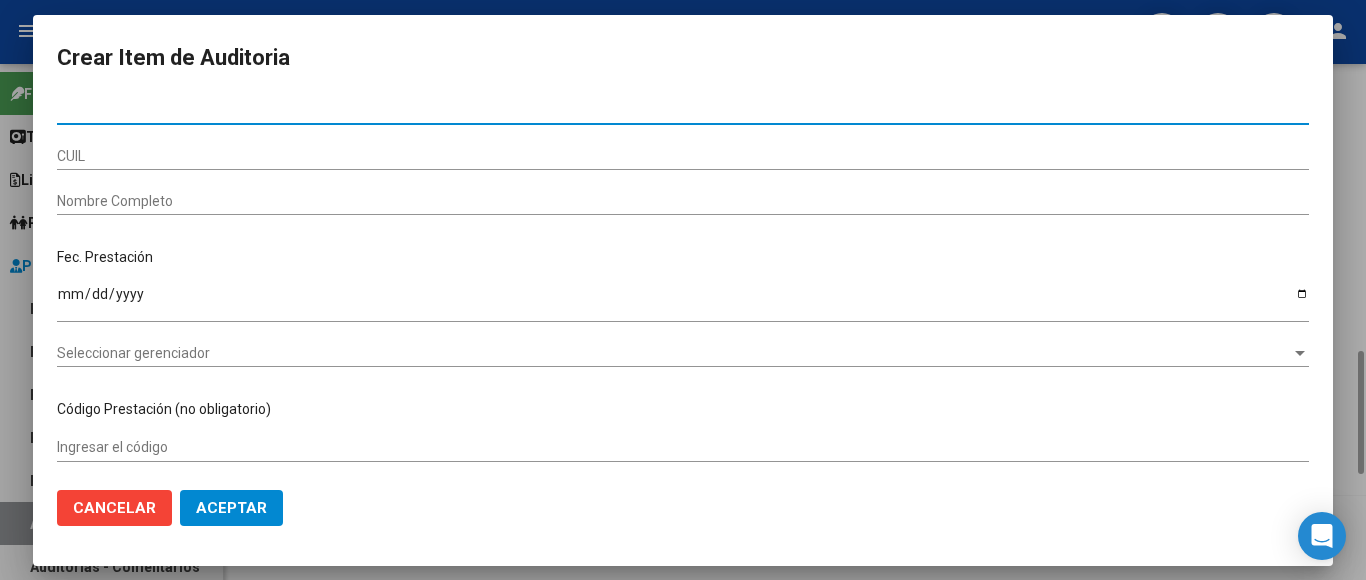 type on "[DOCUMENT_NUMBER]" 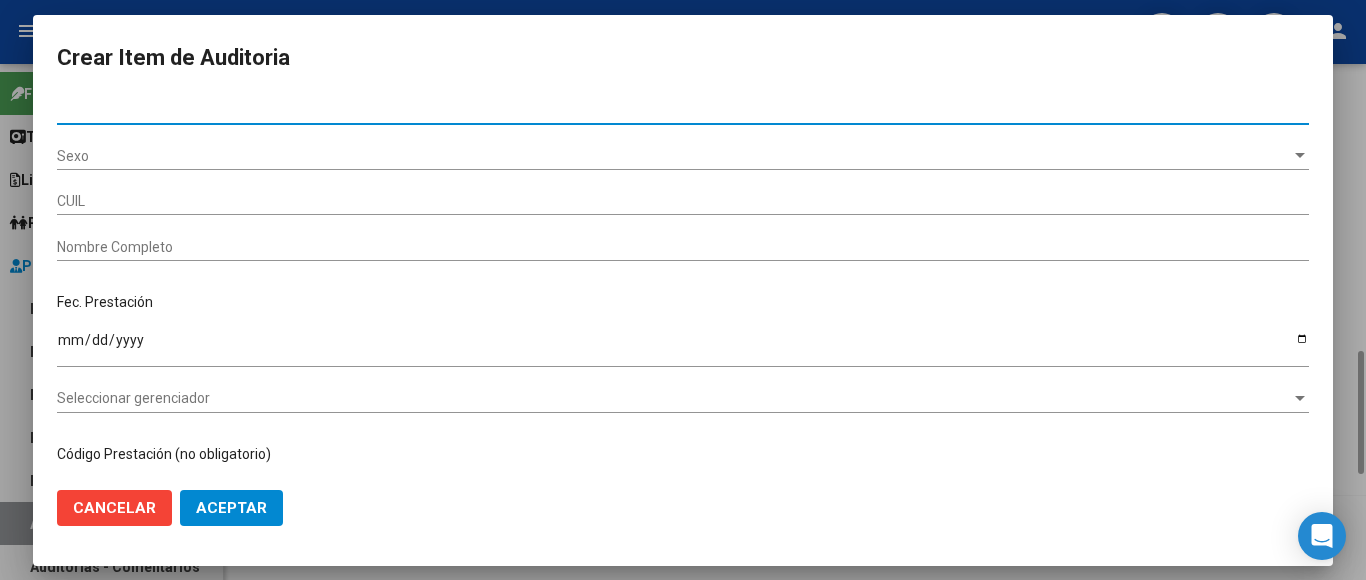 type on "[DOCUMENT_NUMBER]" 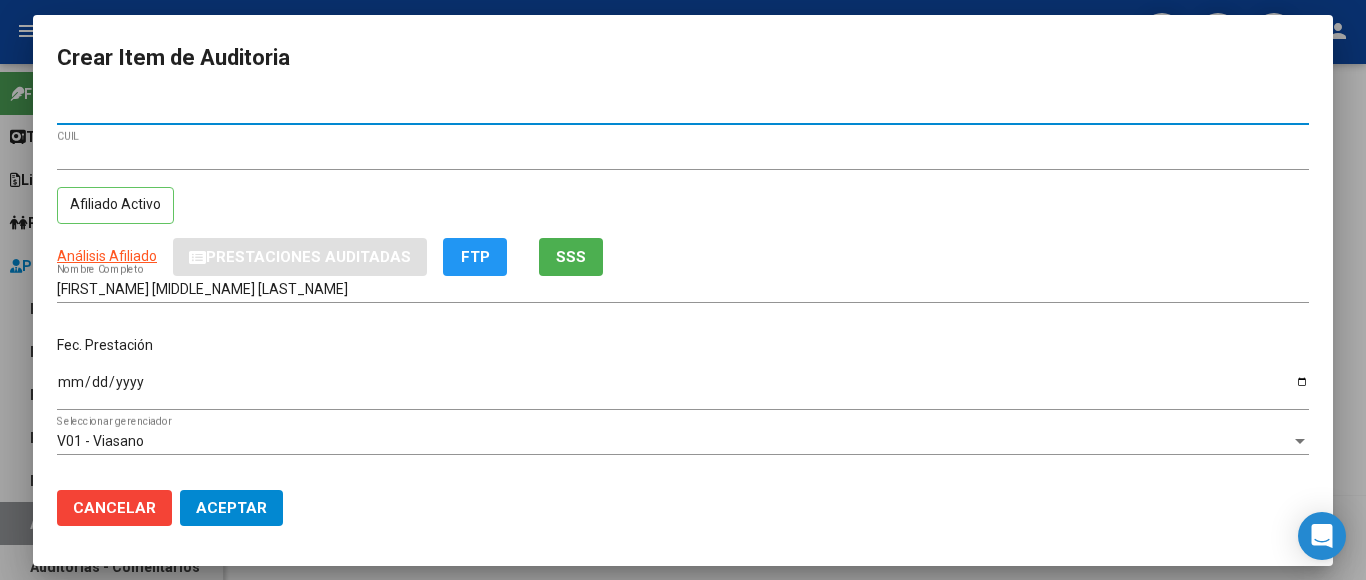 type on "[DOCUMENT_NUMBER]" 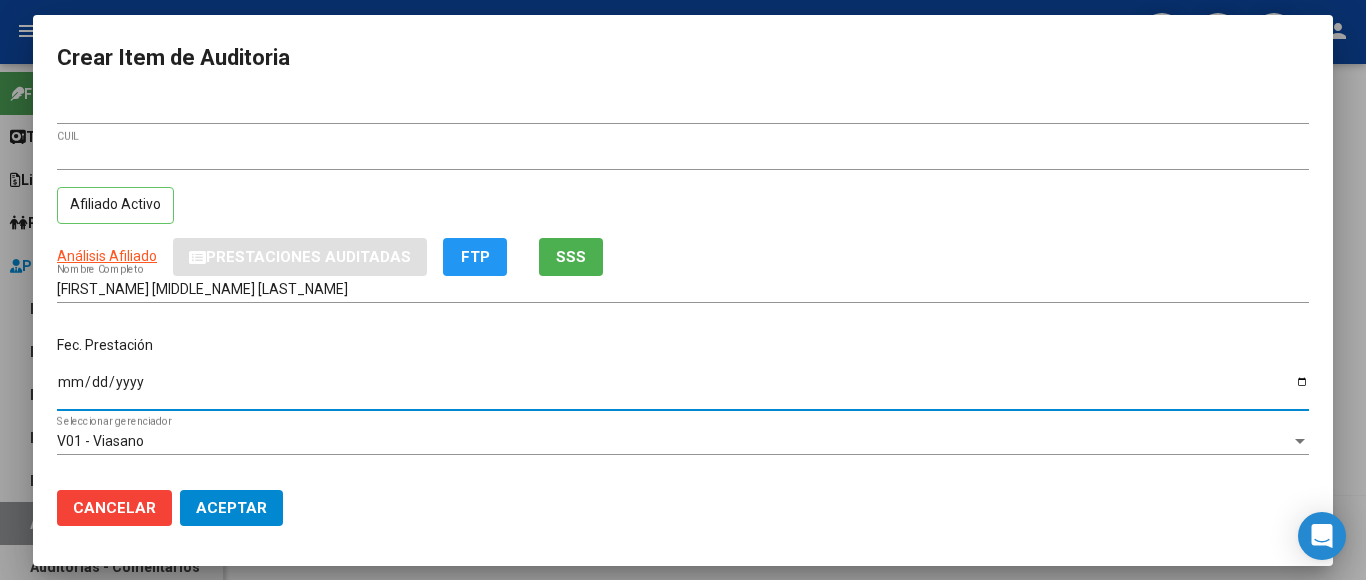 click on "Ingresar la fecha" at bounding box center (683, 389) 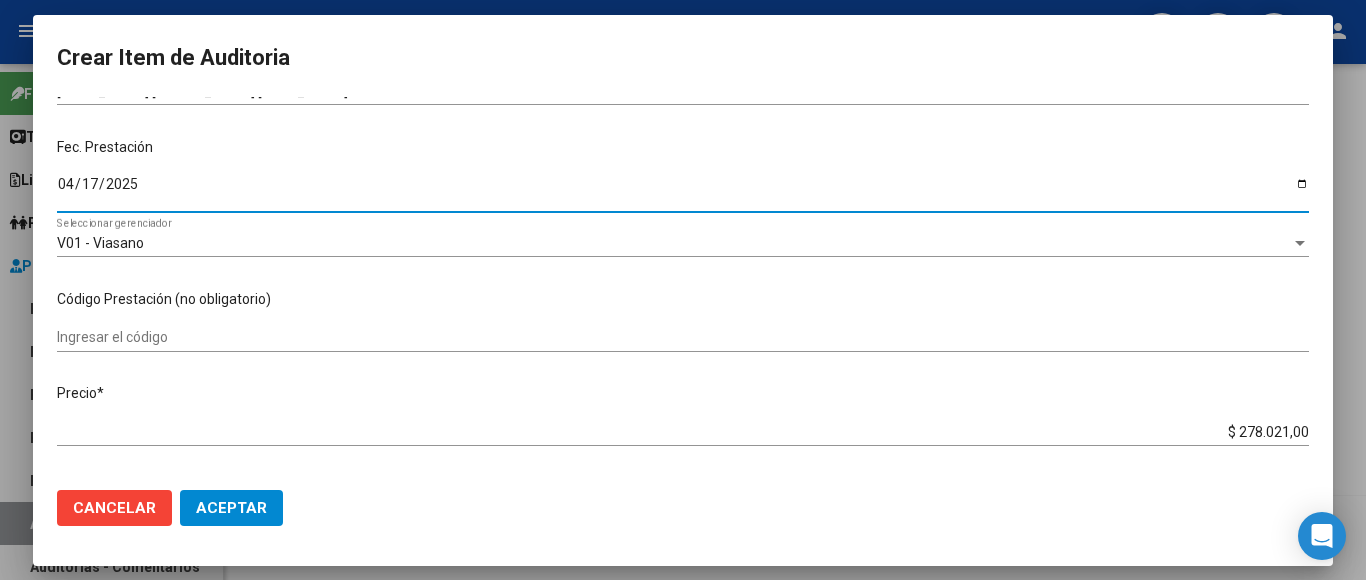 scroll, scrollTop: 300, scrollLeft: 0, axis: vertical 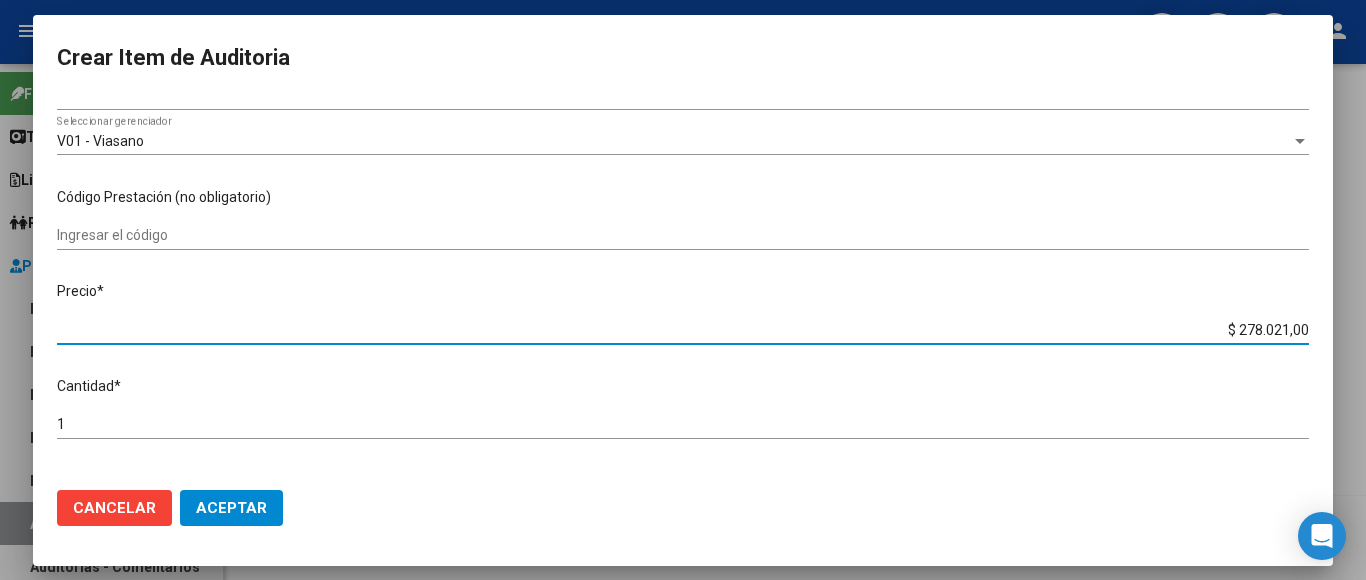 drag, startPoint x: 1199, startPoint y: 313, endPoint x: 1322, endPoint y: 319, distance: 123.146255 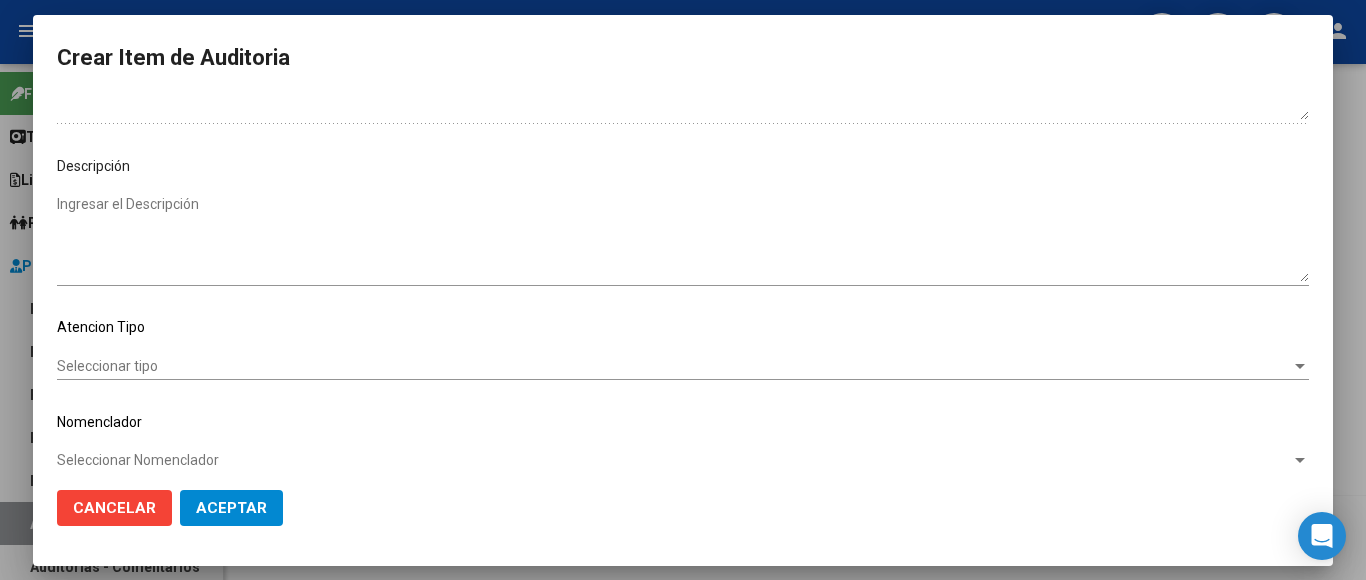 scroll, scrollTop: 1133, scrollLeft: 0, axis: vertical 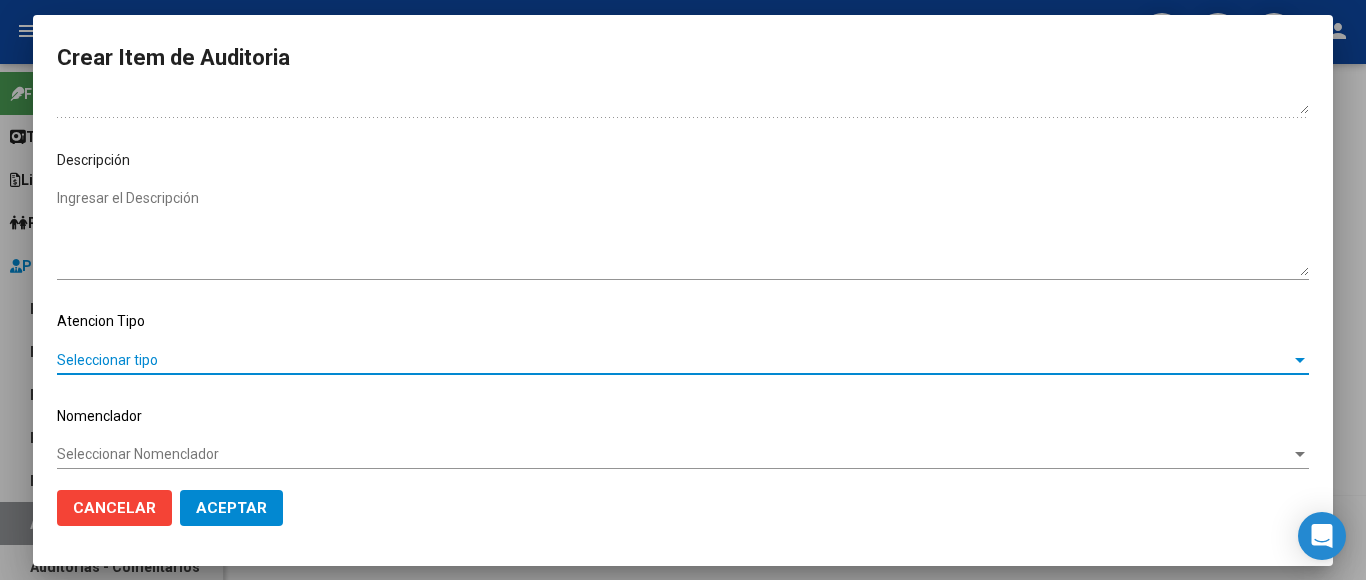 click on "Seleccionar tipo" at bounding box center [674, 360] 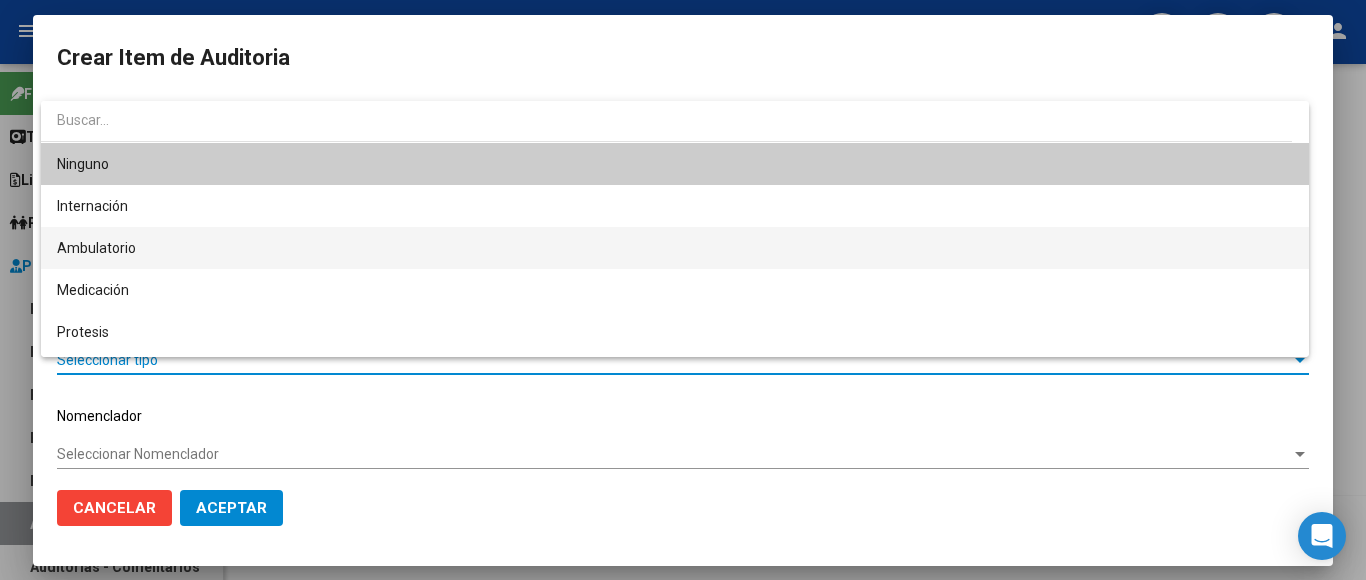 click on "Ambulatorio" at bounding box center (675, 248) 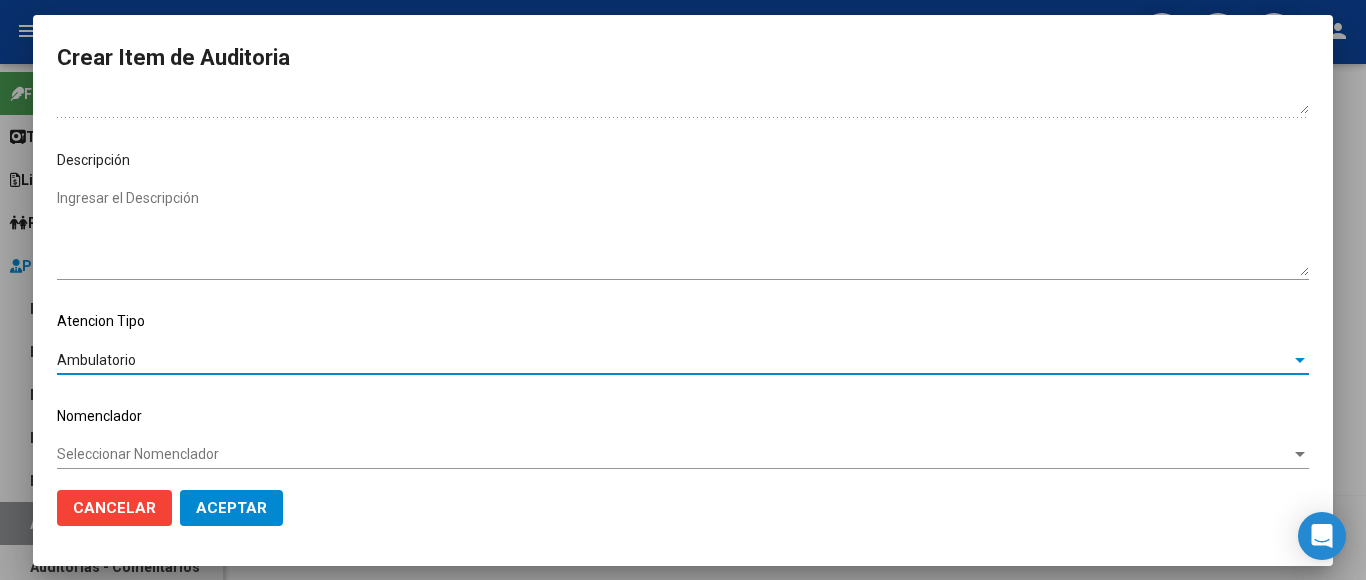 click on "Seleccionar Nomenclador" at bounding box center (674, 454) 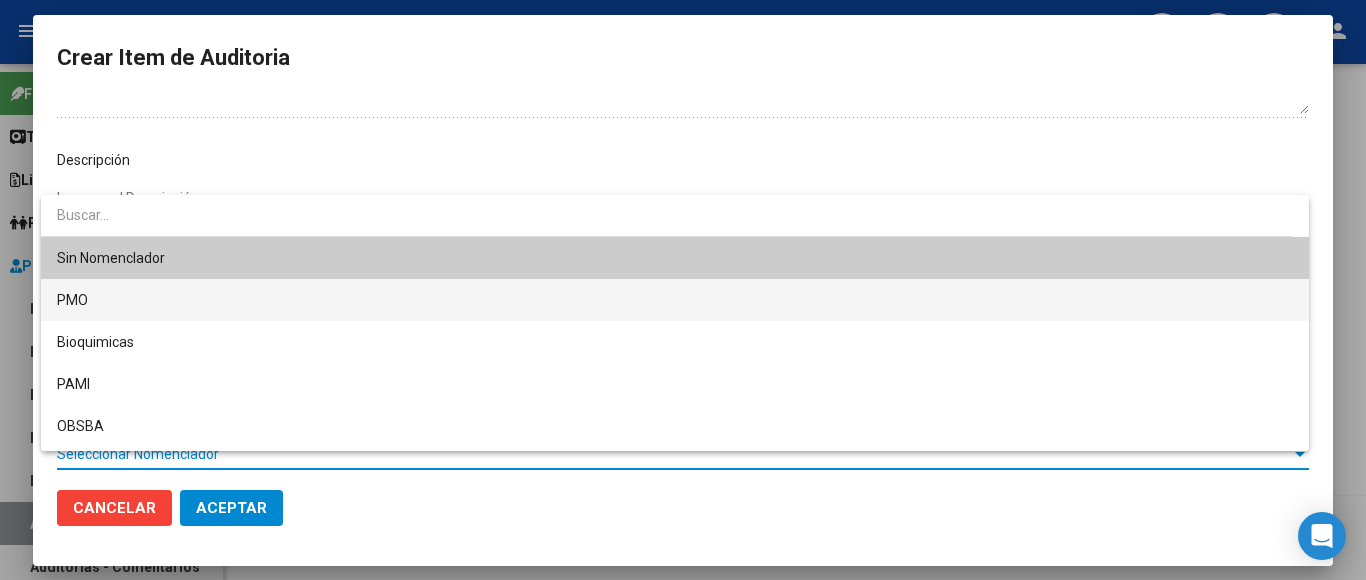 click on "PMO" at bounding box center [675, 300] 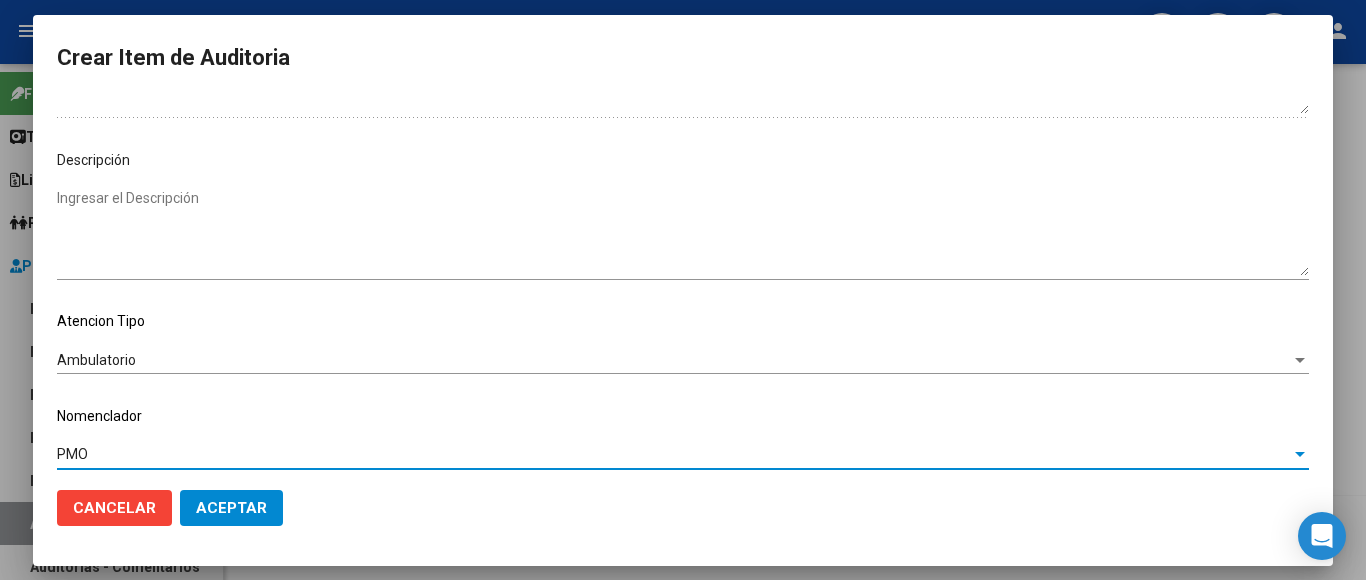 click on "Aceptar" 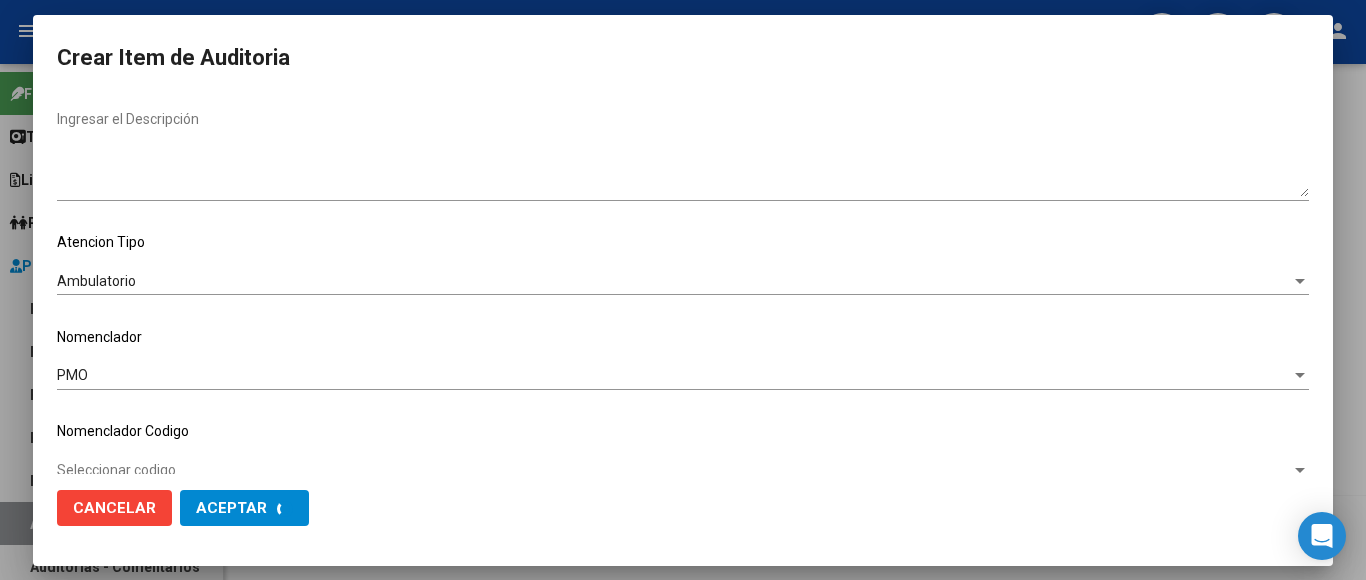 scroll, scrollTop: 1228, scrollLeft: 0, axis: vertical 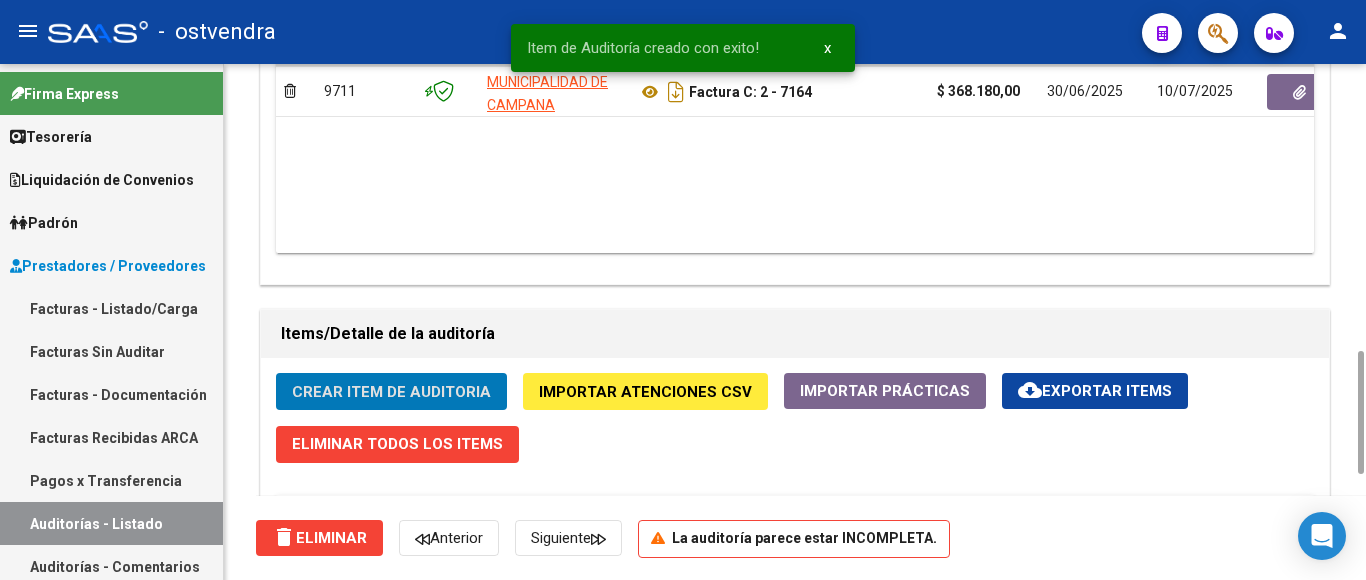 click on "Crear Item de Auditoria" 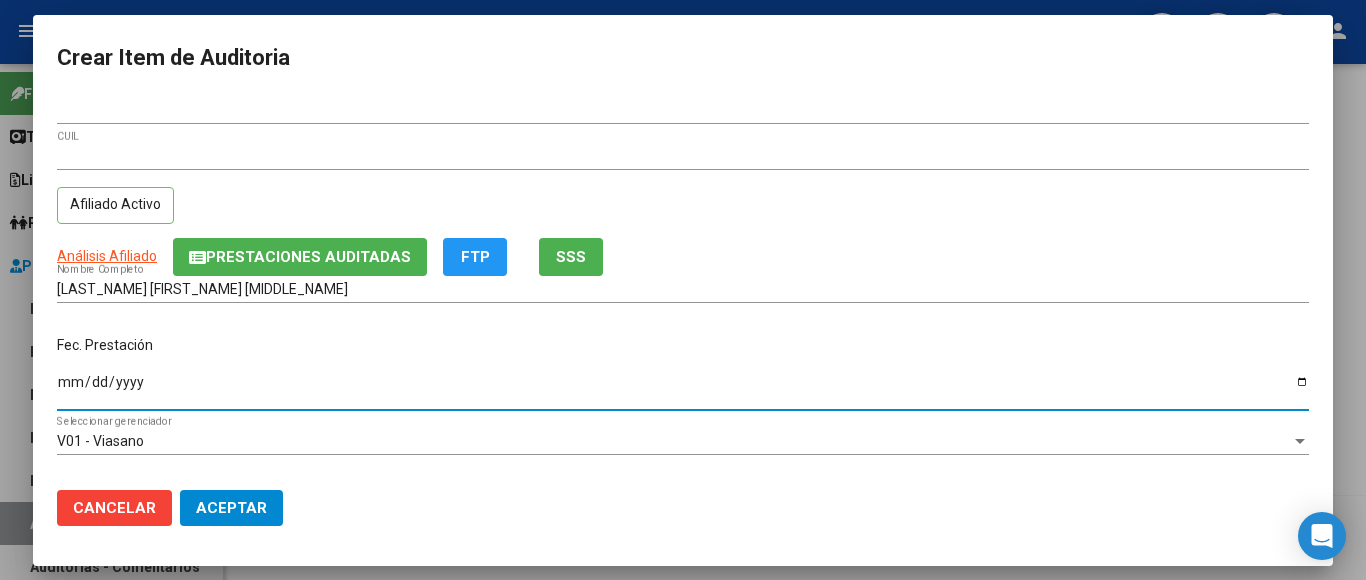 click on "Ingresar la fecha" at bounding box center [683, 389] 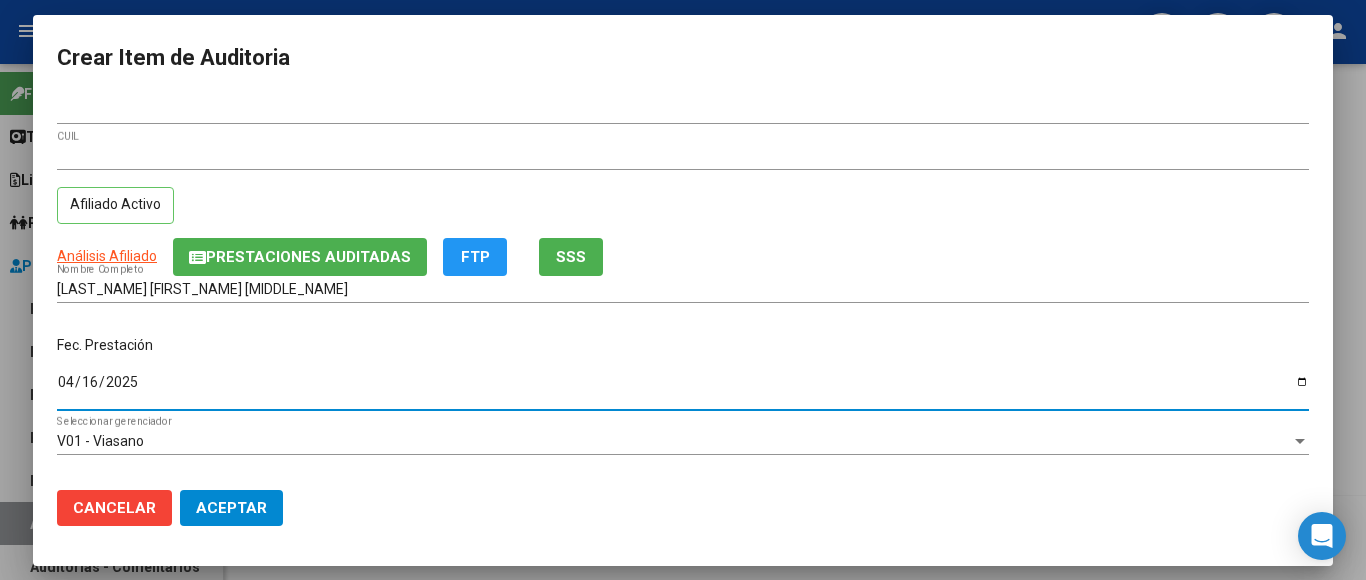 scroll, scrollTop: 400, scrollLeft: 0, axis: vertical 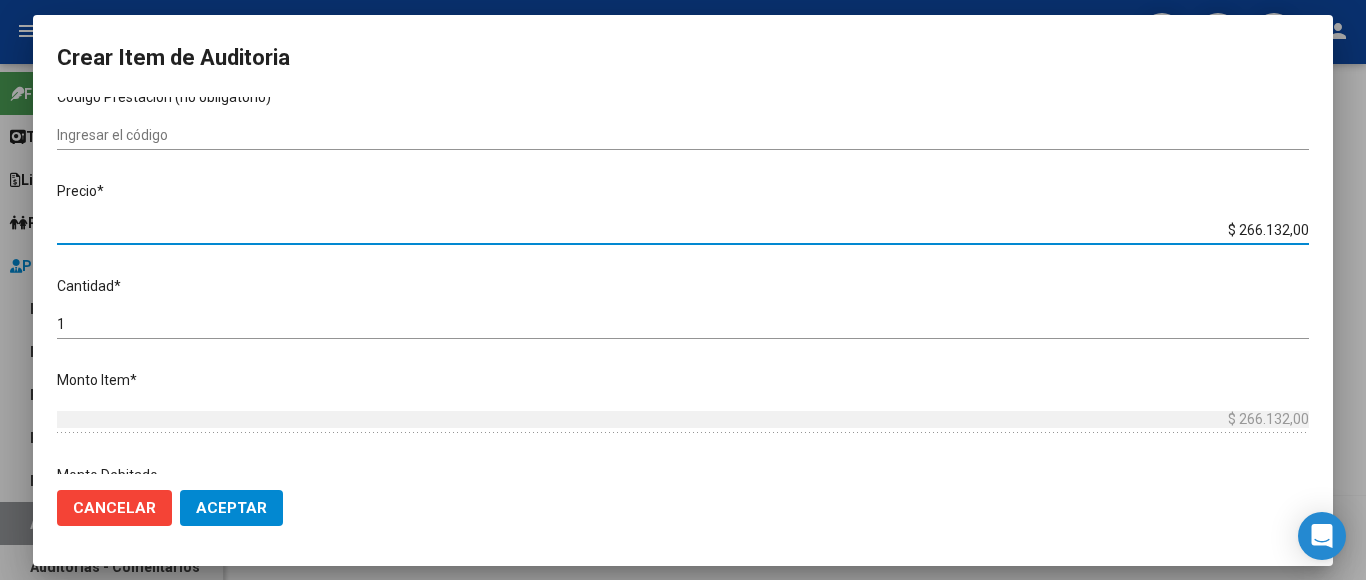 drag, startPoint x: 1198, startPoint y: 219, endPoint x: 1365, endPoint y: 226, distance: 167.14664 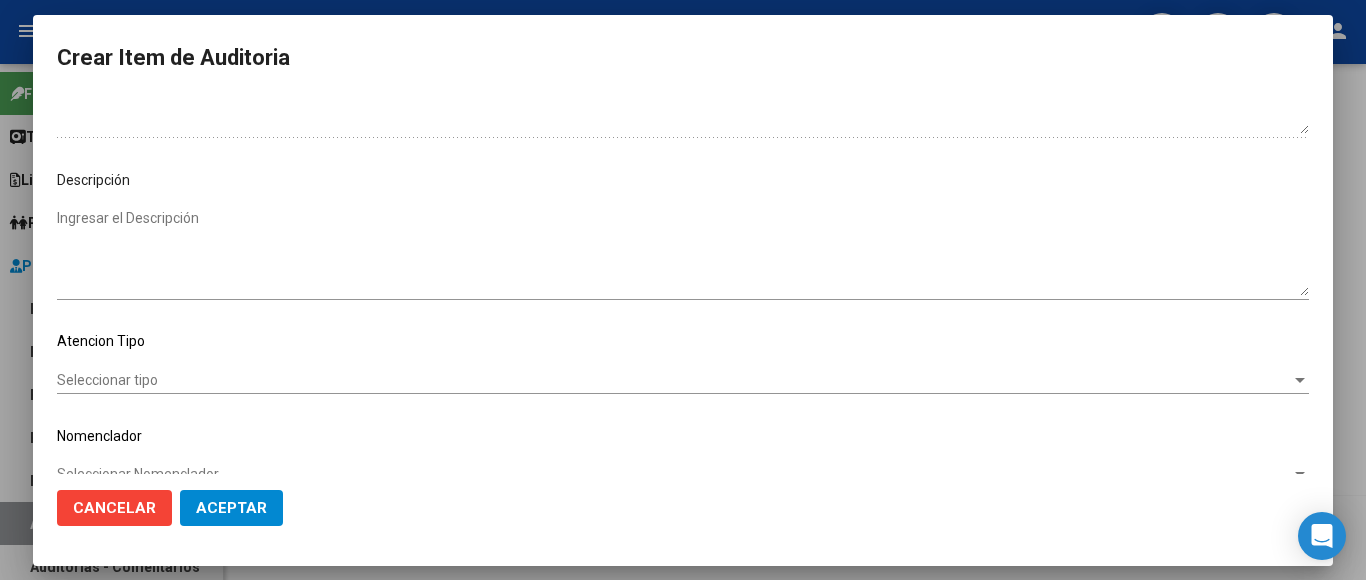 scroll, scrollTop: 1133, scrollLeft: 0, axis: vertical 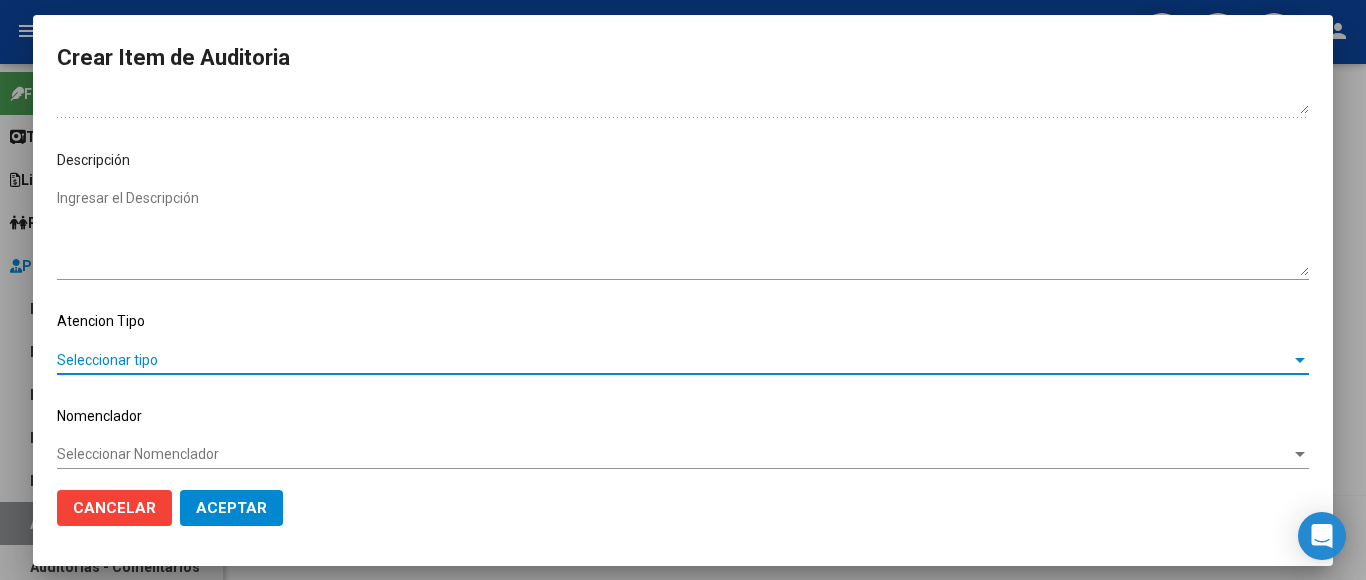 click on "Seleccionar tipo" at bounding box center [674, 360] 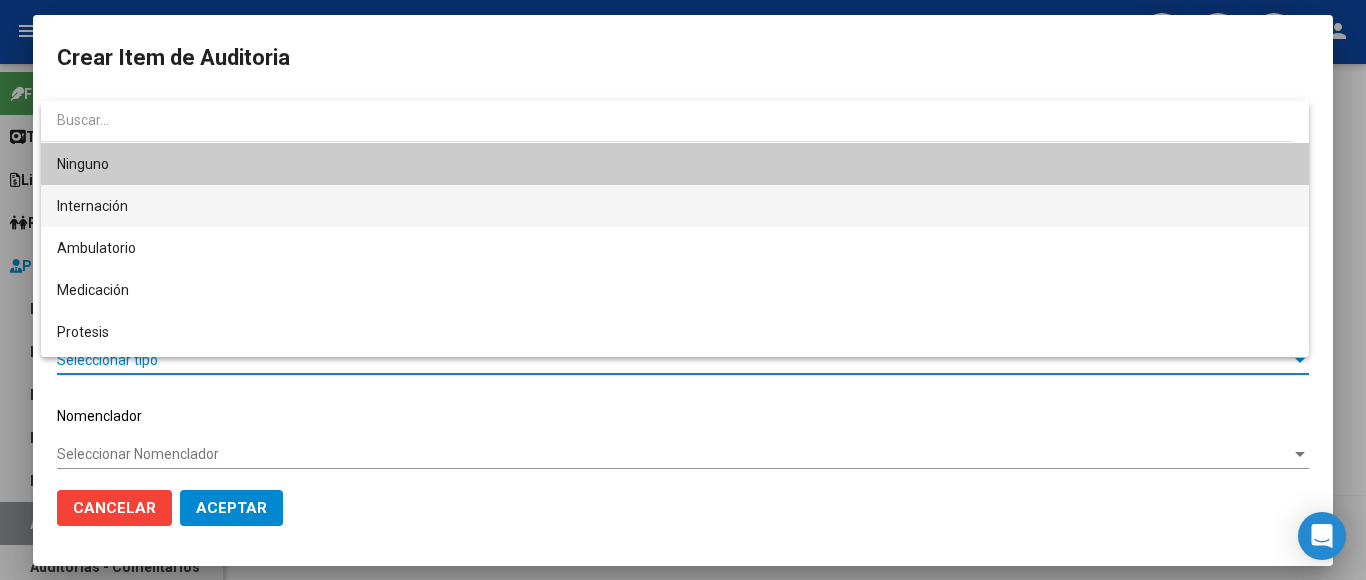 click on "Internación" at bounding box center [675, 206] 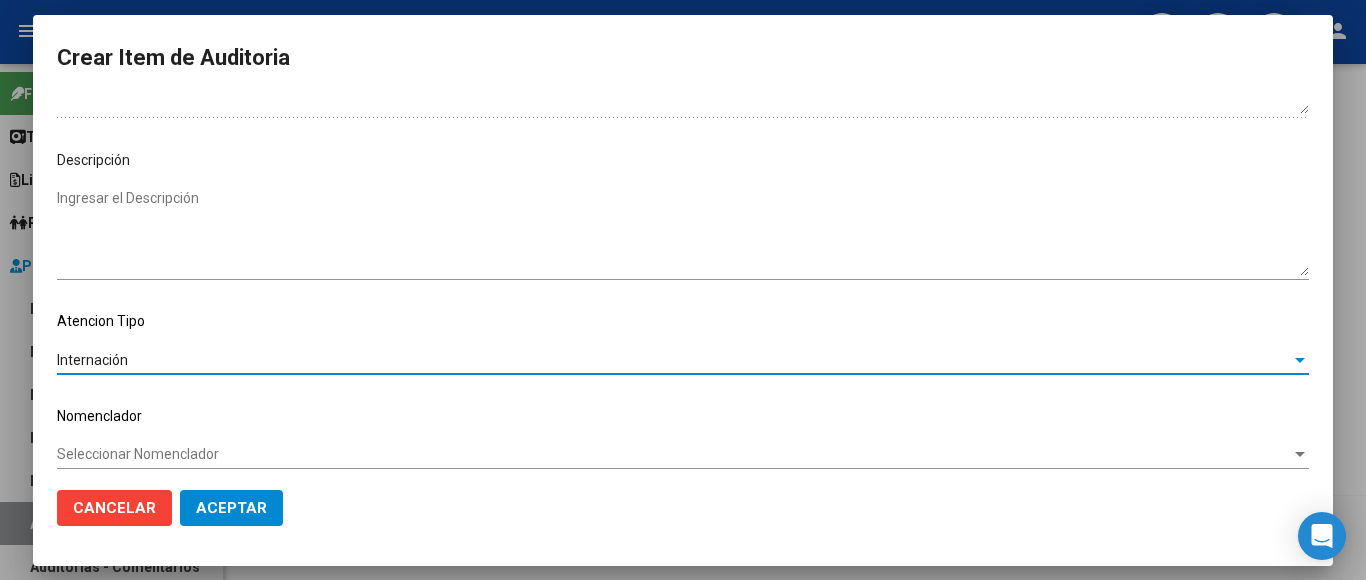click on "Seleccionar Nomenclador" at bounding box center (674, 454) 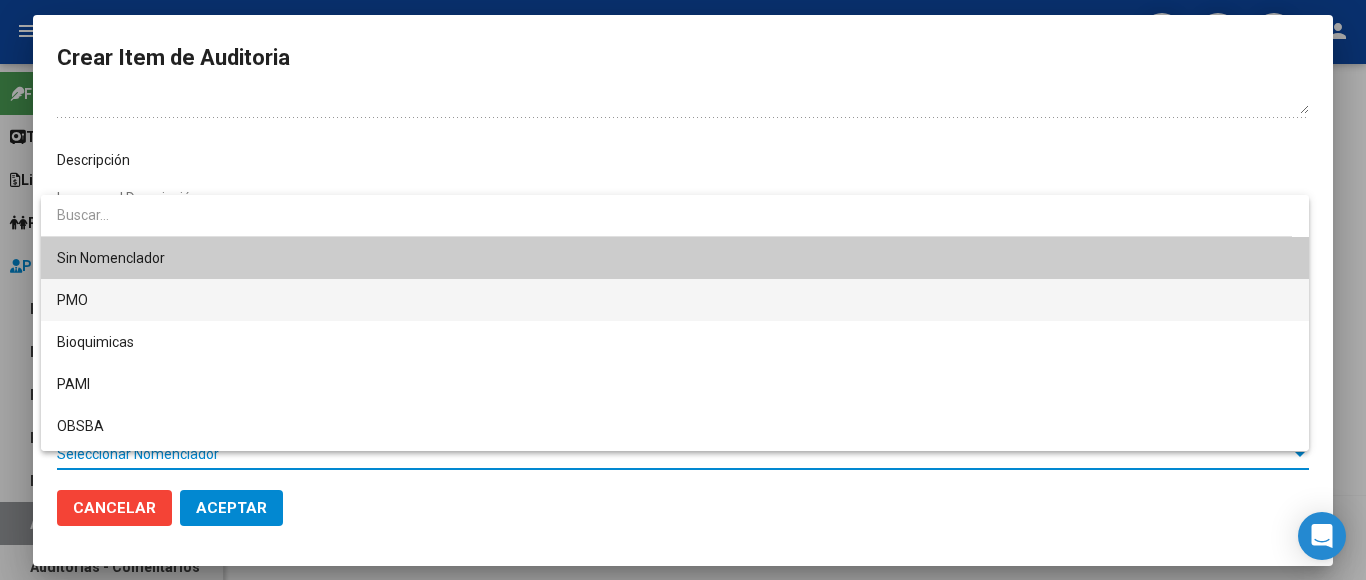 click on "PMO" at bounding box center [675, 300] 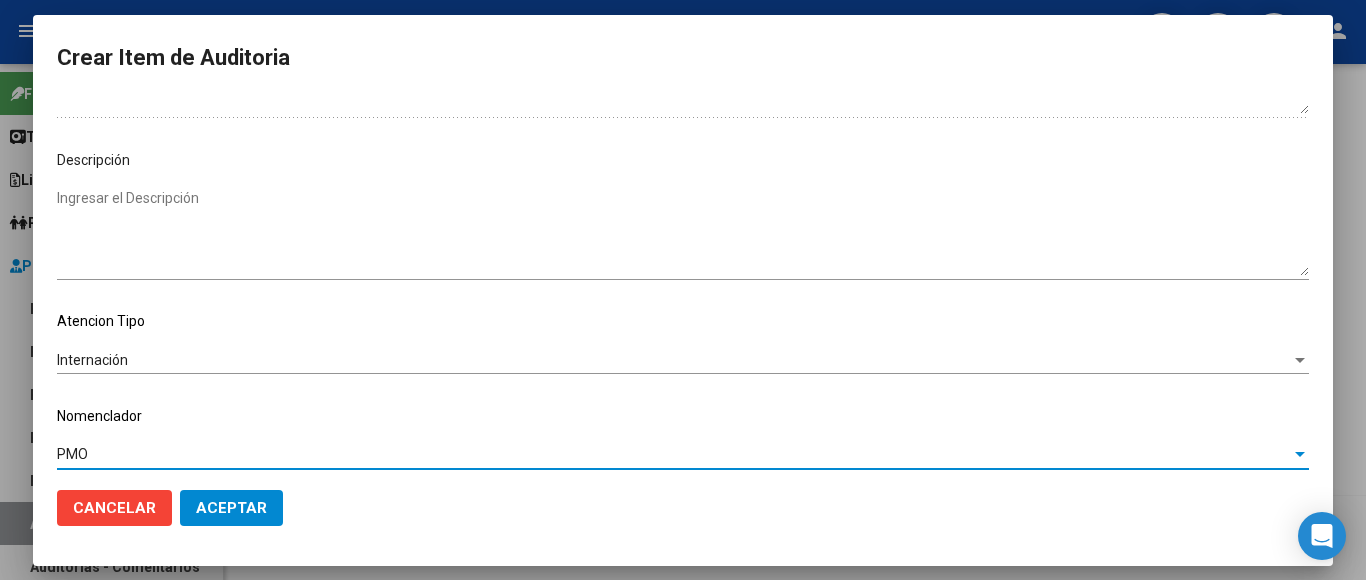 click on "Aceptar" 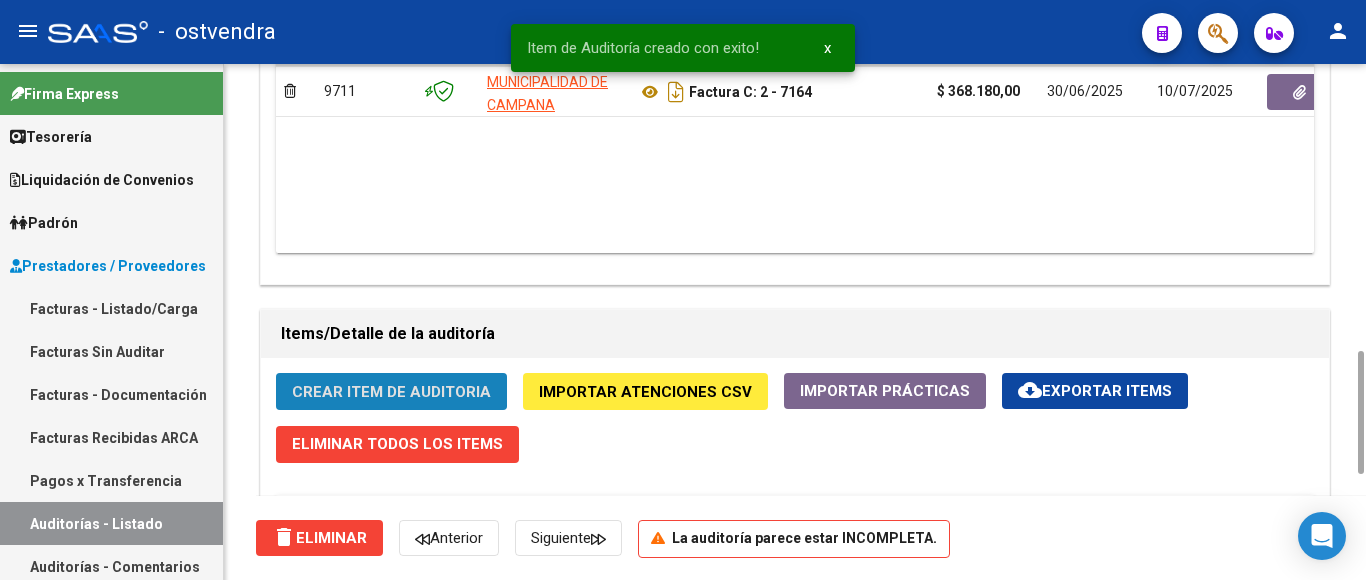 click on "Crear Item de Auditoria" 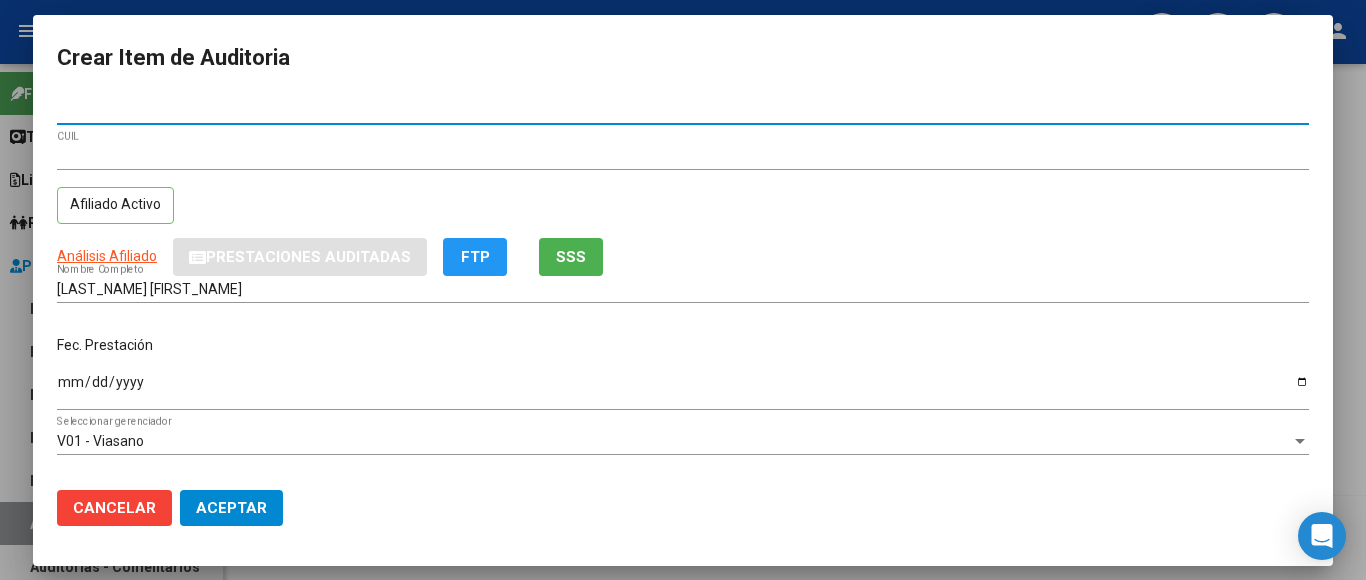 click on "Ingresar la fecha" at bounding box center [683, 389] 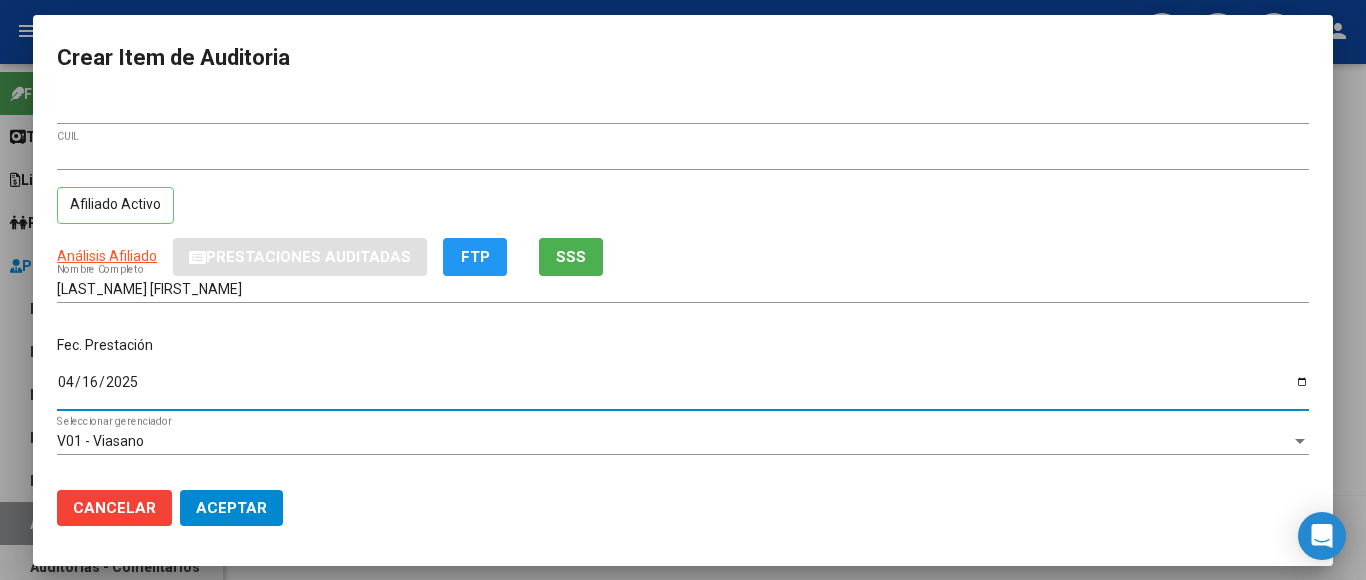 scroll, scrollTop: 200, scrollLeft: 0, axis: vertical 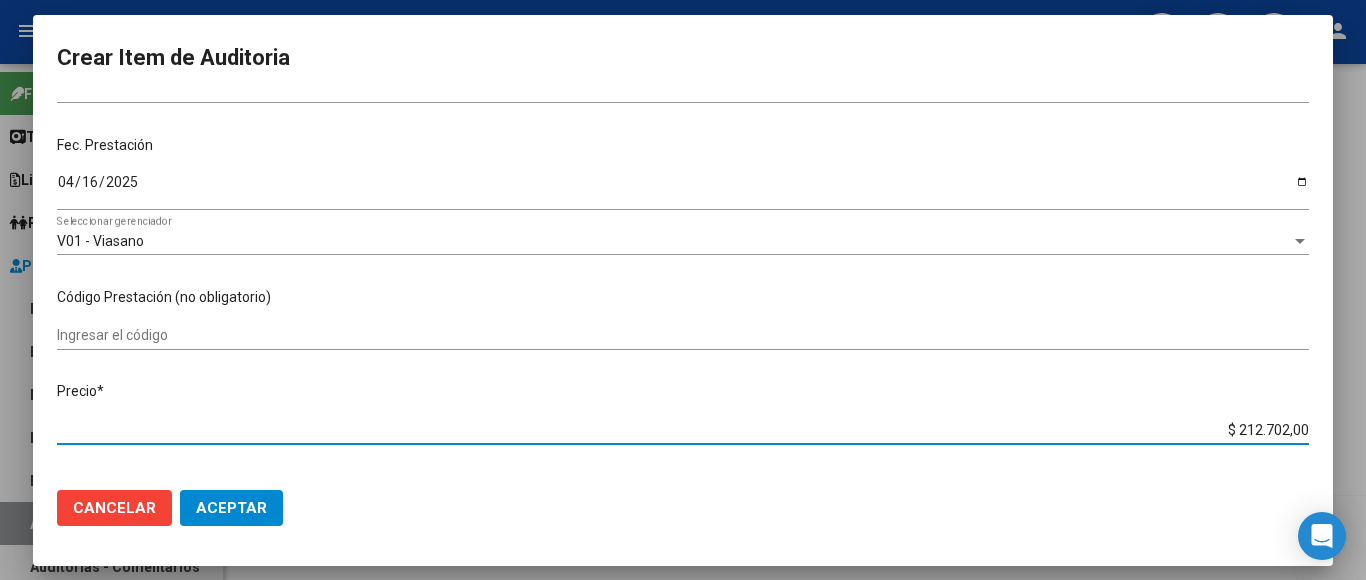 drag, startPoint x: 1210, startPoint y: 422, endPoint x: 1328, endPoint y: 429, distance: 118.20744 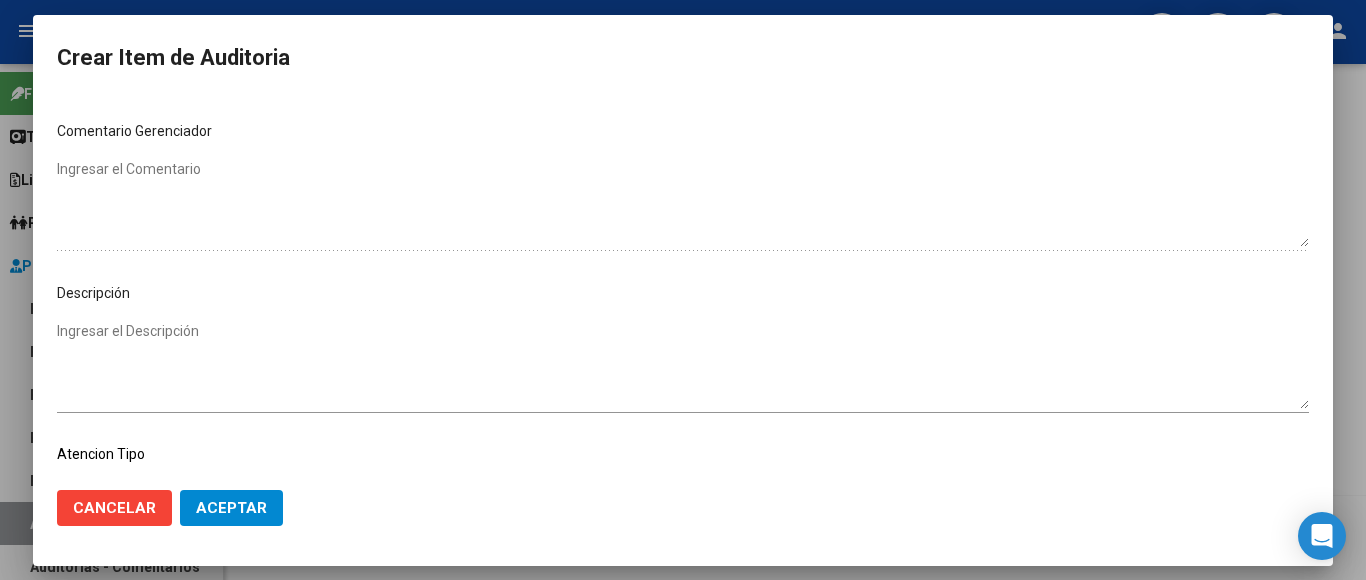 scroll, scrollTop: 1133, scrollLeft: 0, axis: vertical 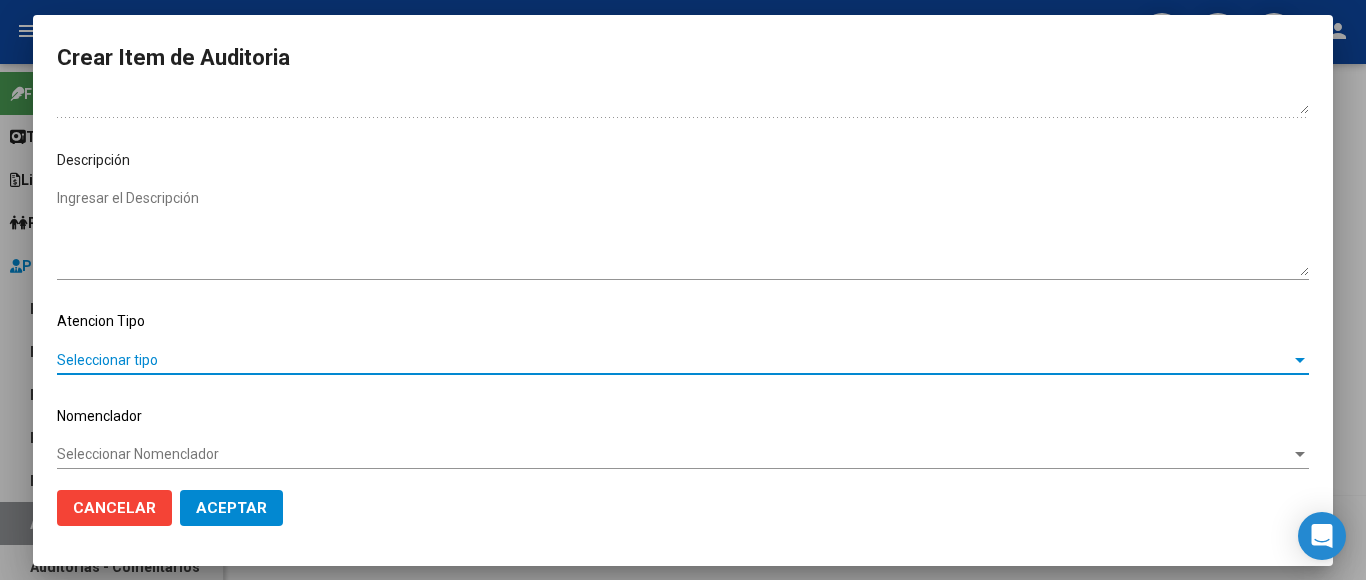 click on "Seleccionar tipo" at bounding box center [674, 360] 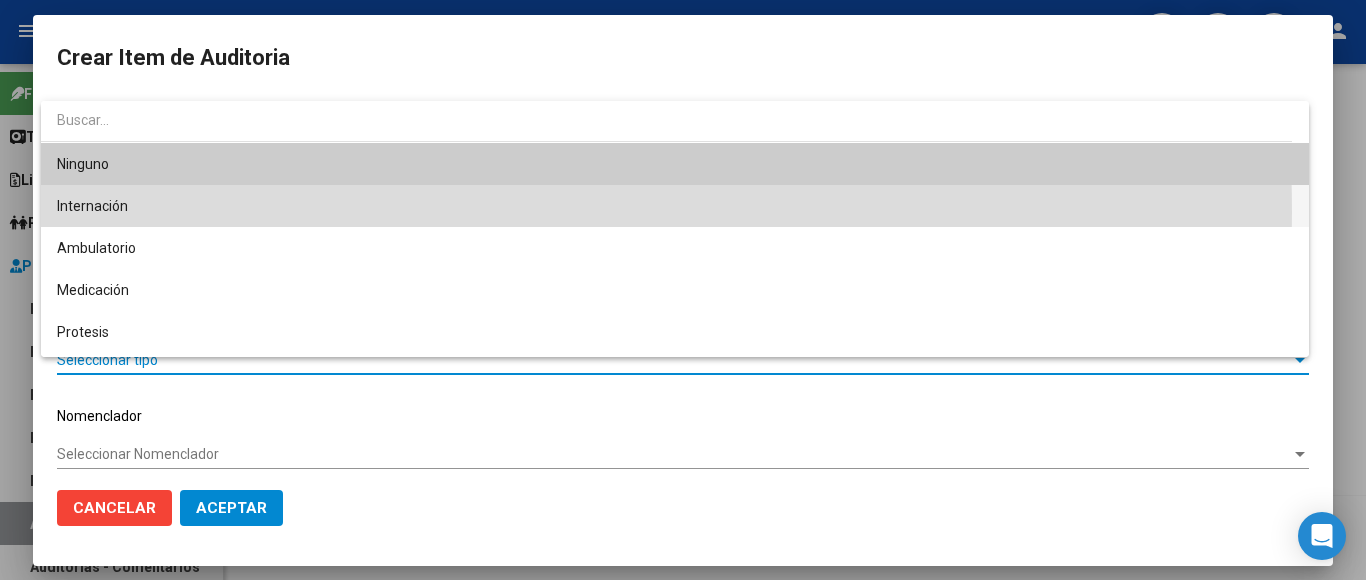 click on "Internación" at bounding box center (675, 206) 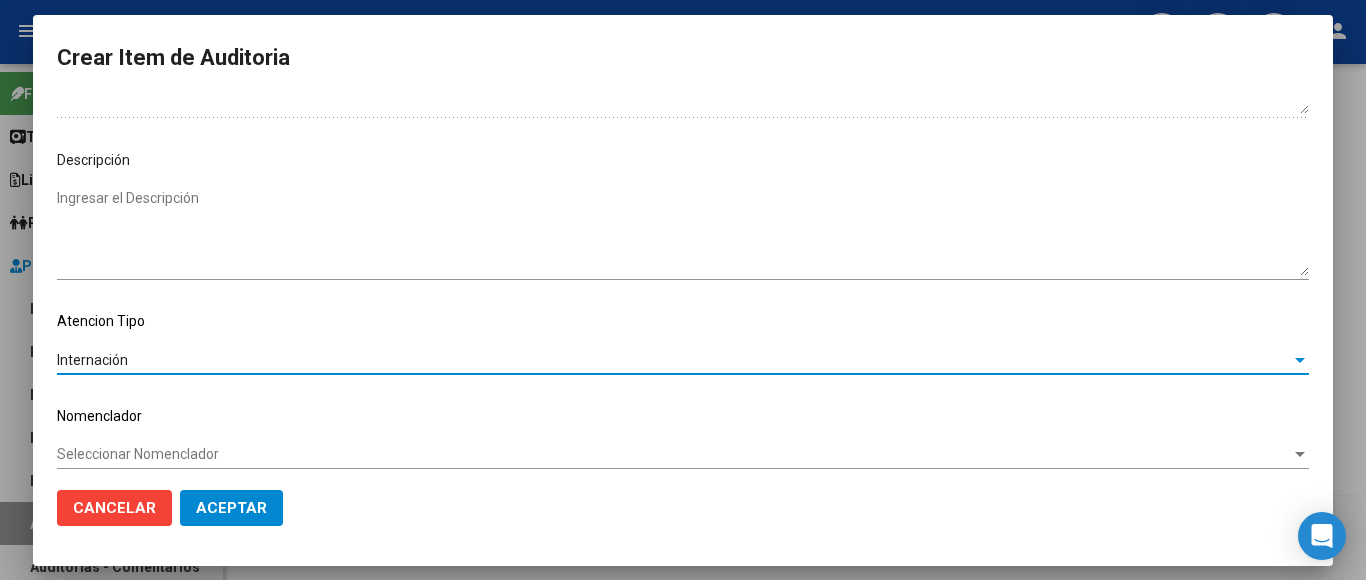 click on "Seleccionar Nomenclador" at bounding box center (674, 454) 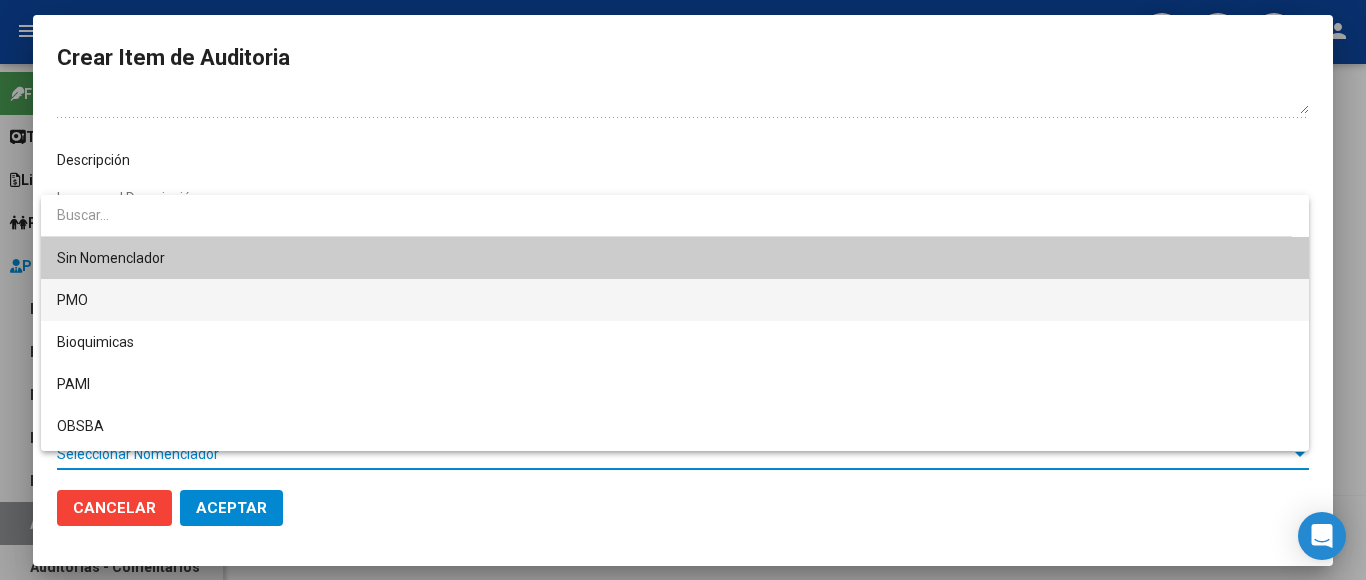click on "PMO" at bounding box center (675, 300) 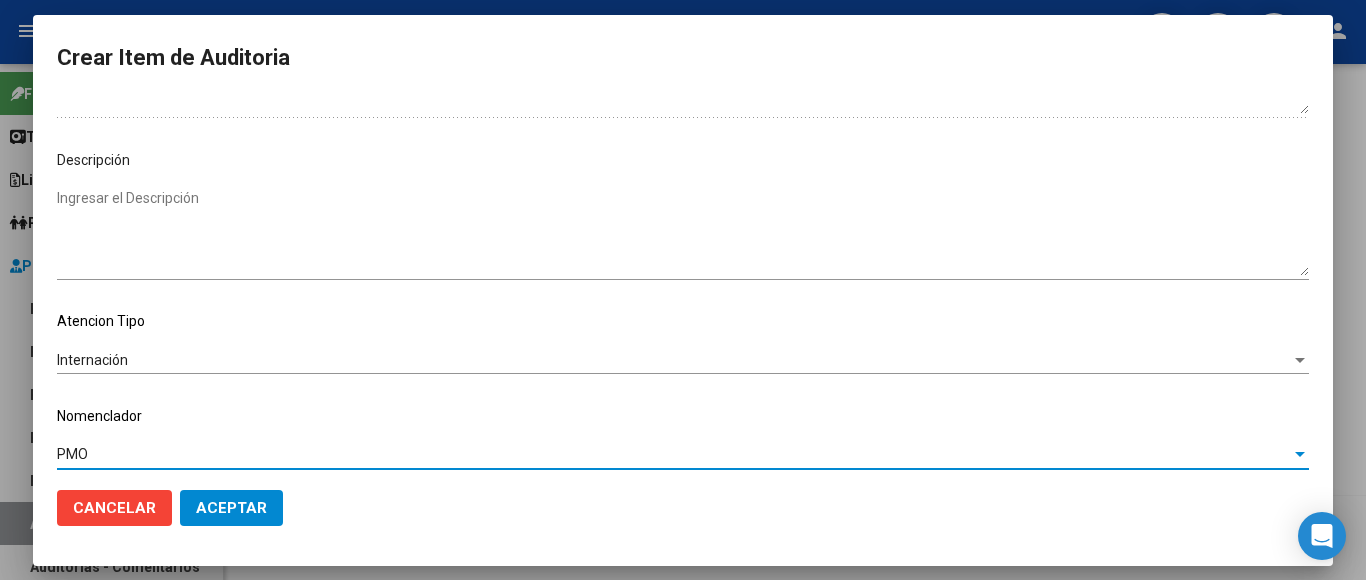 click on "Aceptar" 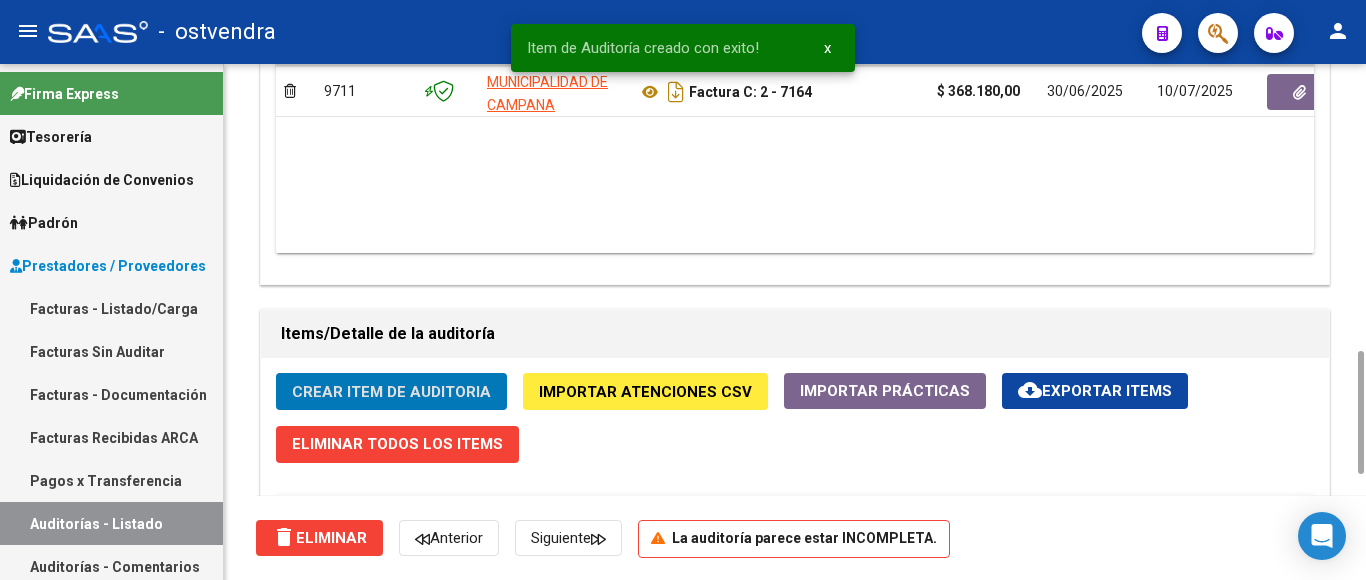 click on "Crear Item de Auditoria" 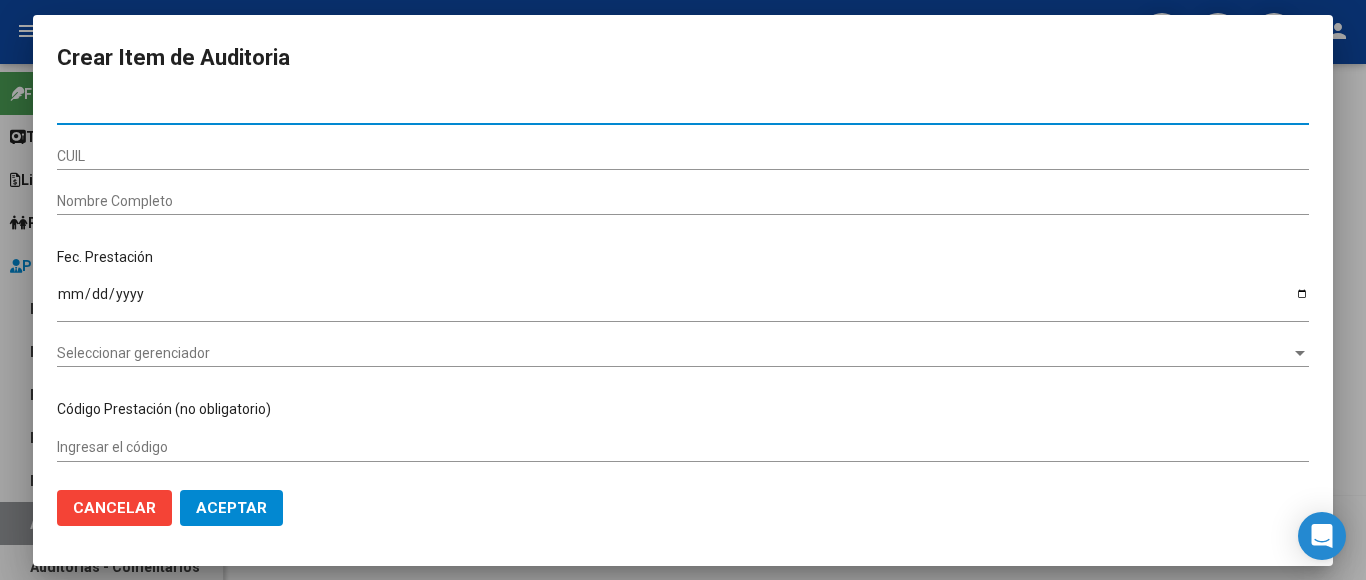 click on "Nro Documento" at bounding box center (683, 110) 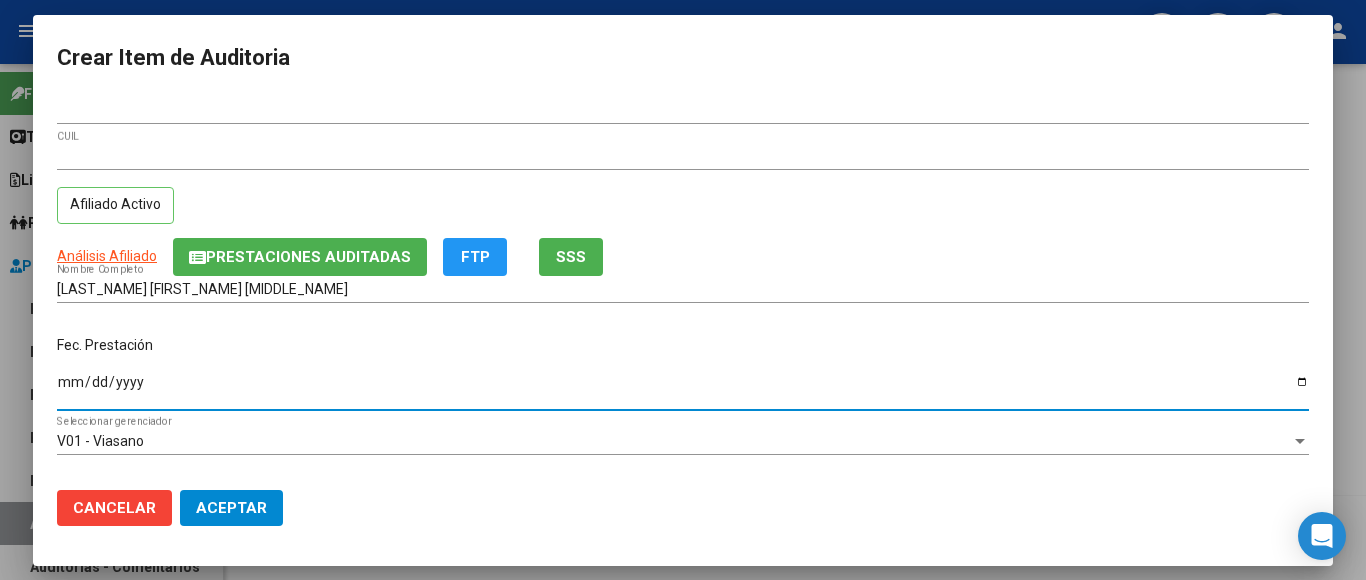 click on "Ingresar la fecha" at bounding box center (683, 389) 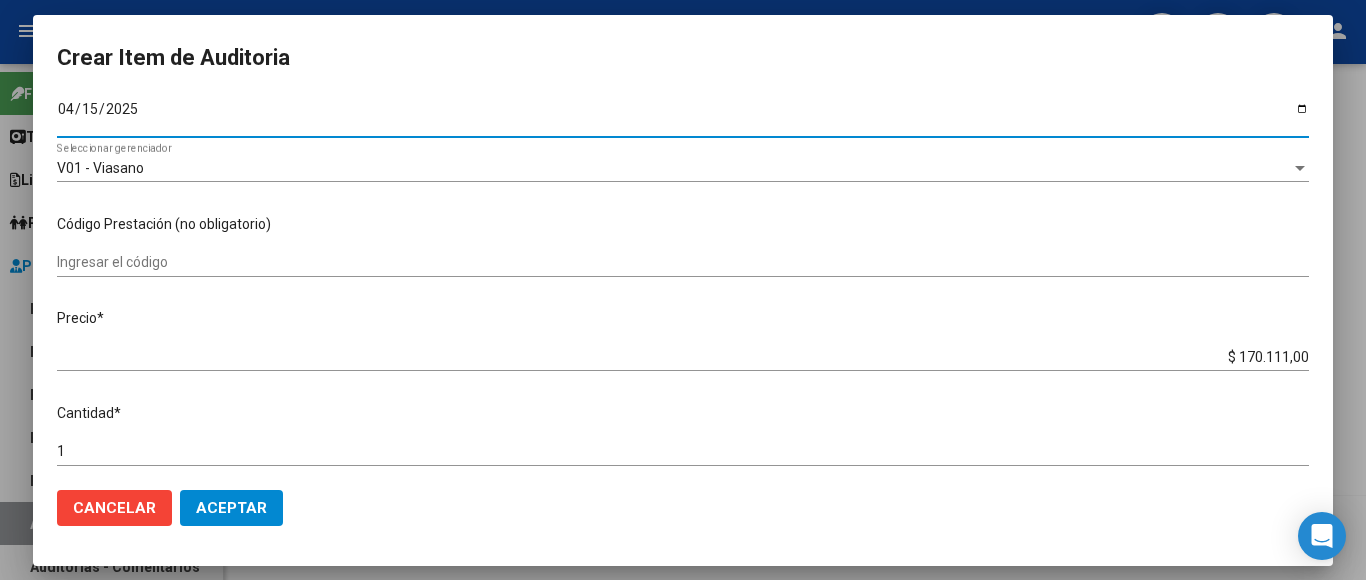 scroll, scrollTop: 300, scrollLeft: 0, axis: vertical 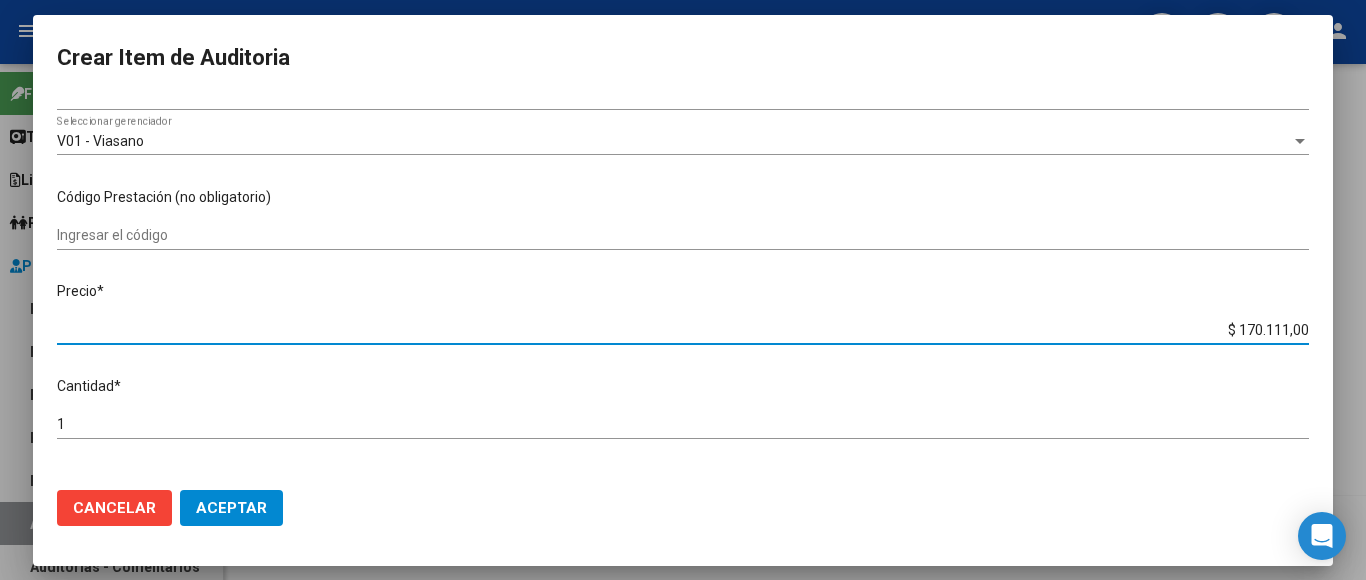 drag, startPoint x: 1205, startPoint y: 319, endPoint x: 1319, endPoint y: 323, distance: 114.07015 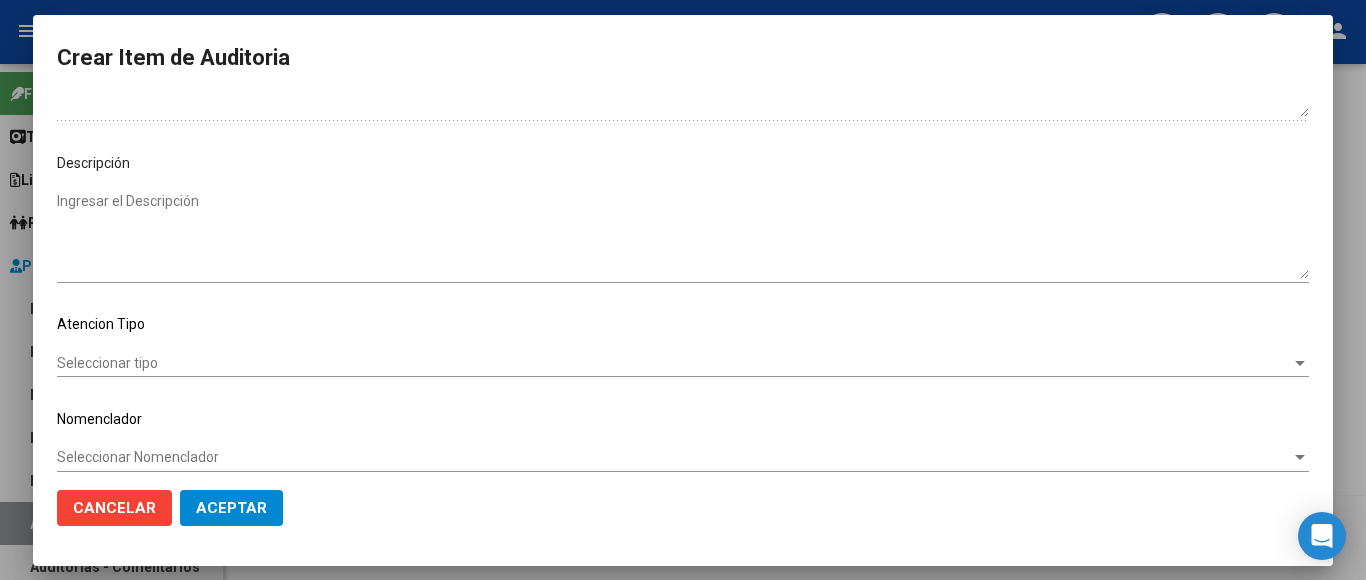 scroll, scrollTop: 1133, scrollLeft: 0, axis: vertical 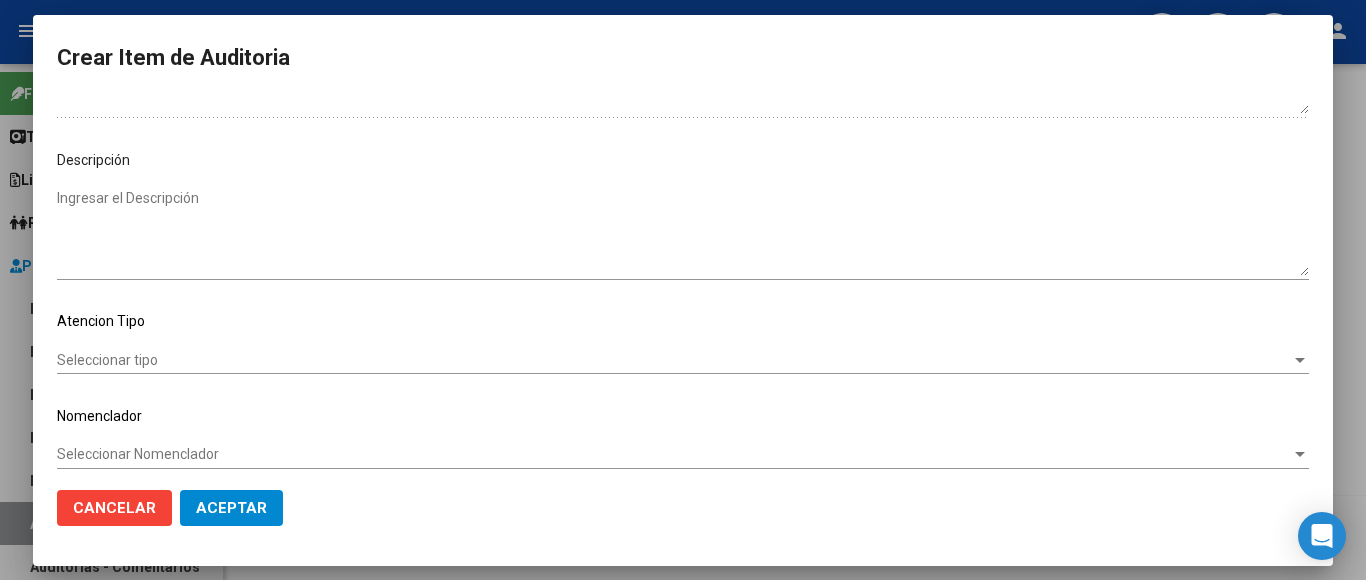 click on "Seleccionar tipo" at bounding box center [674, 360] 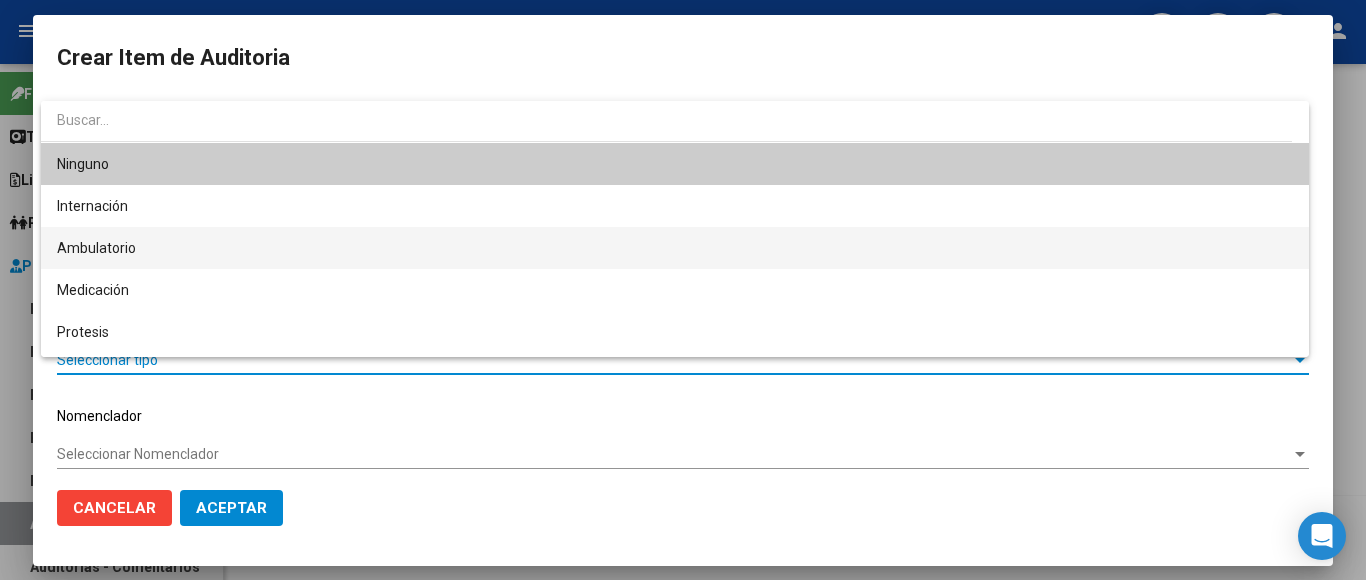 click on "Ambulatorio" at bounding box center [675, 248] 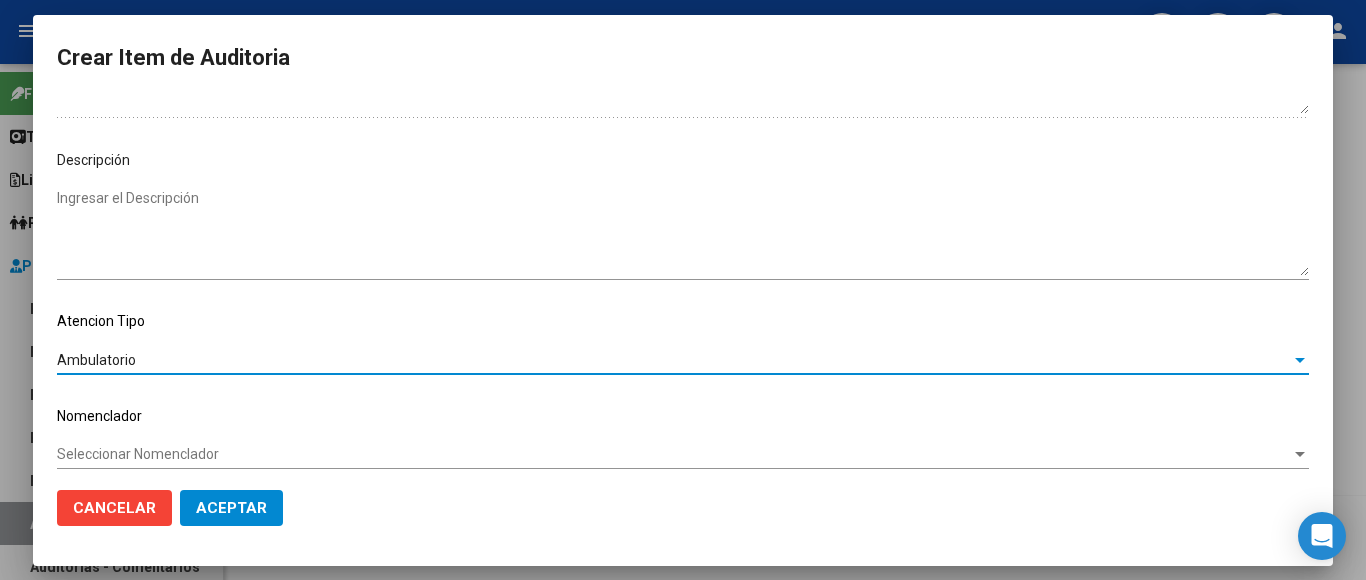 click on "Seleccionar Nomenclador" at bounding box center [674, 454] 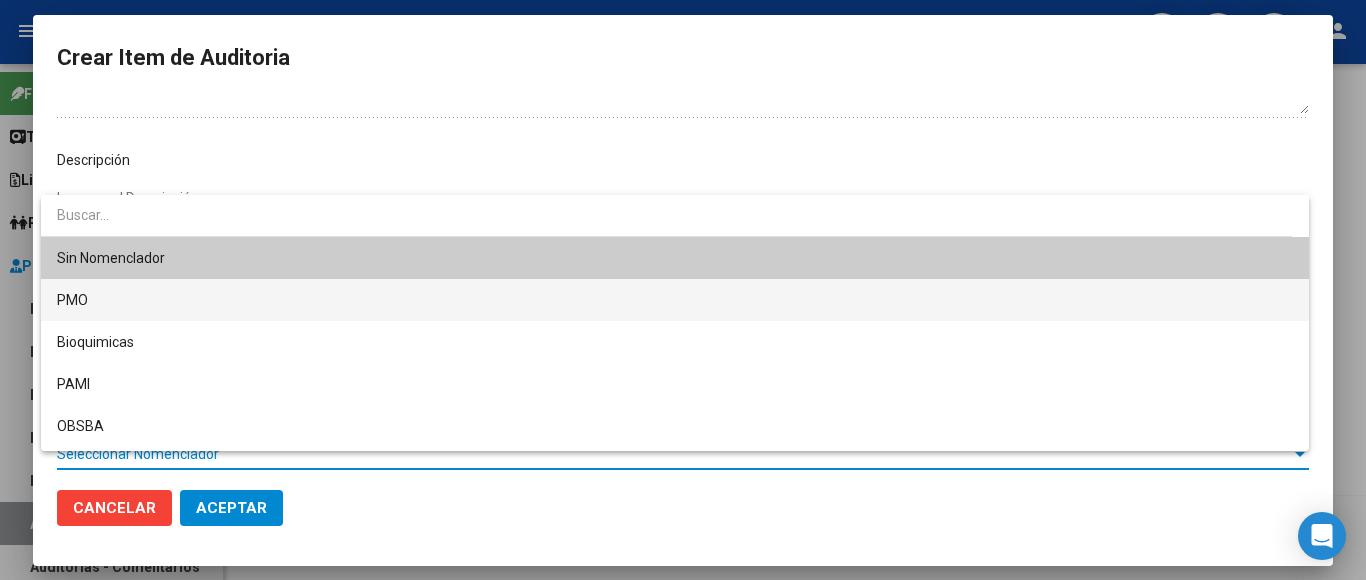 click on "PMO" at bounding box center [675, 300] 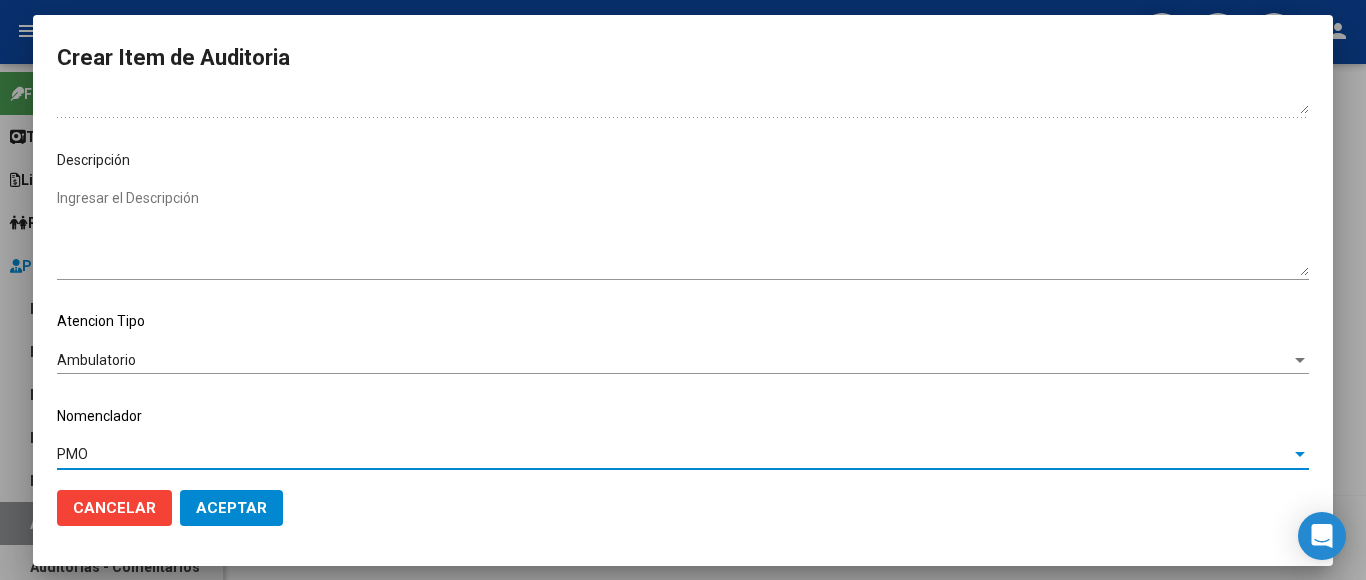 click on "Aceptar" 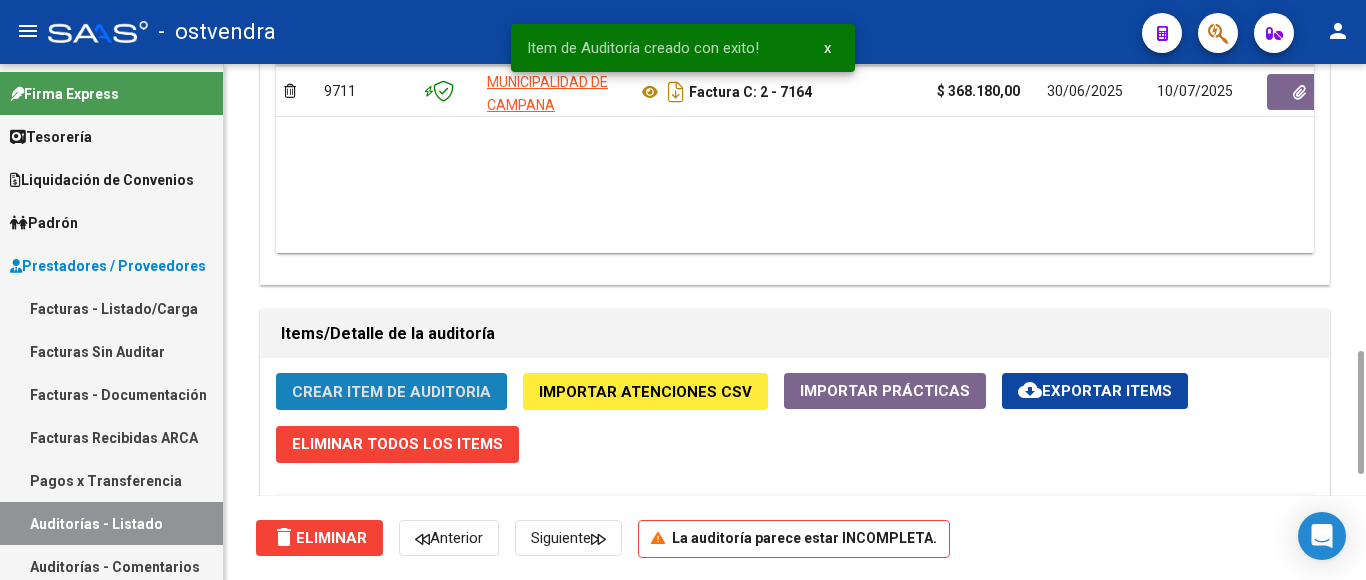 click on "Crear Item de Auditoria" 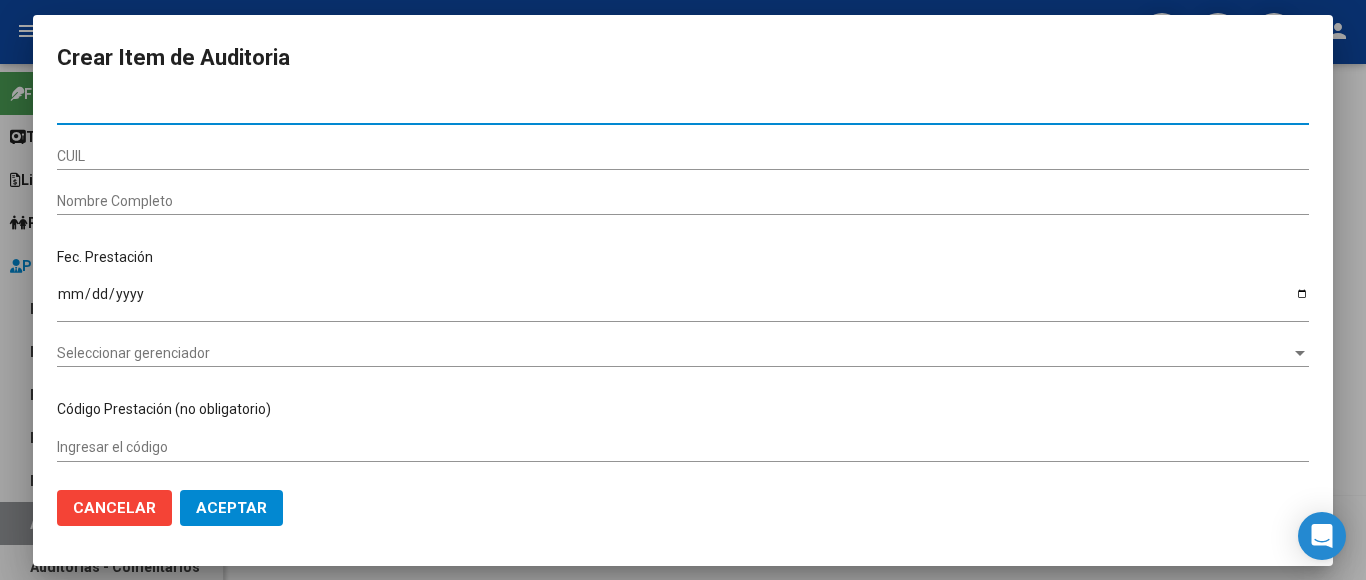 click on "Cancelar" 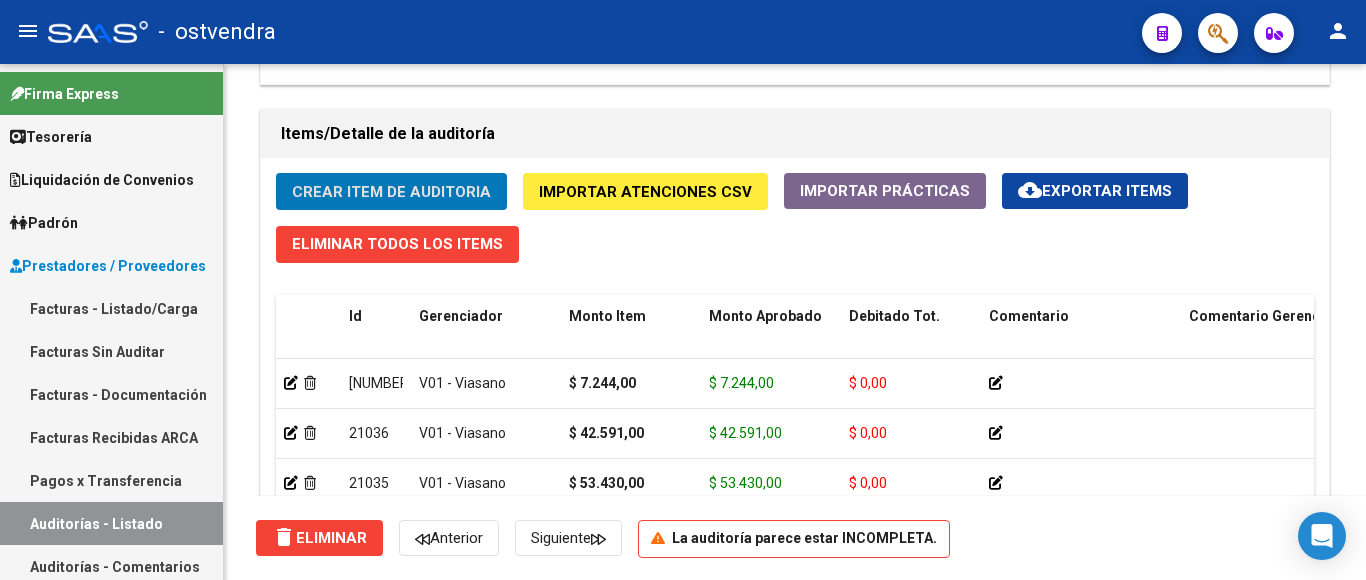 scroll, scrollTop: 1600, scrollLeft: 0, axis: vertical 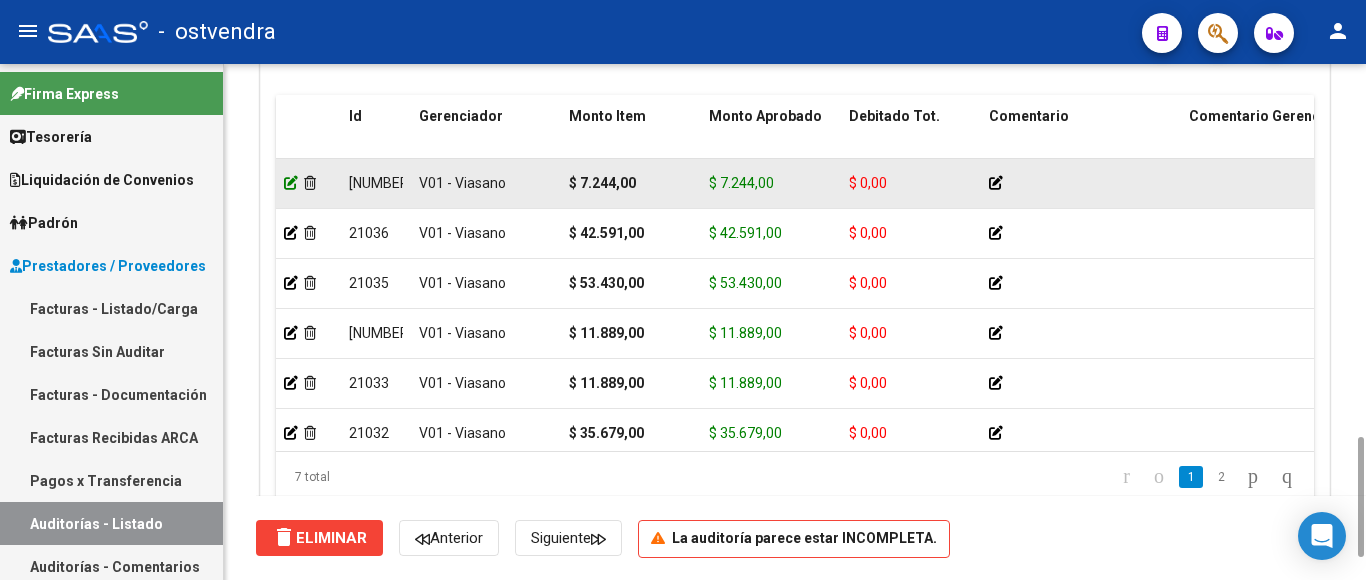 click 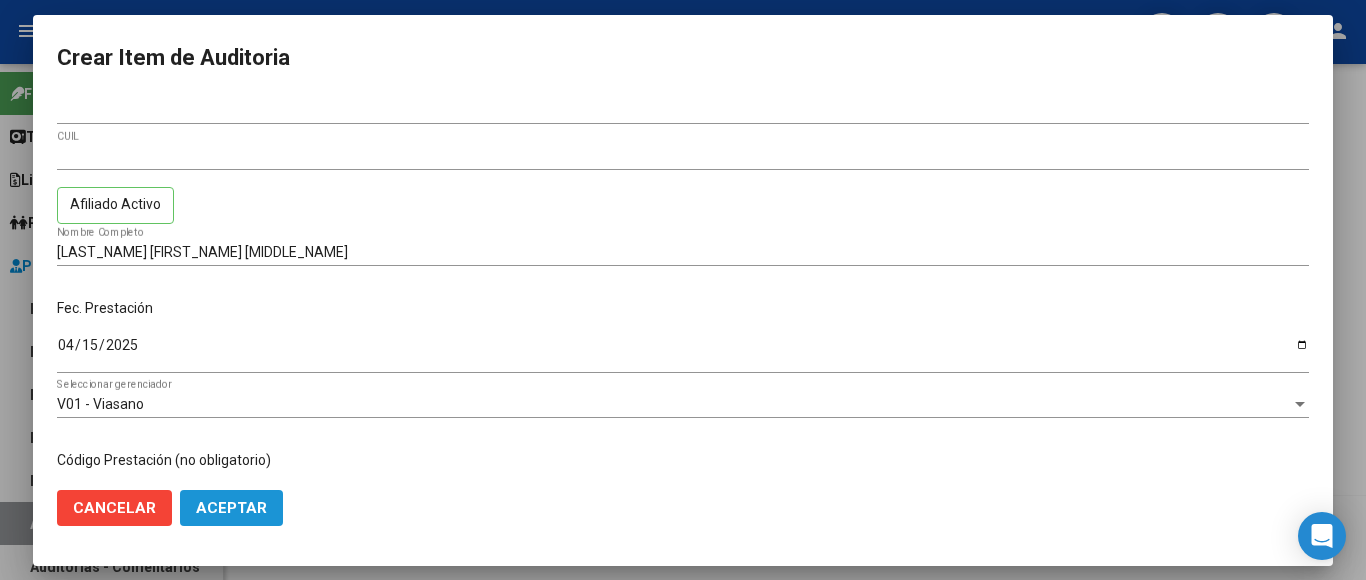click on "Aceptar" 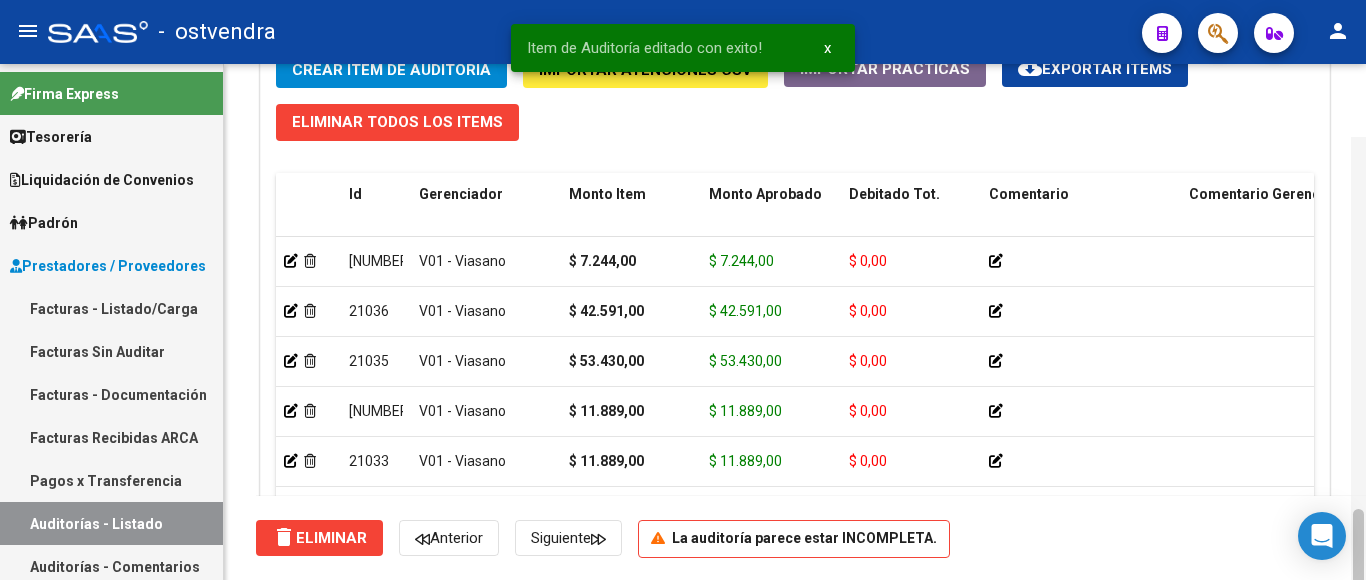 scroll, scrollTop: 1475, scrollLeft: 0, axis: vertical 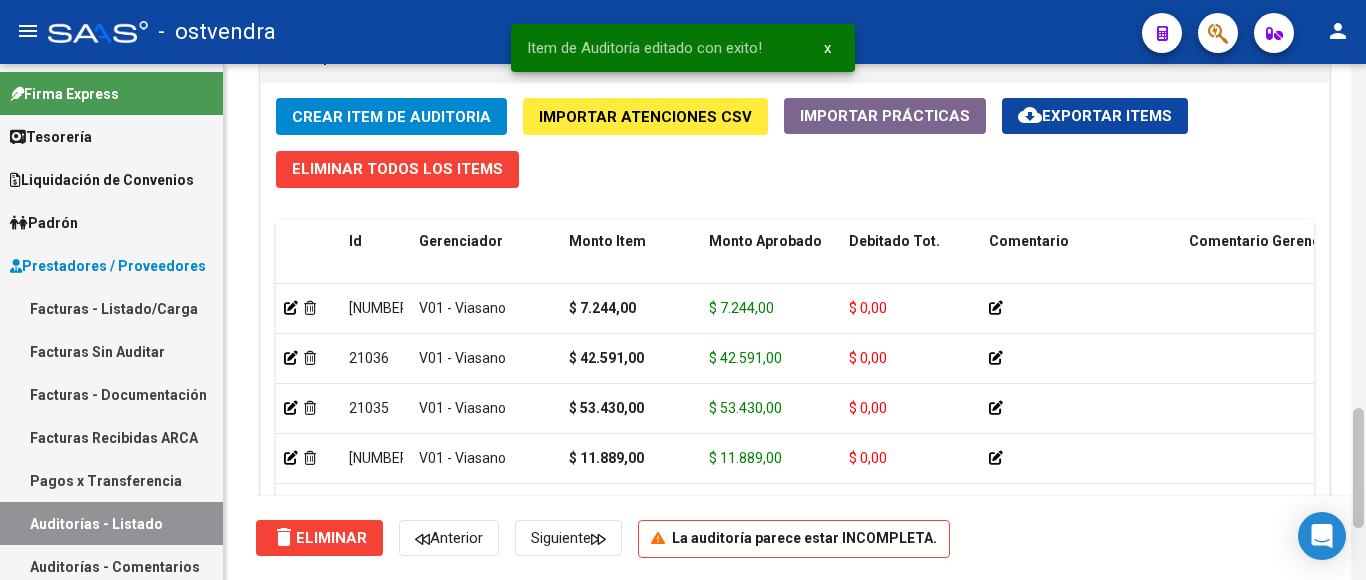 drag, startPoint x: 1361, startPoint y: 470, endPoint x: 1358, endPoint y: 441, distance: 29.15476 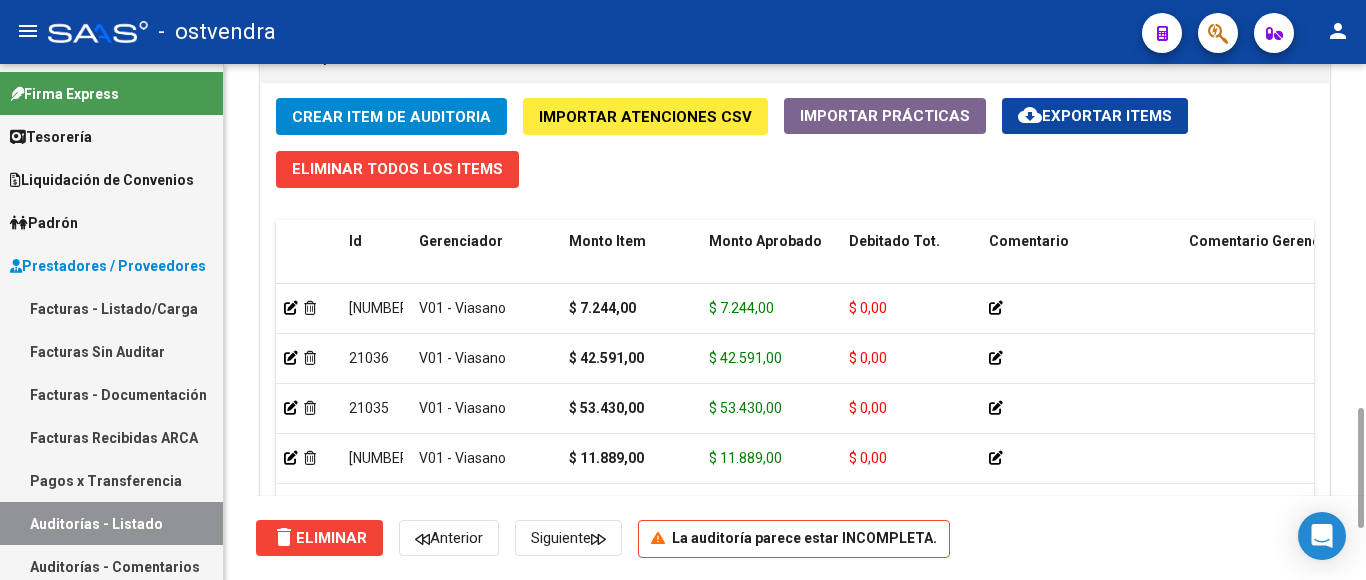 click on "Crear Item de Auditoria" 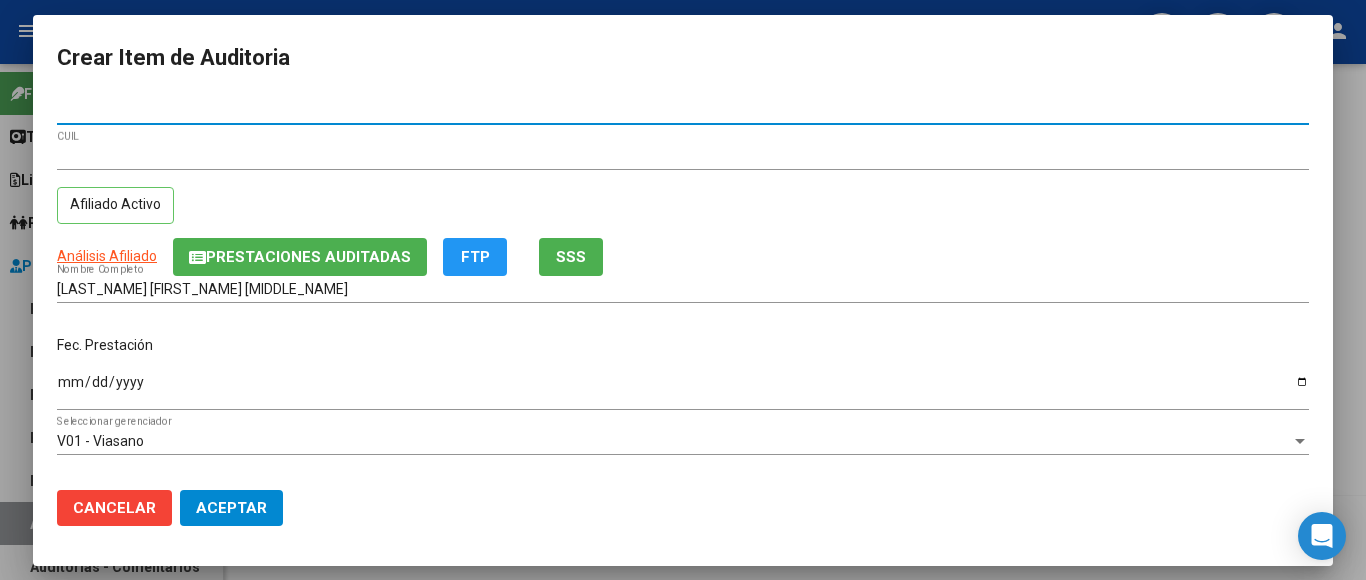 click on "Ingresar la fecha" at bounding box center [683, 389] 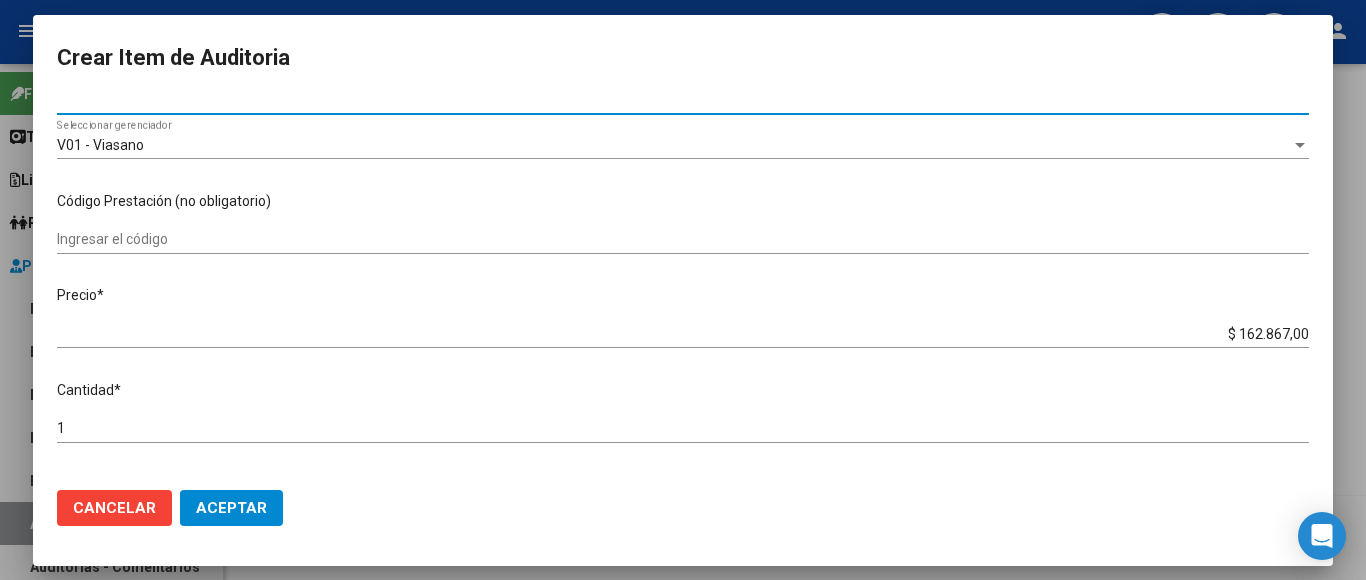 scroll, scrollTop: 300, scrollLeft: 0, axis: vertical 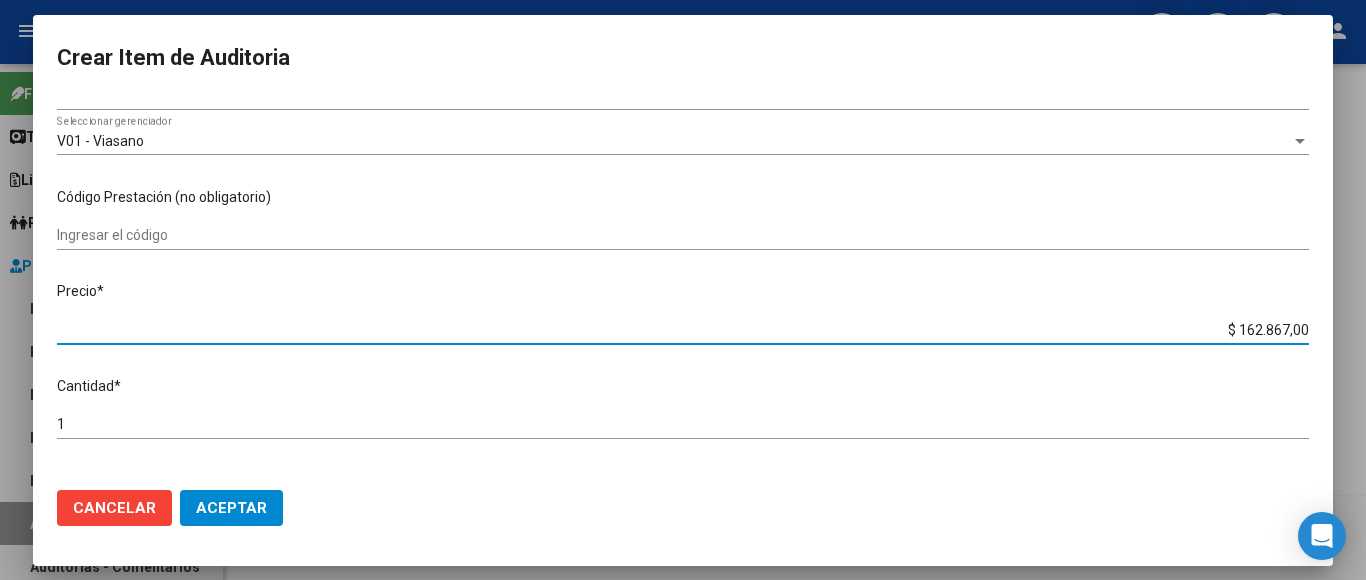drag, startPoint x: 1170, startPoint y: 323, endPoint x: 1321, endPoint y: 331, distance: 151.21178 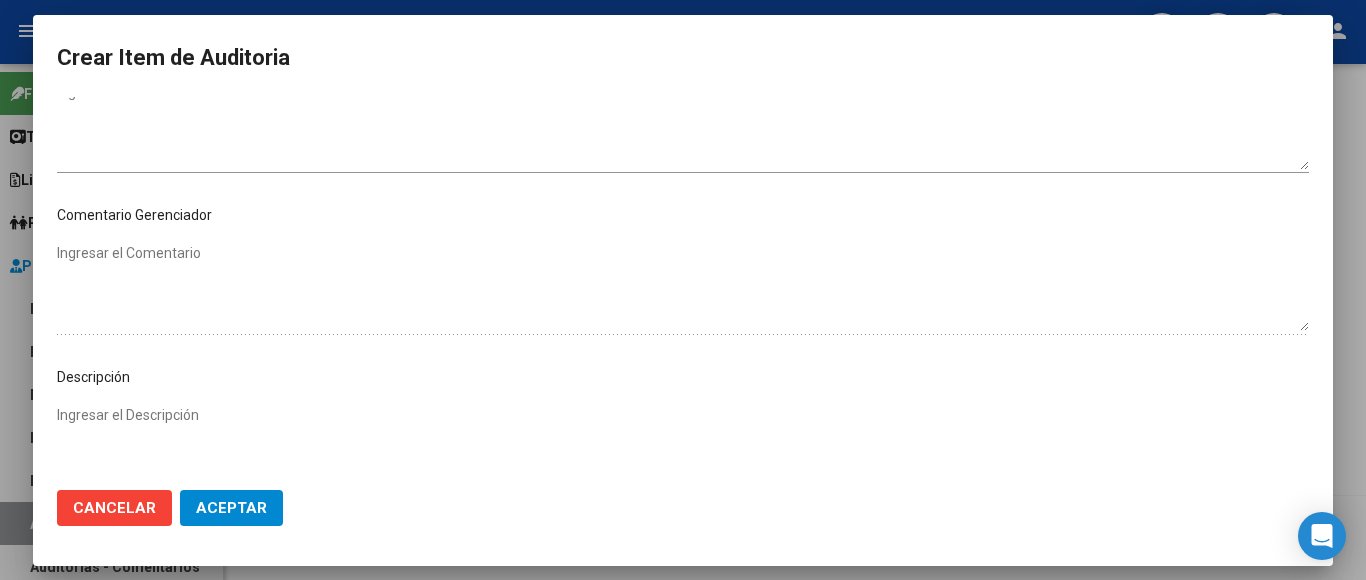 scroll, scrollTop: 1133, scrollLeft: 0, axis: vertical 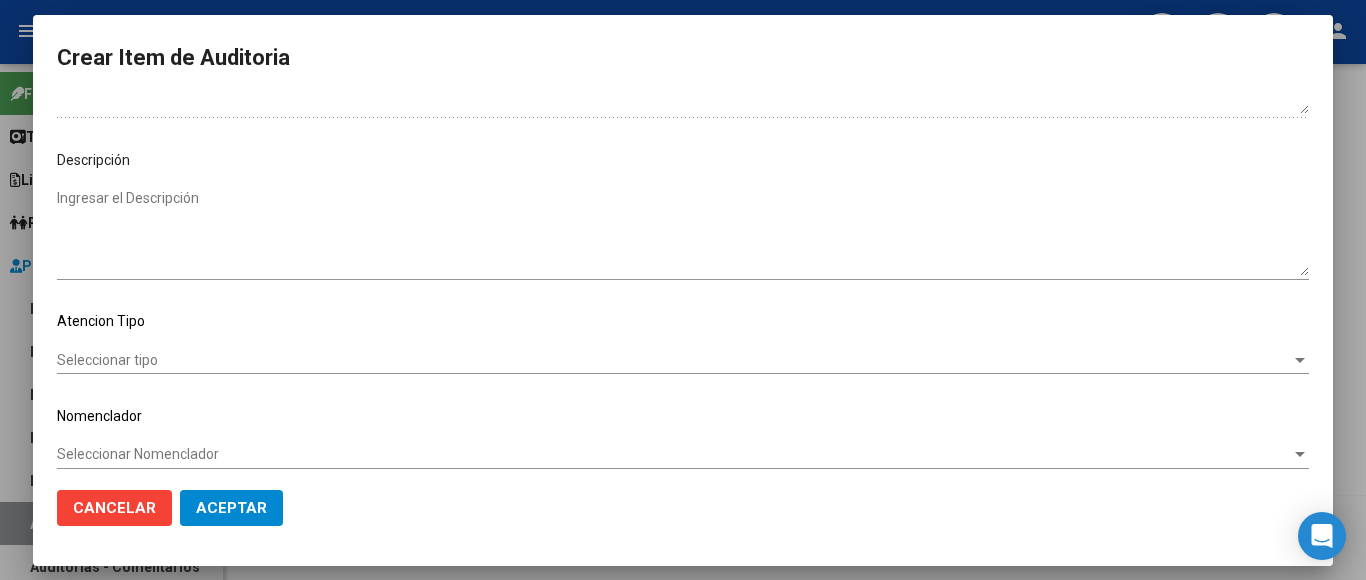 click on "Seleccionar tipo" at bounding box center (674, 360) 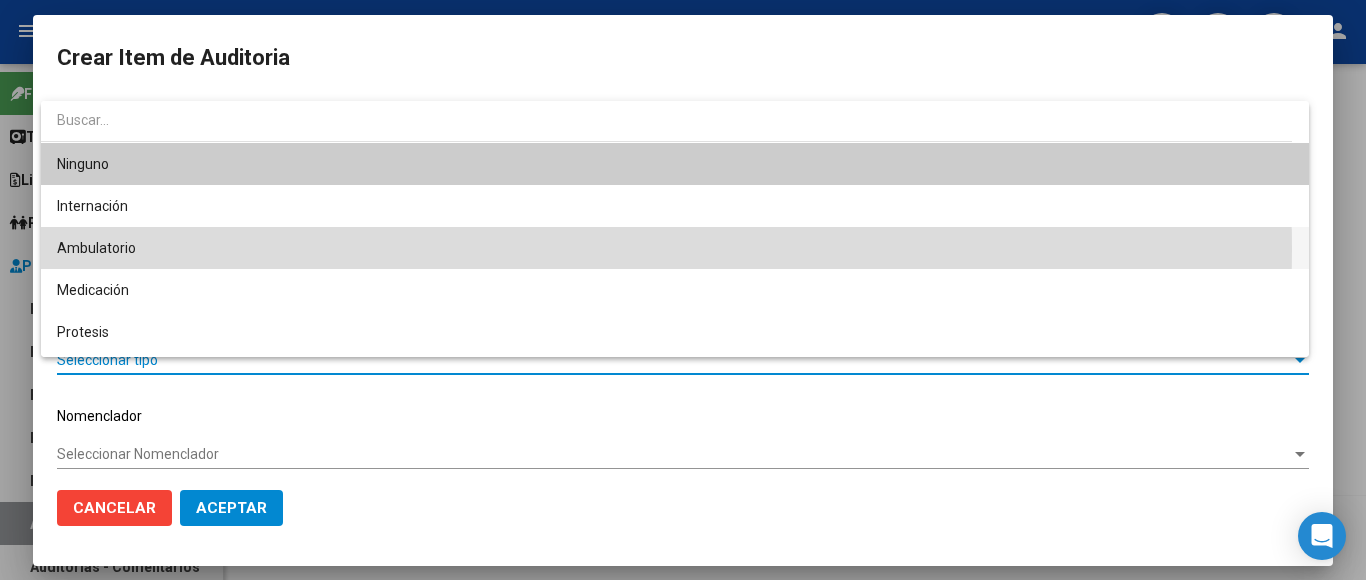 click on "Ambulatorio" at bounding box center [675, 248] 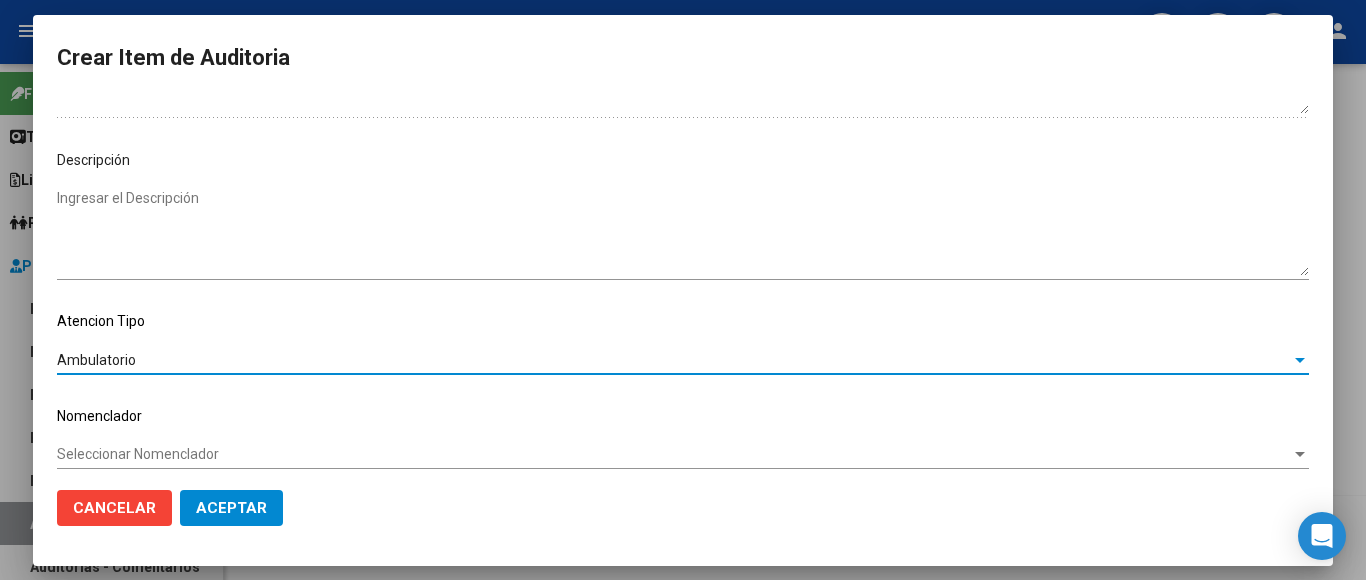 click on "Seleccionar Nomenclador" at bounding box center (674, 454) 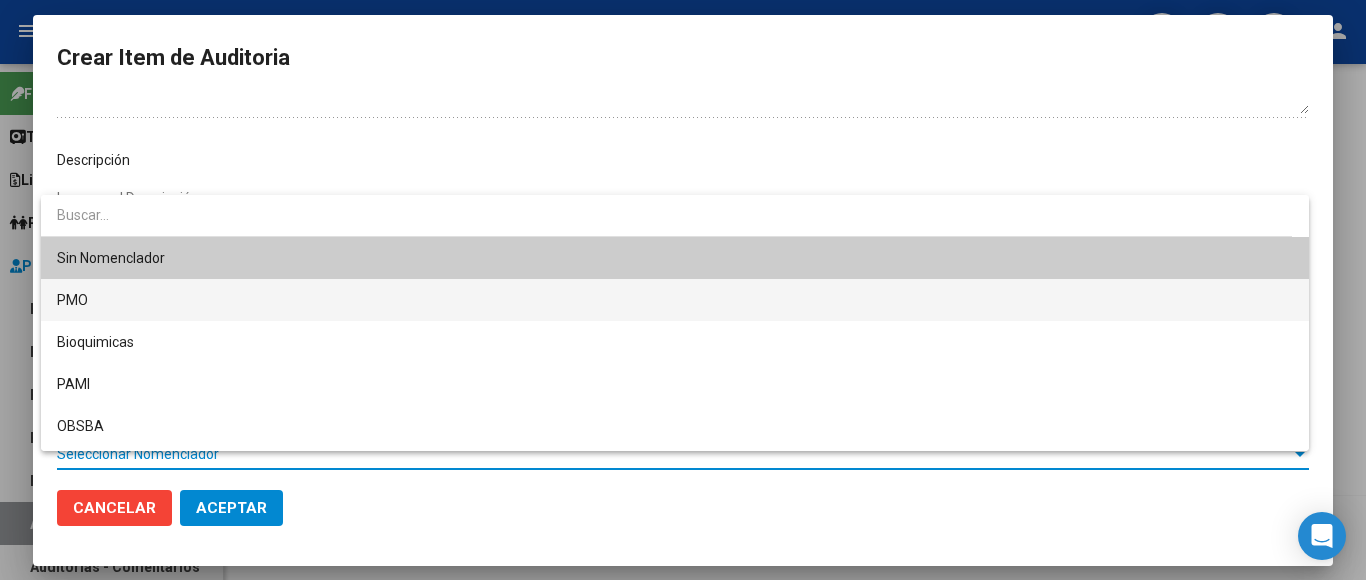 click on "PMO" at bounding box center [675, 300] 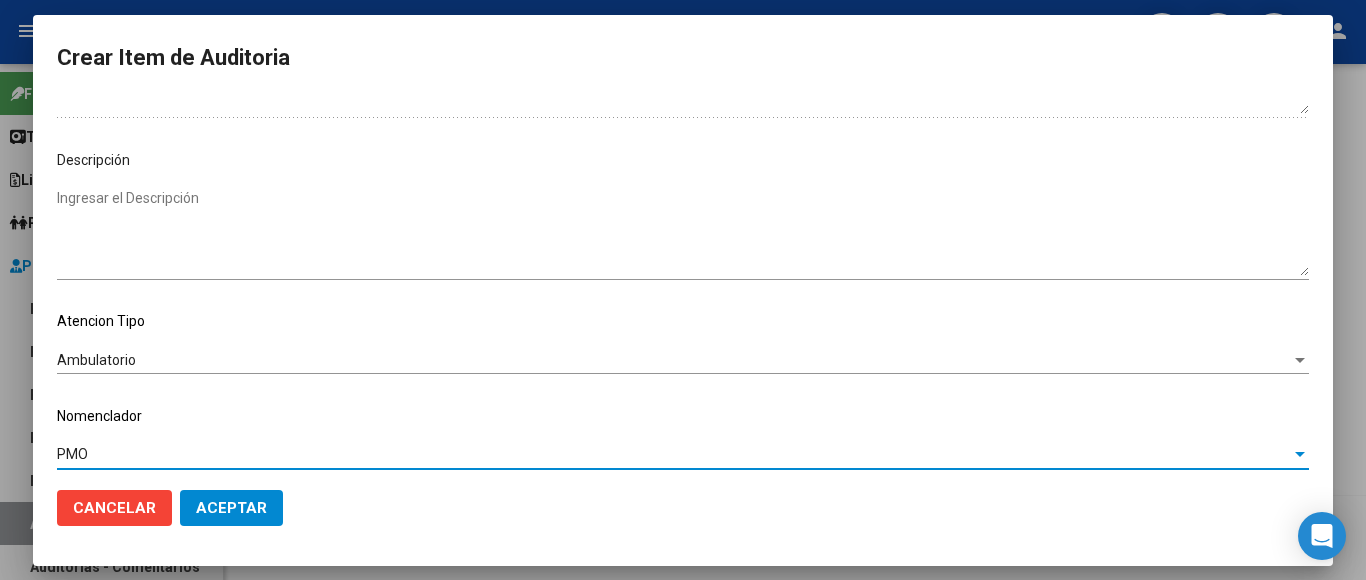 click on "Aceptar" 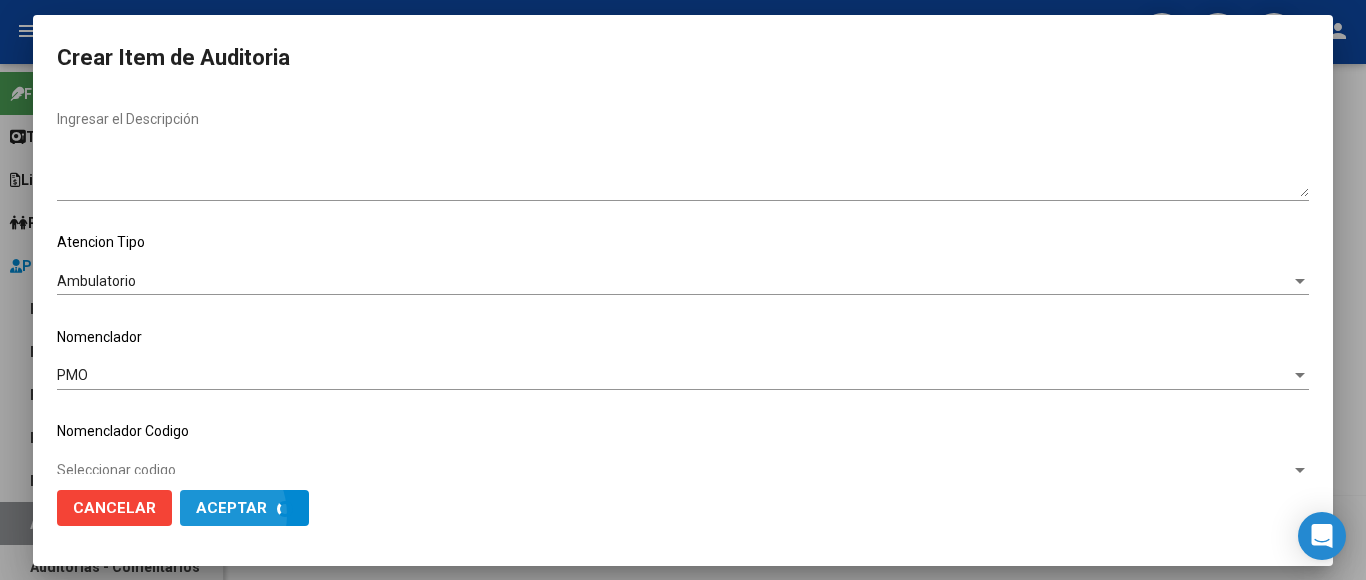 scroll, scrollTop: 1228, scrollLeft: 0, axis: vertical 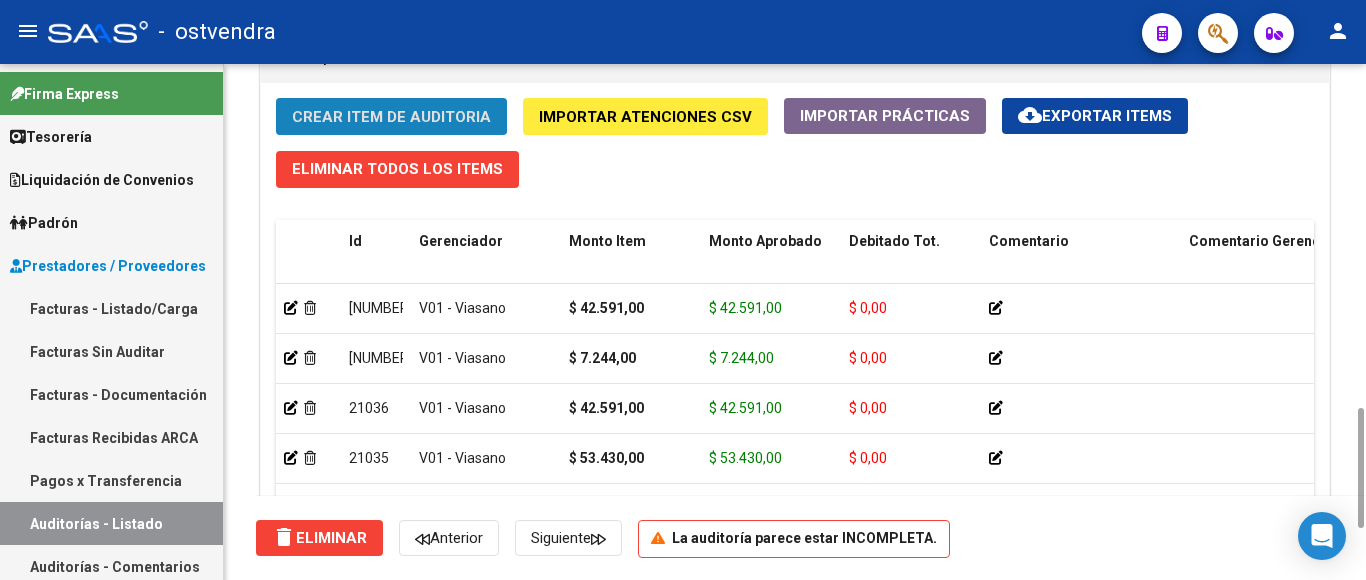 click on "Crear Item de Auditoria" 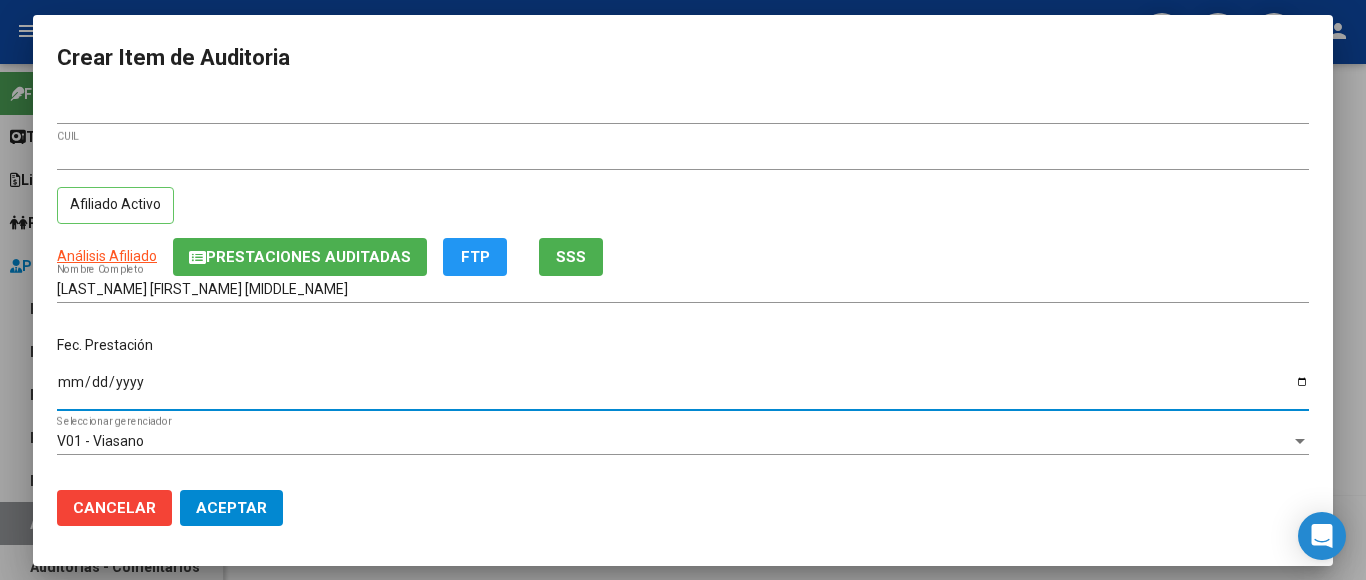 click on "Ingresar la fecha" at bounding box center [683, 389] 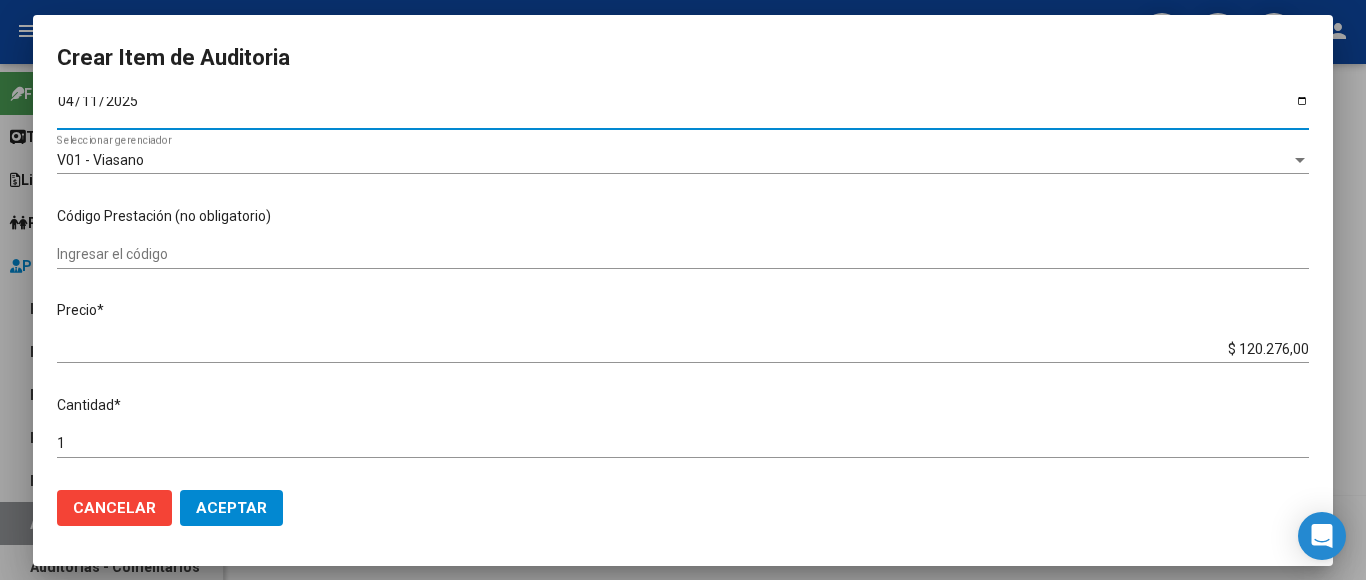 scroll, scrollTop: 300, scrollLeft: 0, axis: vertical 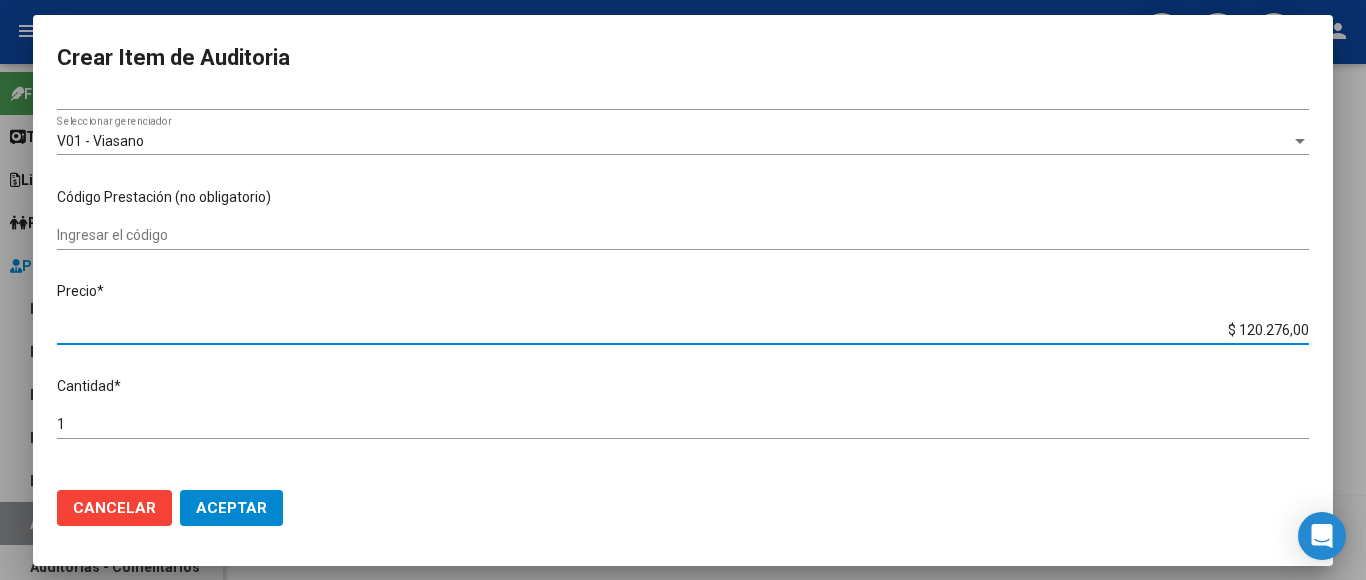 drag, startPoint x: 1206, startPoint y: 323, endPoint x: 1333, endPoint y: 322, distance: 127.00394 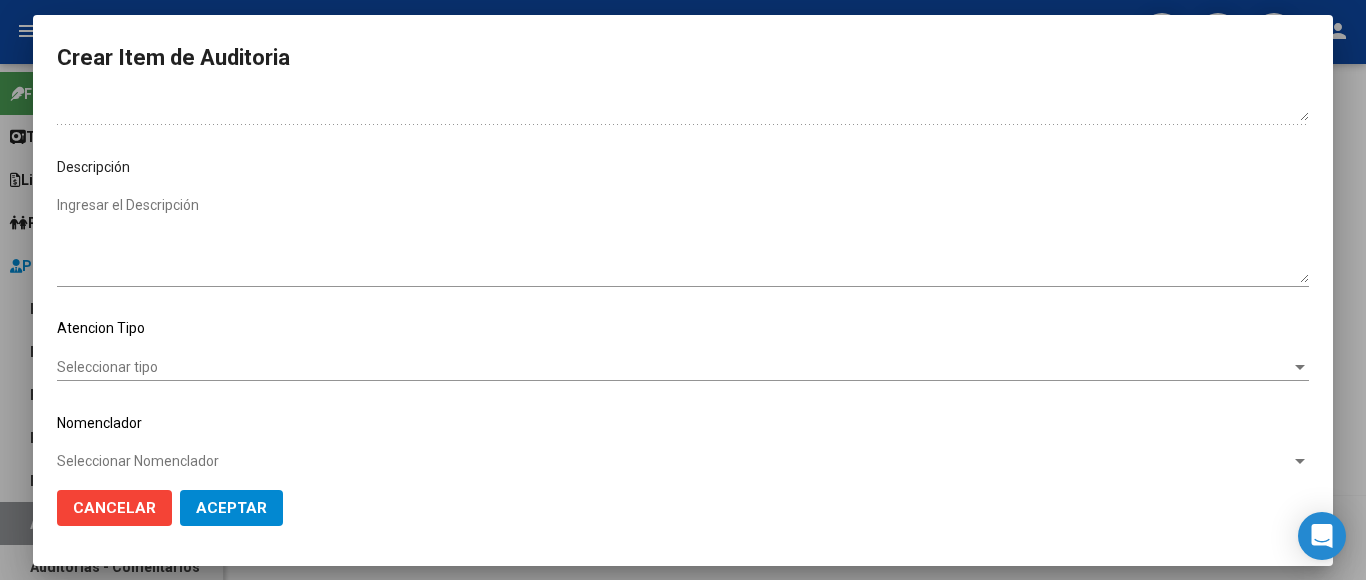 scroll, scrollTop: 1133, scrollLeft: 0, axis: vertical 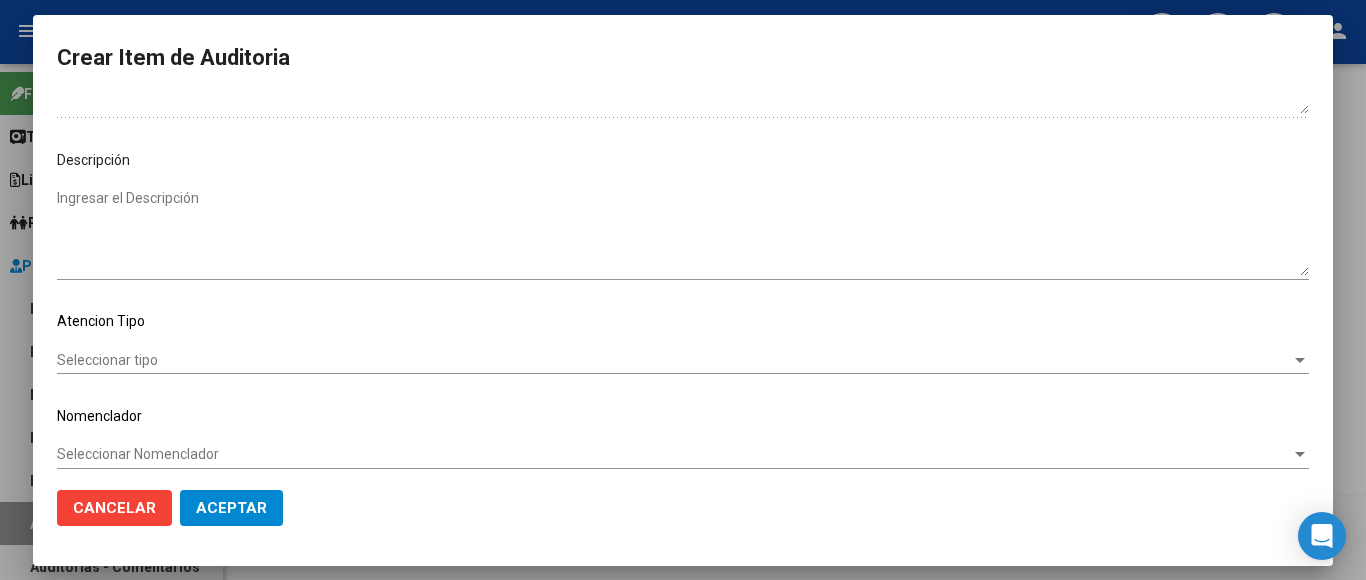 click on "Seleccionar tipo" at bounding box center [674, 360] 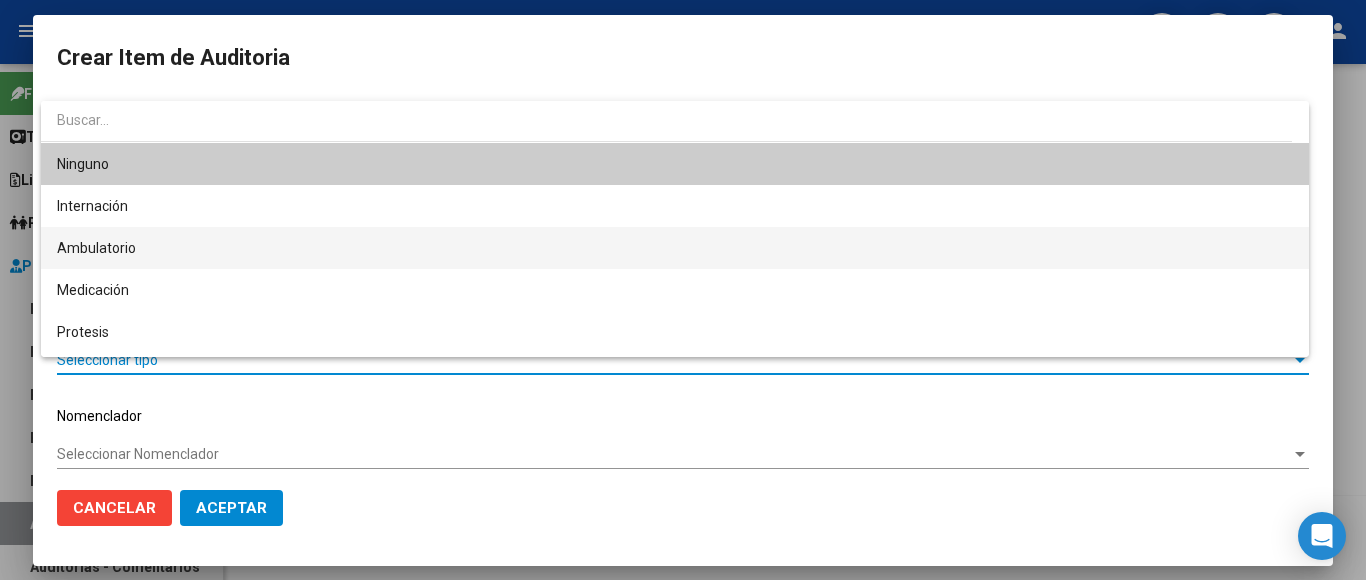 click on "Ambulatorio" at bounding box center [675, 248] 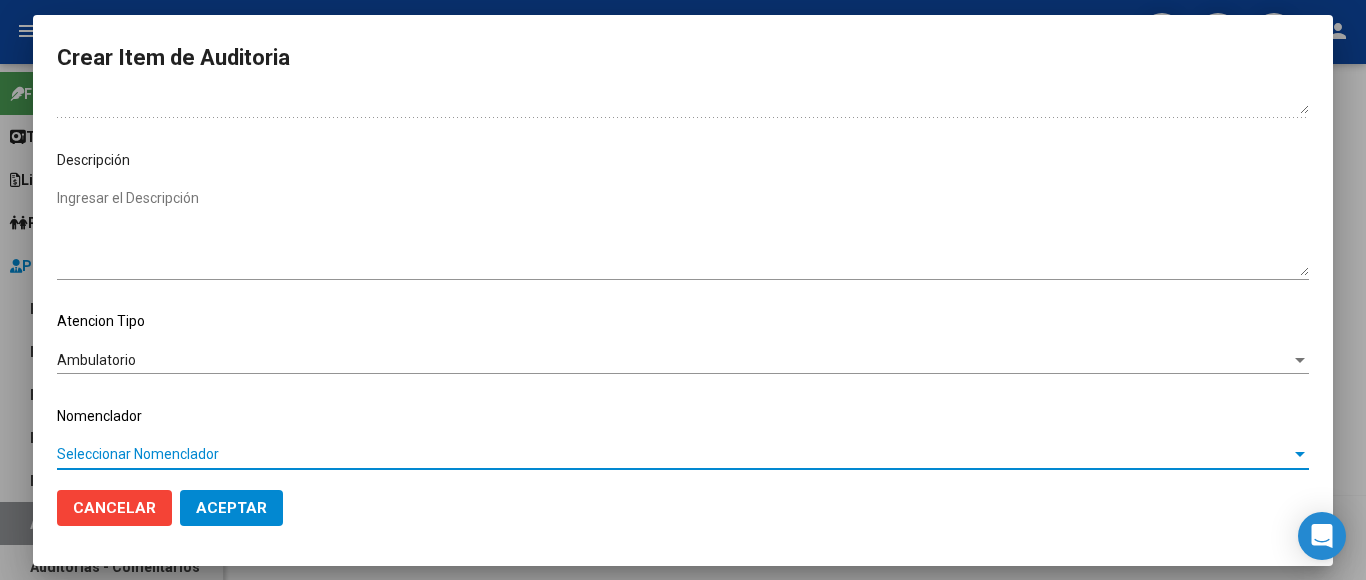click on "Seleccionar Nomenclador" at bounding box center (674, 454) 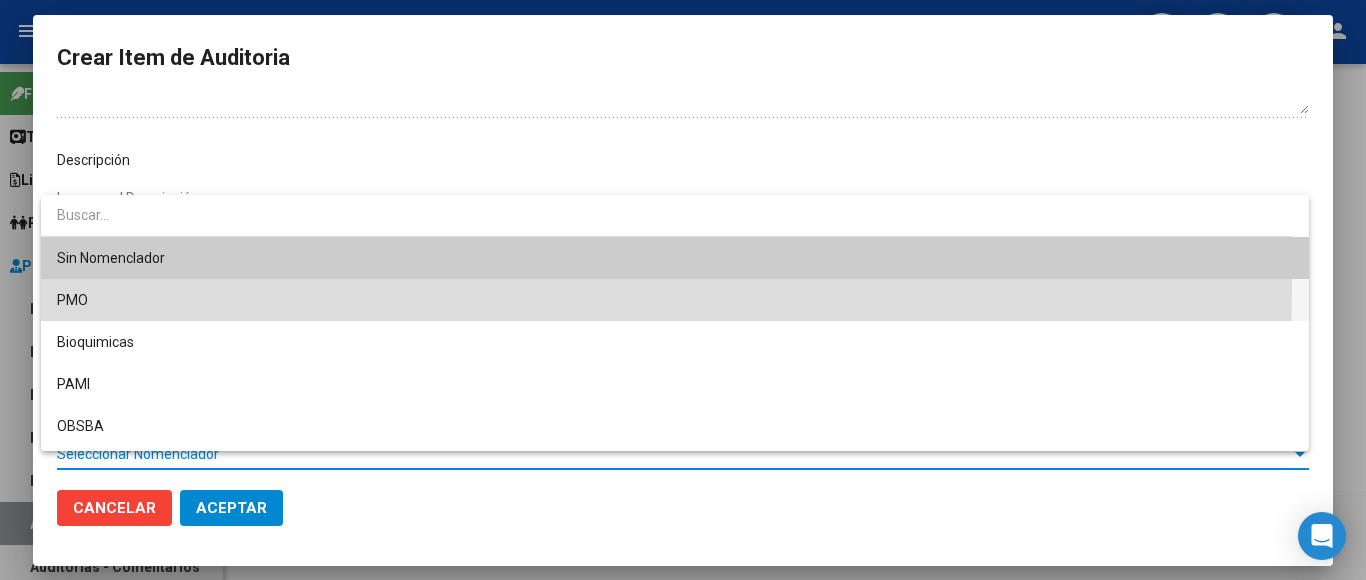 click on "PMO" at bounding box center (675, 300) 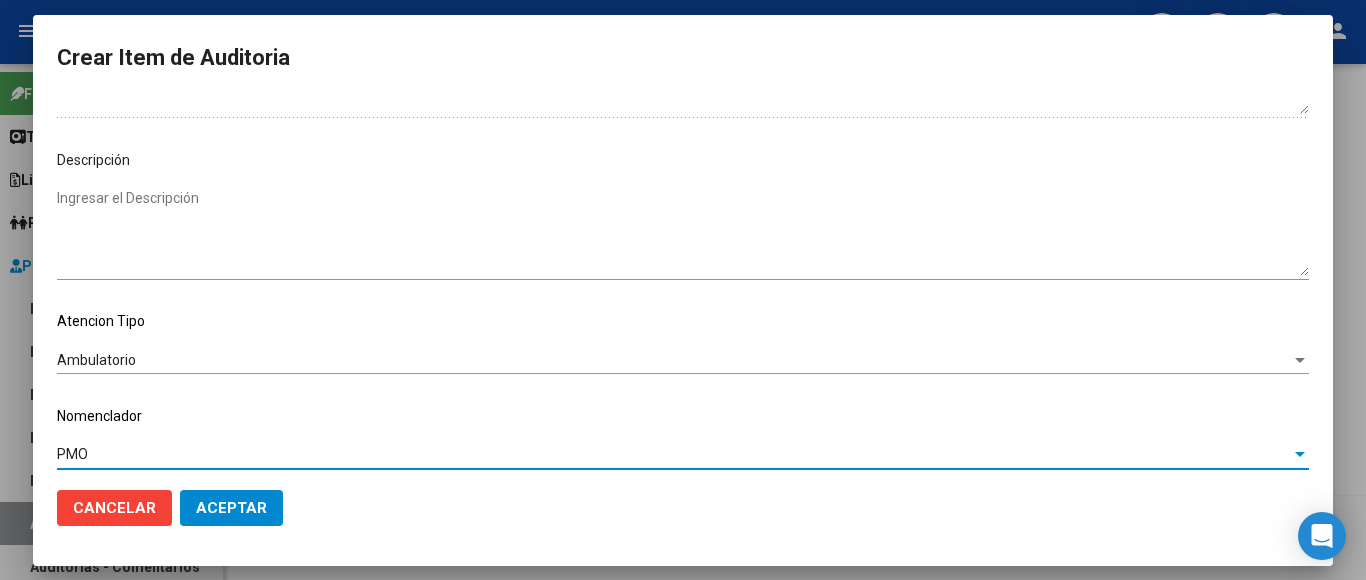 click on "Aceptar" 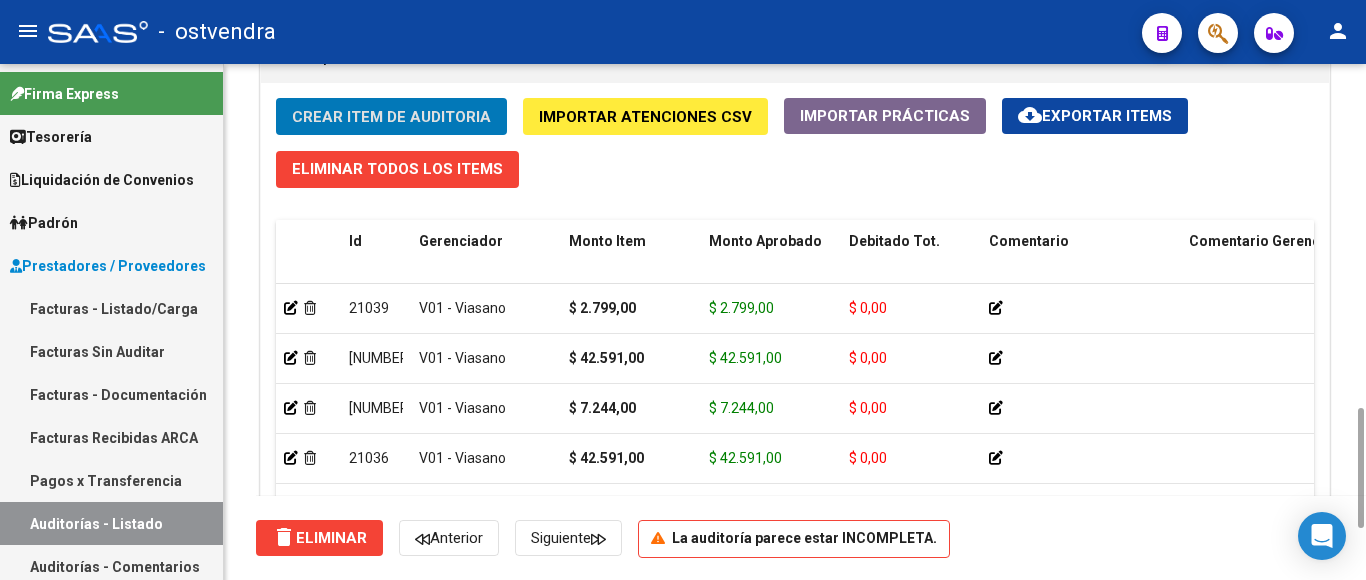 click on "Crear Item de Auditoria" 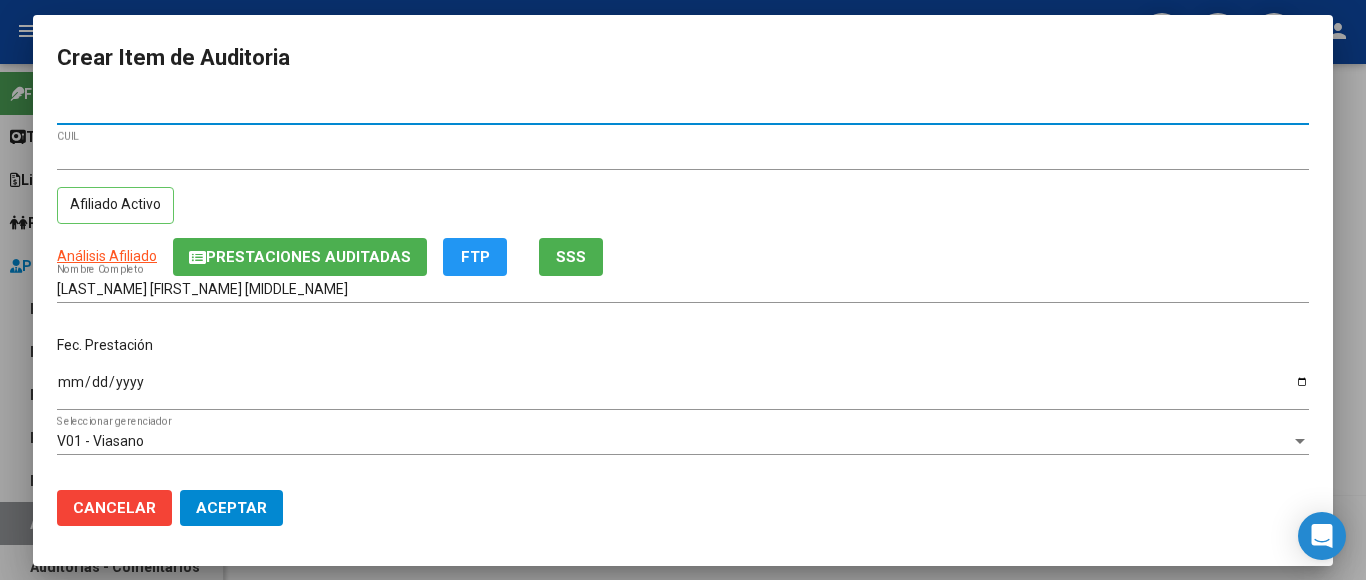 click on "Ingresar la fecha" at bounding box center (683, 389) 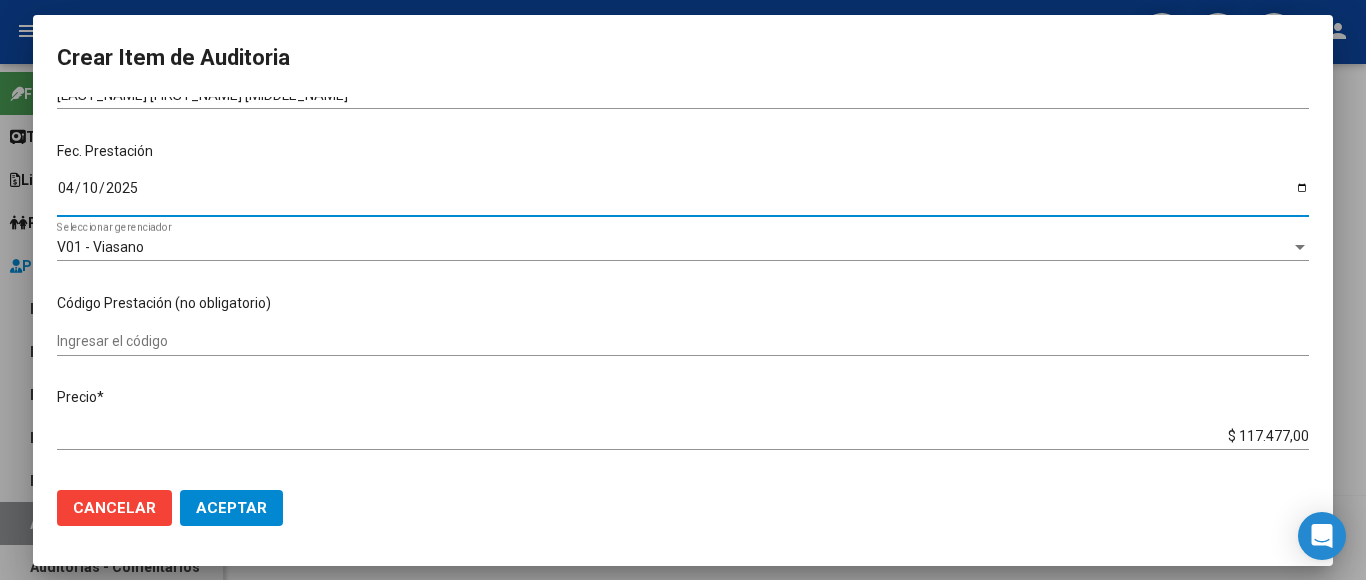 scroll, scrollTop: 200, scrollLeft: 0, axis: vertical 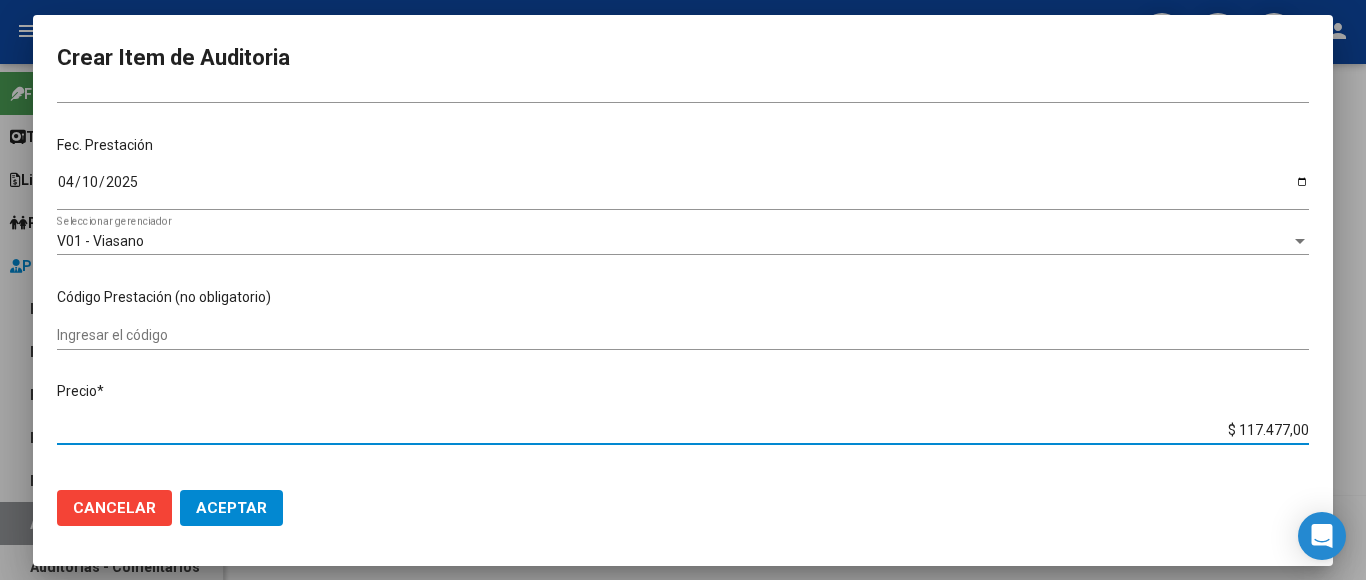 drag, startPoint x: 1208, startPoint y: 423, endPoint x: 1291, endPoint y: 414, distance: 83.48653 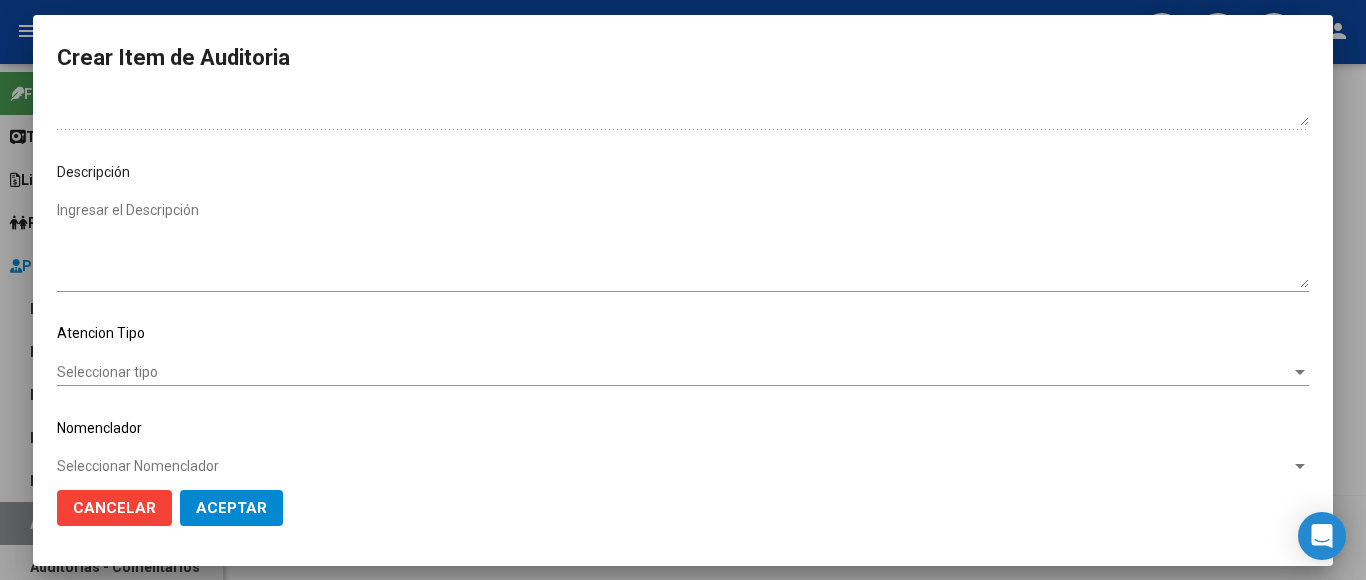 scroll, scrollTop: 1133, scrollLeft: 0, axis: vertical 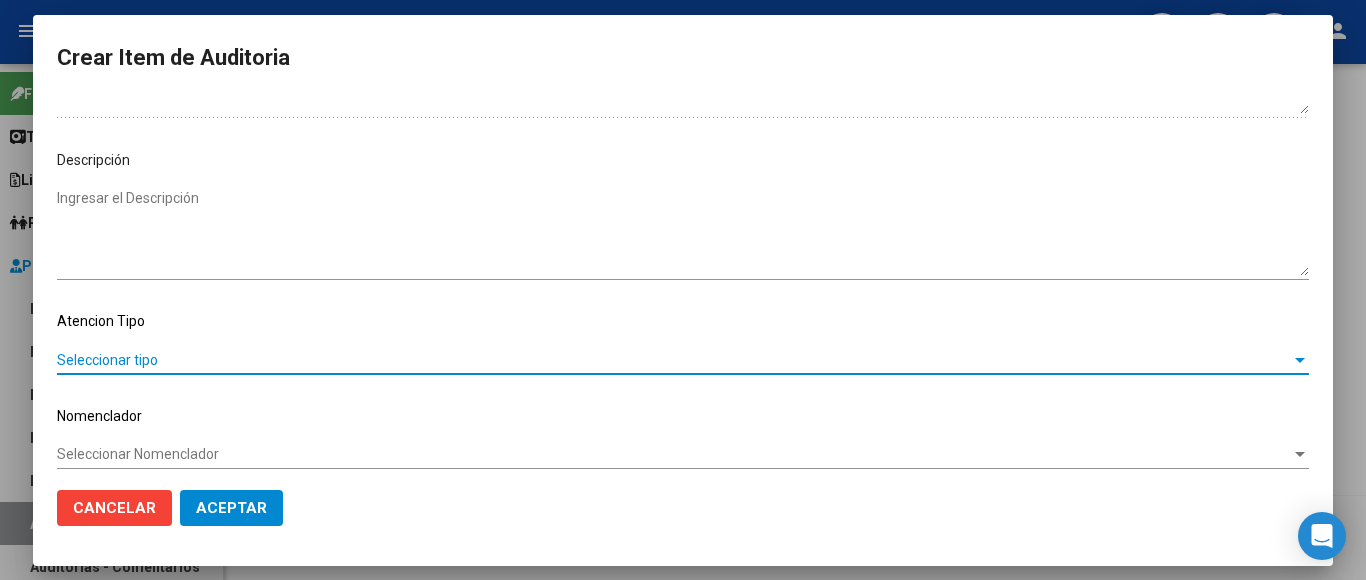 click on "Seleccionar tipo" at bounding box center (674, 360) 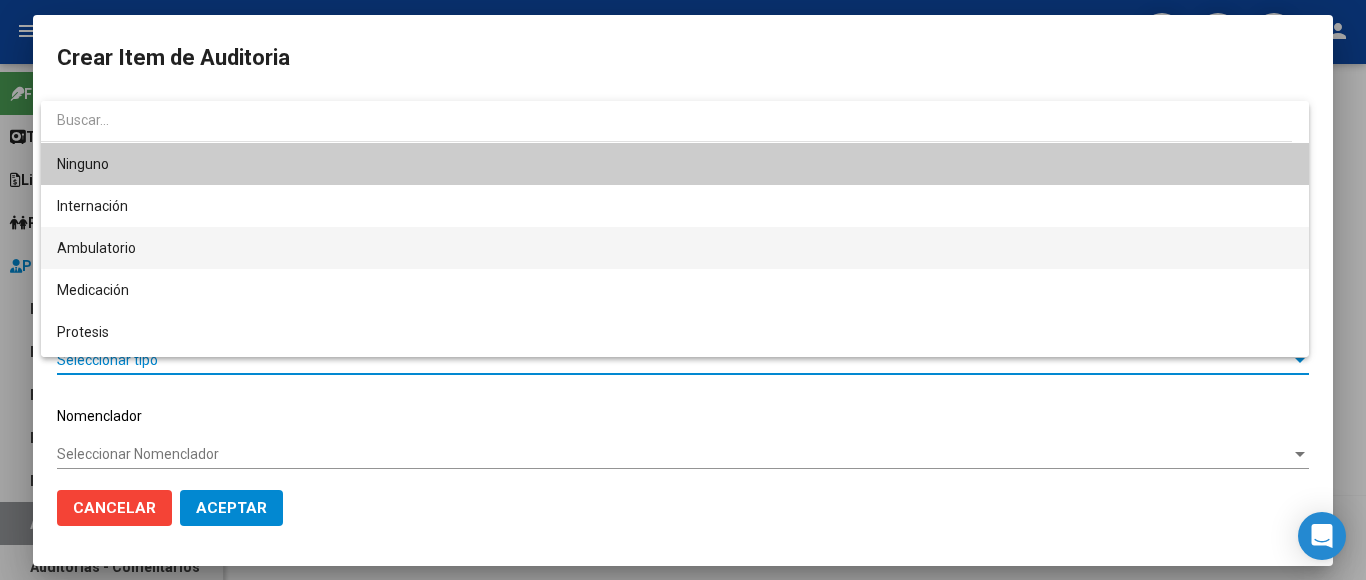 click on "Ambulatorio" at bounding box center [675, 248] 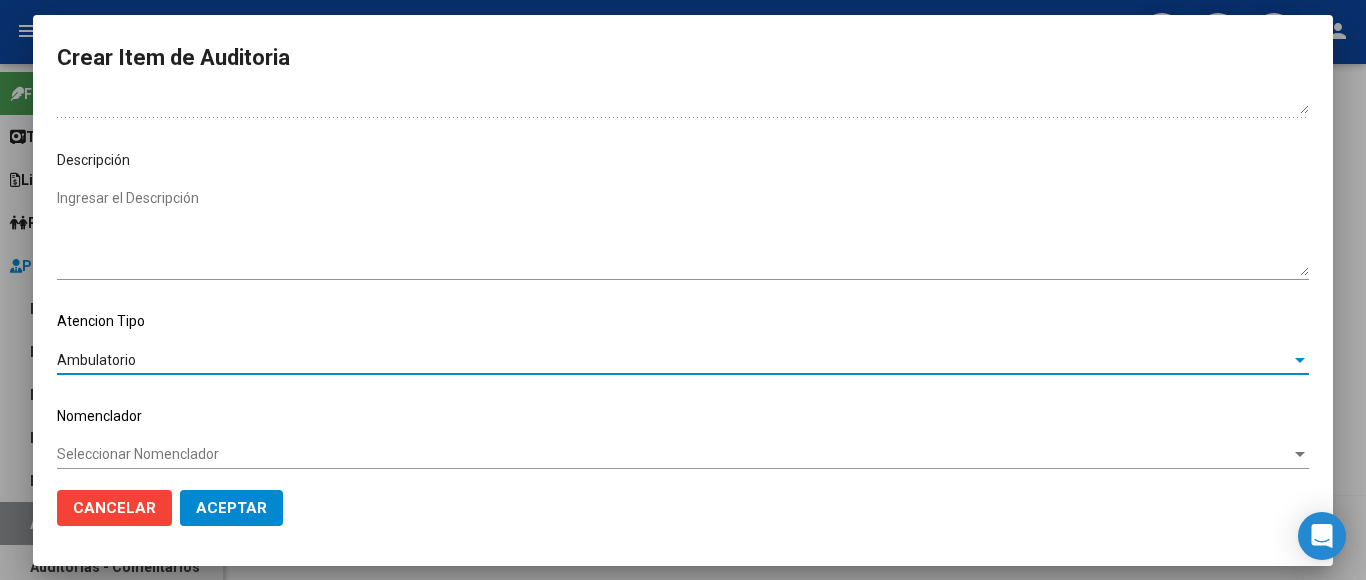 click on "Seleccionar Nomenclador" at bounding box center [674, 454] 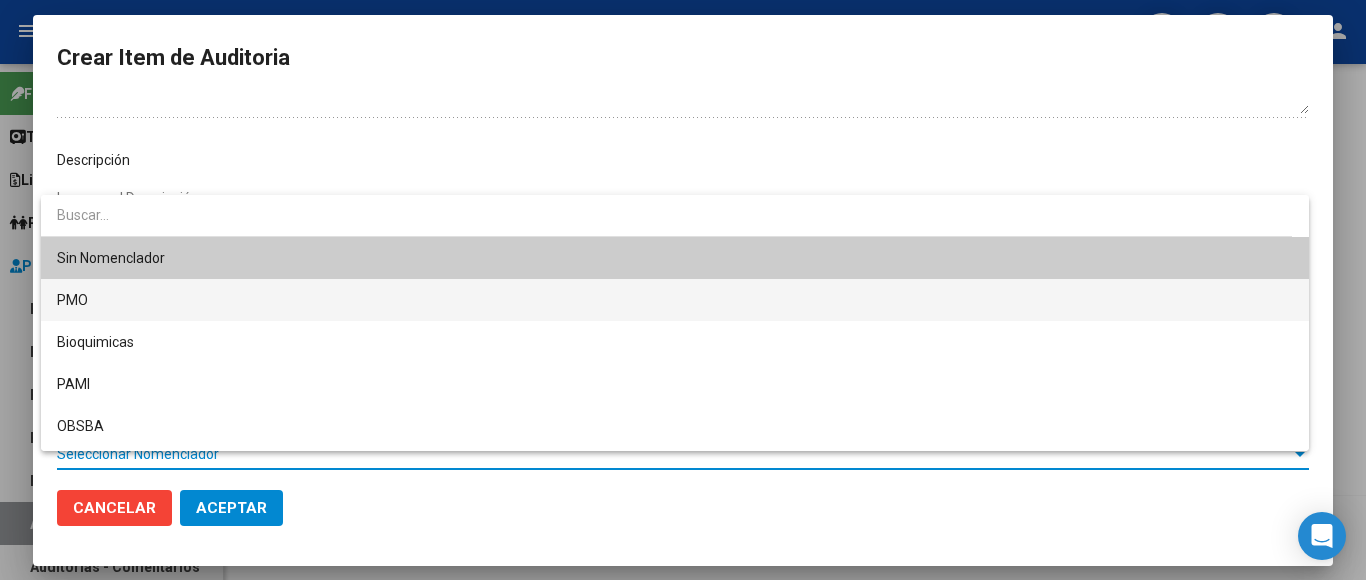 click on "PMO" at bounding box center [675, 300] 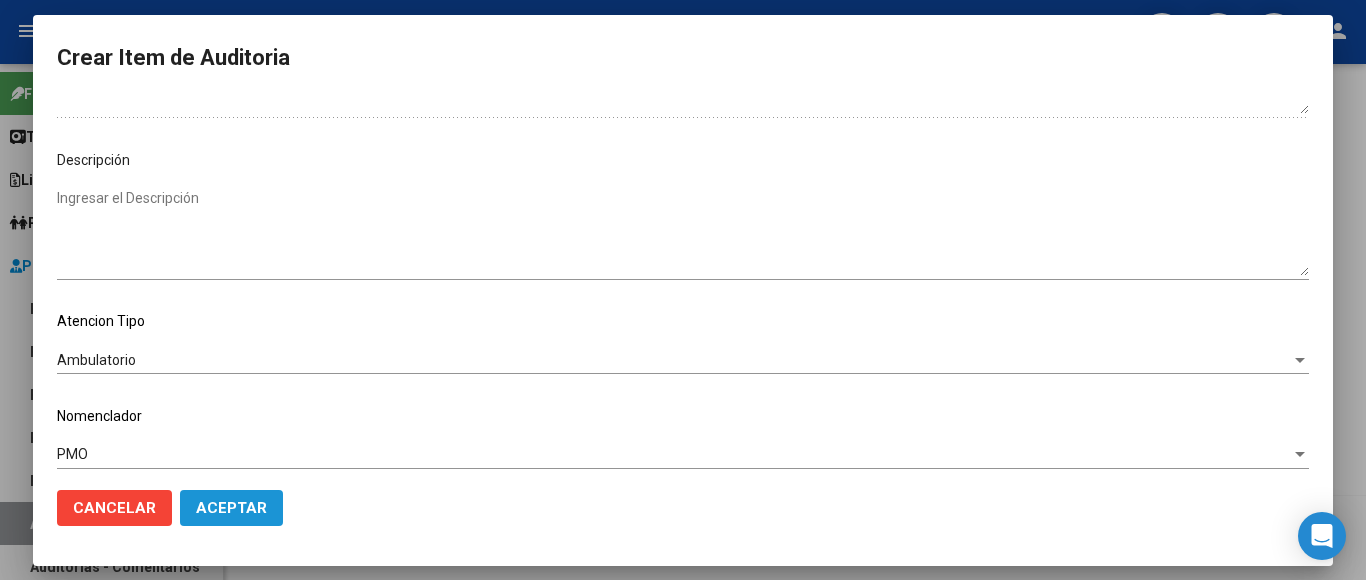 click on "Aceptar" 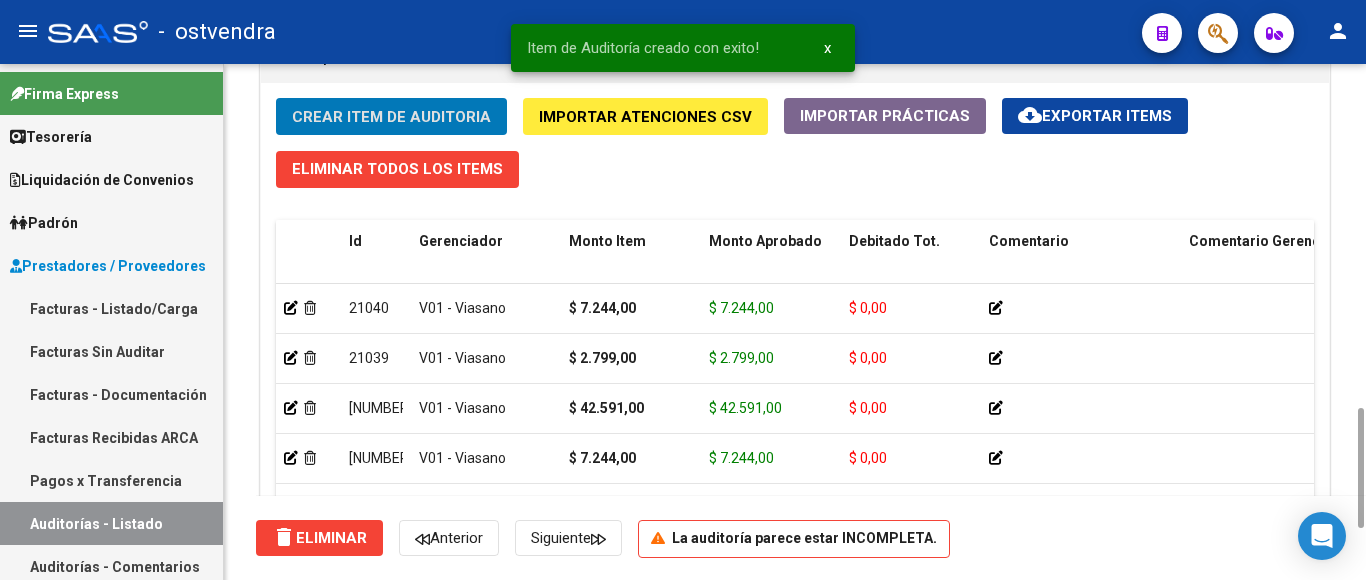 click on "Crear Item de Auditoria" 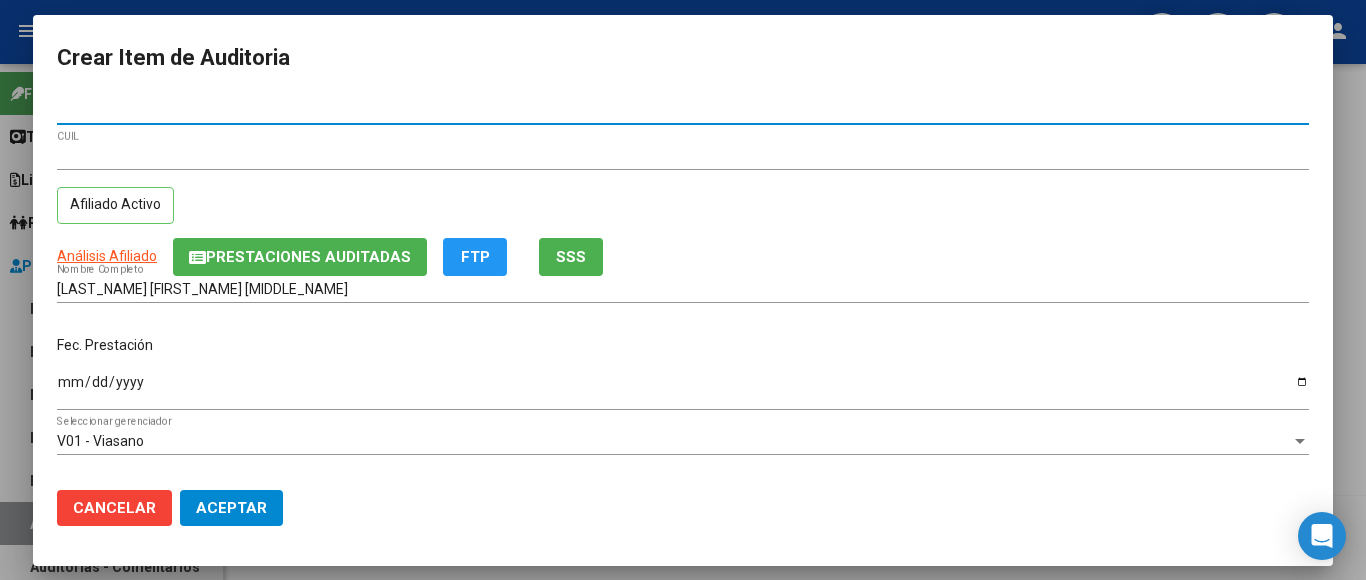 click on "Ingresar la fecha" at bounding box center (683, 389) 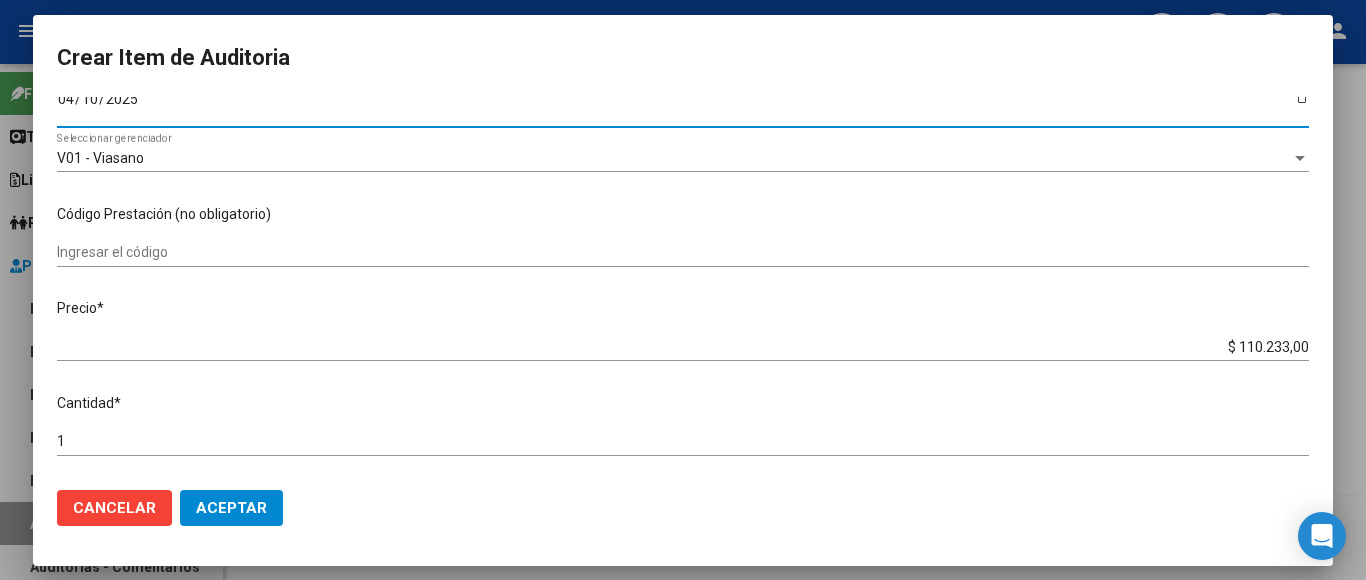 scroll, scrollTop: 300, scrollLeft: 0, axis: vertical 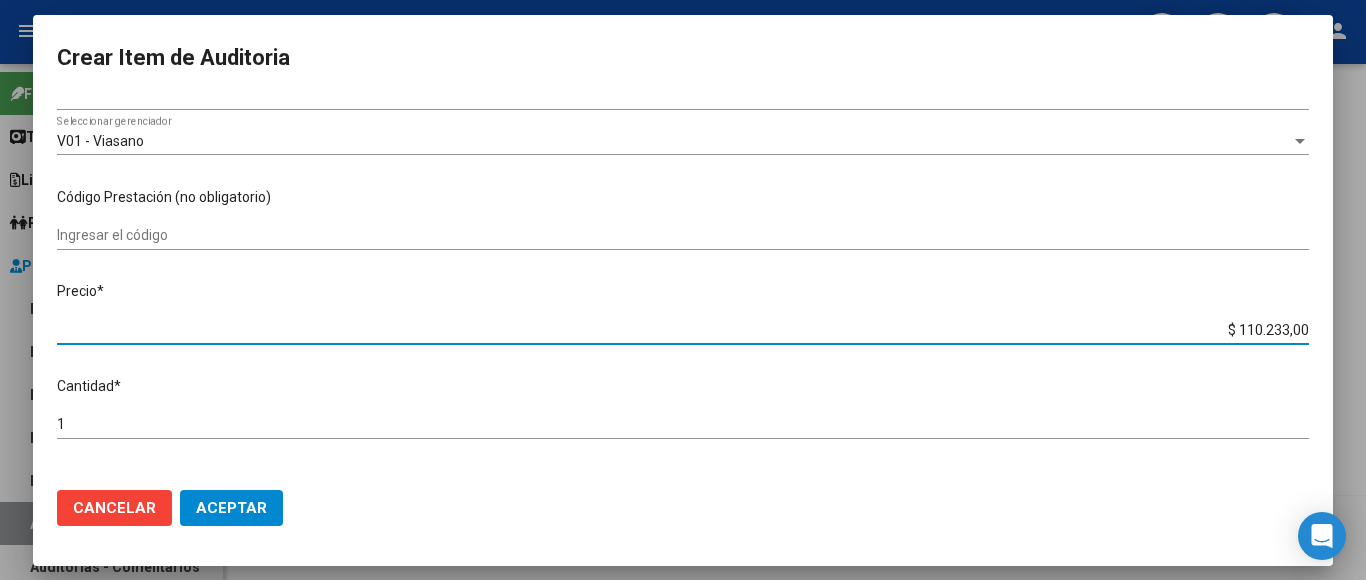 drag, startPoint x: 1196, startPoint y: 320, endPoint x: 1365, endPoint y: 333, distance: 169.49927 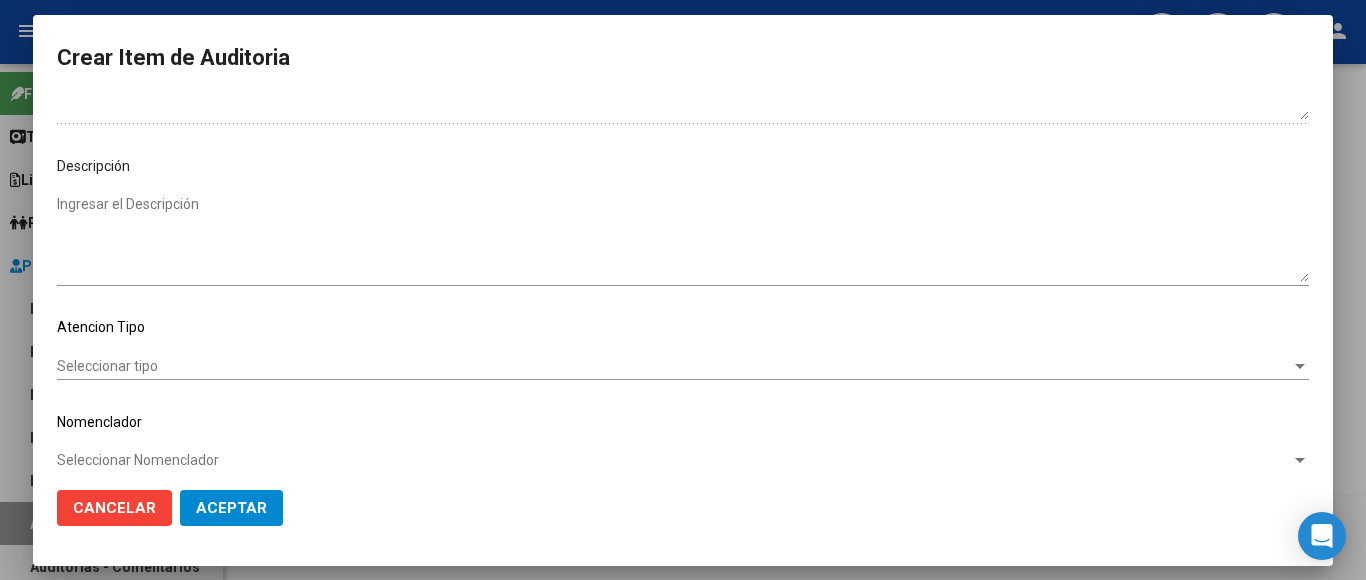 scroll, scrollTop: 1133, scrollLeft: 0, axis: vertical 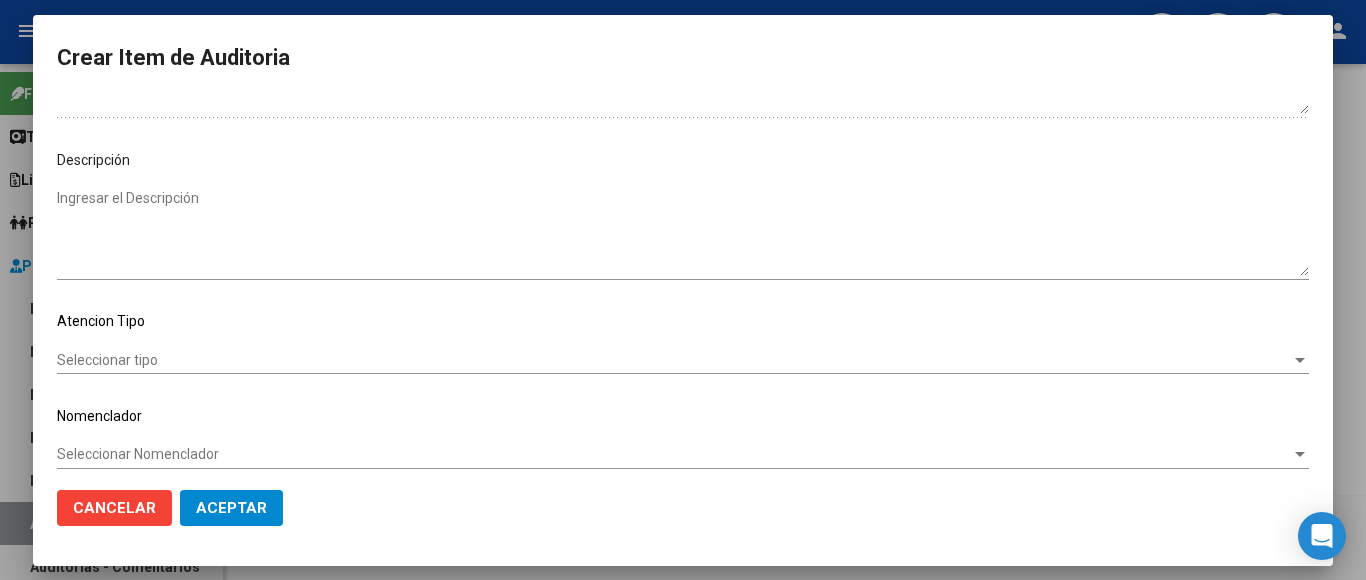 click on "Seleccionar tipo" at bounding box center [674, 360] 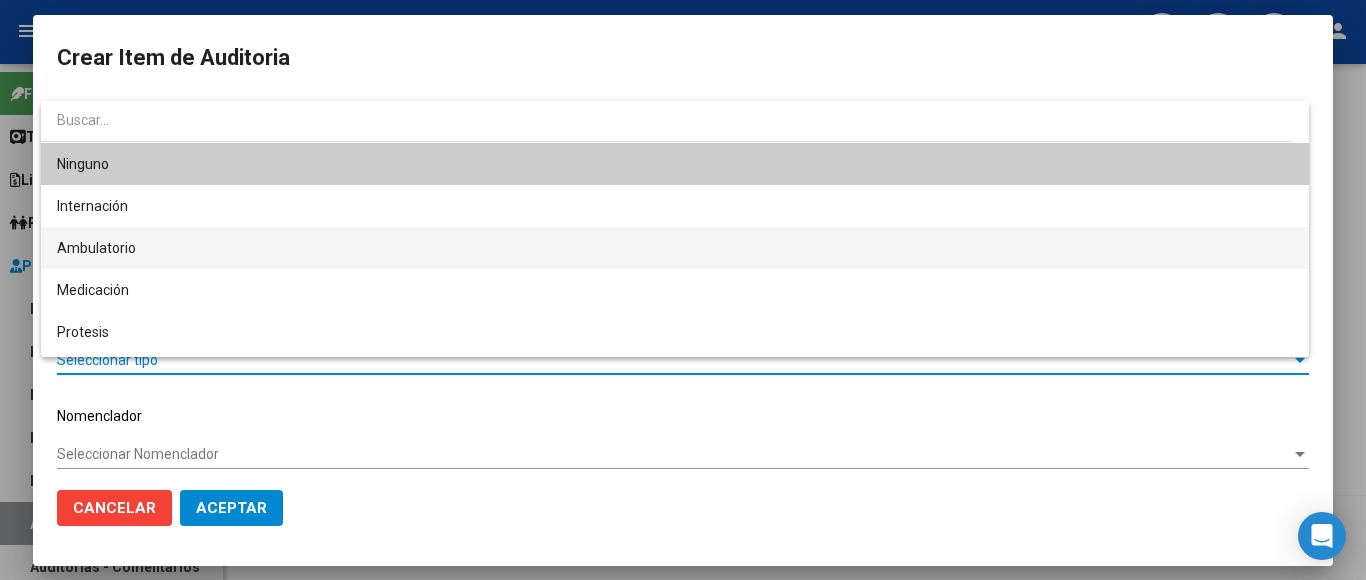click on "Ambulatorio" at bounding box center (675, 248) 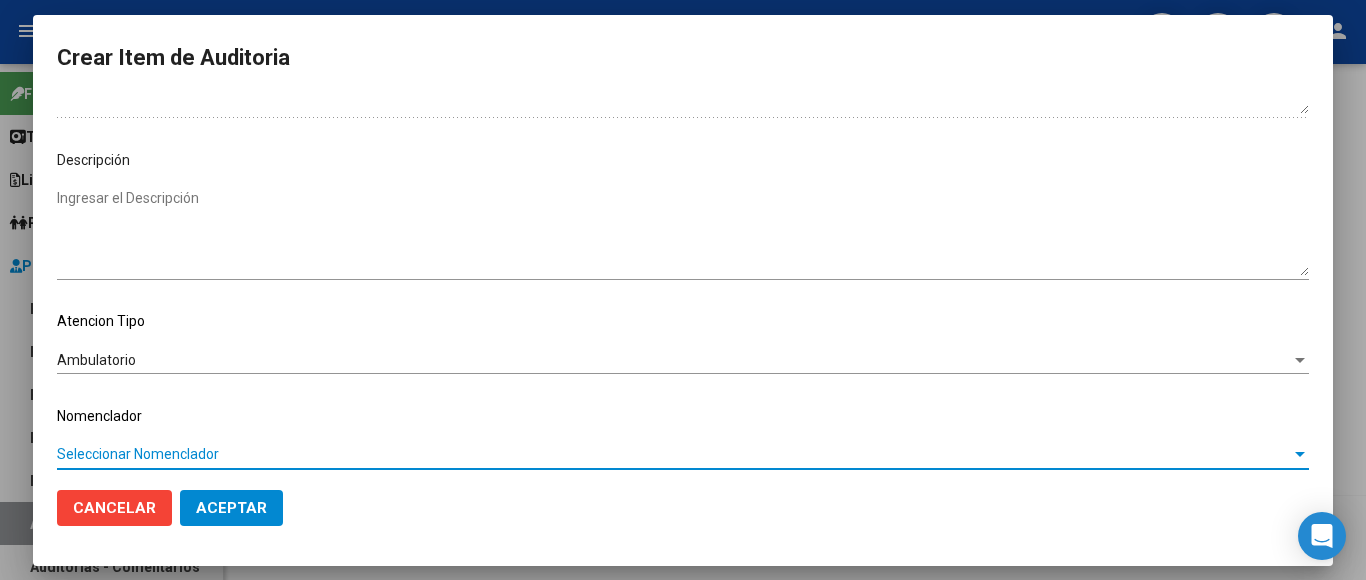 click on "Seleccionar Nomenclador" at bounding box center (674, 454) 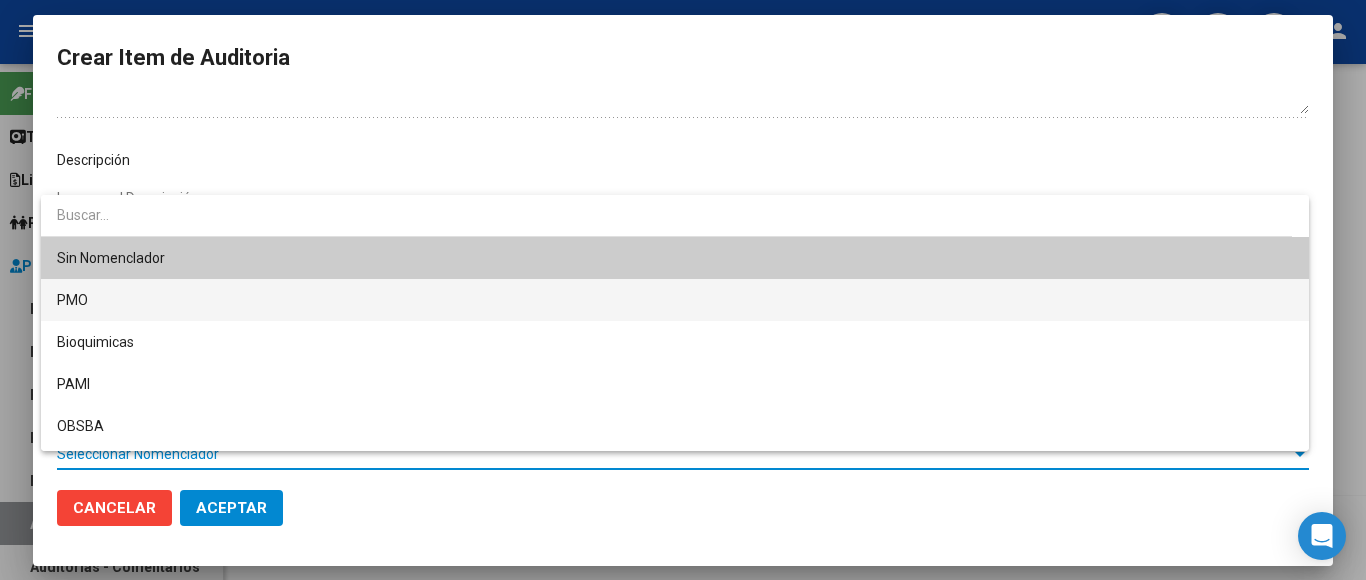 click on "PMO" at bounding box center [675, 300] 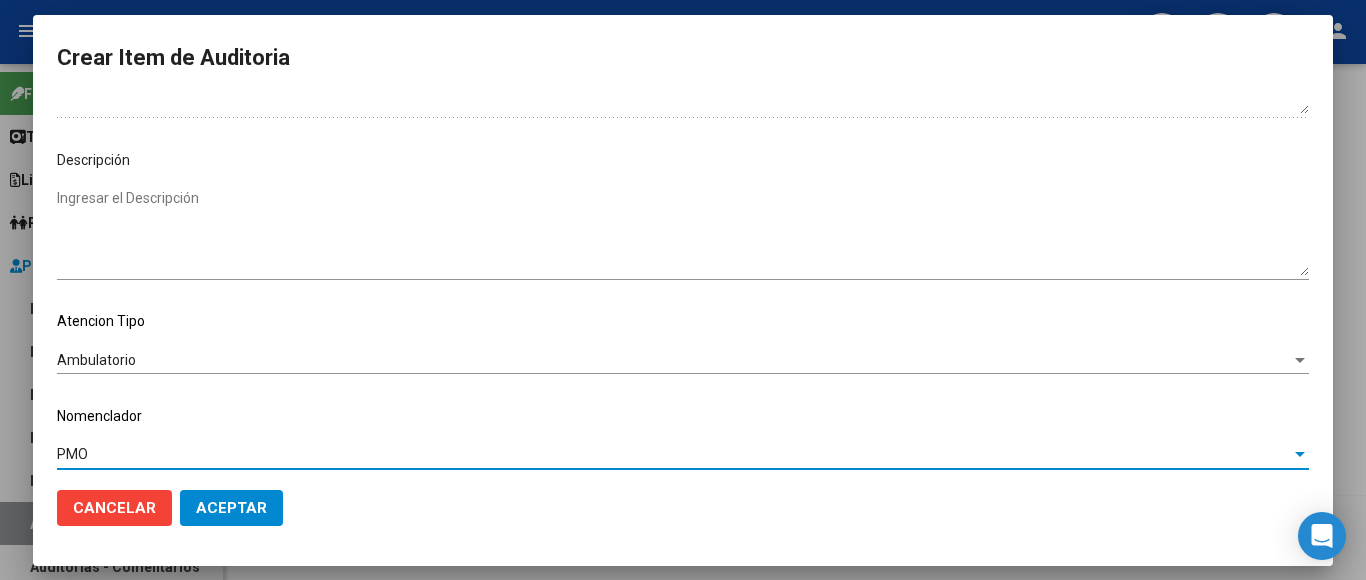 click on "Aceptar" 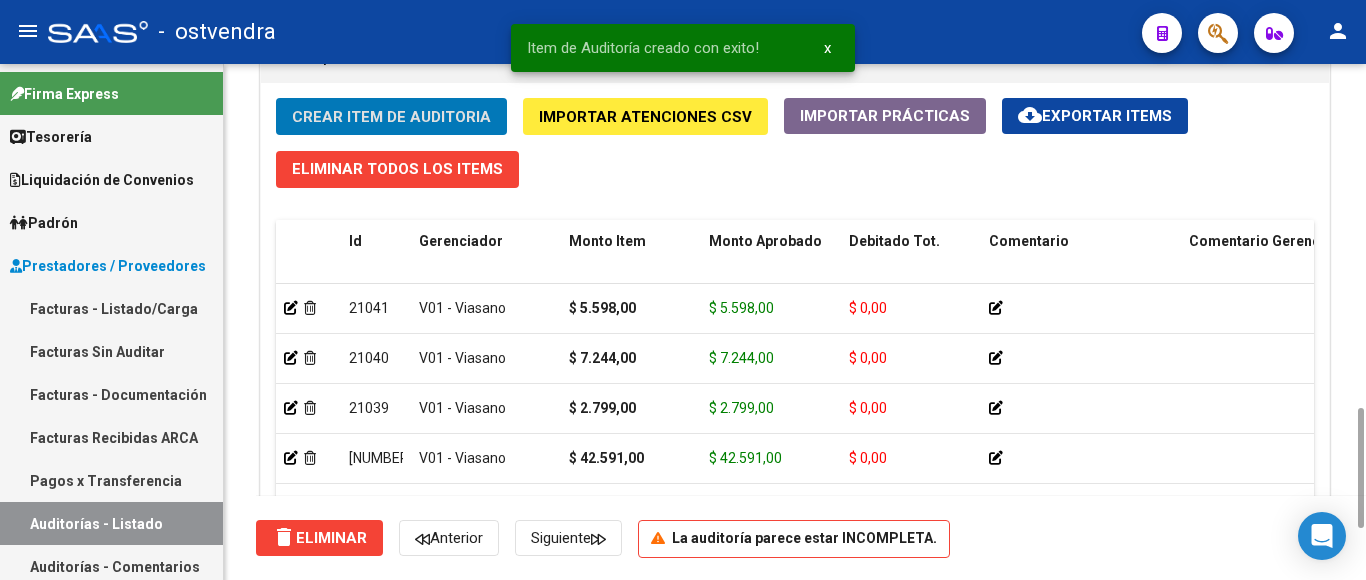click on "Crear Item de Auditoria" 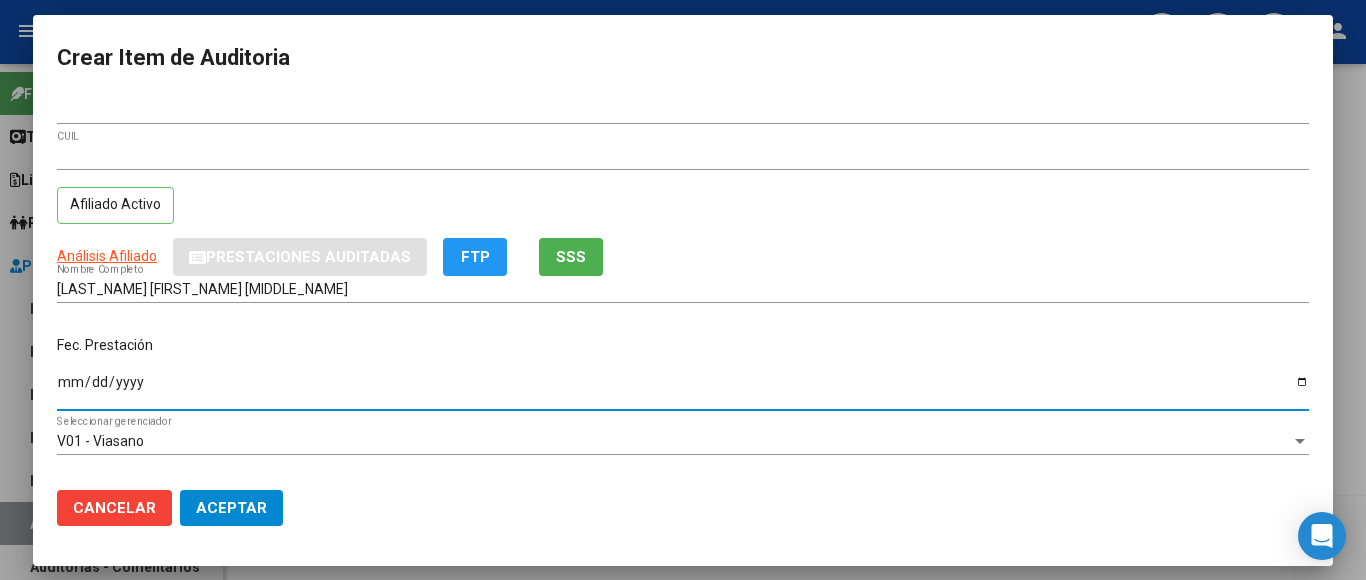 click on "Ingresar la fecha" at bounding box center [683, 389] 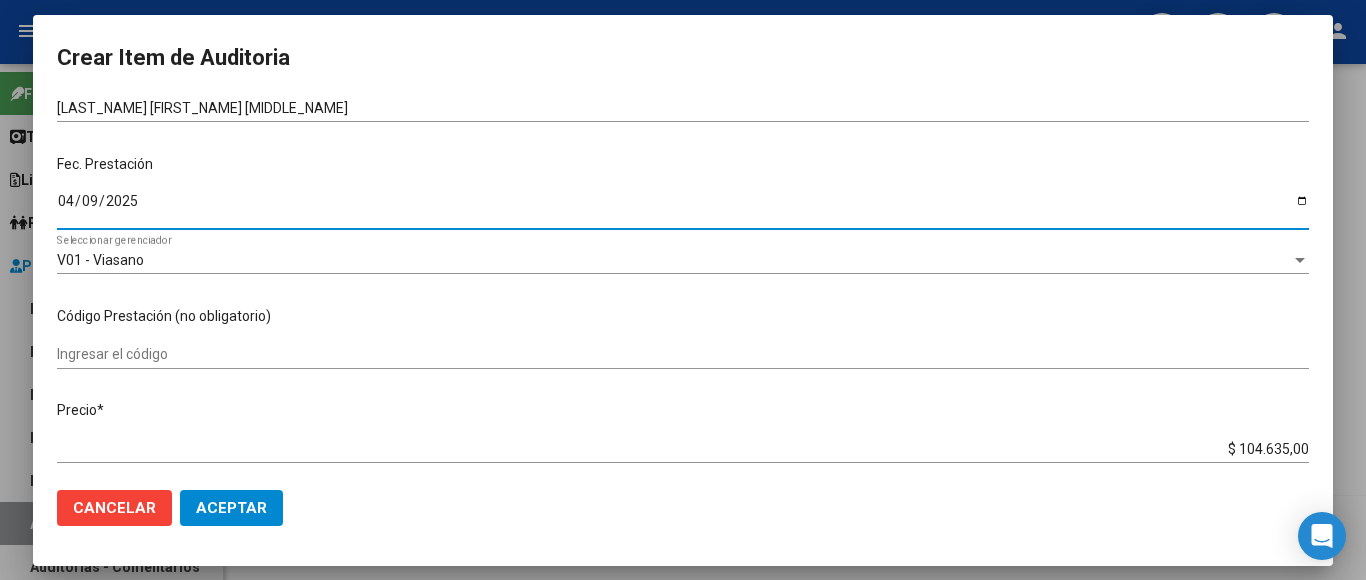 scroll, scrollTop: 200, scrollLeft: 0, axis: vertical 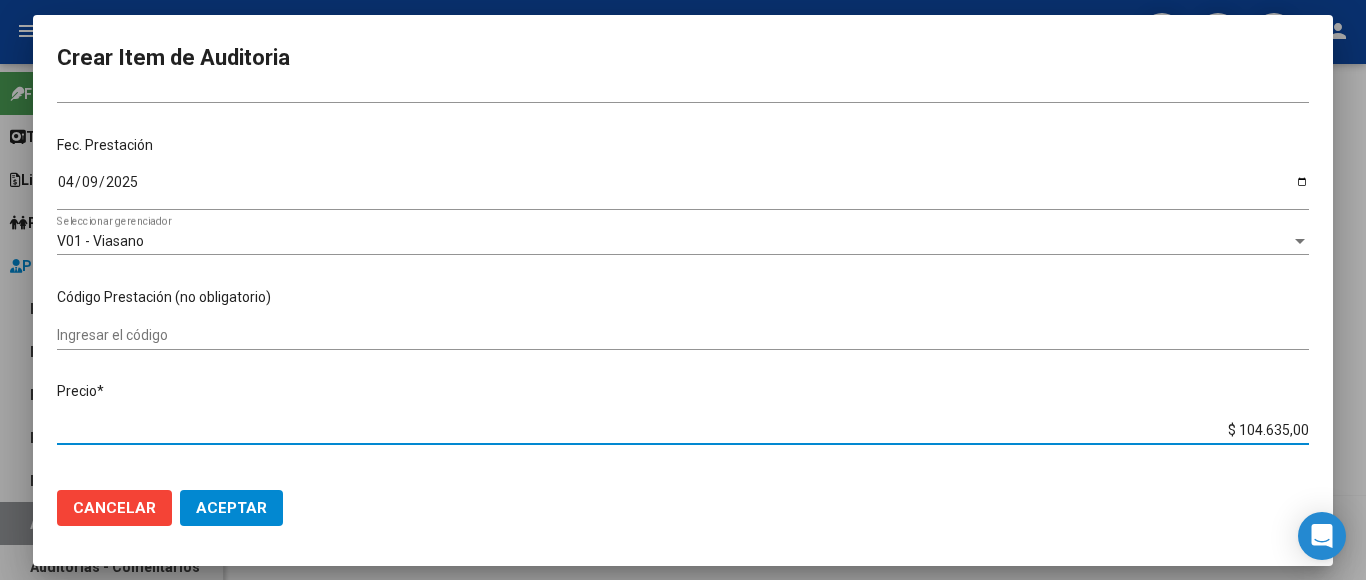 drag, startPoint x: 1189, startPoint y: 411, endPoint x: 1334, endPoint y: 428, distance: 145.99315 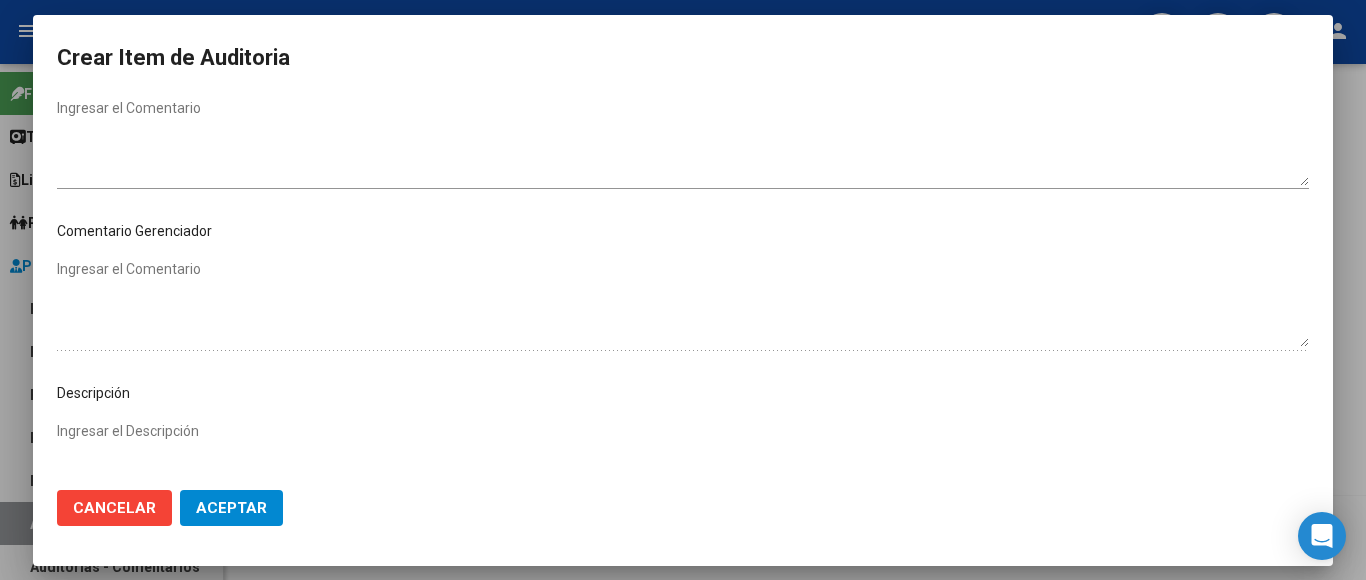 scroll, scrollTop: 1133, scrollLeft: 0, axis: vertical 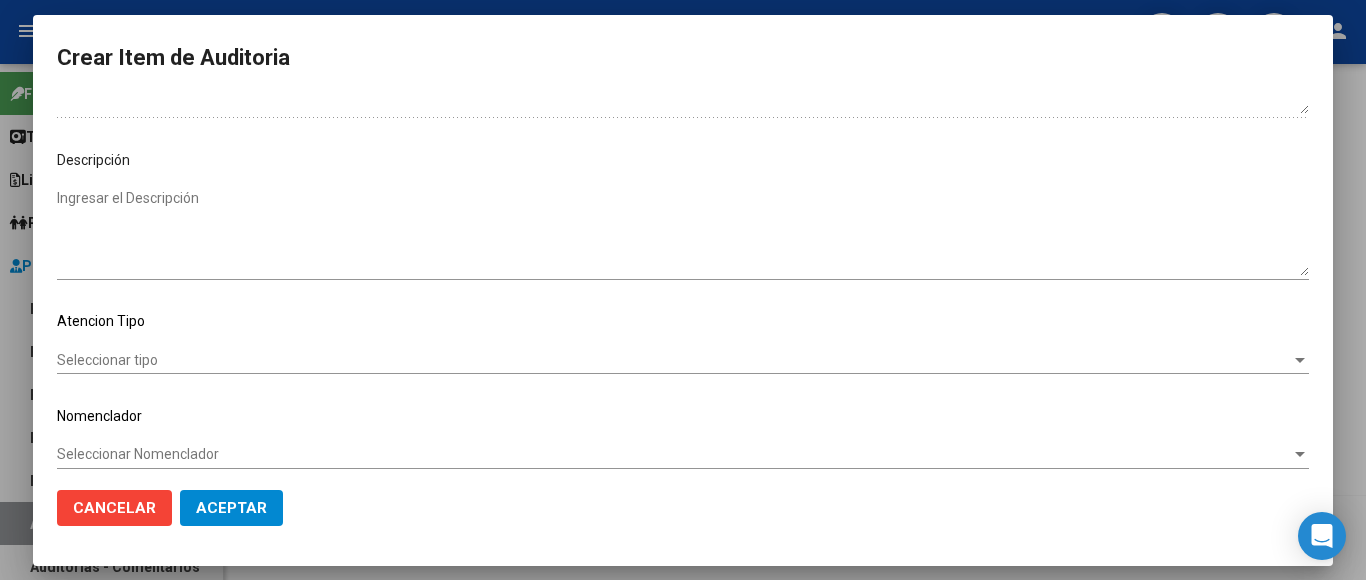 click on "Seleccionar tipo" at bounding box center (674, 360) 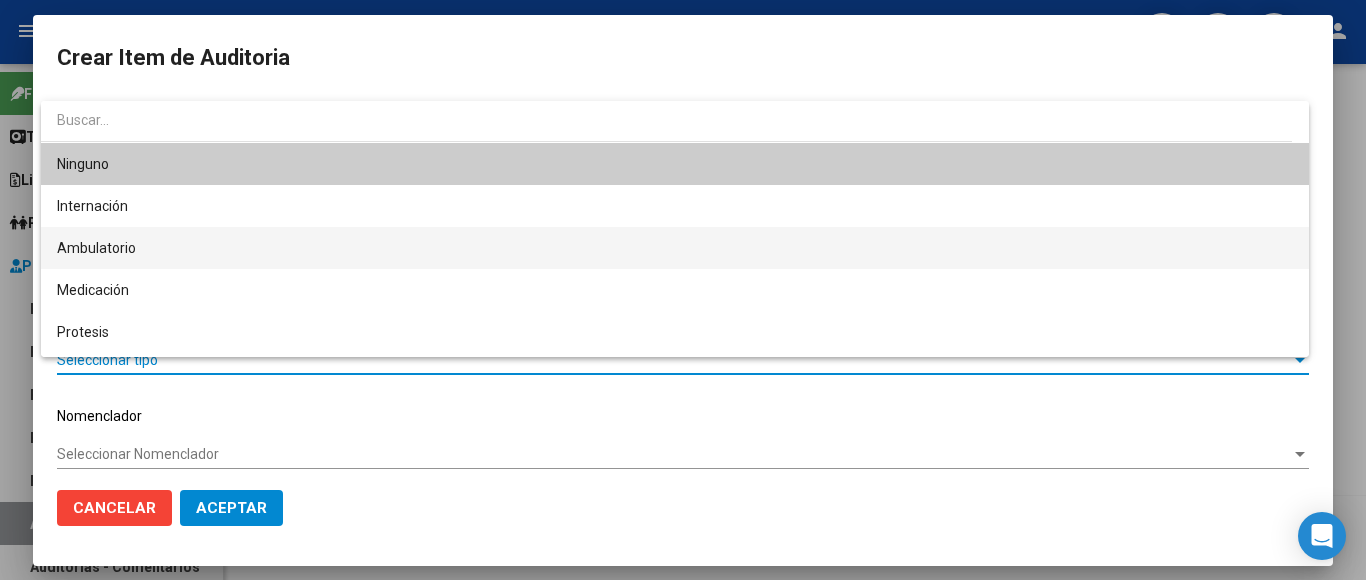 click on "Ambulatorio" at bounding box center [675, 248] 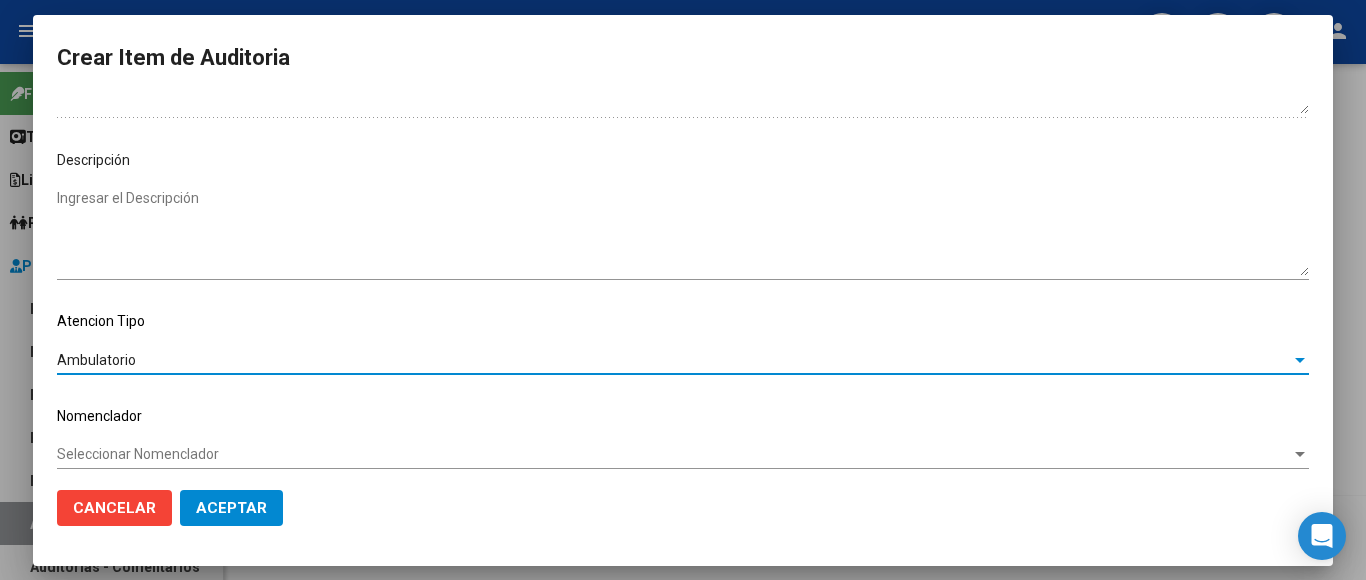 click on "Seleccionar Nomenclador" at bounding box center (674, 454) 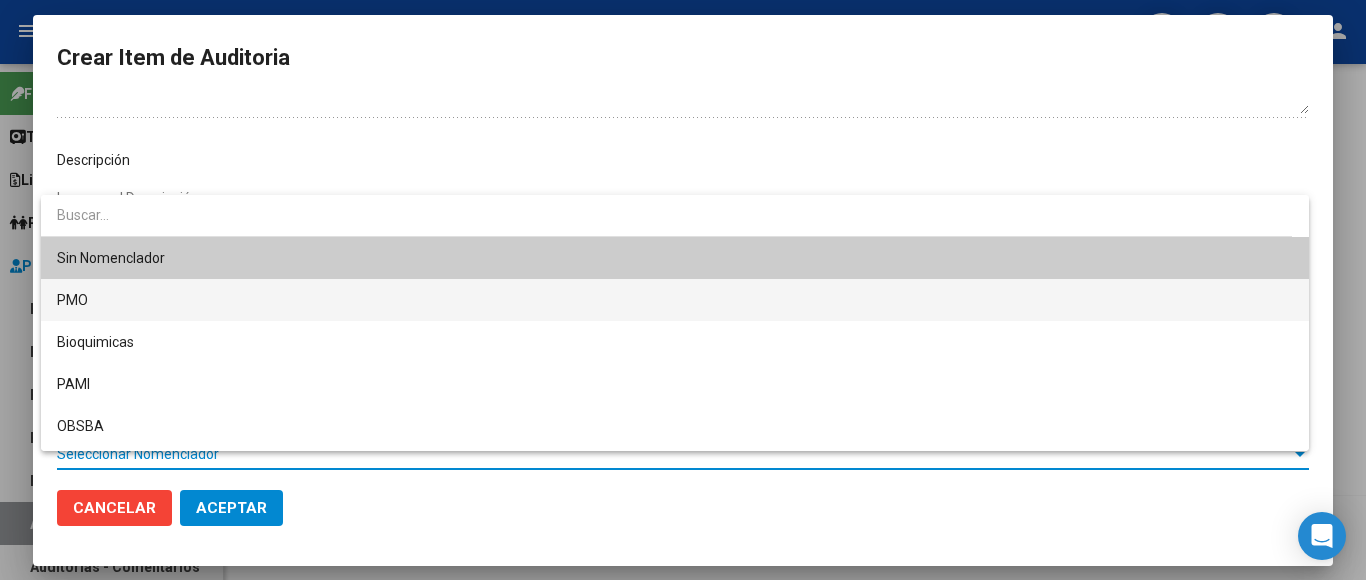 click on "PMO" at bounding box center (675, 300) 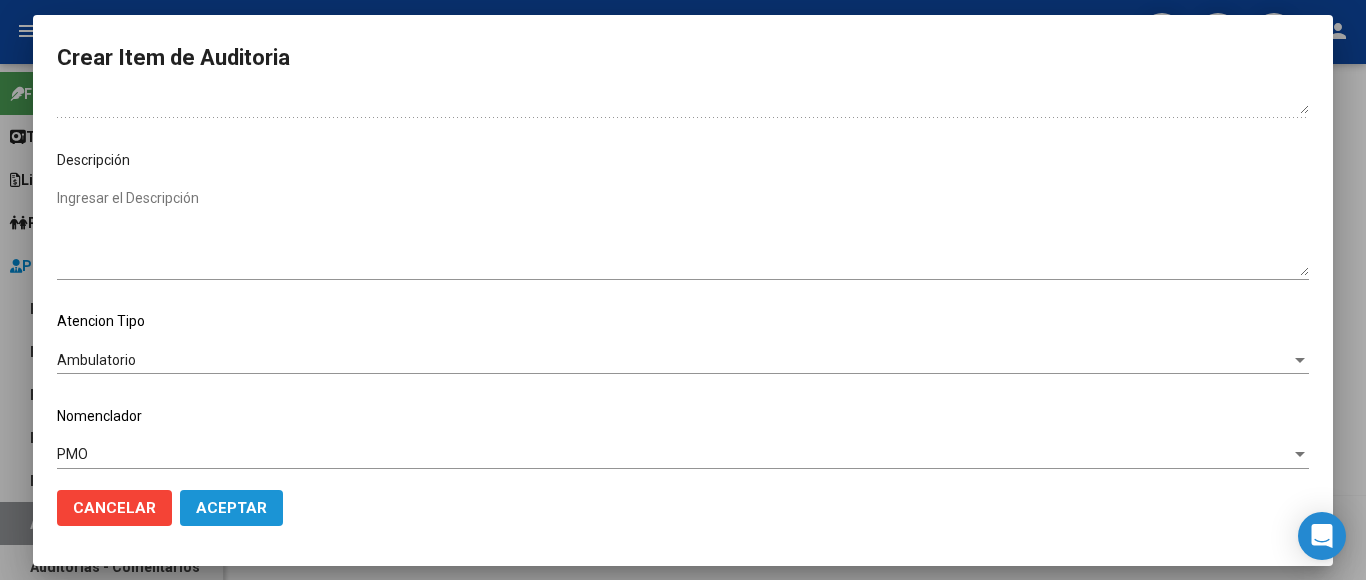 click on "Aceptar" 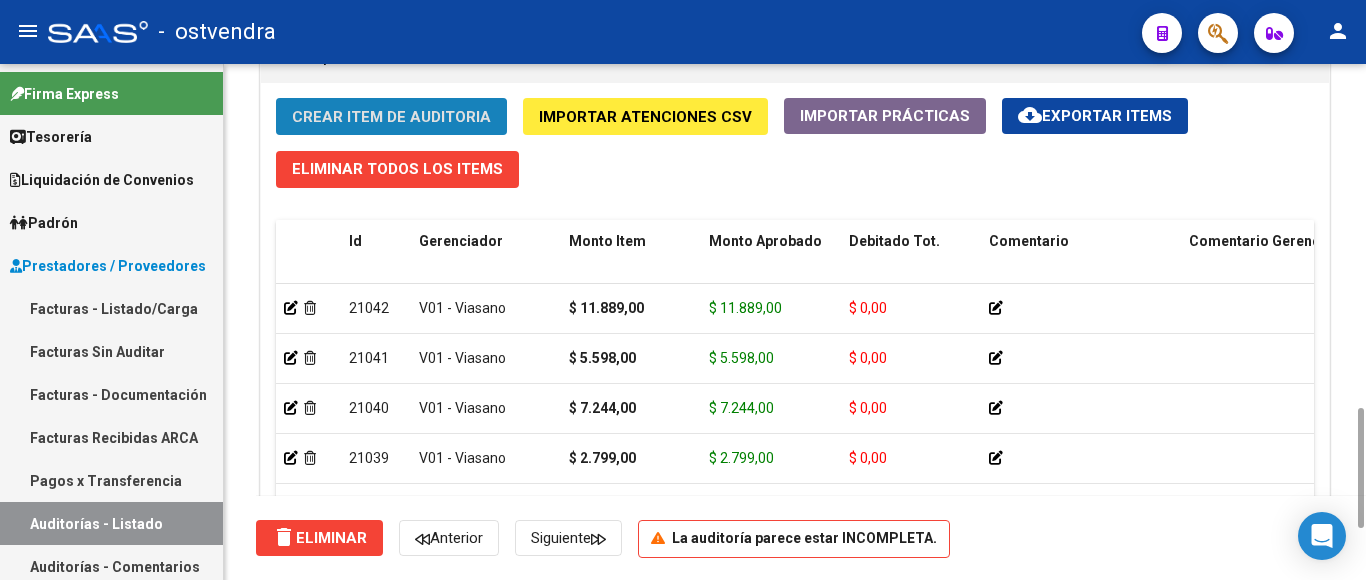 click on "Crear Item de Auditoria" 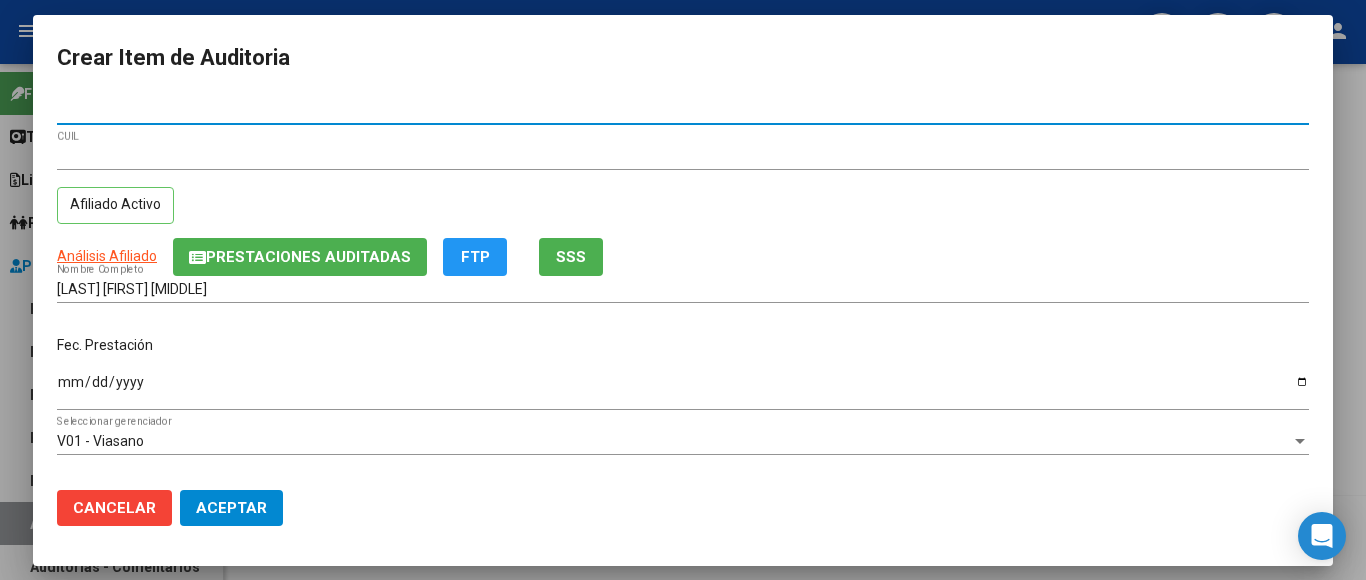click on "Ingresar la fecha" at bounding box center (683, 389) 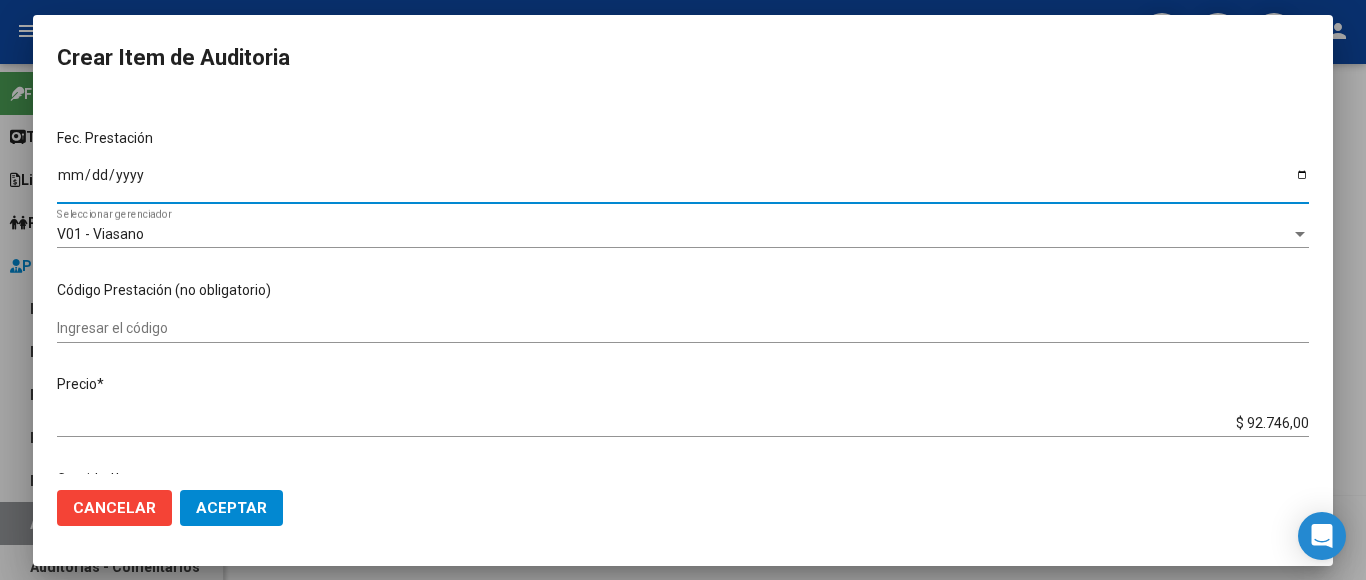 scroll, scrollTop: 300, scrollLeft: 0, axis: vertical 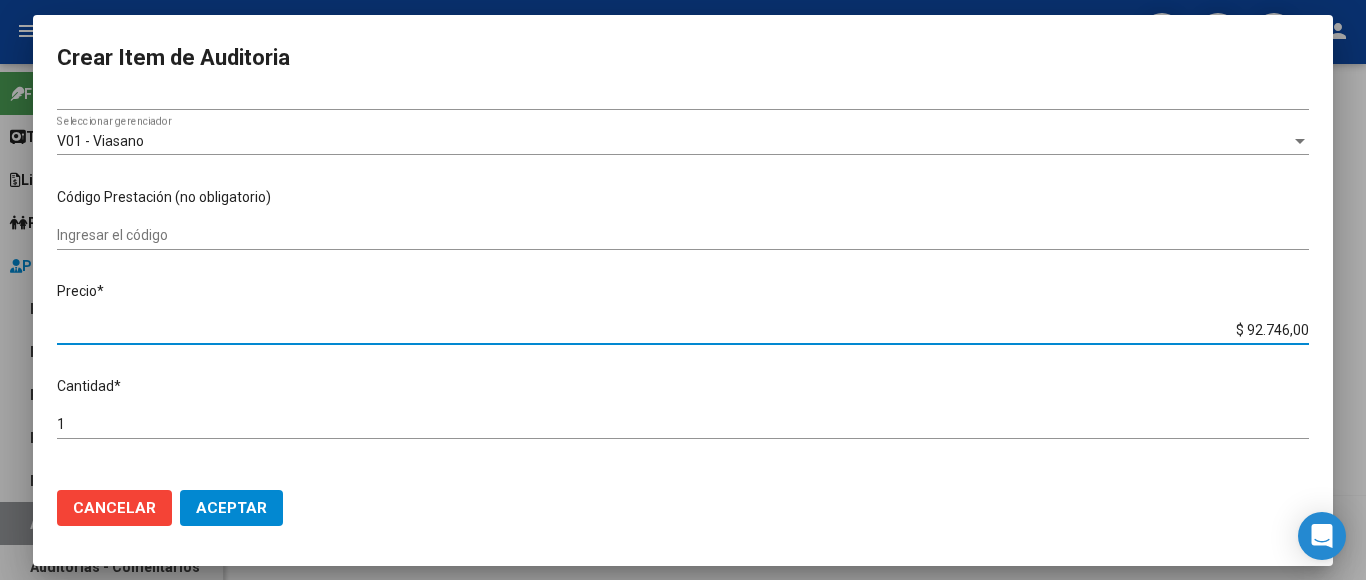drag, startPoint x: 1210, startPoint y: 318, endPoint x: 1297, endPoint y: 320, distance: 87.02299 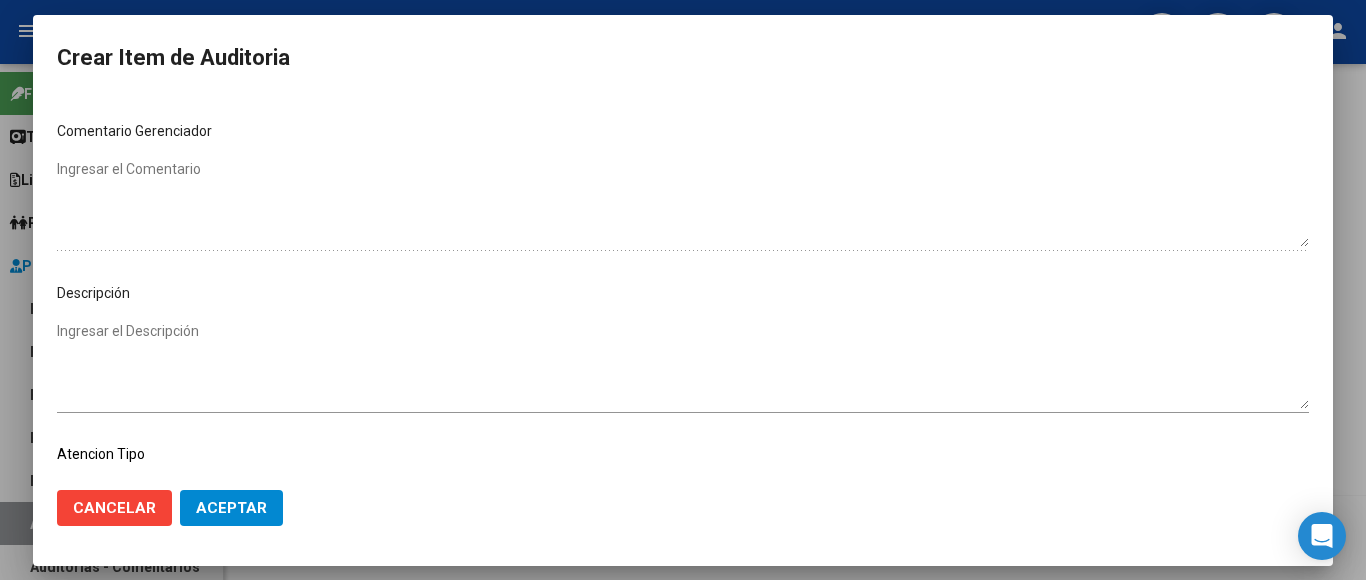 scroll, scrollTop: 1133, scrollLeft: 0, axis: vertical 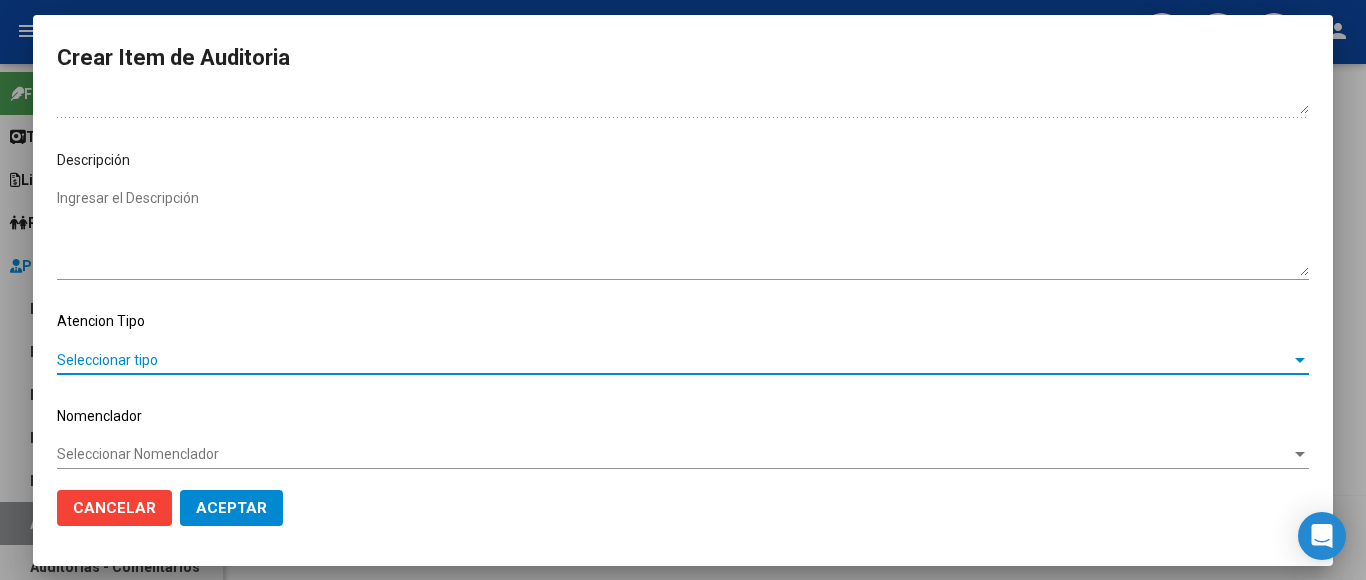 click on "Seleccionar tipo" at bounding box center (674, 360) 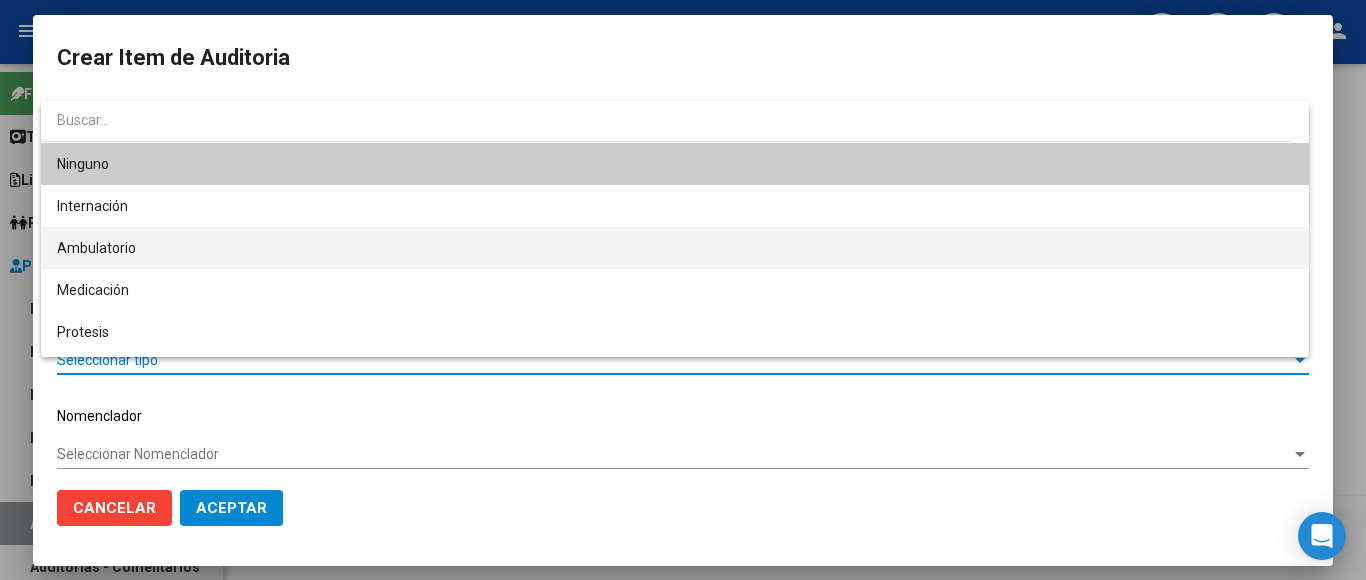 click on "Ambulatorio" at bounding box center [675, 248] 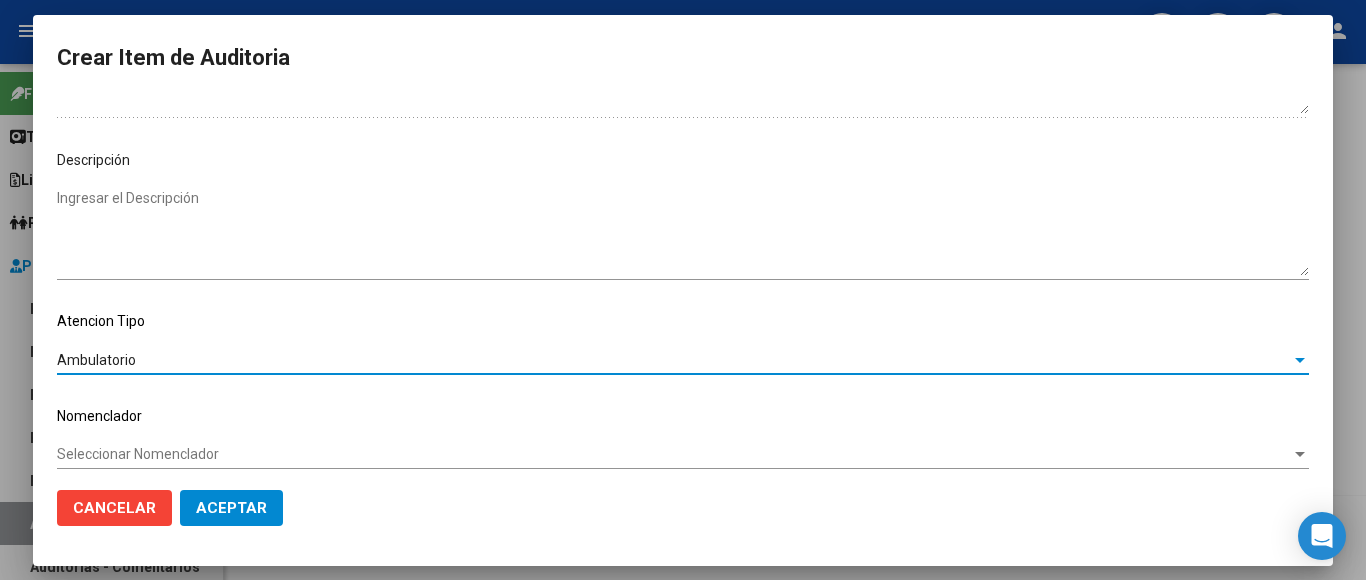 click on "Seleccionar Nomenclador" at bounding box center (674, 454) 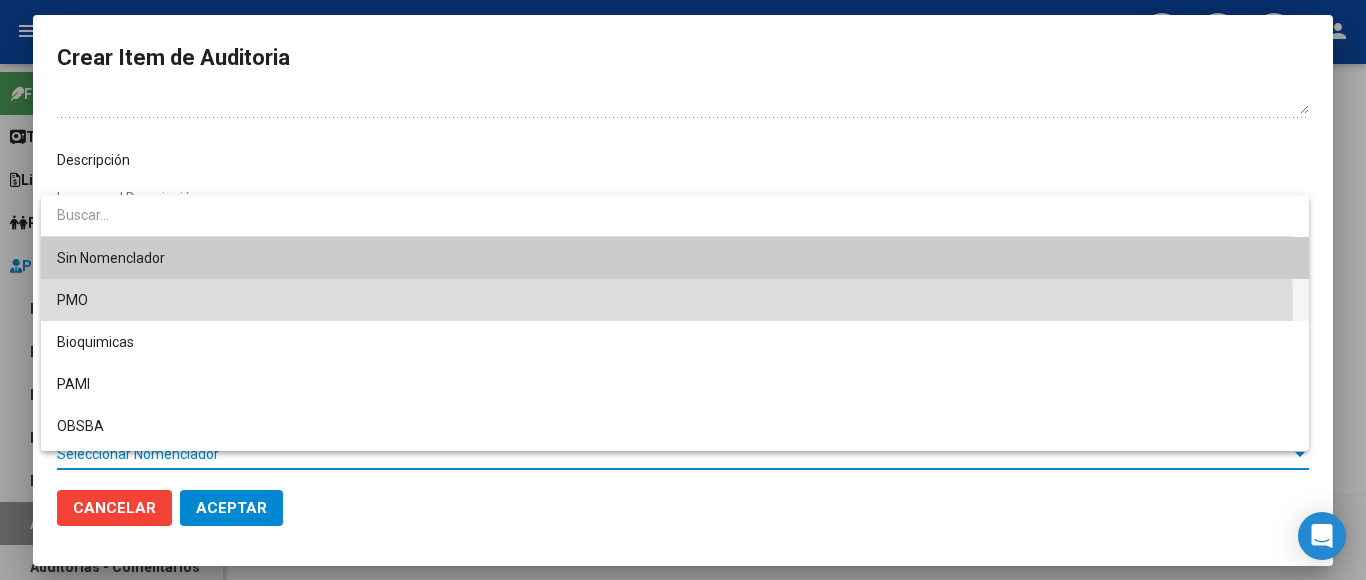 click on "PMO" at bounding box center (675, 300) 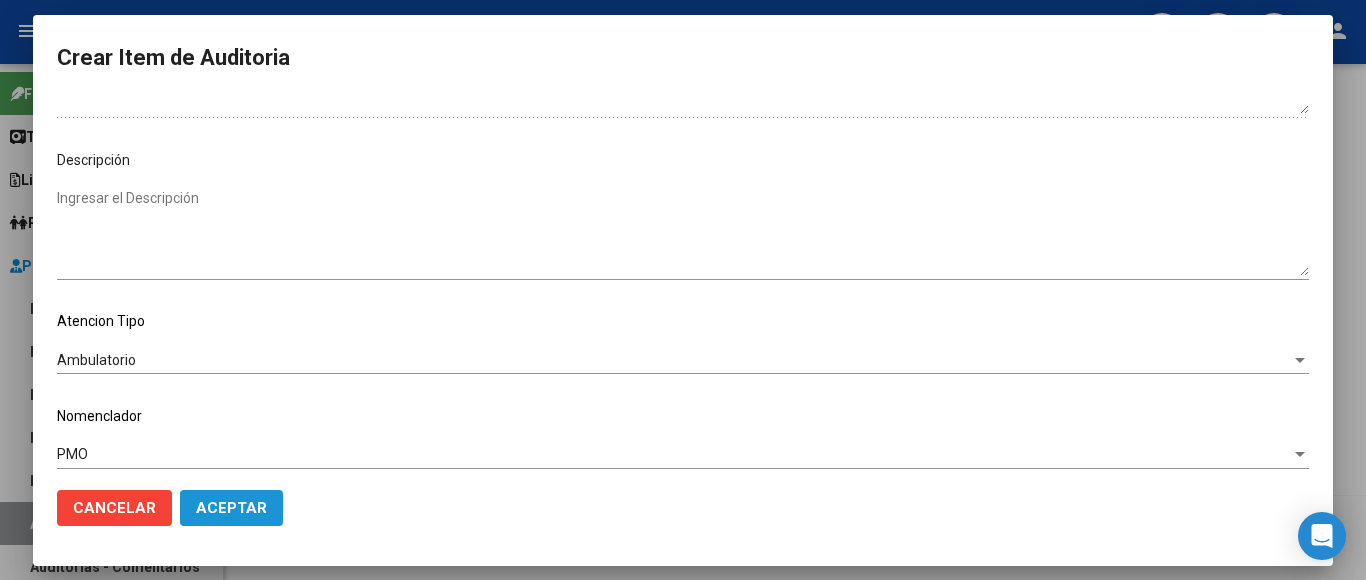 click on "Aceptar" 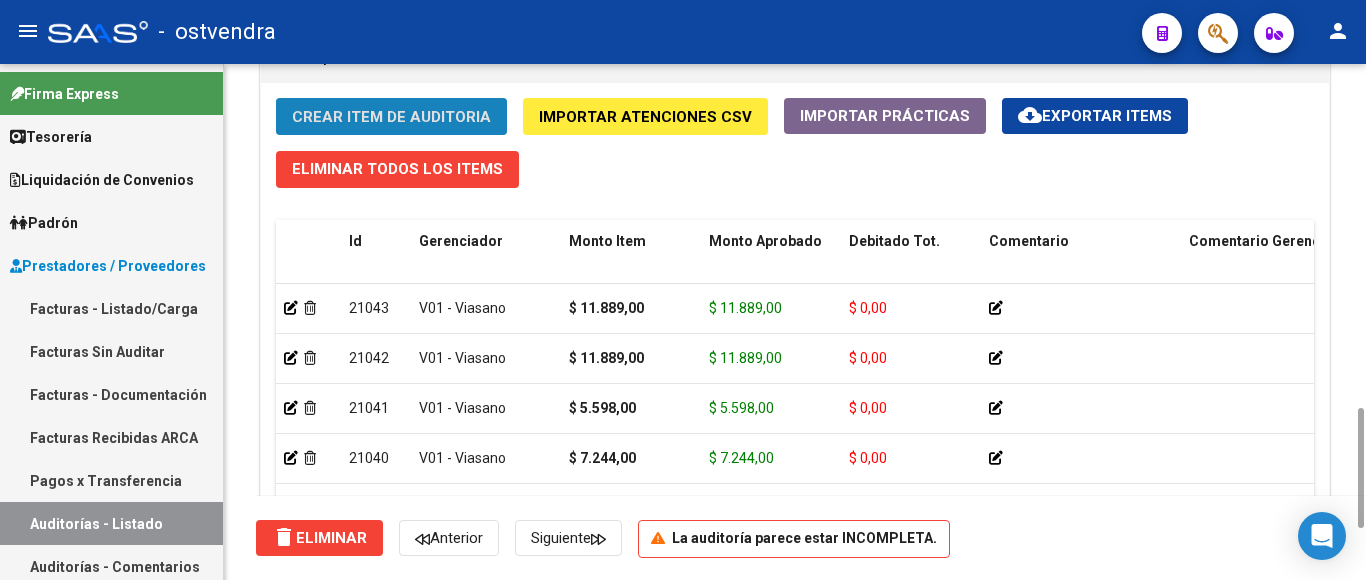 click on "Crear Item de Auditoria" 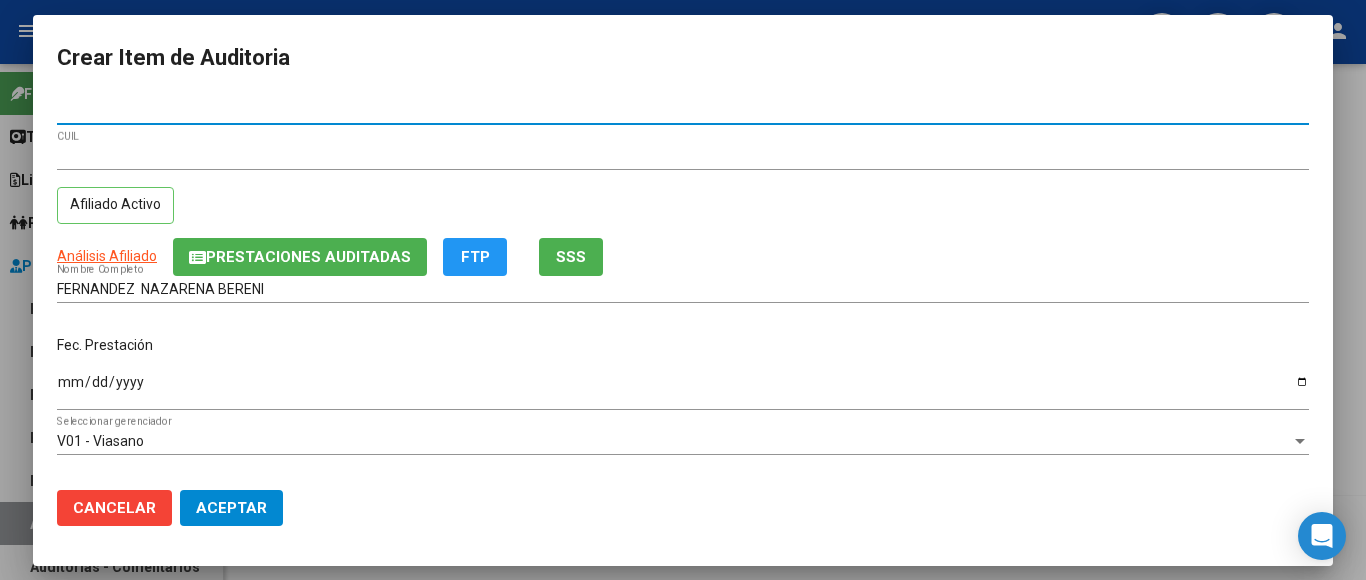 click on "Ingresar la fecha" at bounding box center (683, 389) 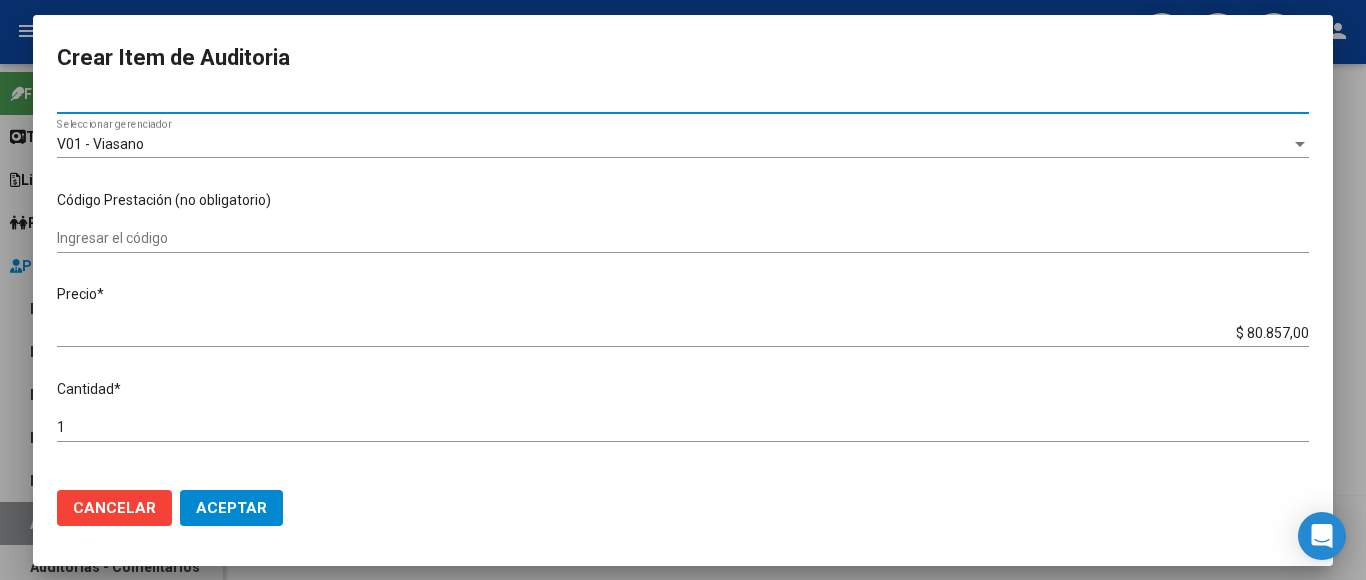 scroll, scrollTop: 300, scrollLeft: 0, axis: vertical 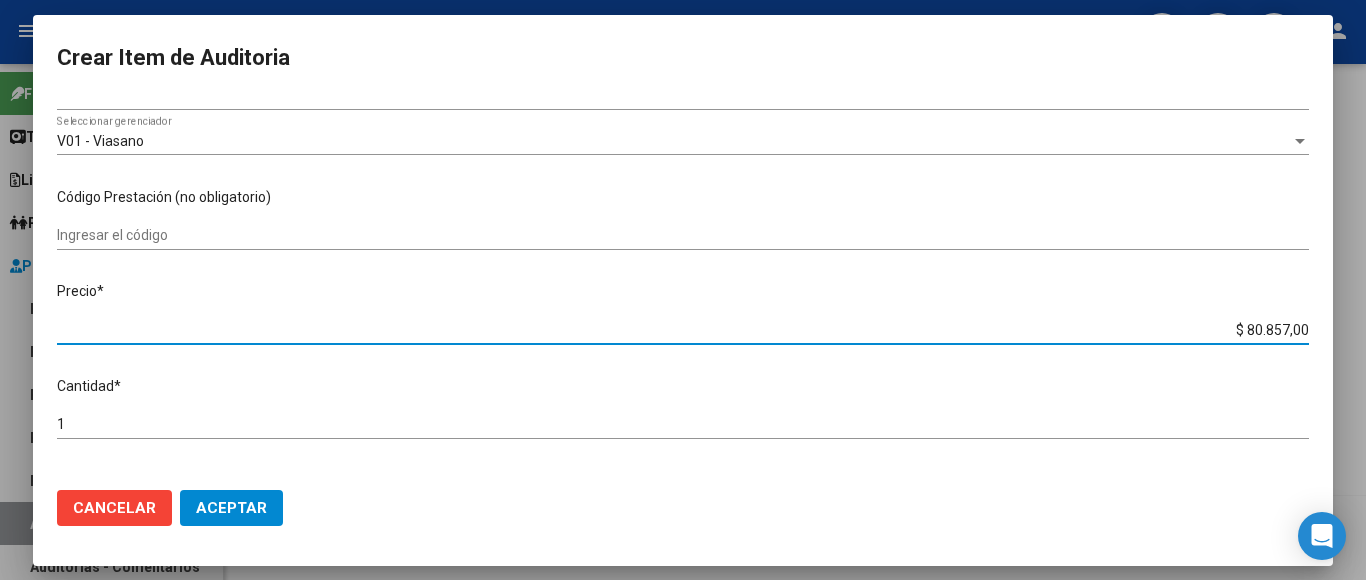 drag, startPoint x: 1208, startPoint y: 315, endPoint x: 1365, endPoint y: 325, distance: 157.31815 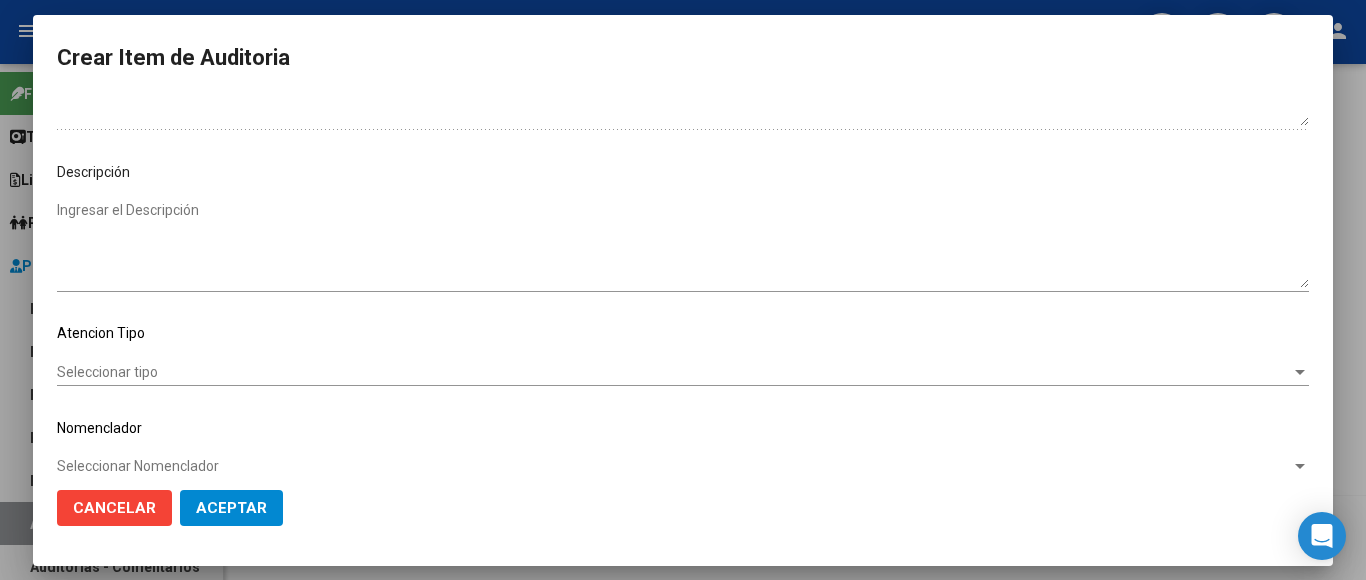 scroll, scrollTop: 1133, scrollLeft: 0, axis: vertical 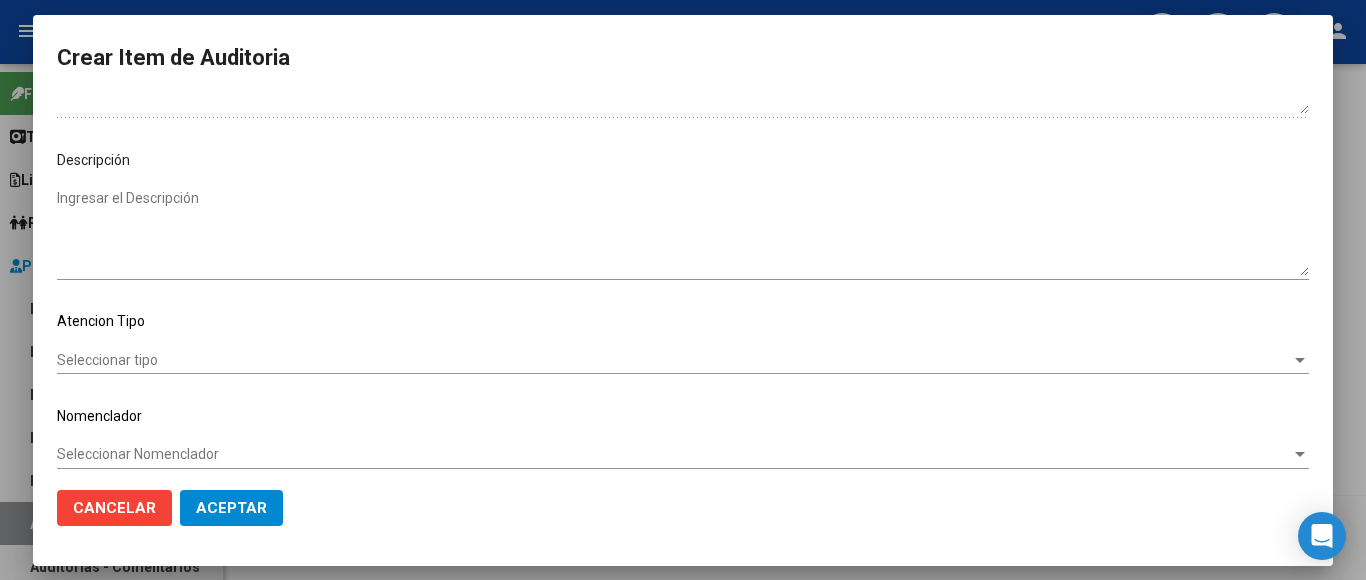 click on "Seleccionar tipo" at bounding box center (674, 360) 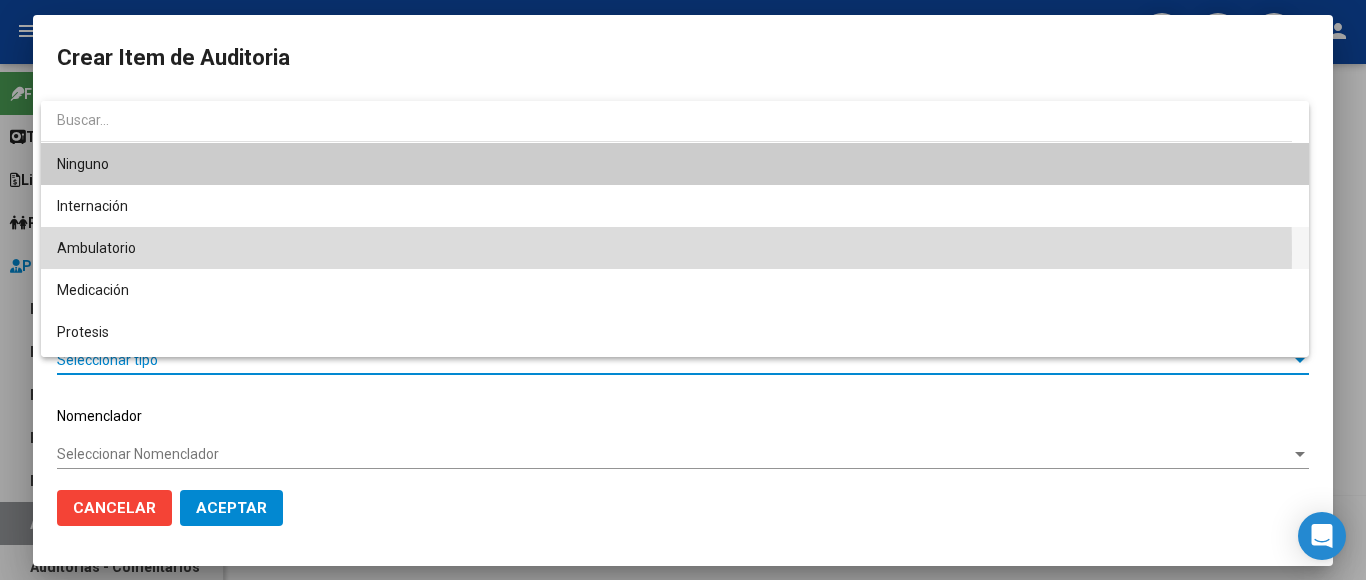click on "Ambulatorio" at bounding box center (675, 248) 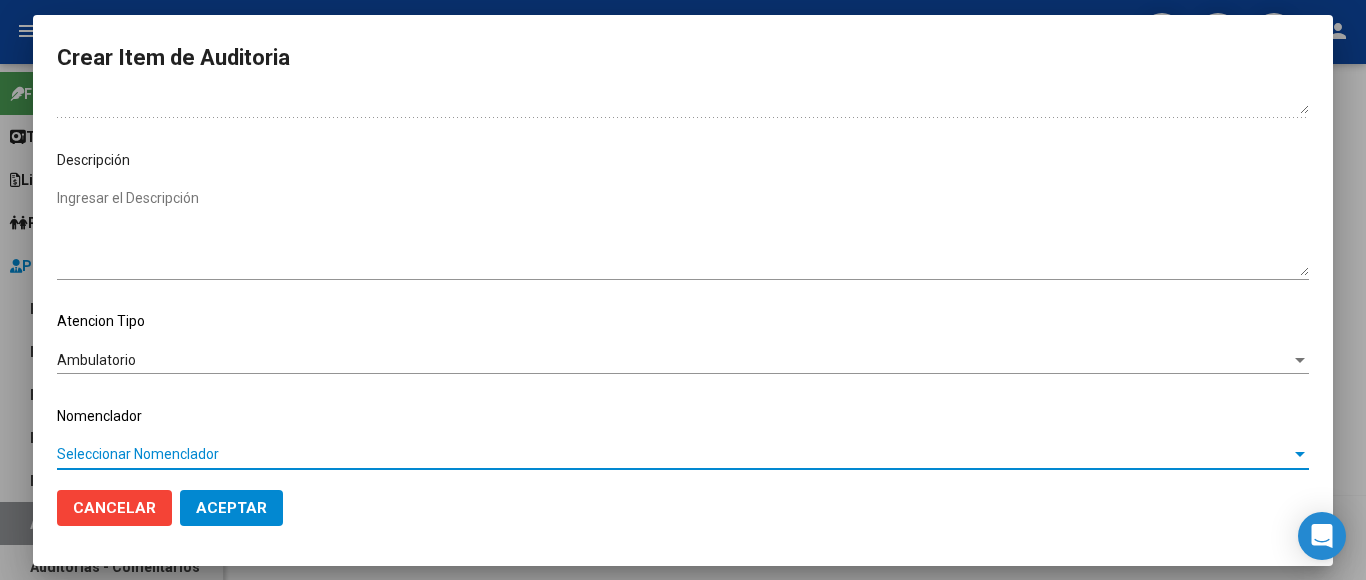 click on "Seleccionar Nomenclador" at bounding box center (674, 454) 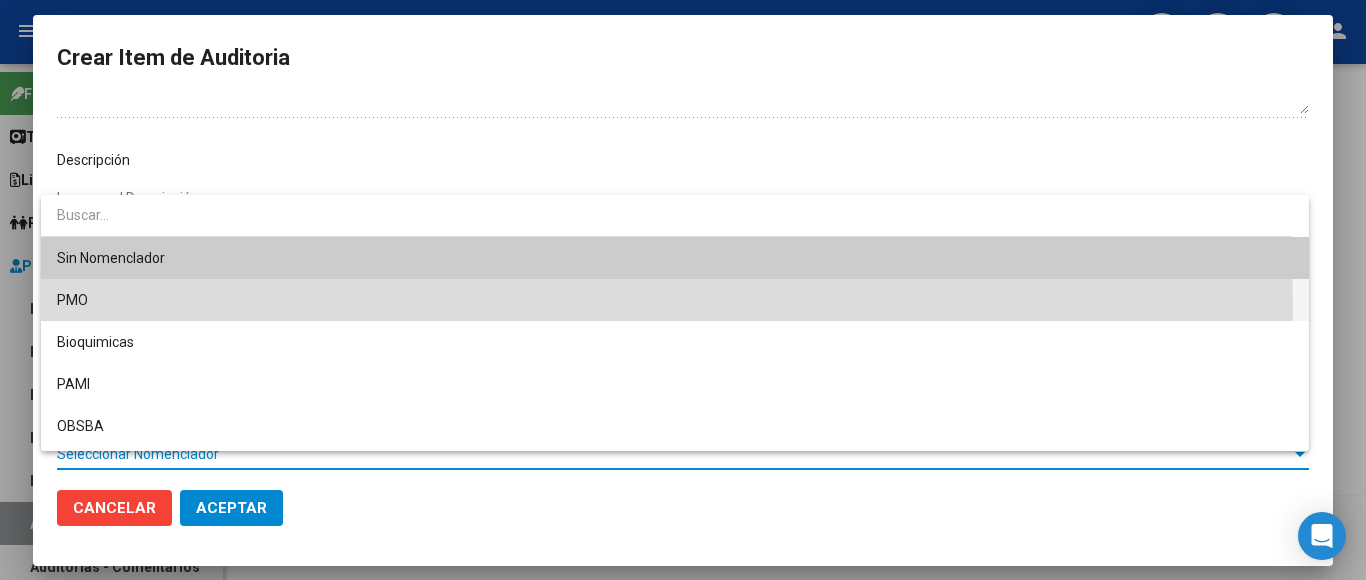 click on "PMO" at bounding box center [675, 300] 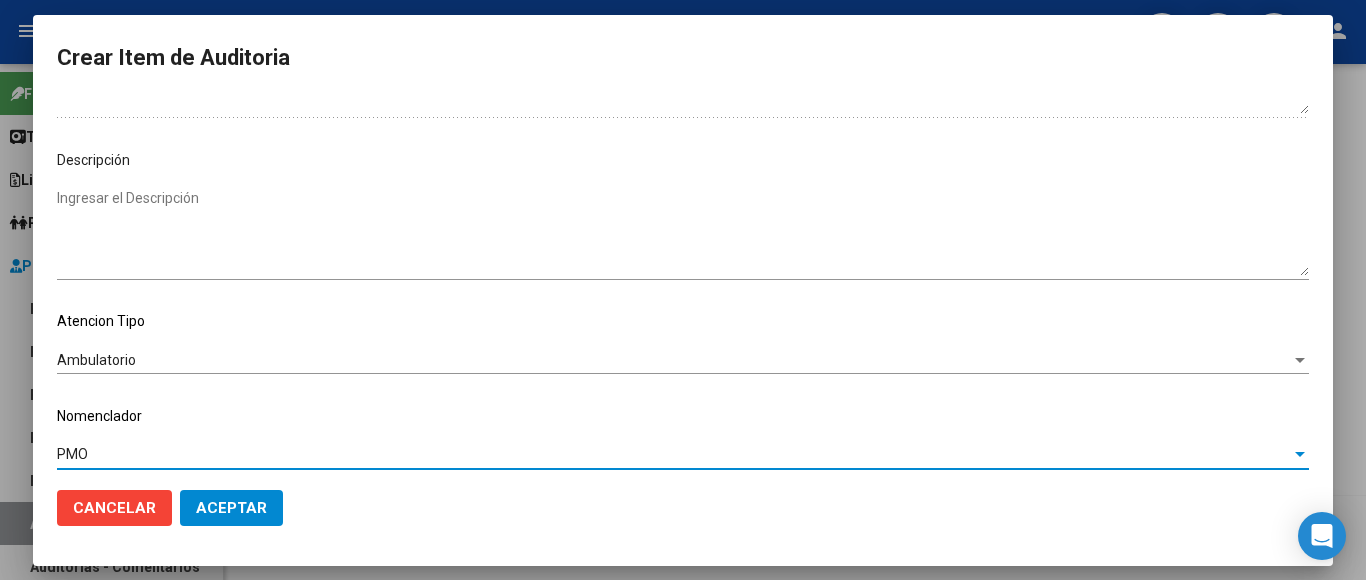 click on "Aceptar" 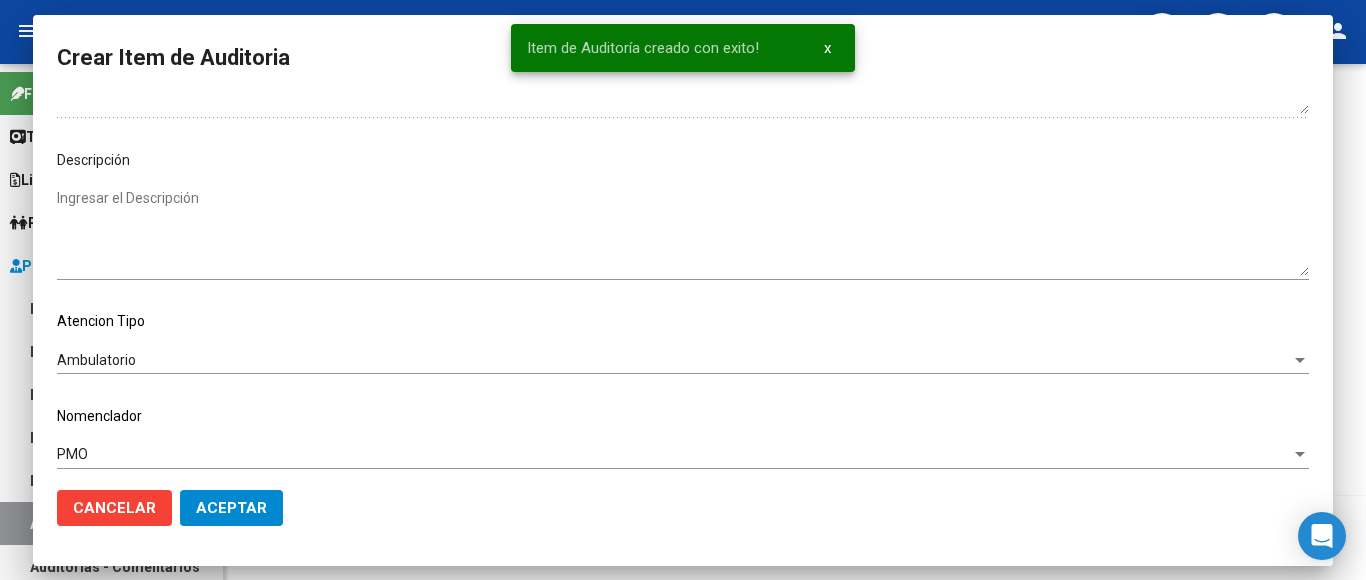 scroll, scrollTop: 1228, scrollLeft: 0, axis: vertical 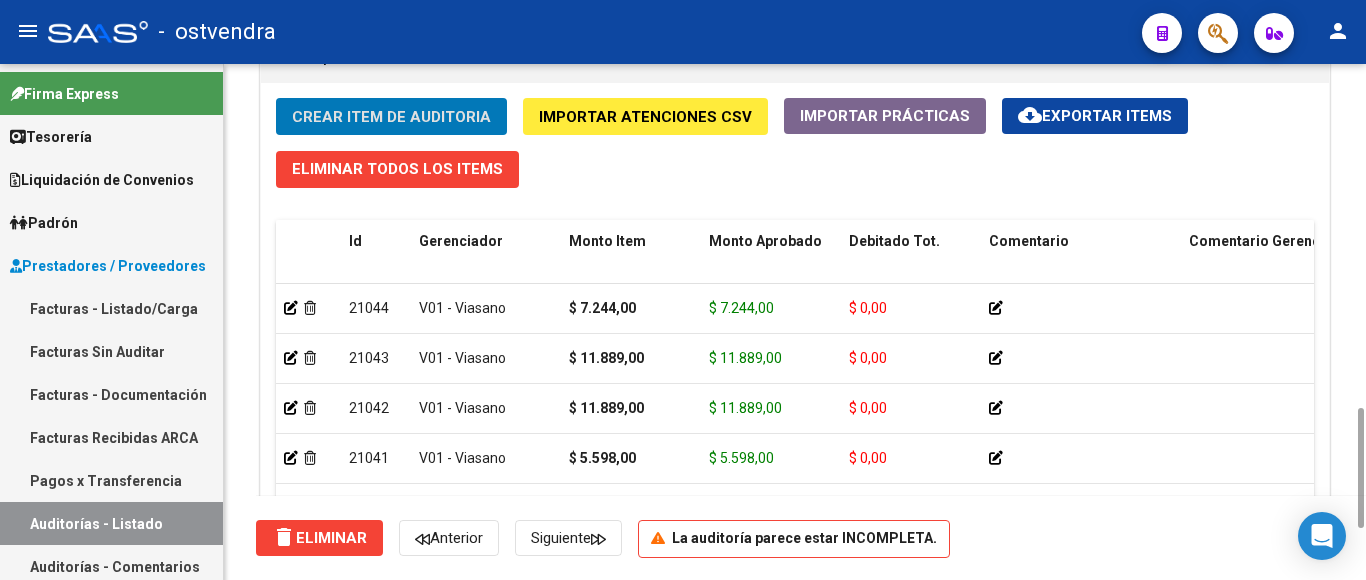 click on "Crear Item de Auditoria" 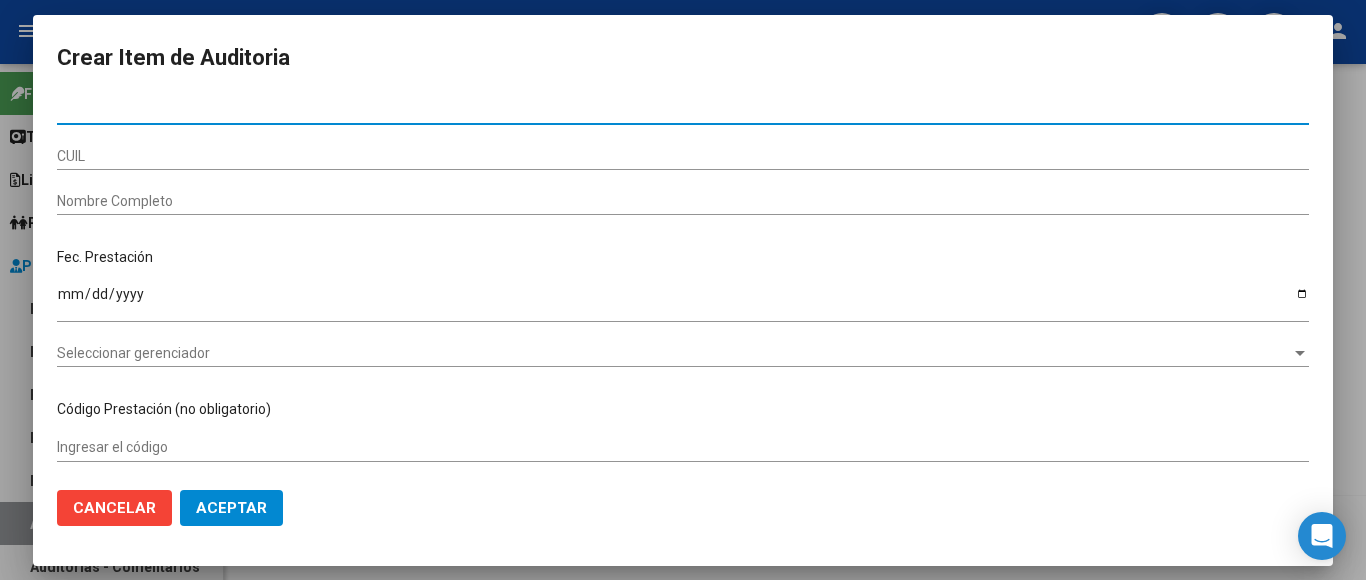 type on "53208099" 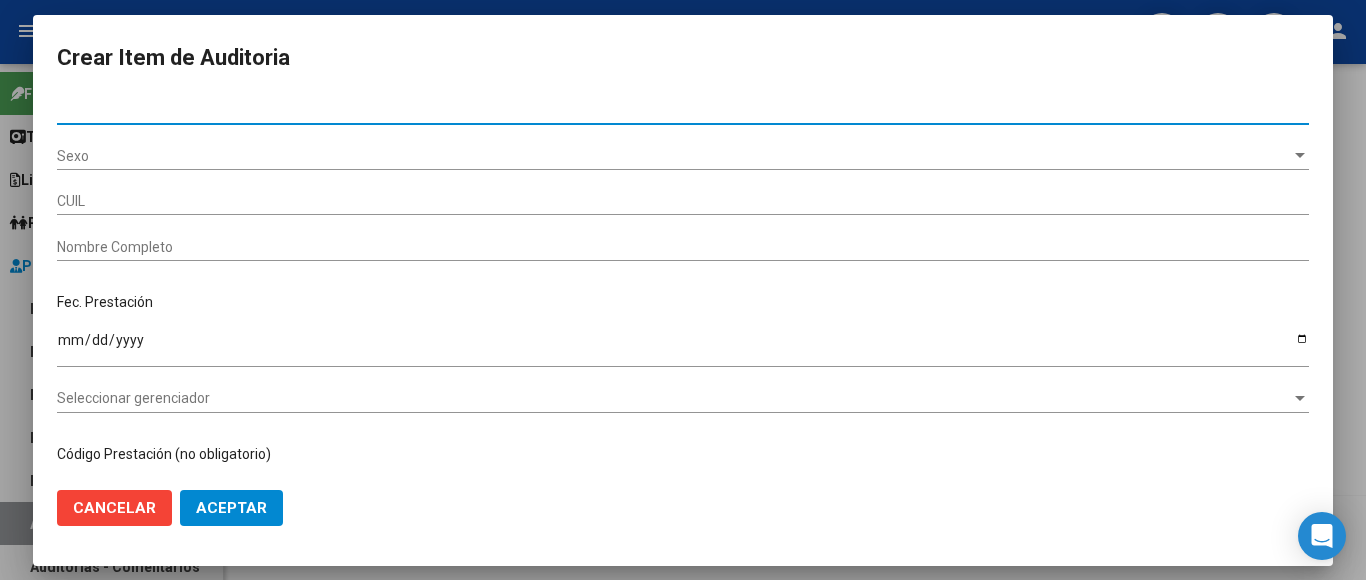 type on "20532080992" 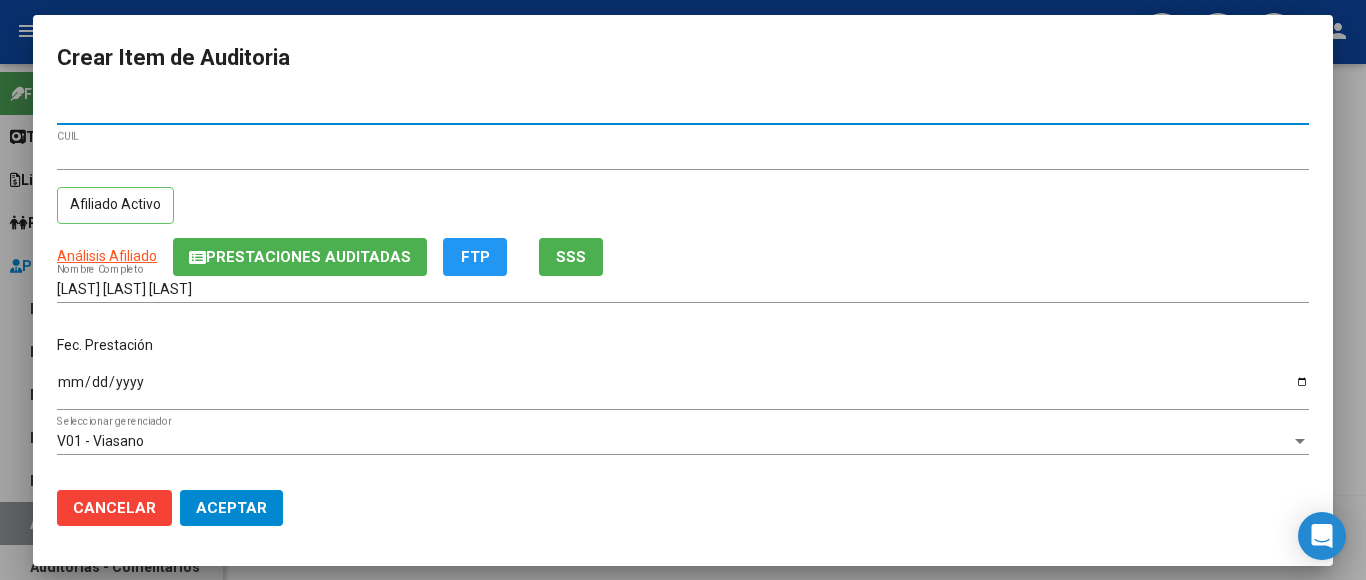 type on "53208099" 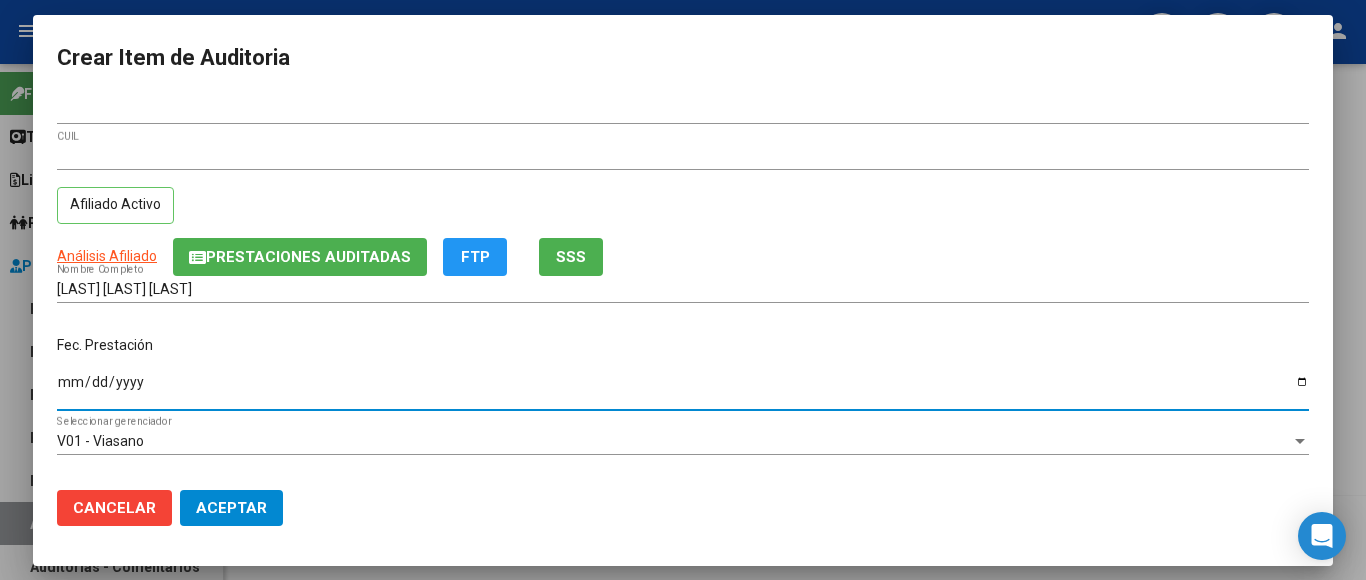 click on "Ingresar la fecha" at bounding box center [683, 389] 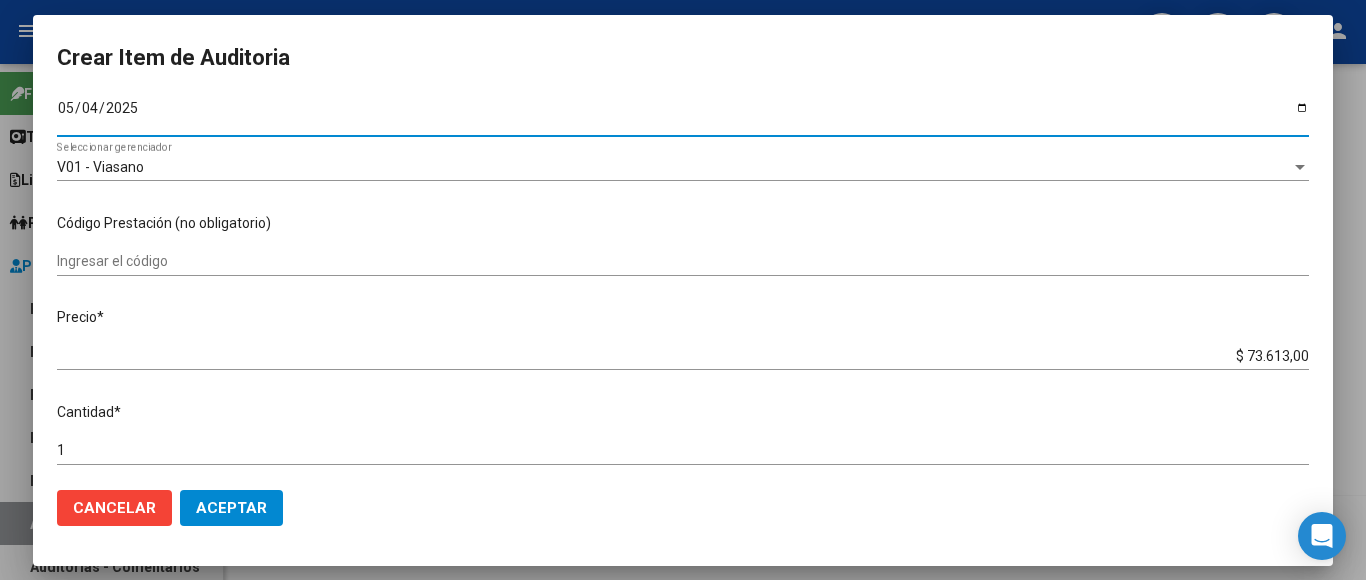 scroll, scrollTop: 300, scrollLeft: 0, axis: vertical 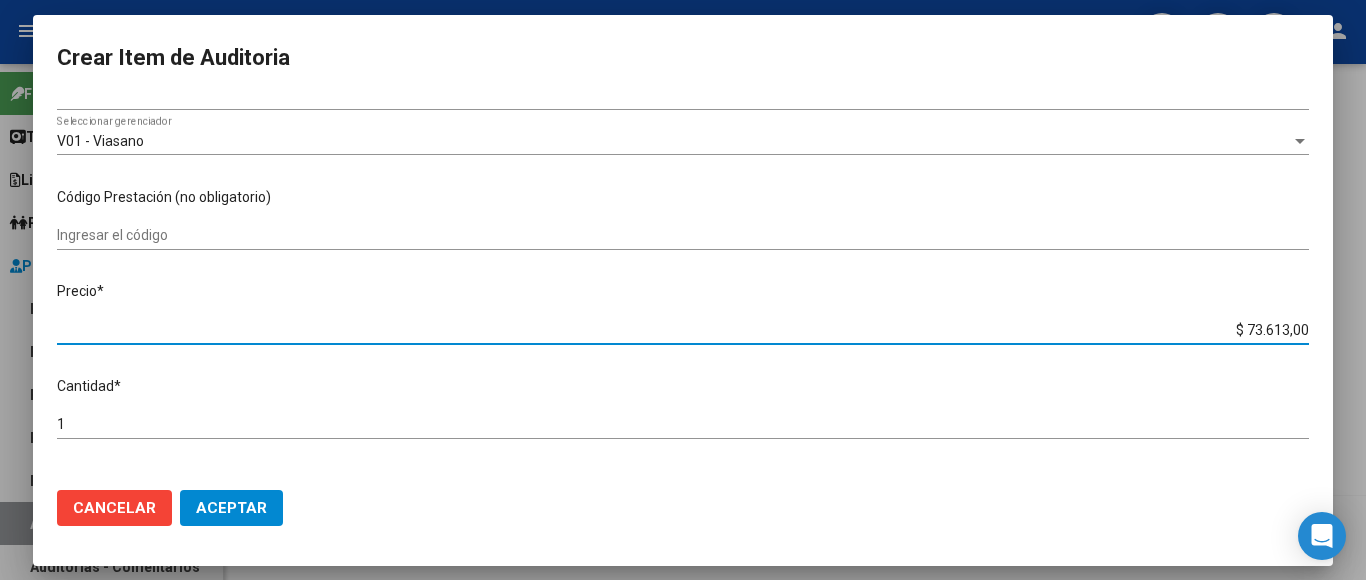 drag, startPoint x: 1200, startPoint y: 317, endPoint x: 1361, endPoint y: 321, distance: 161.04968 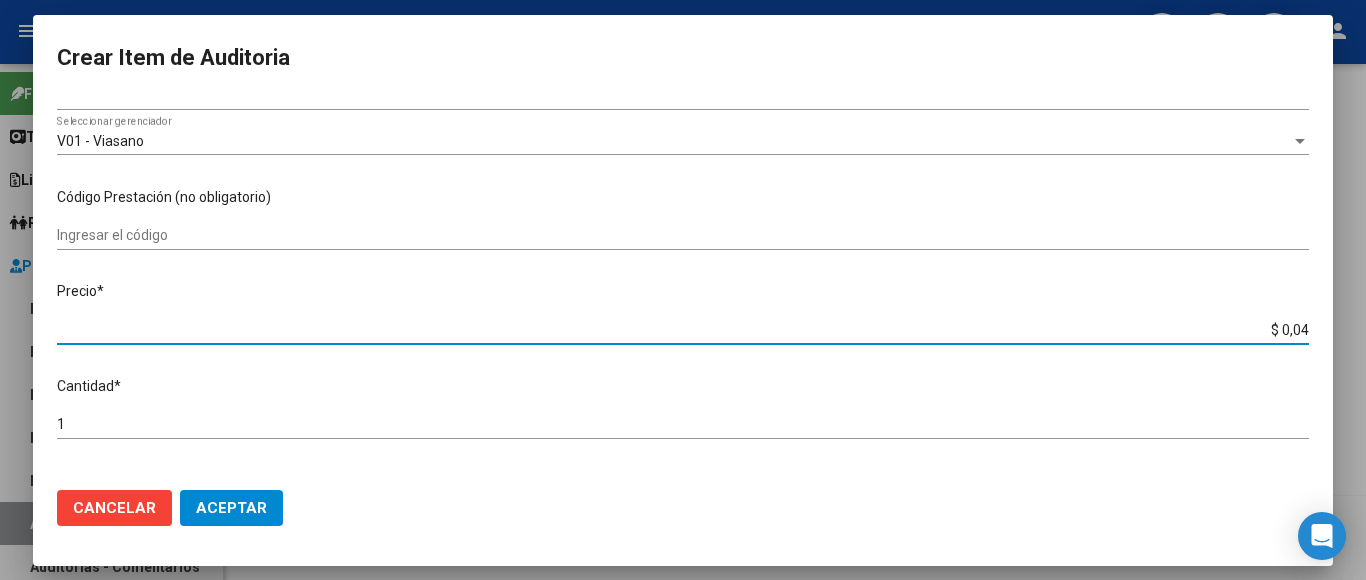 type on "$ 0,42" 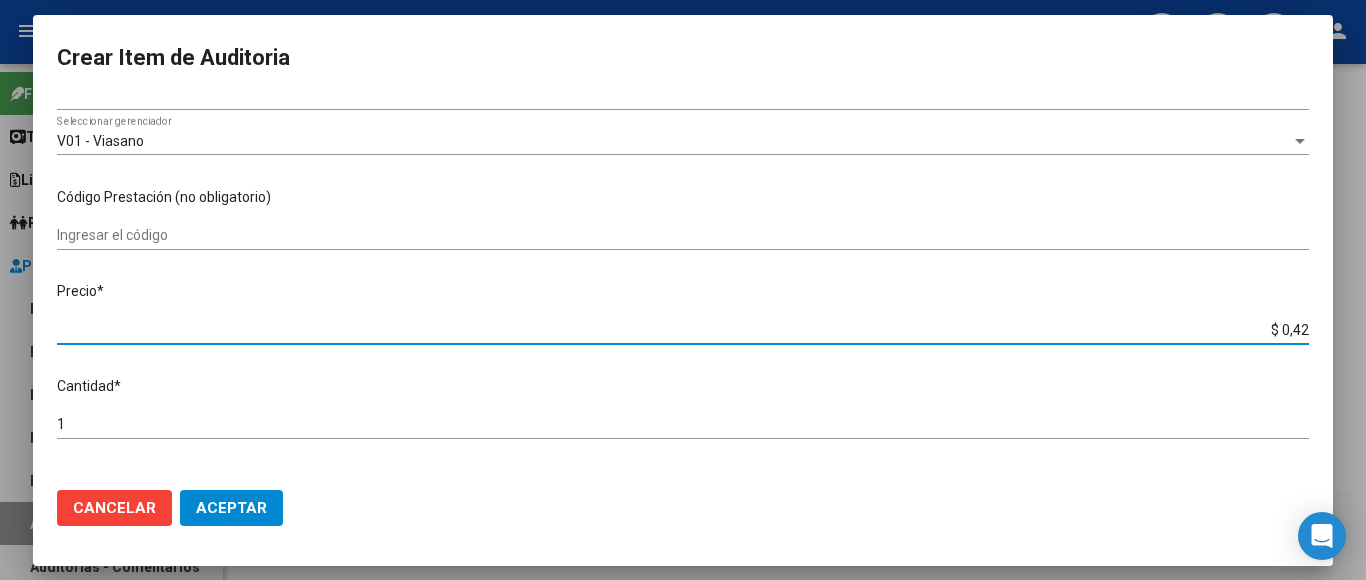 type on "$ 4,25" 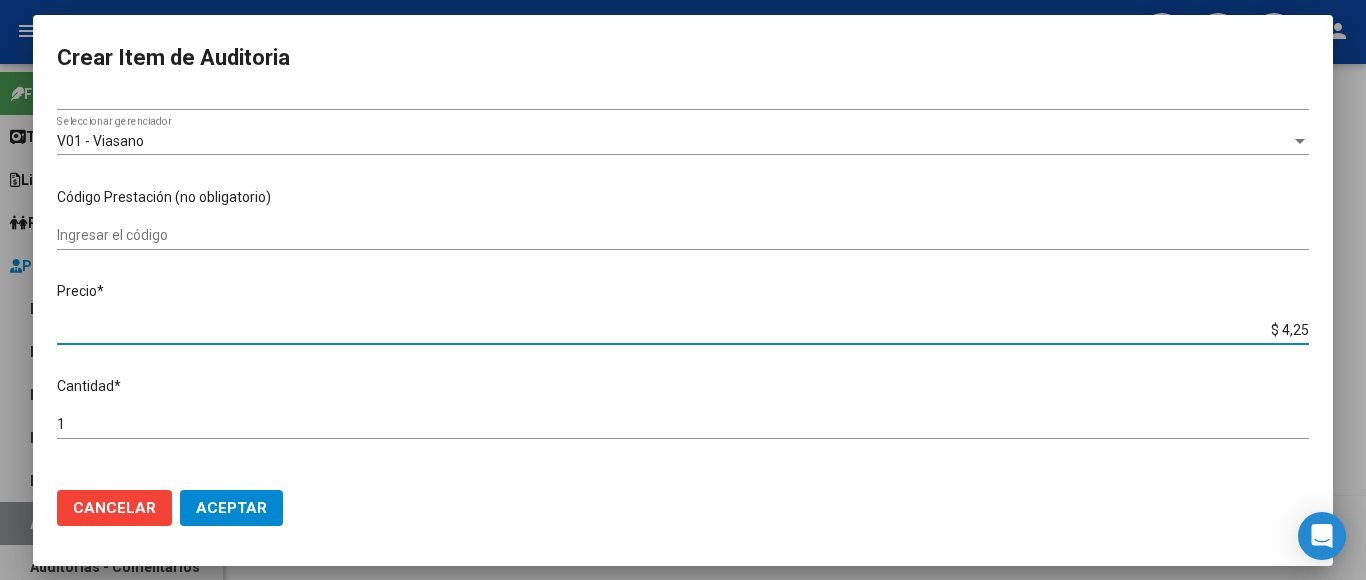 type on "$ 42,59" 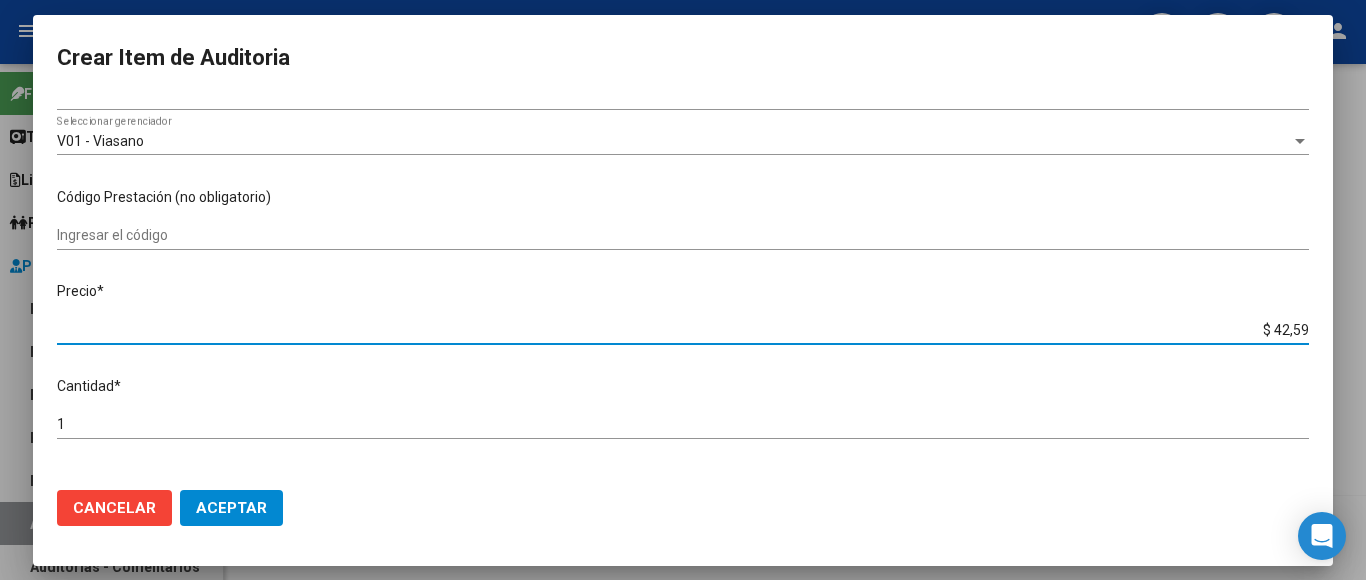 type on "$ 425,91" 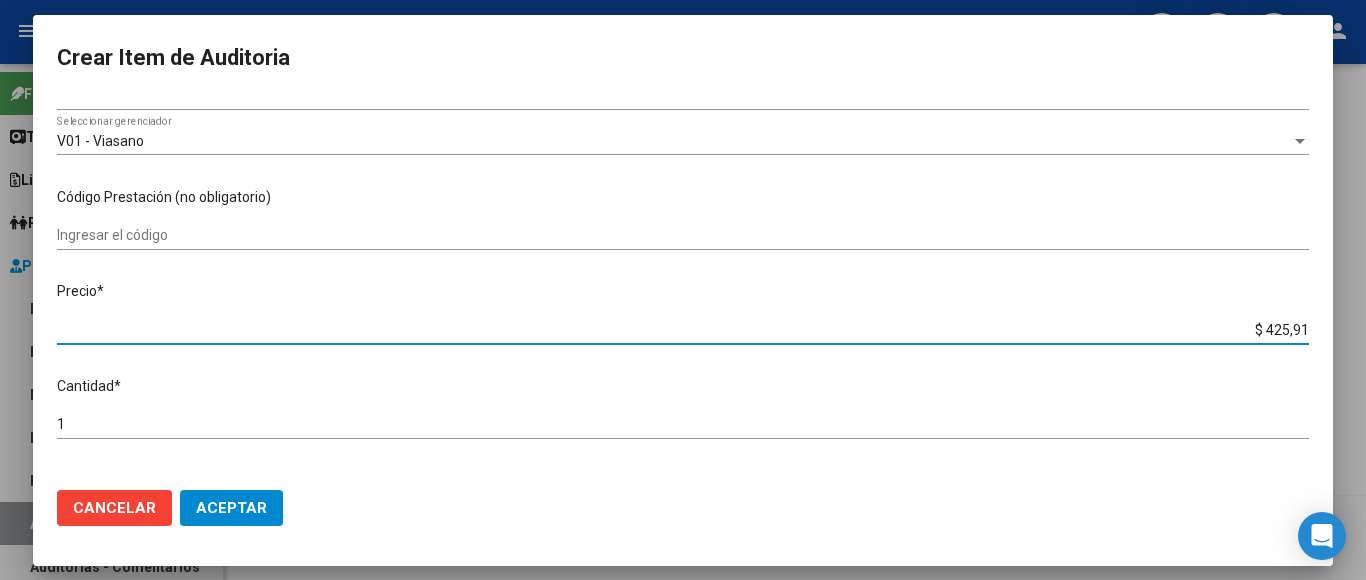 type on "$ 4.259,10" 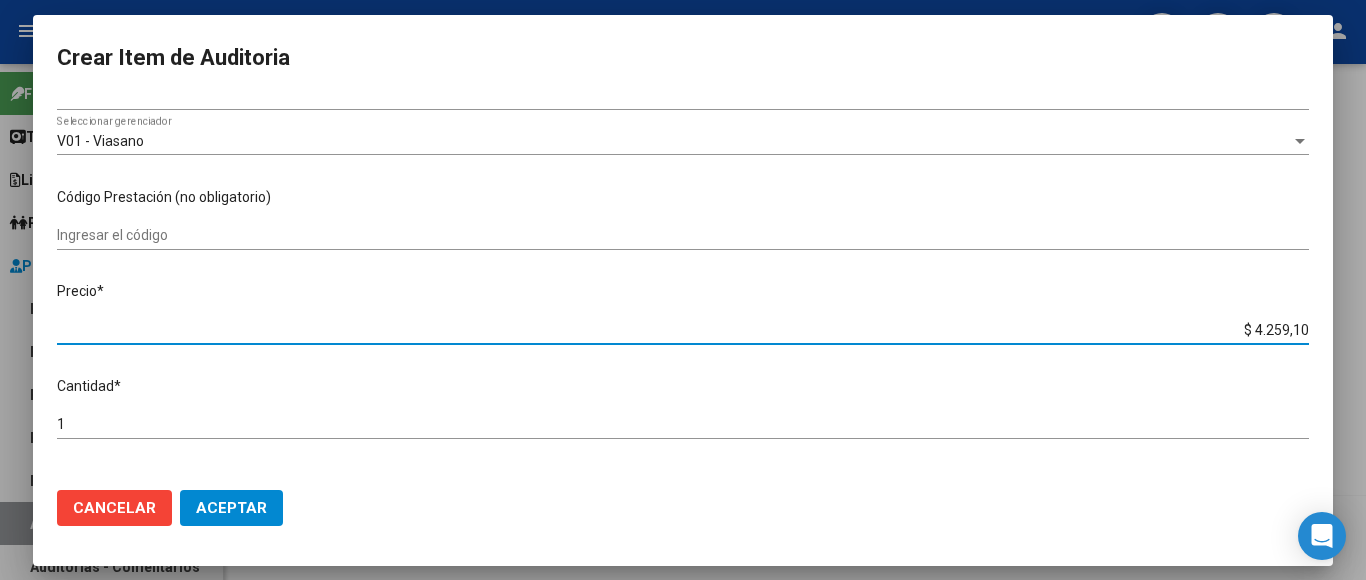 type on "$ 42.591,00" 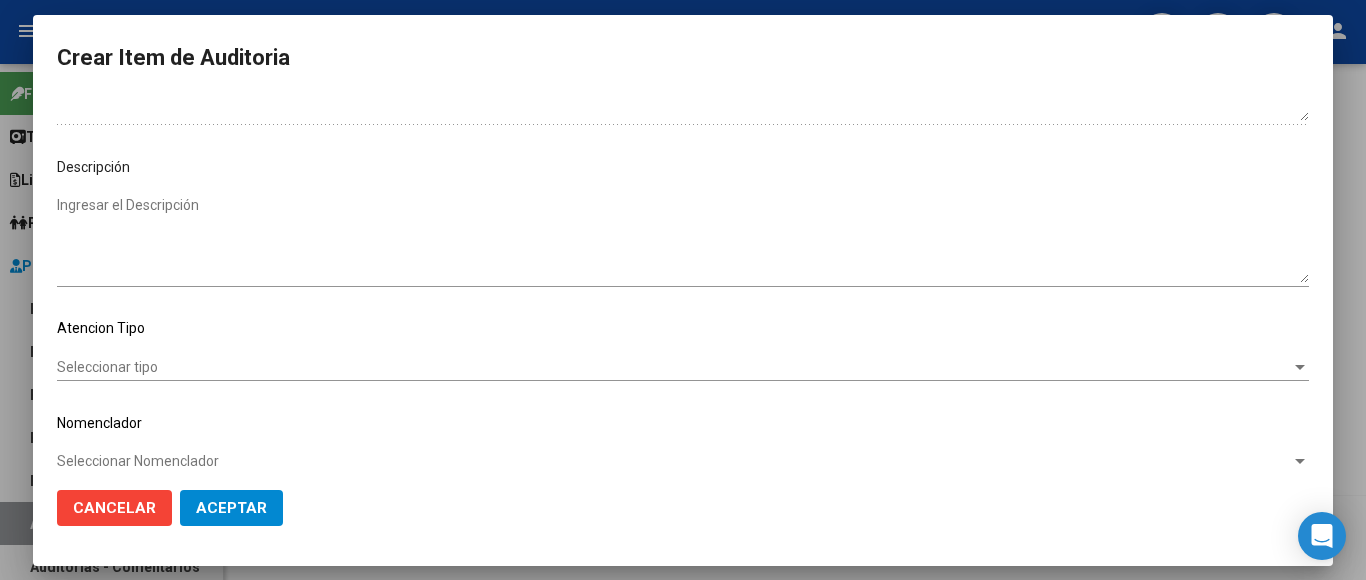 scroll, scrollTop: 1133, scrollLeft: 0, axis: vertical 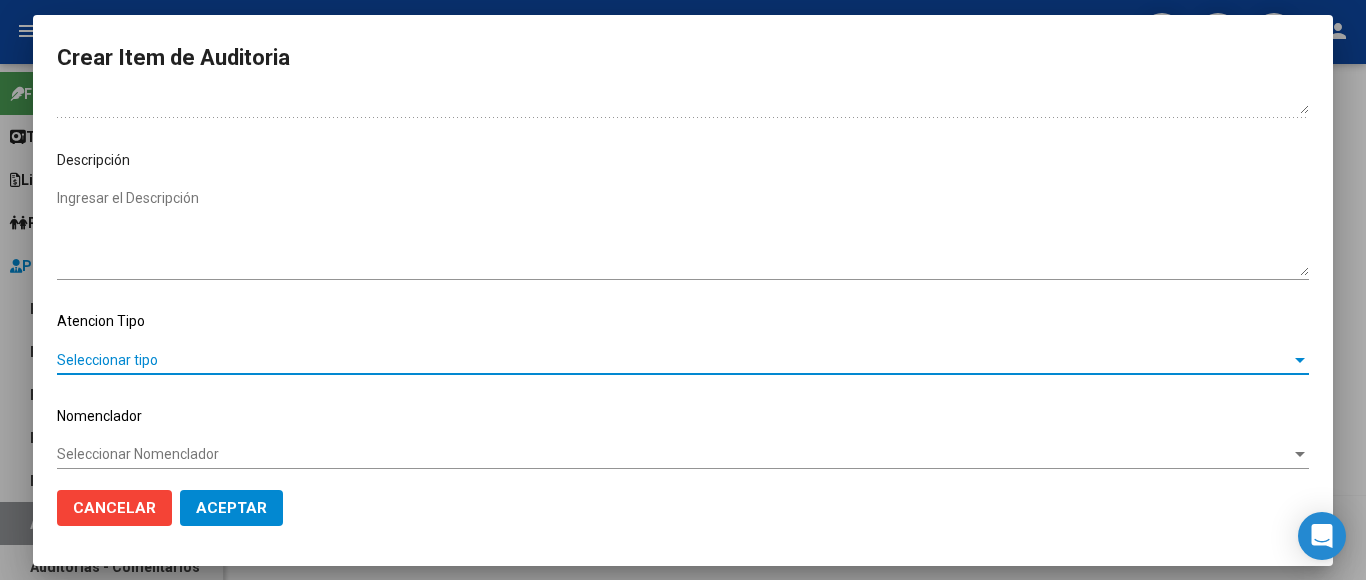 click on "Seleccionar tipo" at bounding box center (674, 360) 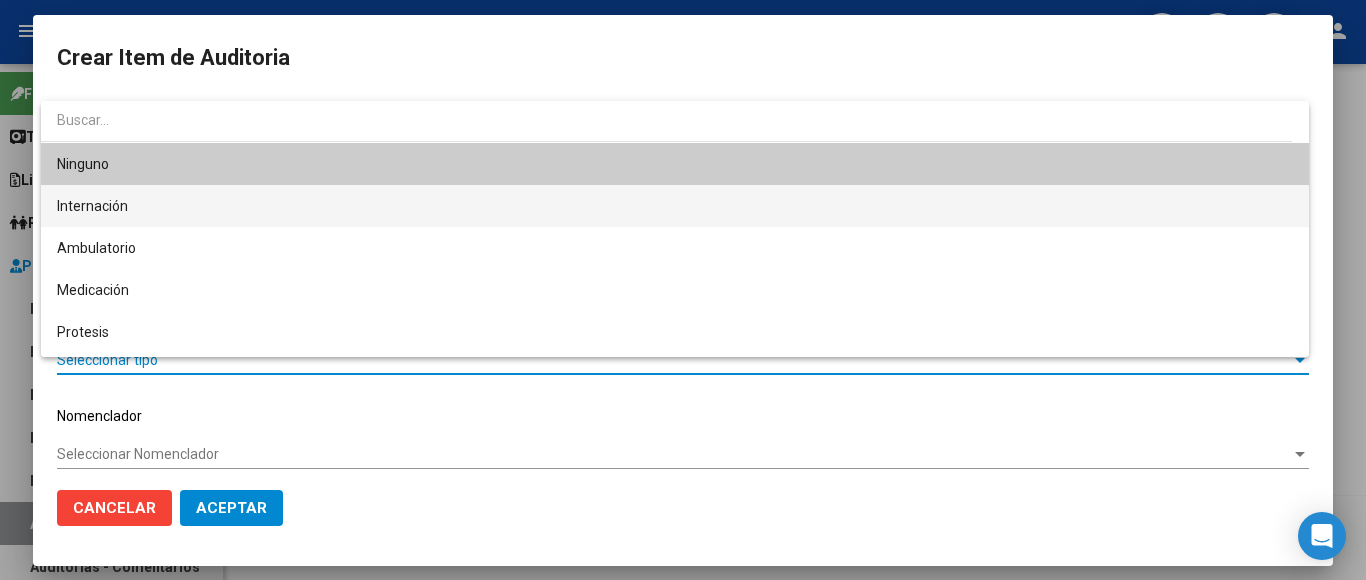 click on "Internación" at bounding box center [675, 206] 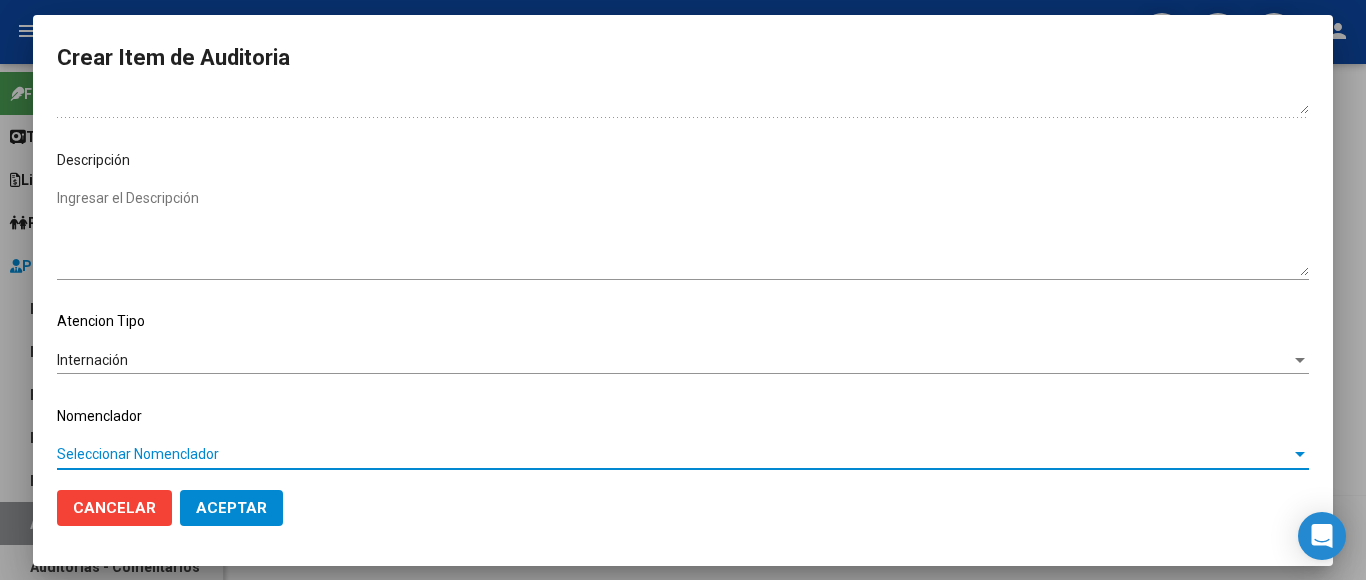 click on "Seleccionar Nomenclador" at bounding box center [674, 454] 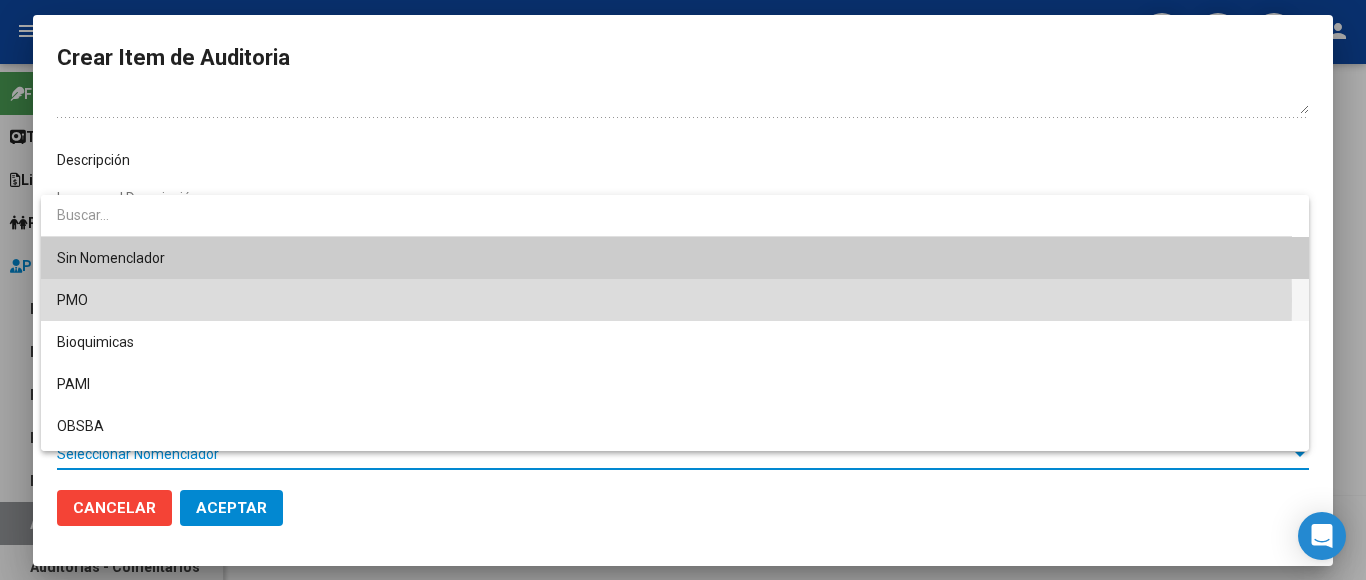 click on "PMO" at bounding box center (675, 300) 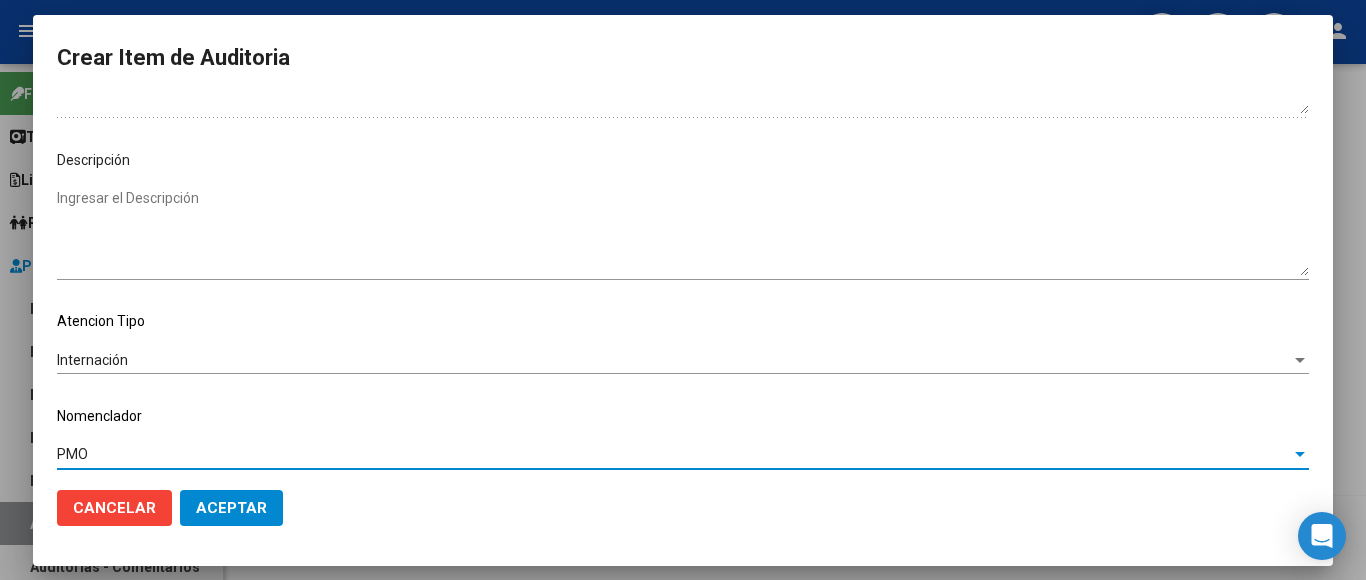 click on "Aceptar" 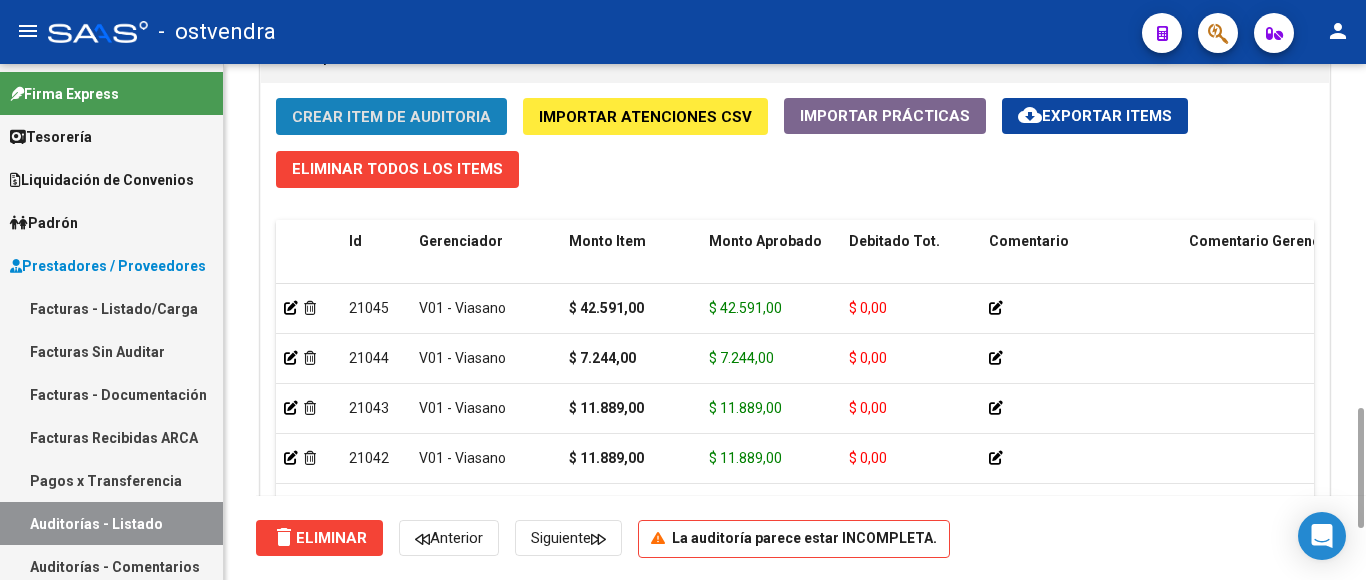 click on "Crear Item de Auditoria" 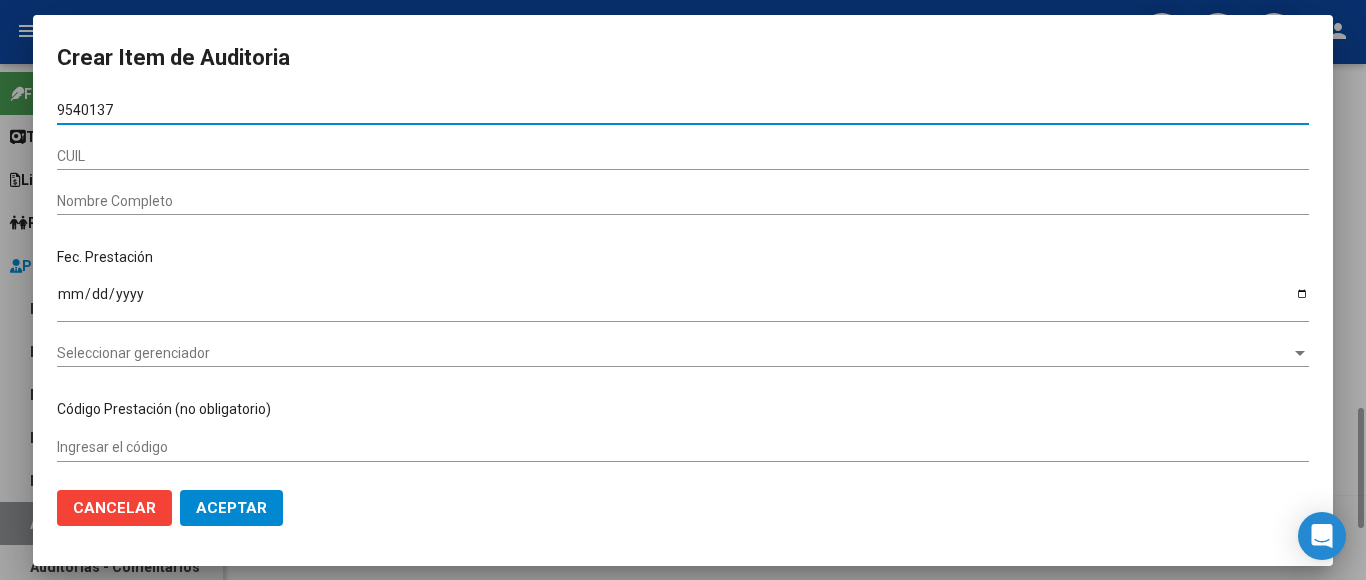 type on "95401378" 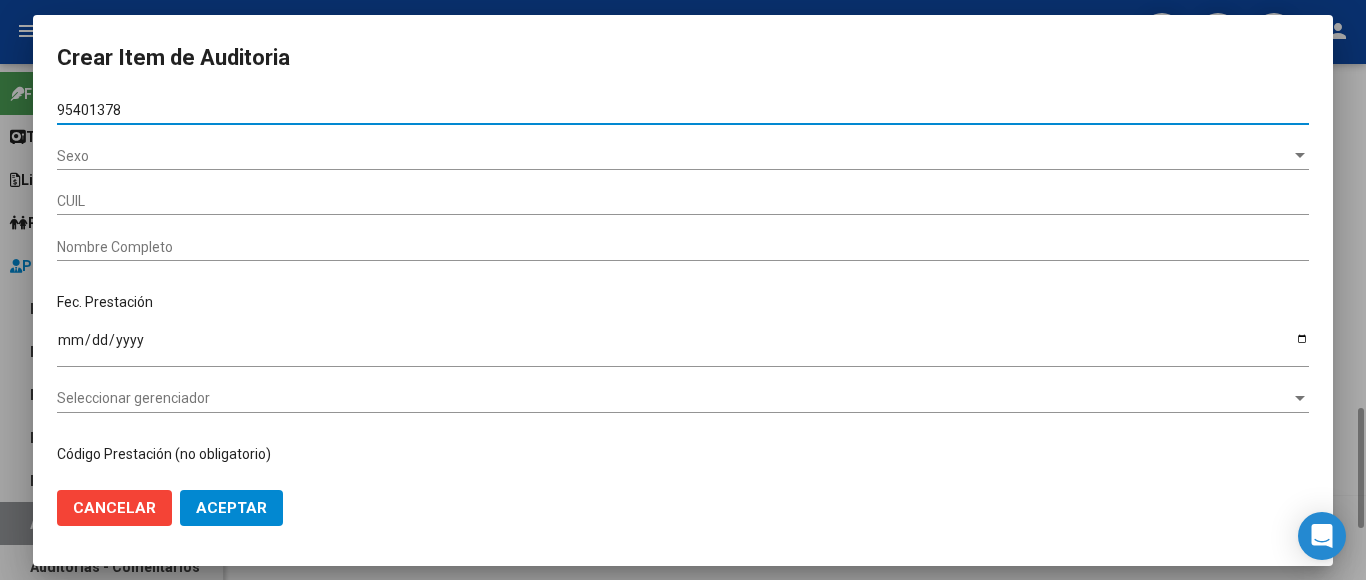type on "20954013783" 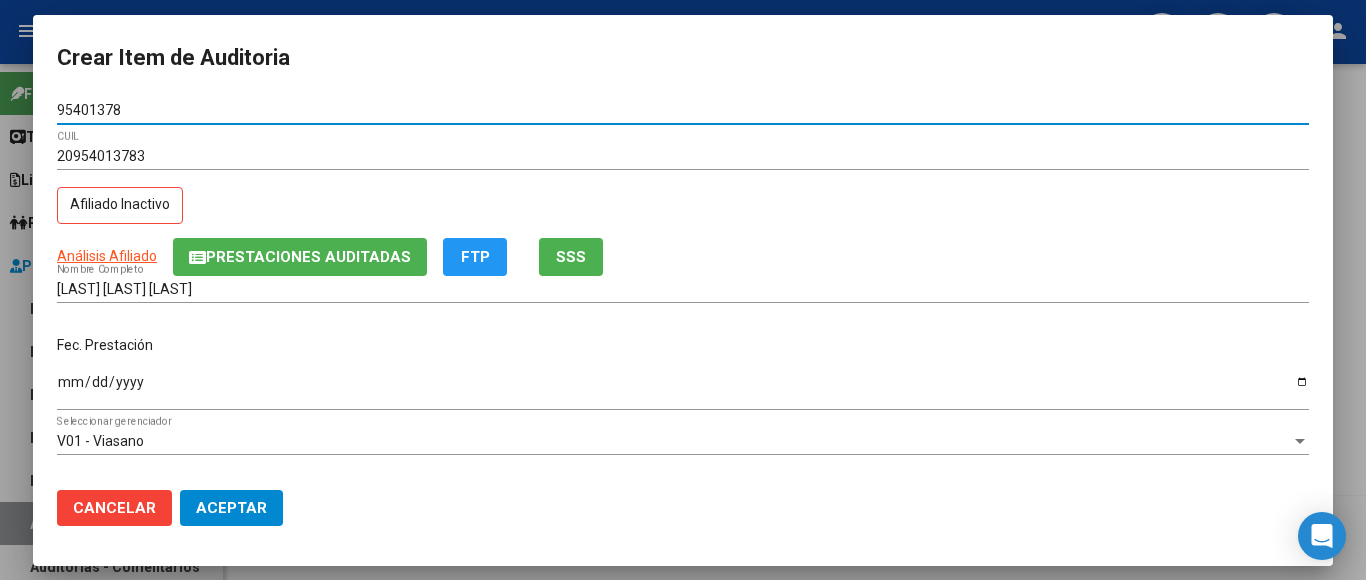 type on "95401378" 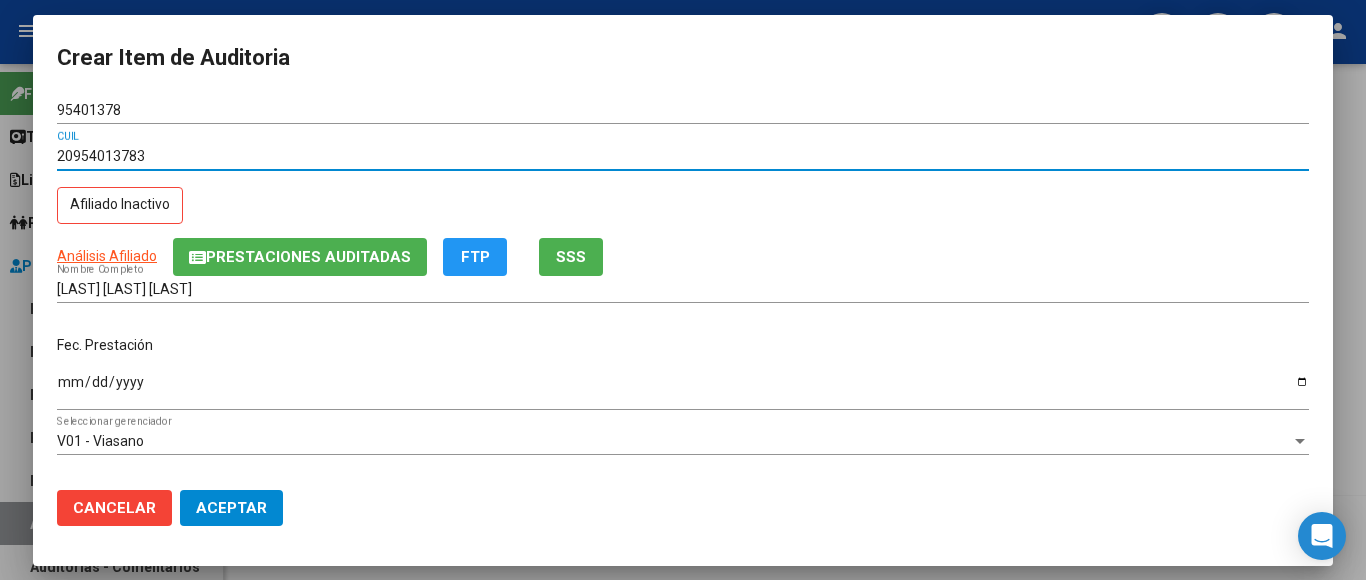 drag, startPoint x: 165, startPoint y: 153, endPoint x: 13, endPoint y: 155, distance: 152.01315 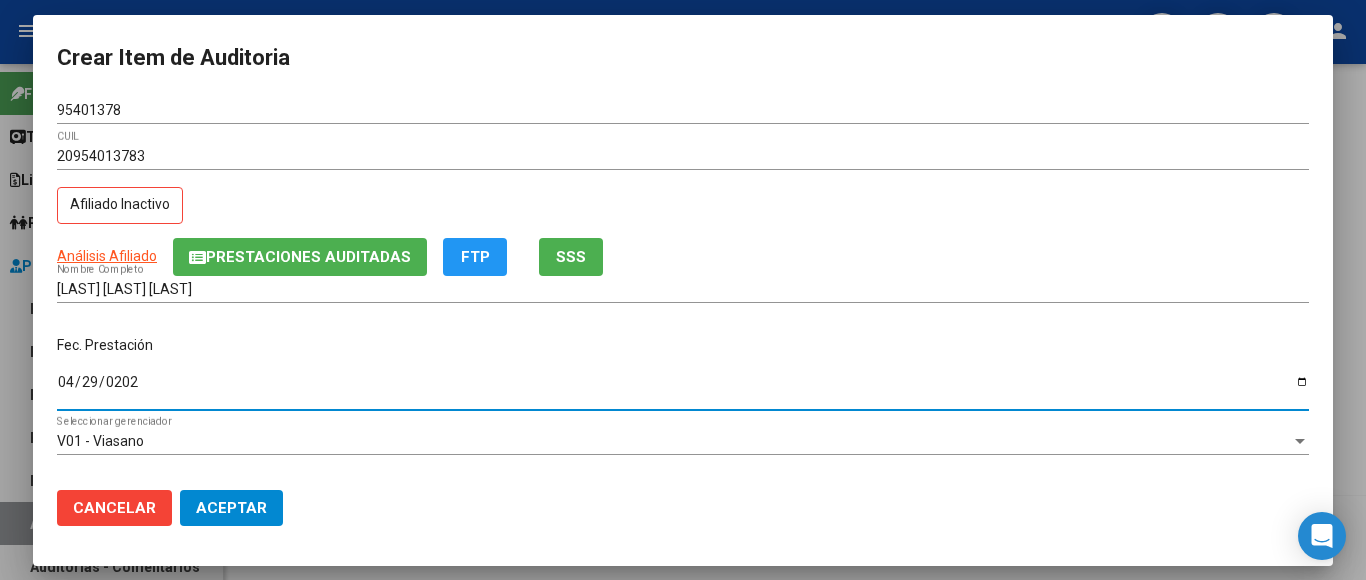 type on "2025-04-29" 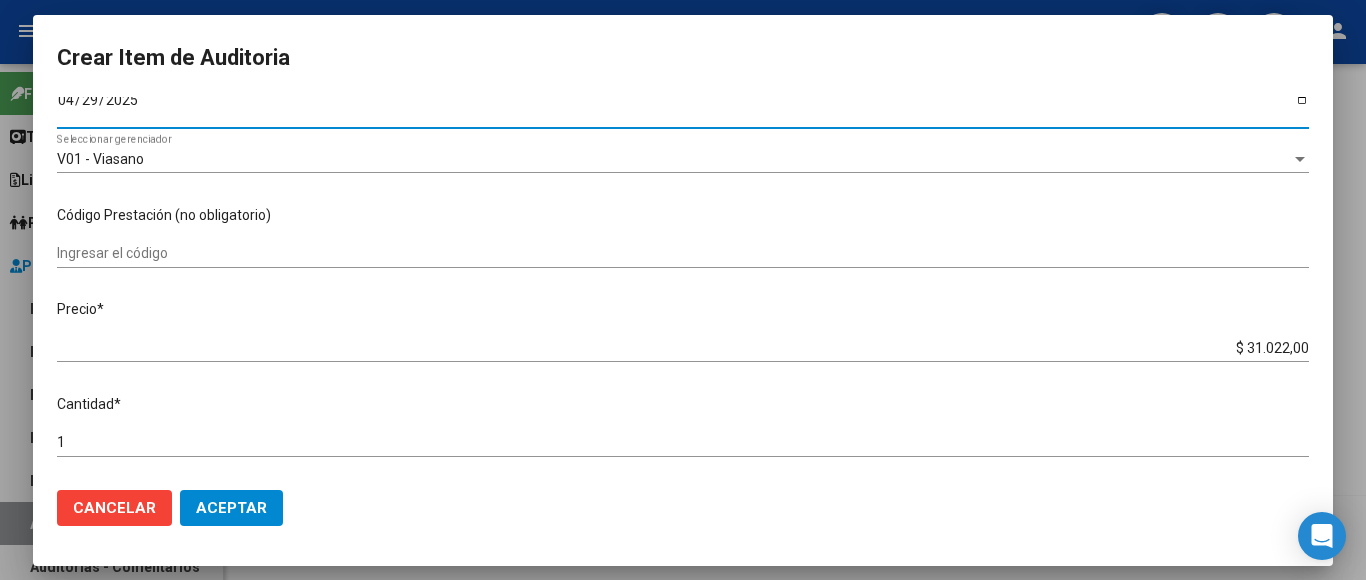 scroll, scrollTop: 300, scrollLeft: 0, axis: vertical 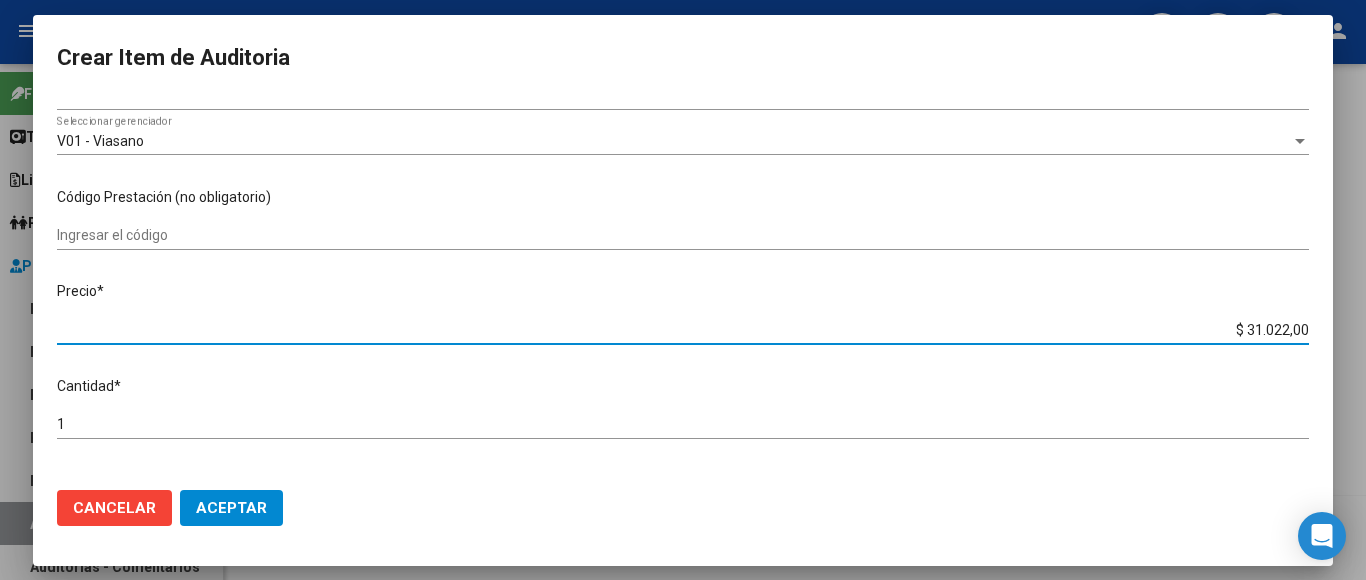 drag, startPoint x: 1209, startPoint y: 319, endPoint x: 1310, endPoint y: 319, distance: 101 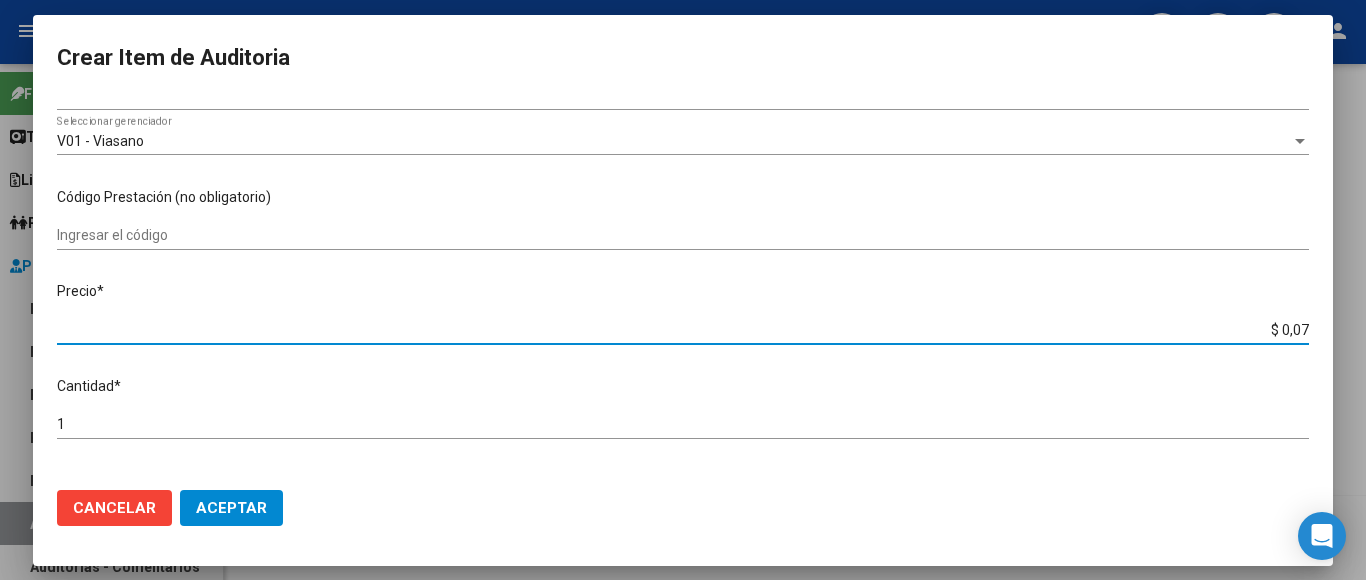 type on "$ 0,72" 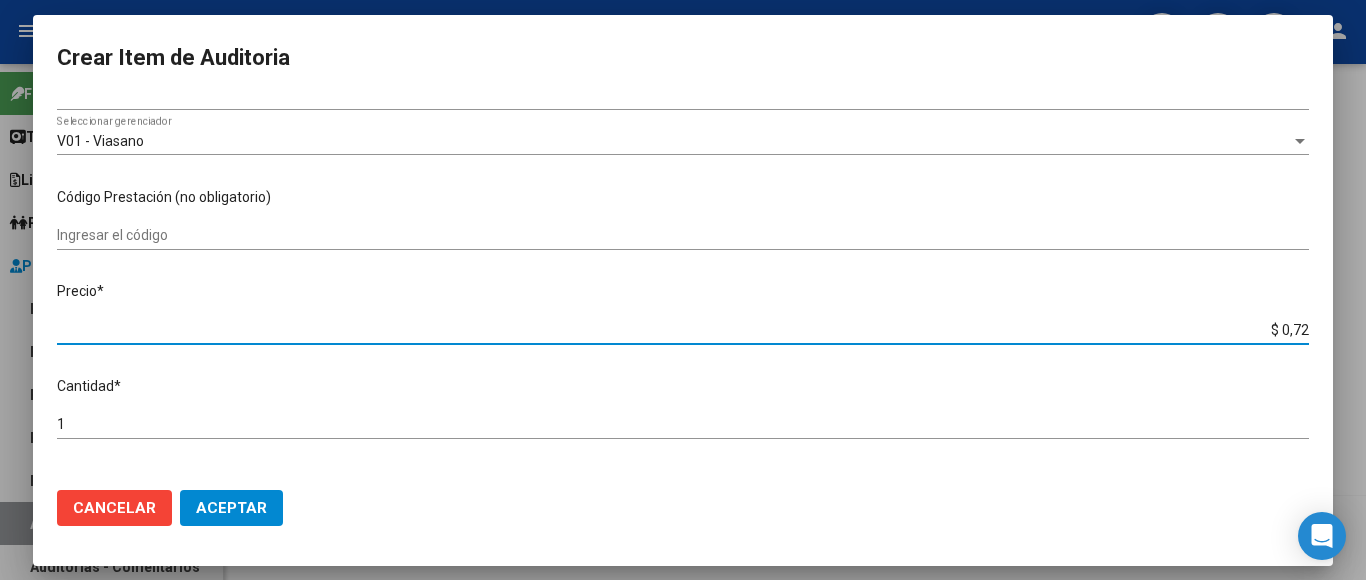 type on "$ 7,24" 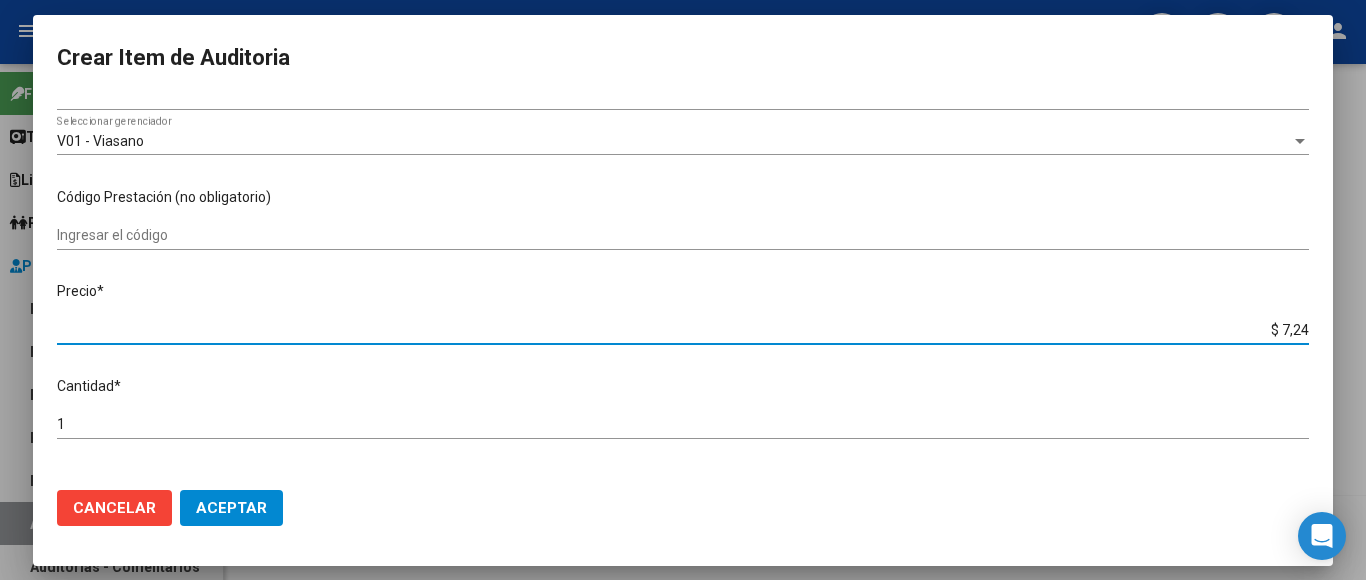 type on "$ 7,24" 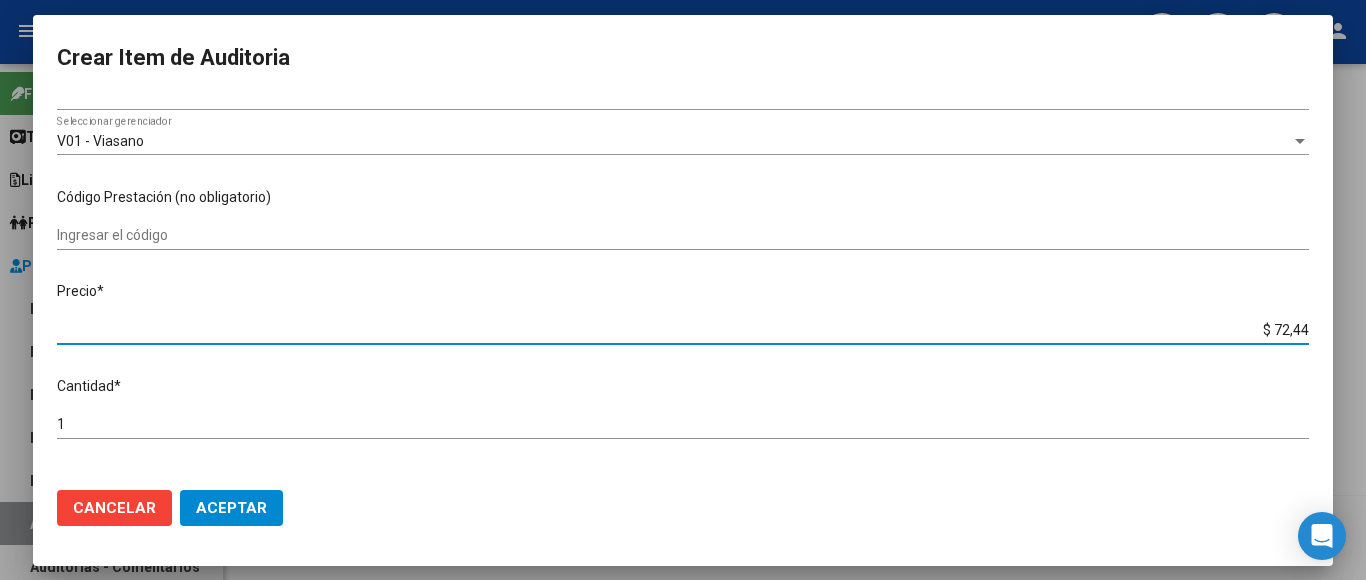 type on "$ 724,40" 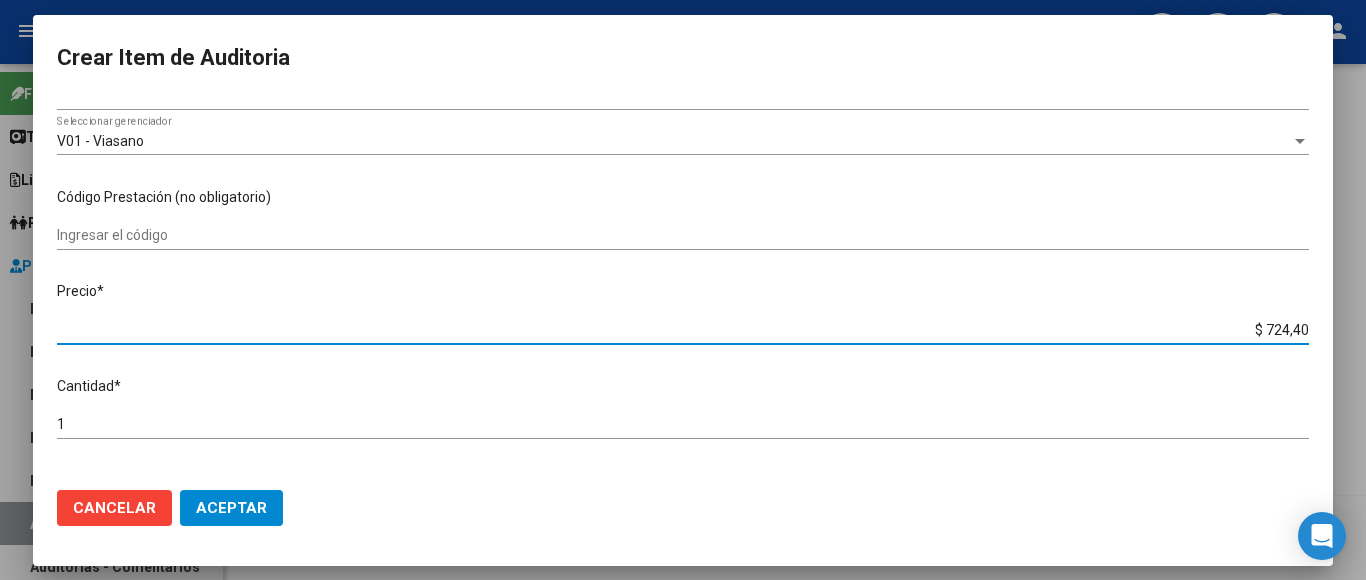 type on "$ 7.244,00" 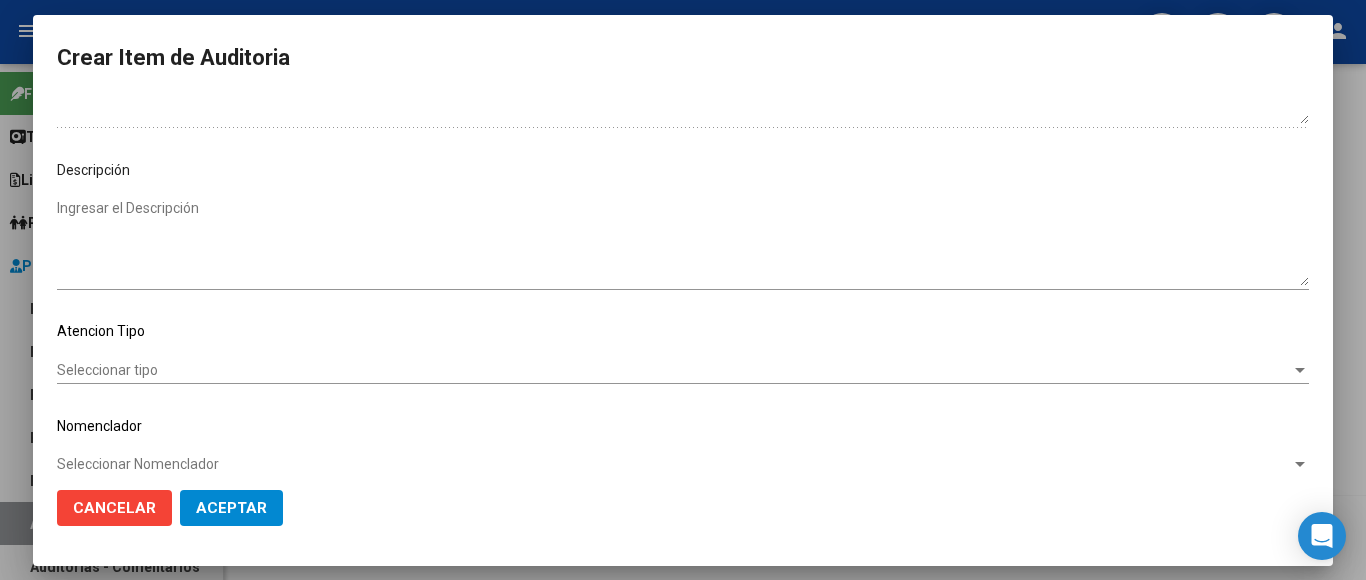 scroll, scrollTop: 1133, scrollLeft: 0, axis: vertical 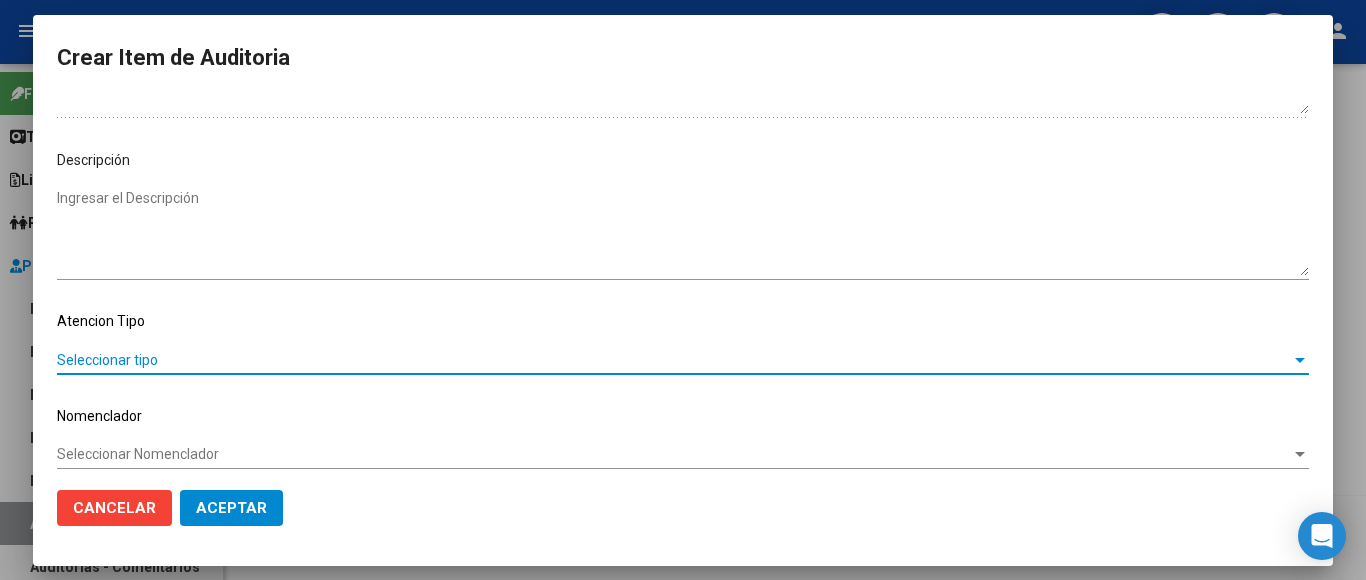 click on "Seleccionar tipo" at bounding box center (674, 360) 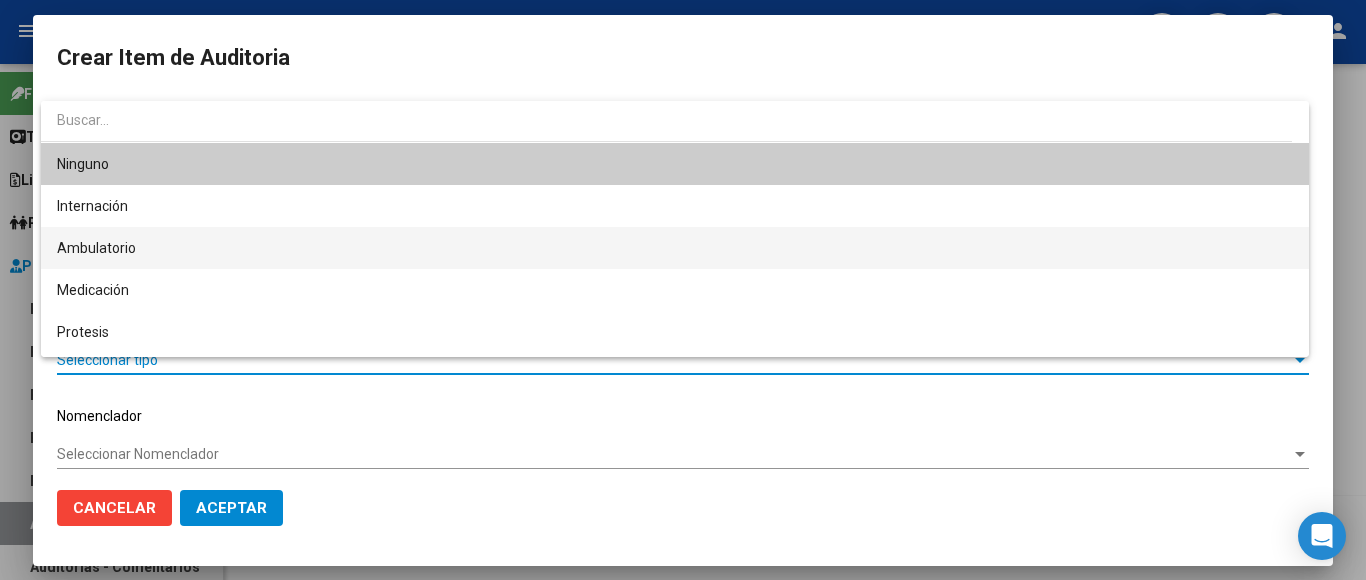 click on "Ambulatorio" at bounding box center [675, 248] 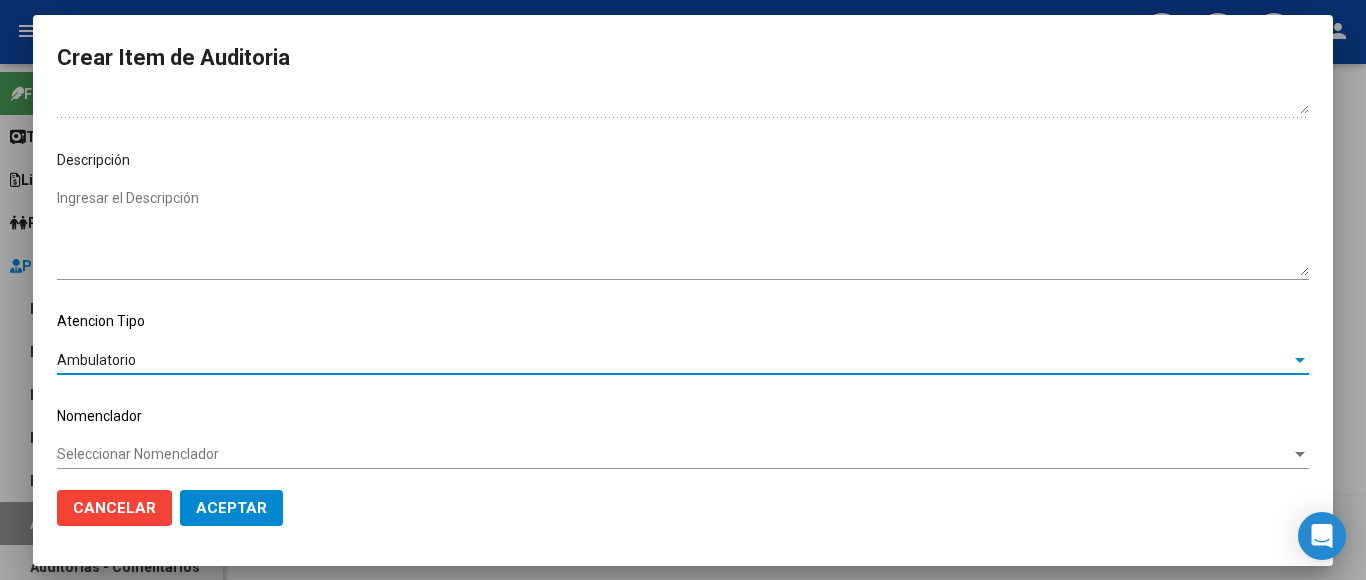 click on "Seleccionar Nomenclador" at bounding box center (674, 454) 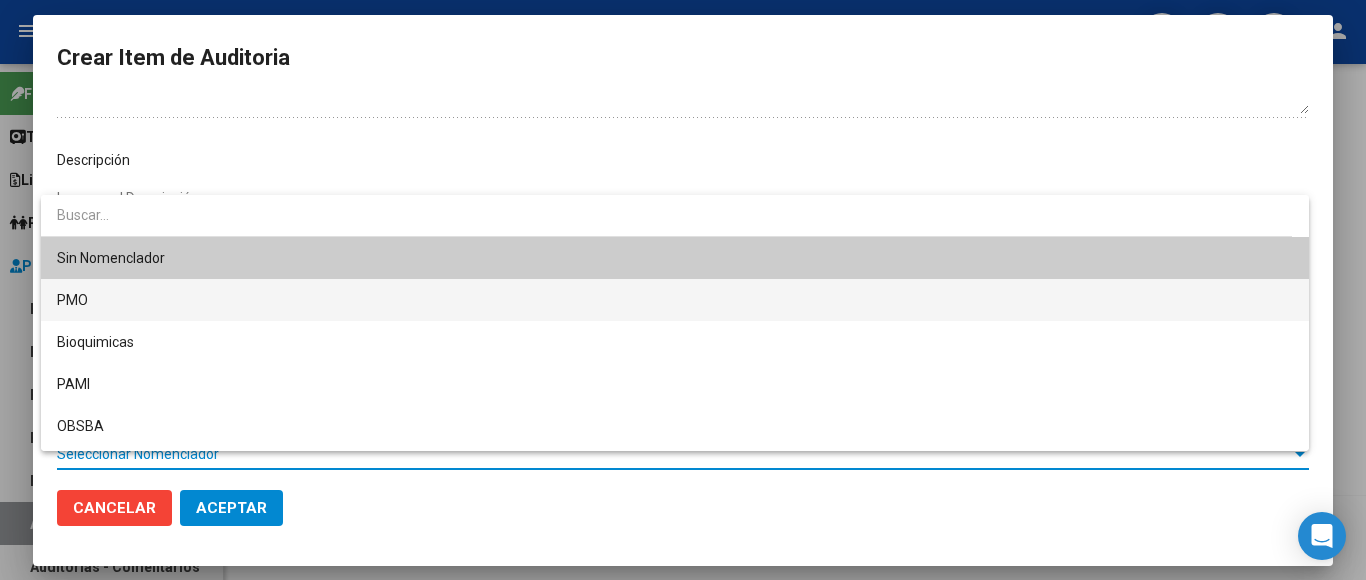 click on "PMO" at bounding box center [675, 300] 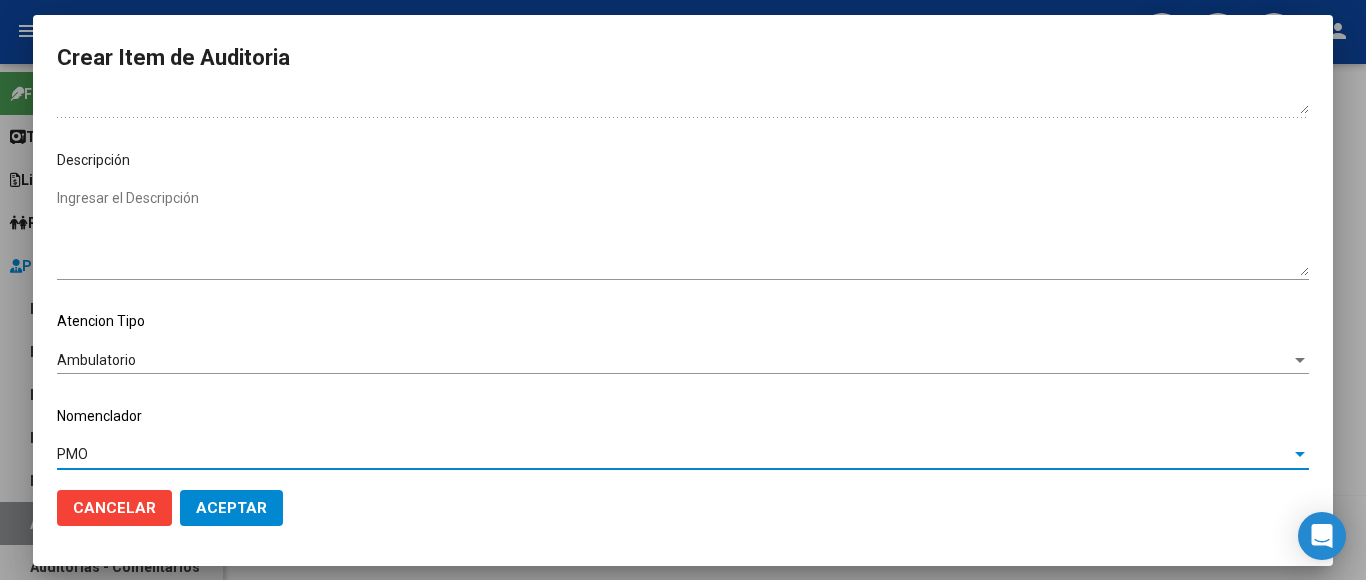 click on "Aceptar" 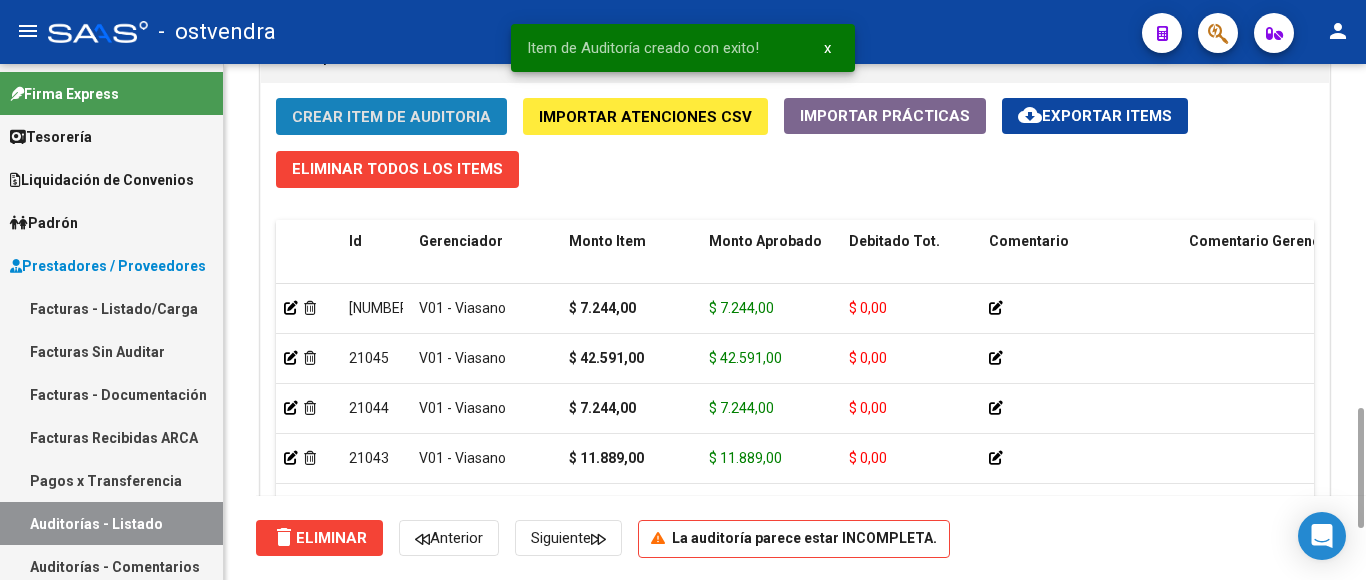 click on "Crear Item de Auditoria" 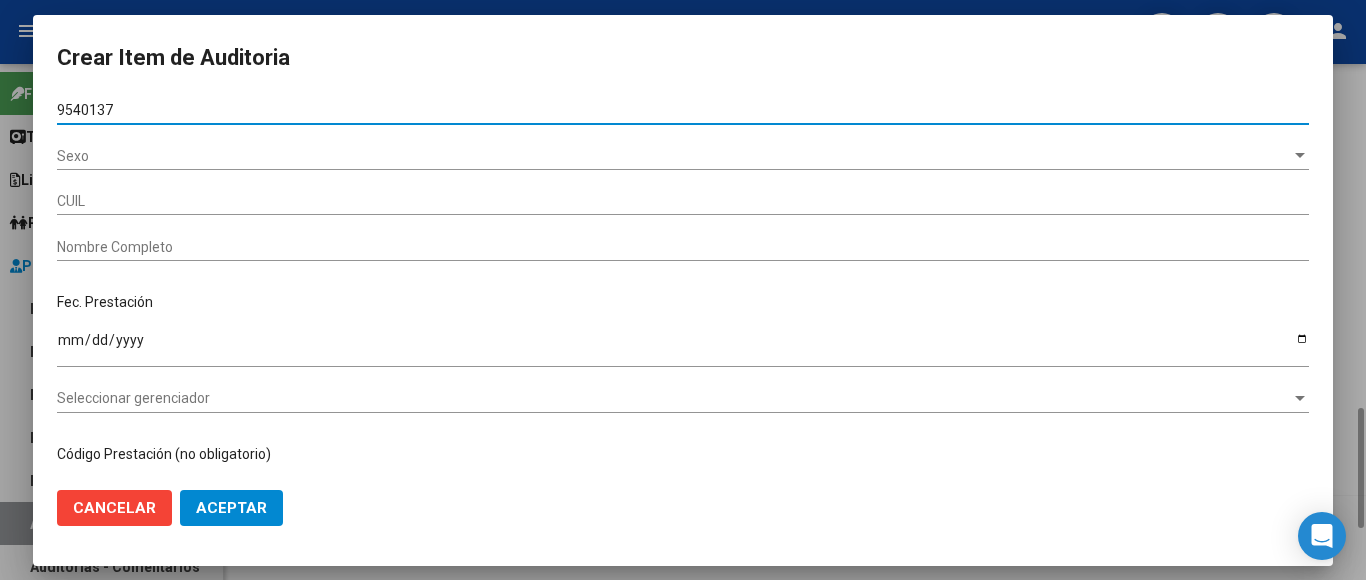 type on "95401378" 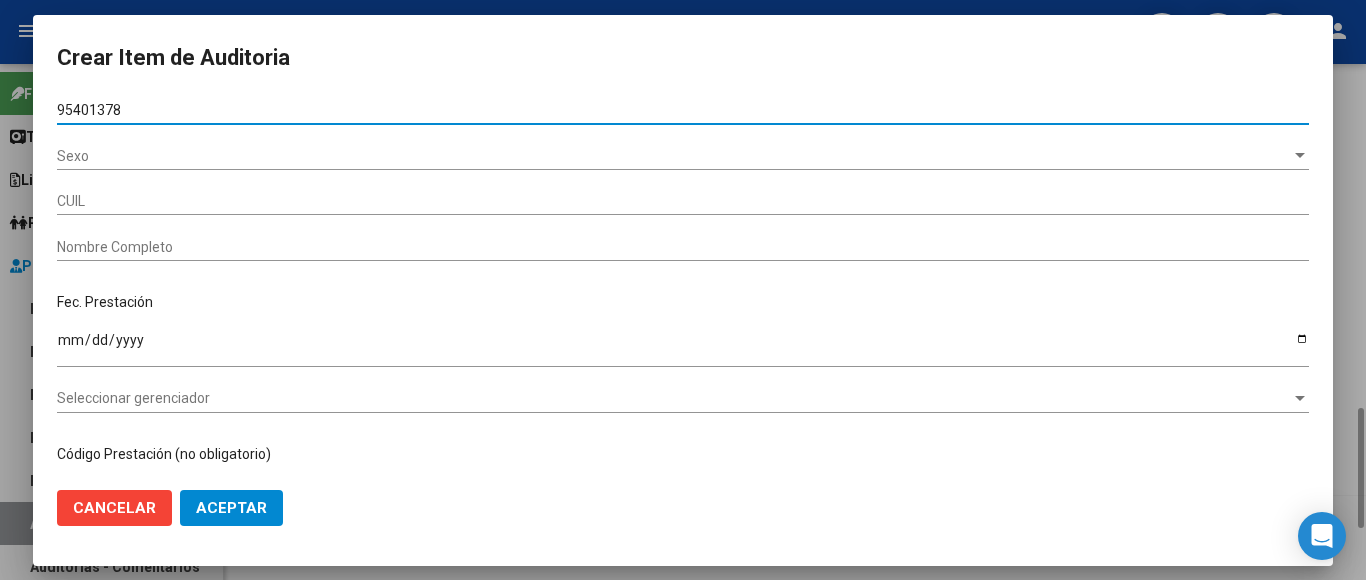 type on "20954013783" 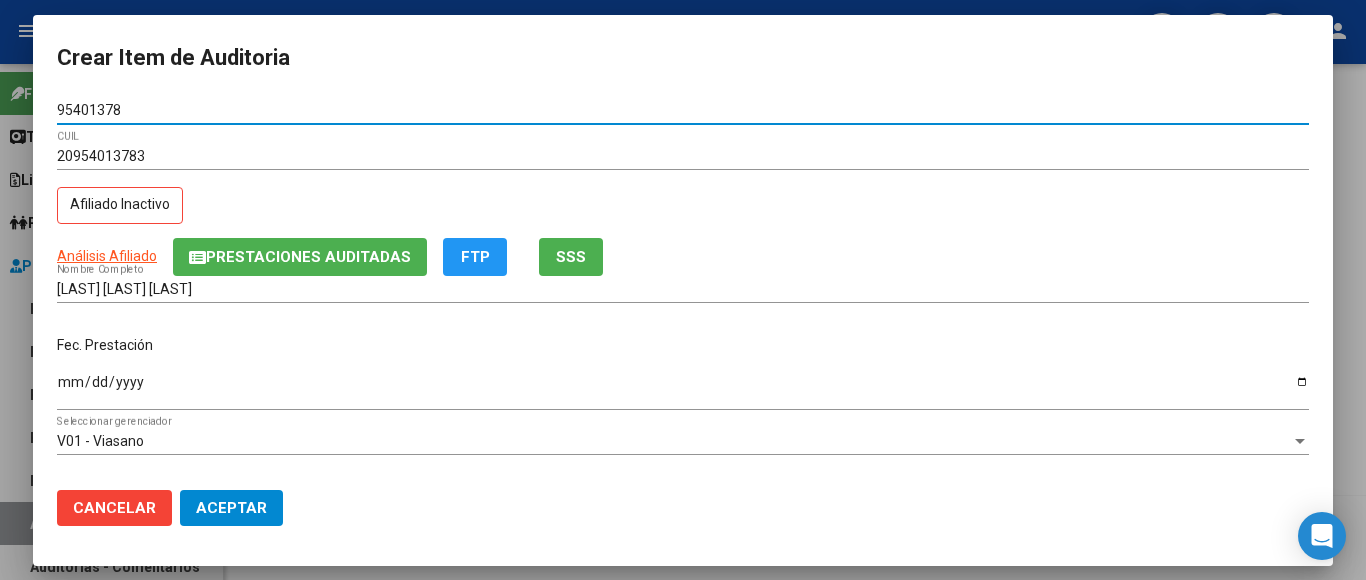 type on "95401378" 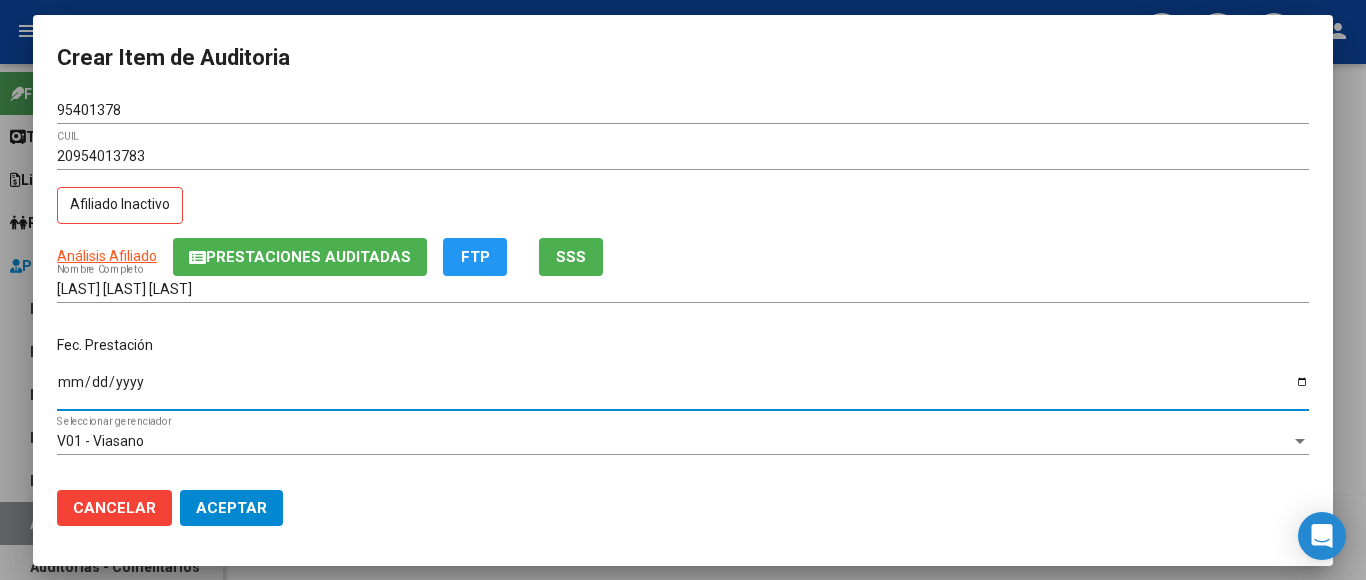 click on "Ingresar la fecha" at bounding box center (683, 389) 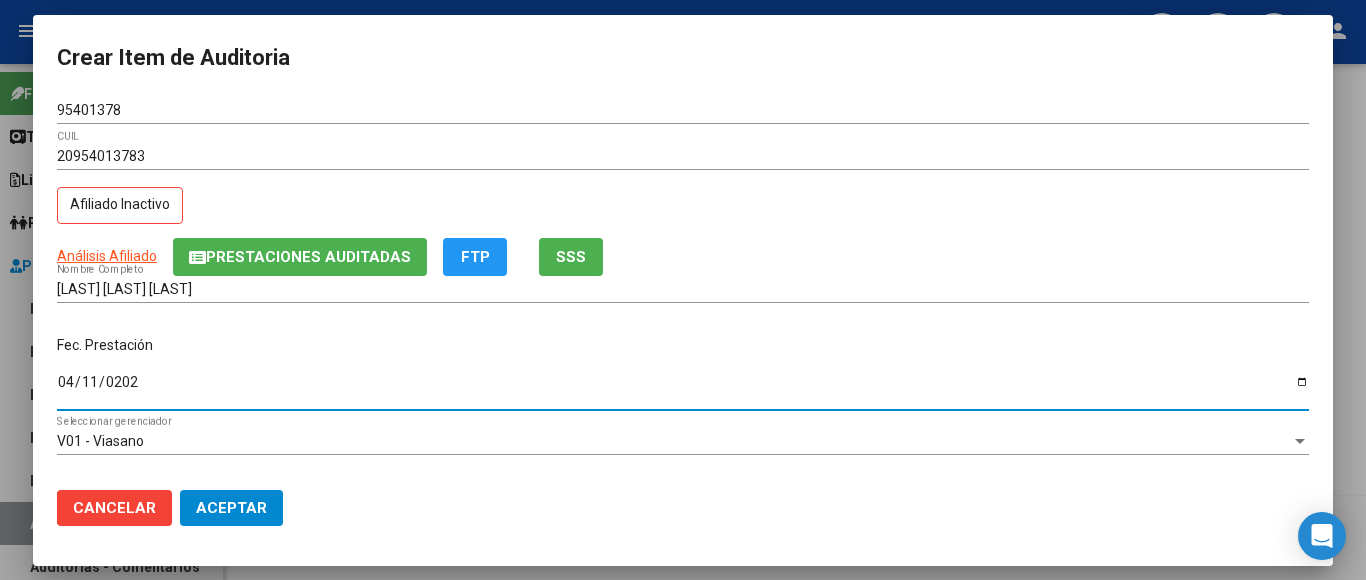 type on "2025-04-11" 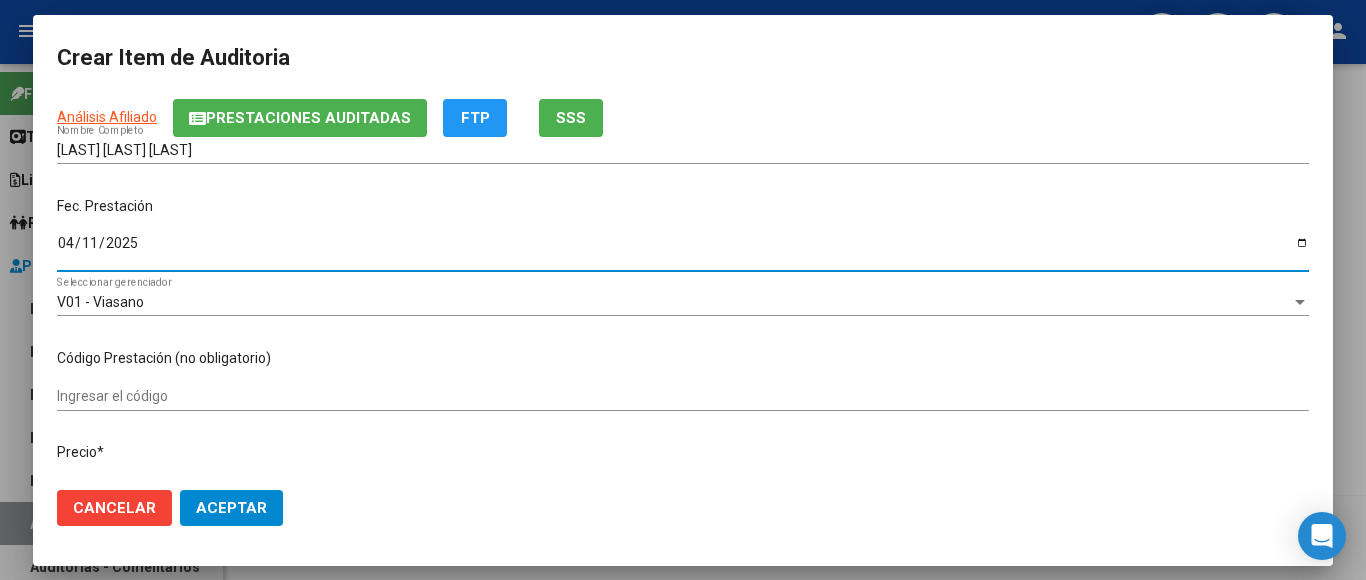 scroll, scrollTop: 200, scrollLeft: 0, axis: vertical 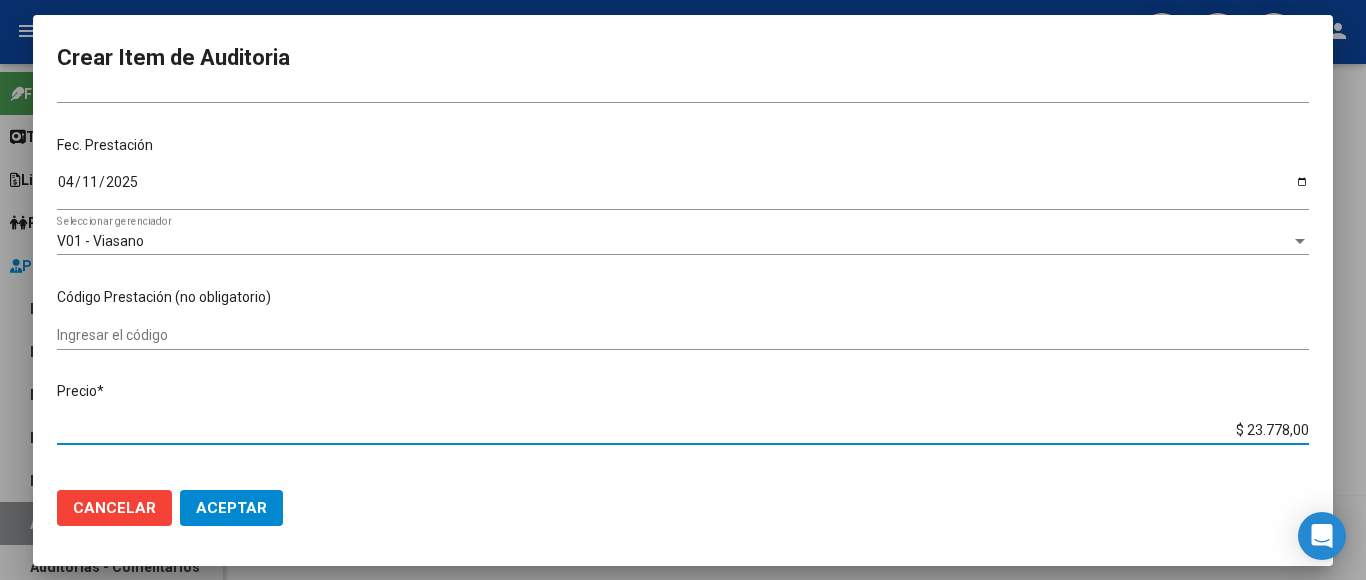 drag, startPoint x: 1218, startPoint y: 420, endPoint x: 1333, endPoint y: 436, distance: 116.10771 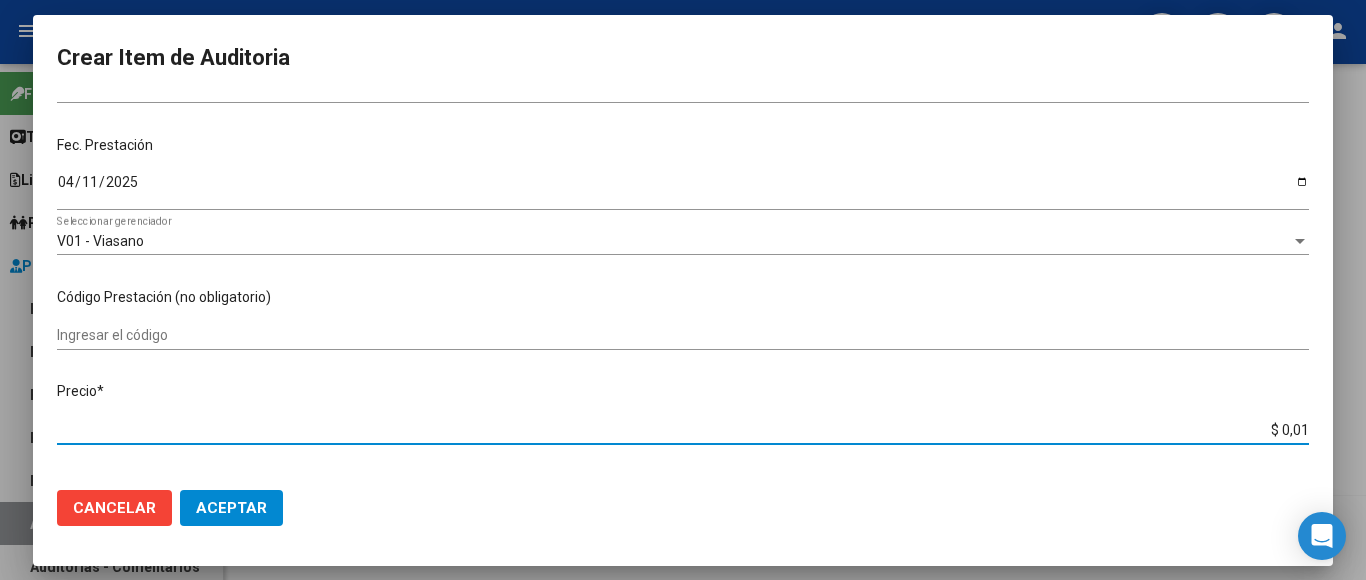 type on "$ 0,11" 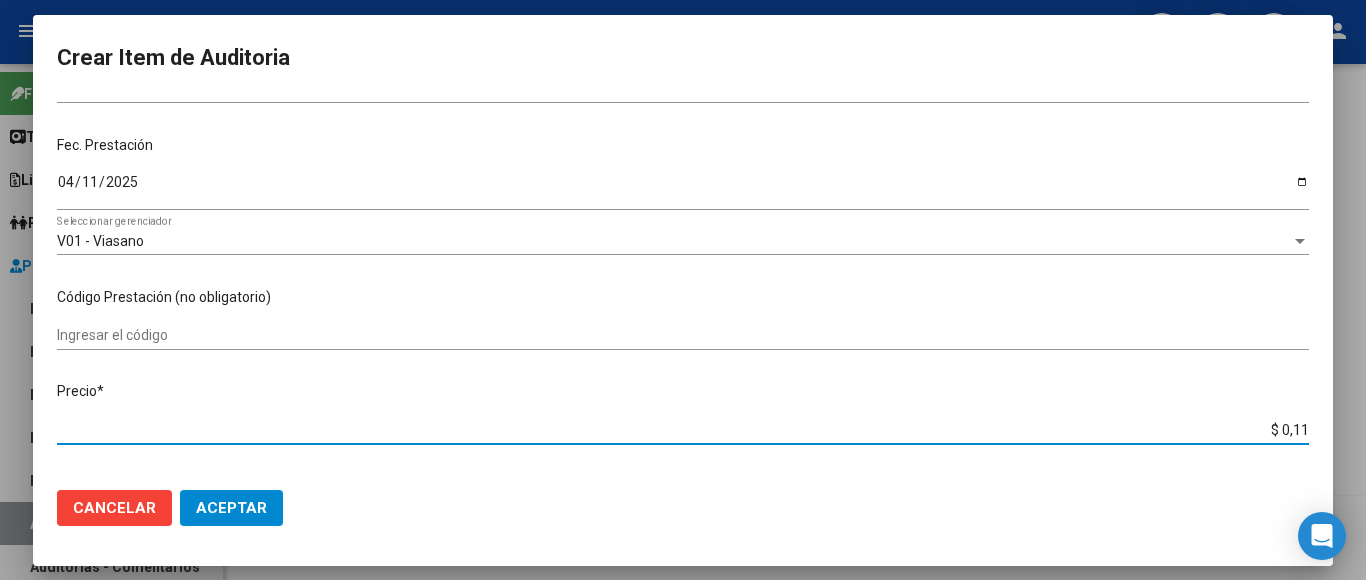 type on "$ 1,18" 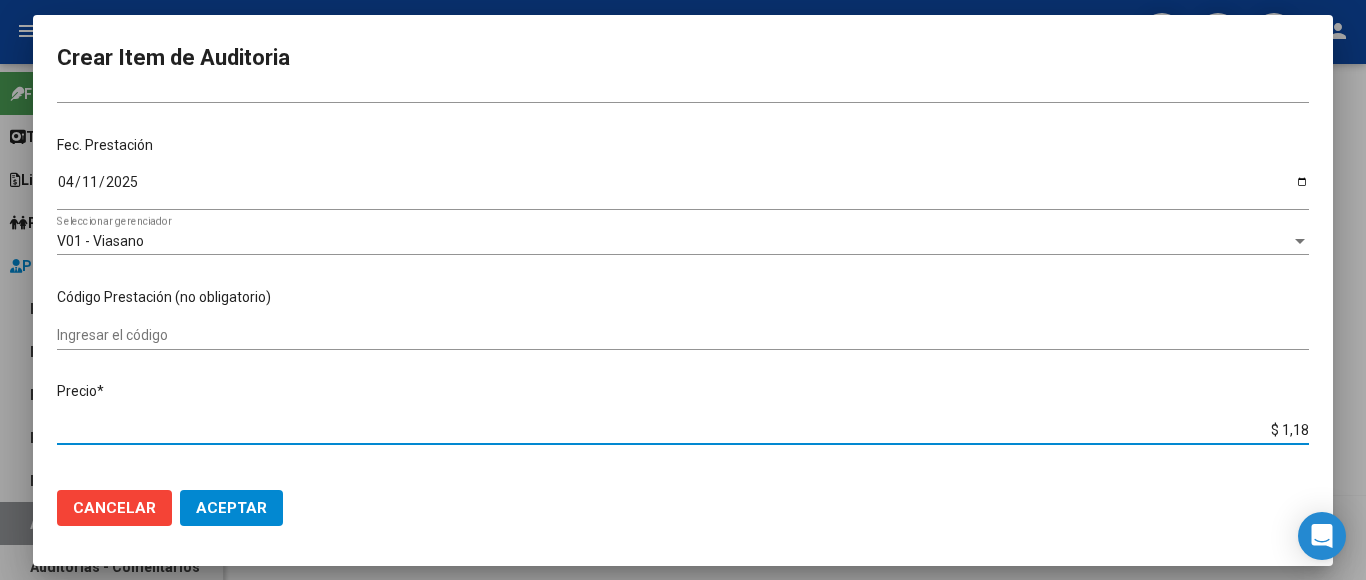 type on "$ 11,88" 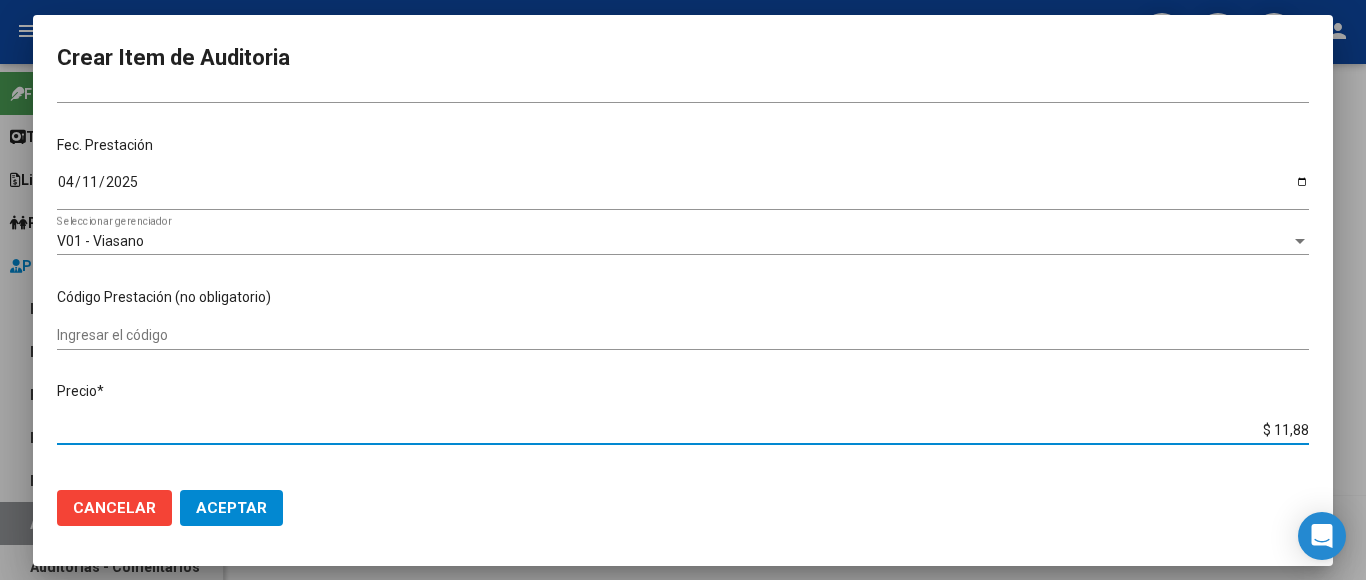 type on "$ 118,89" 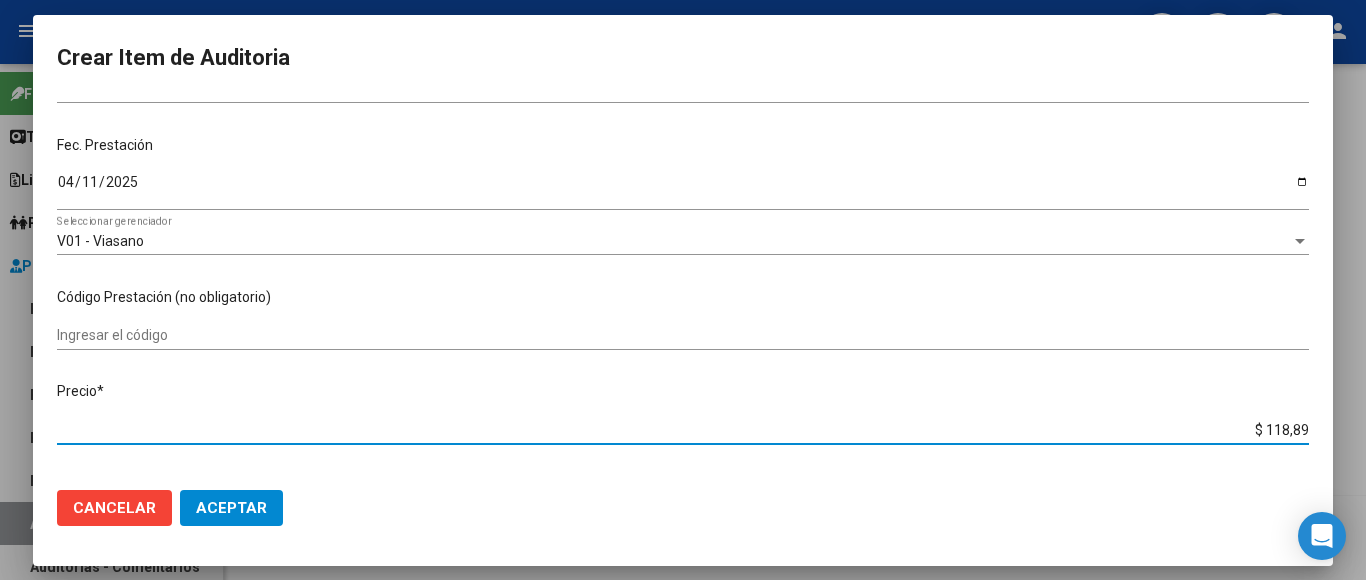 type on "$ 1.188,90" 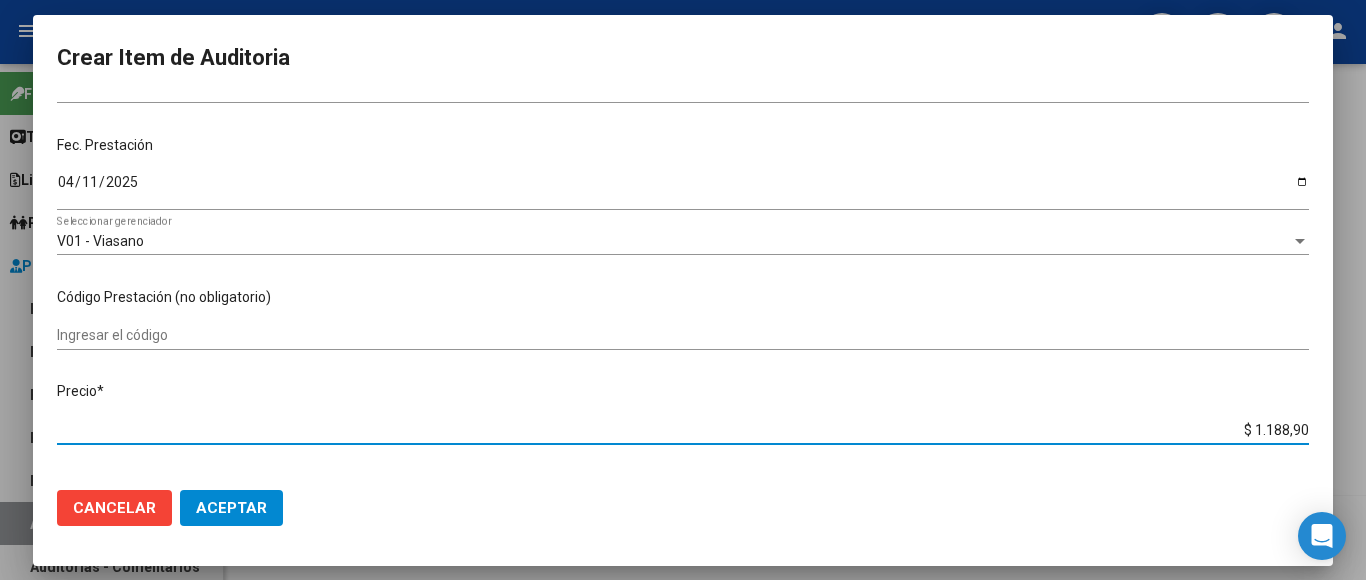 type on "$ 11.889,00" 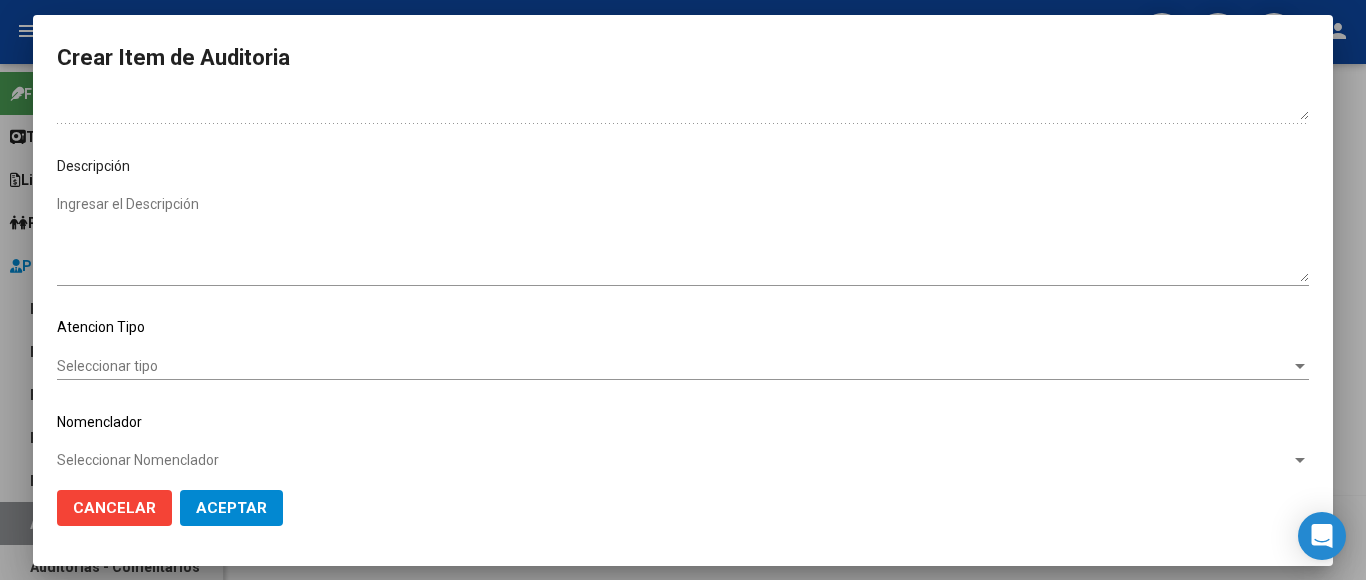 scroll, scrollTop: 1133, scrollLeft: 0, axis: vertical 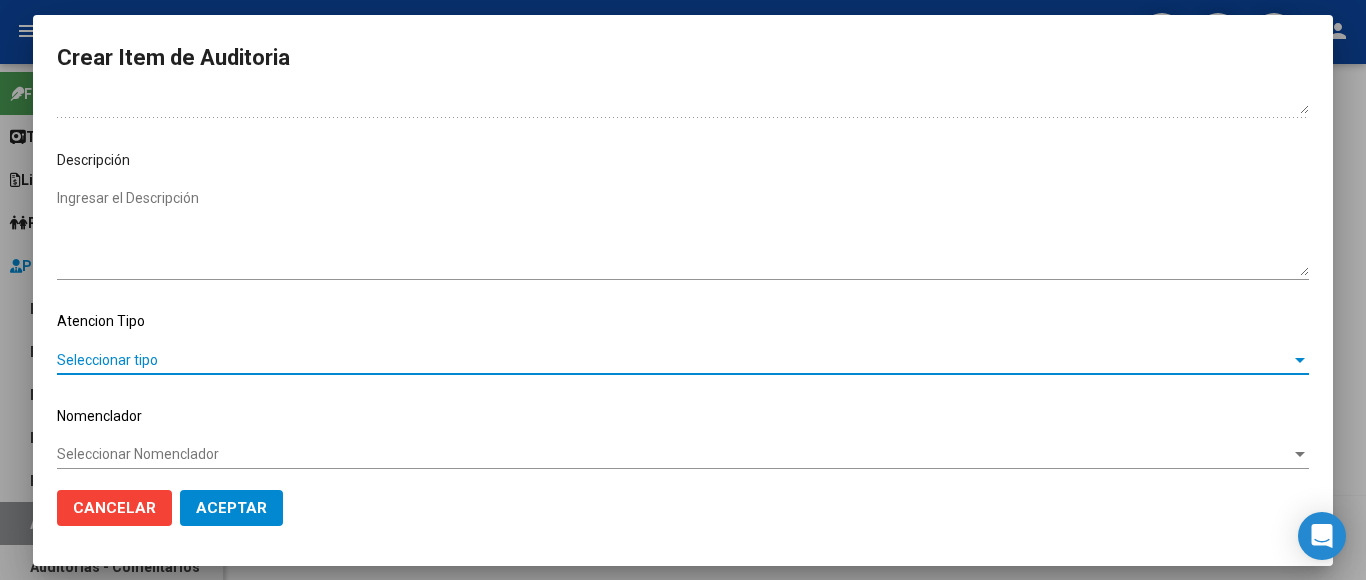 click on "Seleccionar tipo" at bounding box center [674, 360] 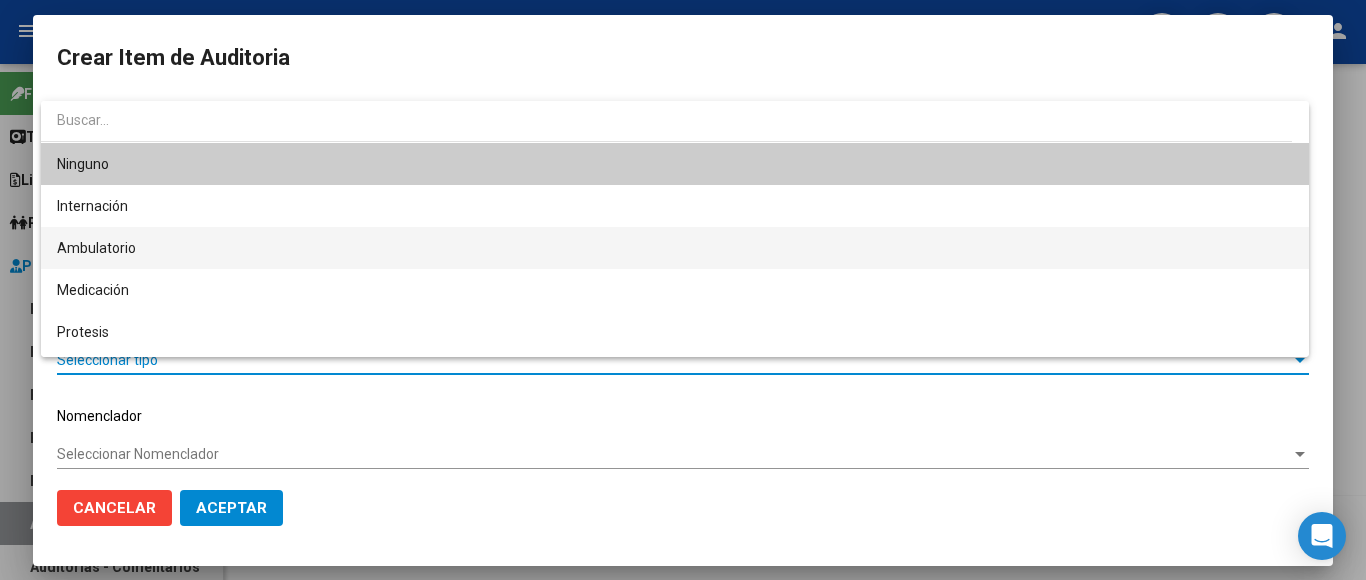 click on "Ambulatorio" at bounding box center [675, 248] 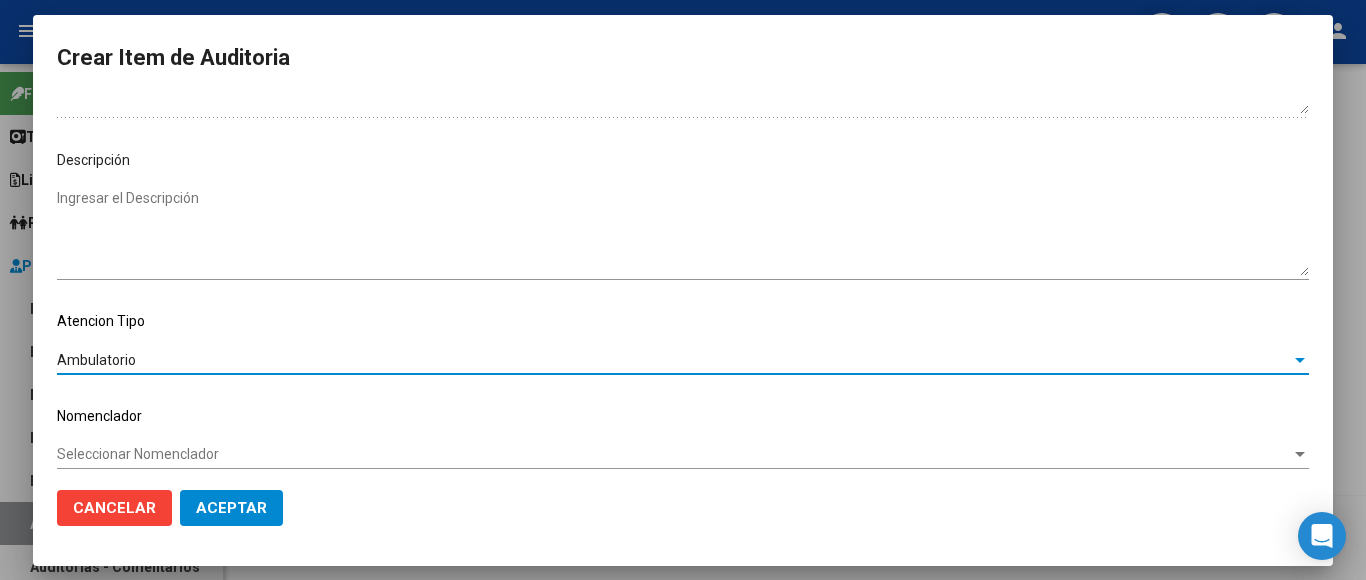 click on "Seleccionar Nomenclador" at bounding box center (674, 454) 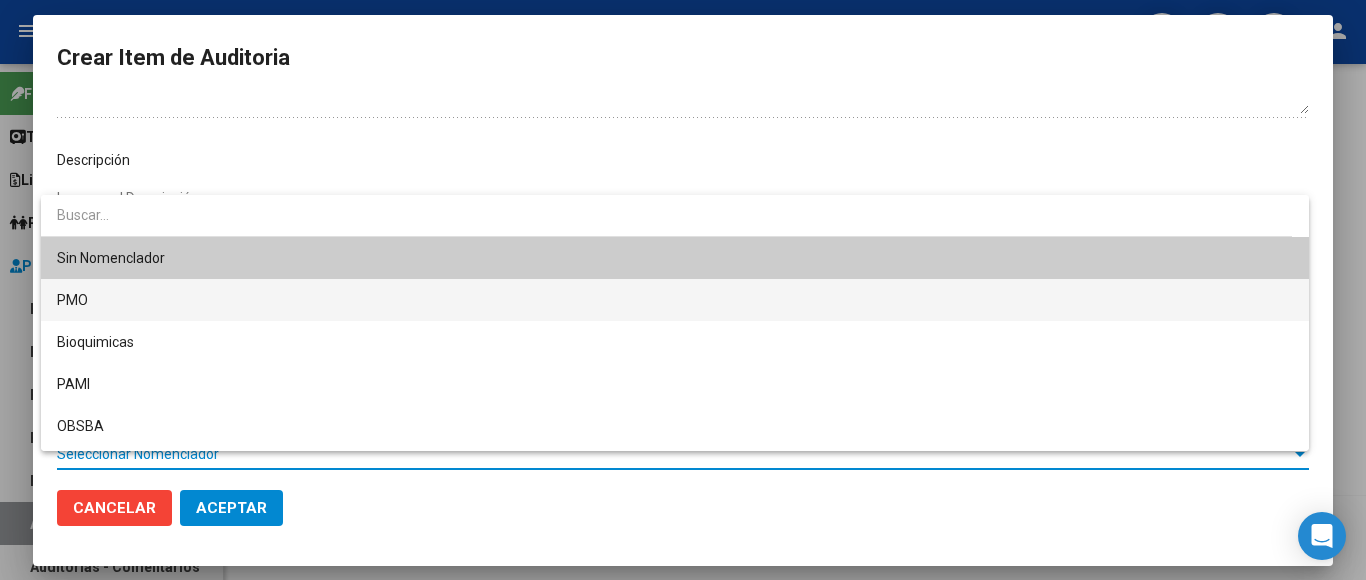 click on "PMO" at bounding box center [675, 300] 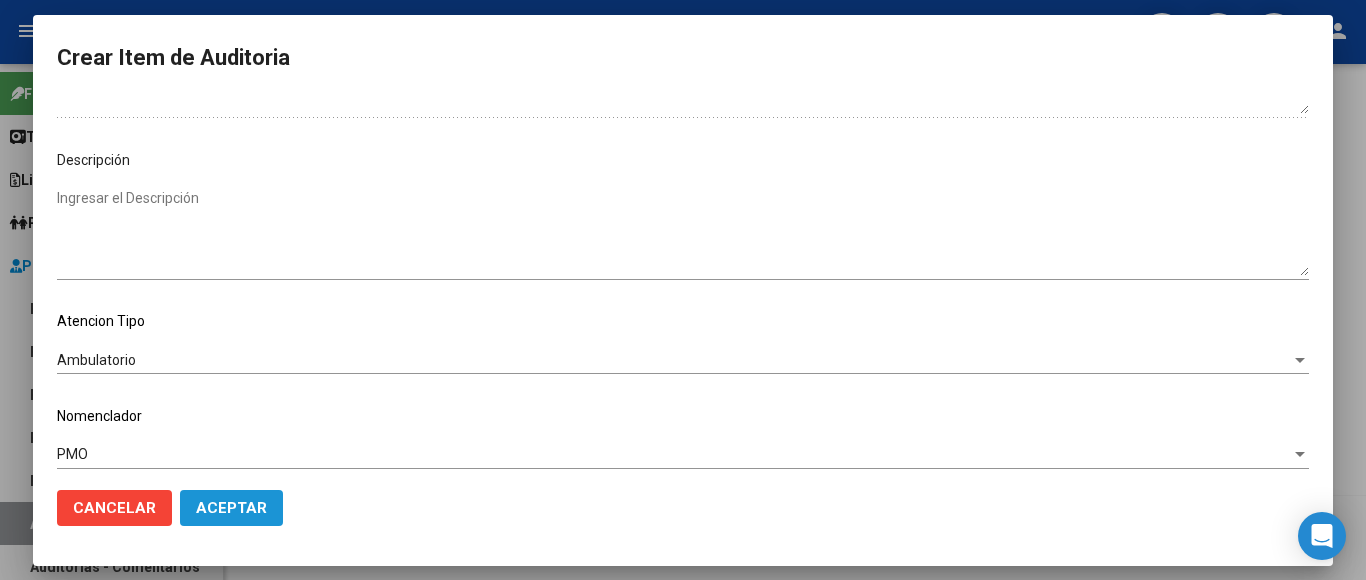 click on "Aceptar" 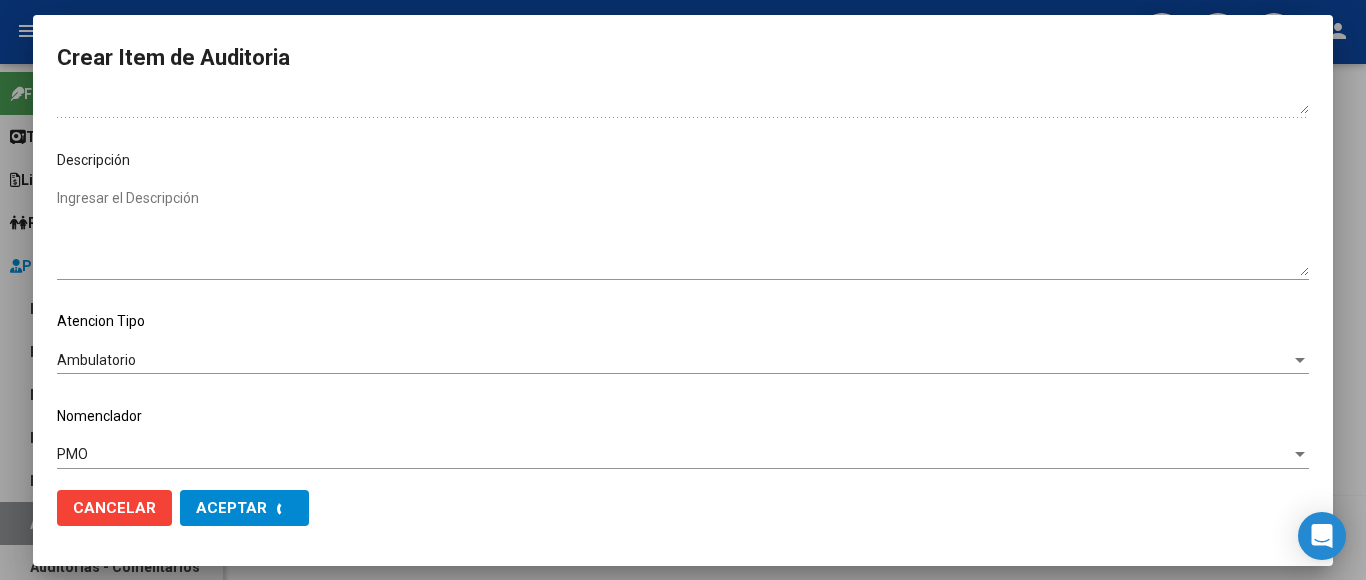 scroll, scrollTop: 1228, scrollLeft: 0, axis: vertical 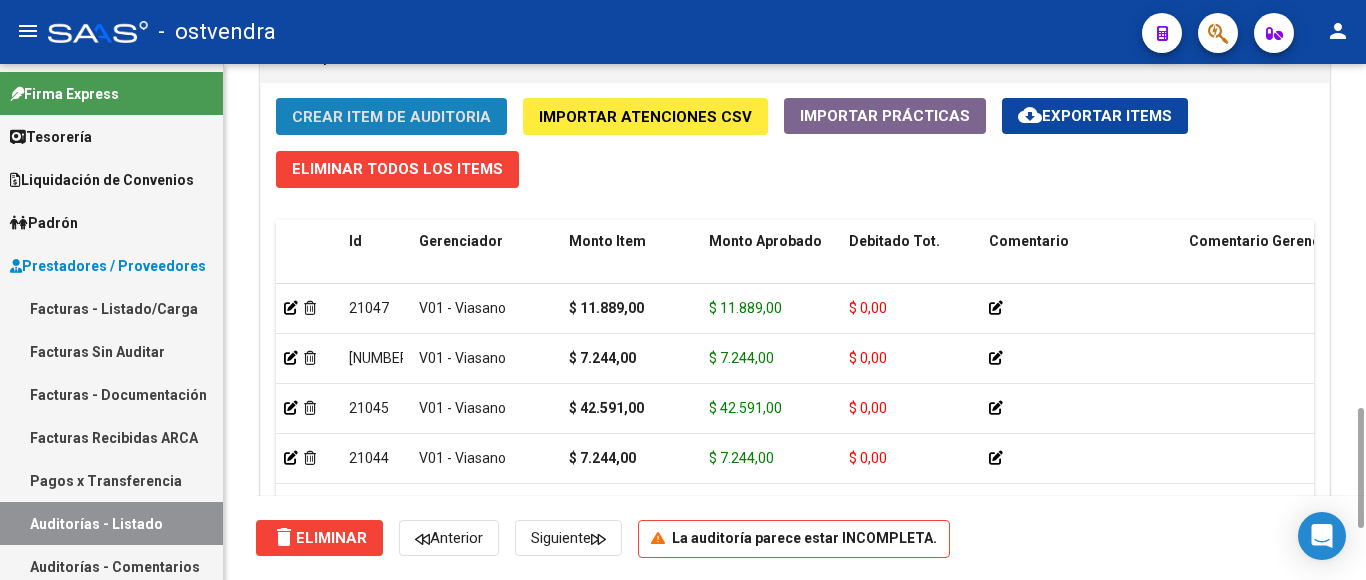 click on "Crear Item de Auditoria" 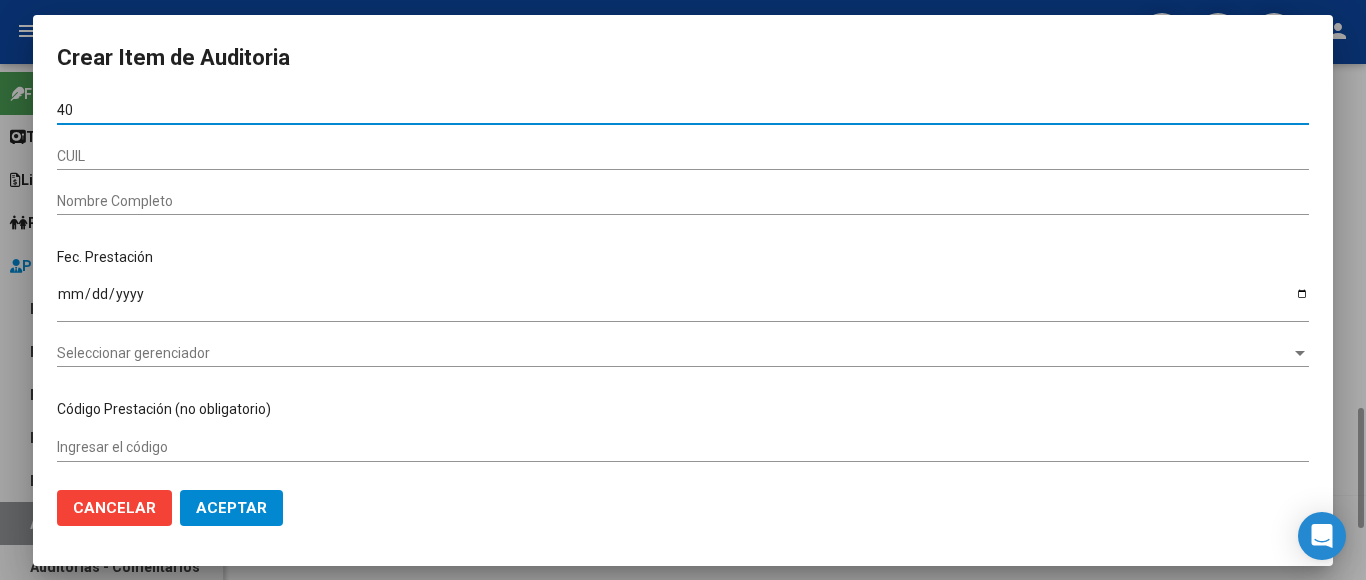 type on "4" 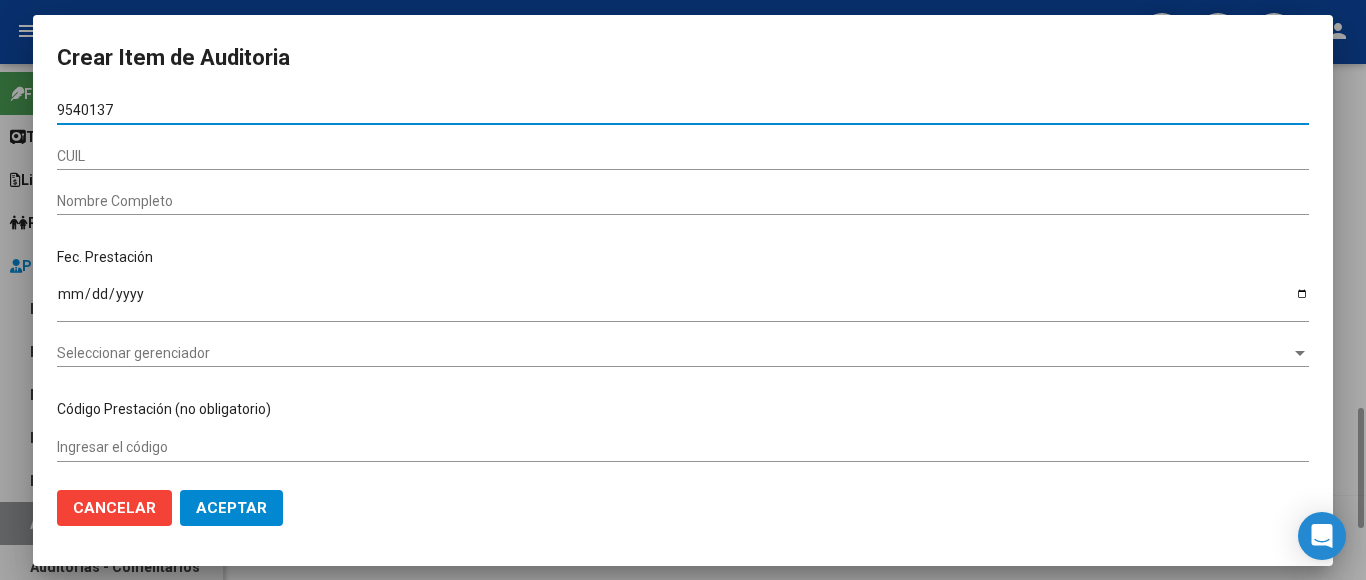 type on "95401378" 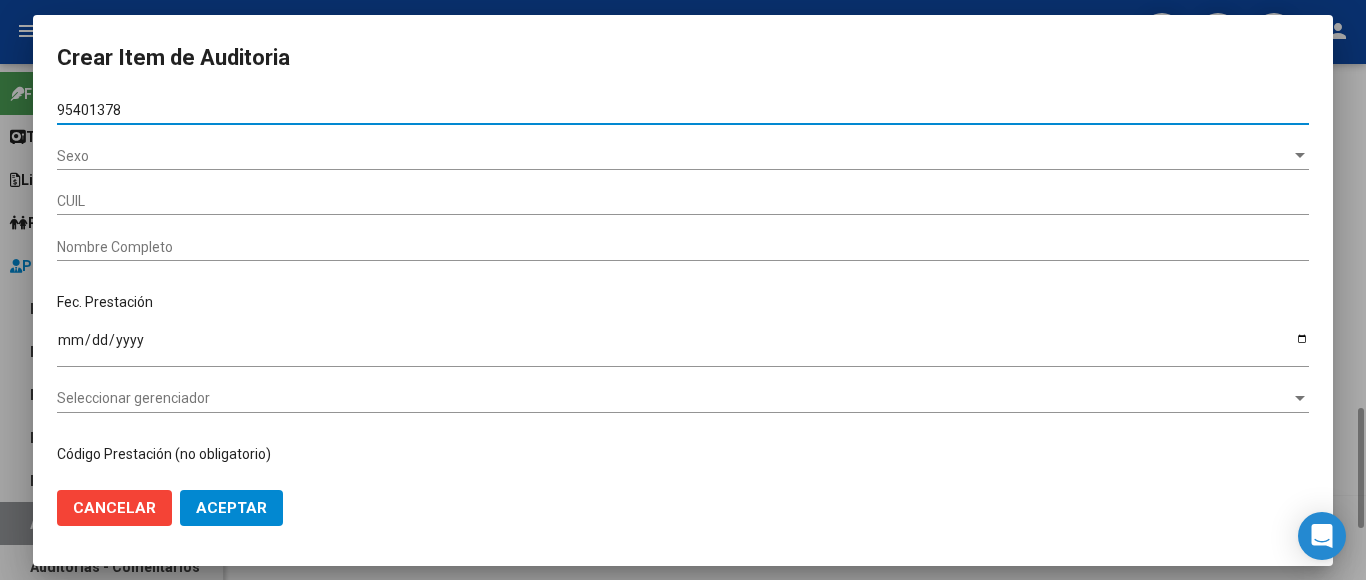 type on "20954013783" 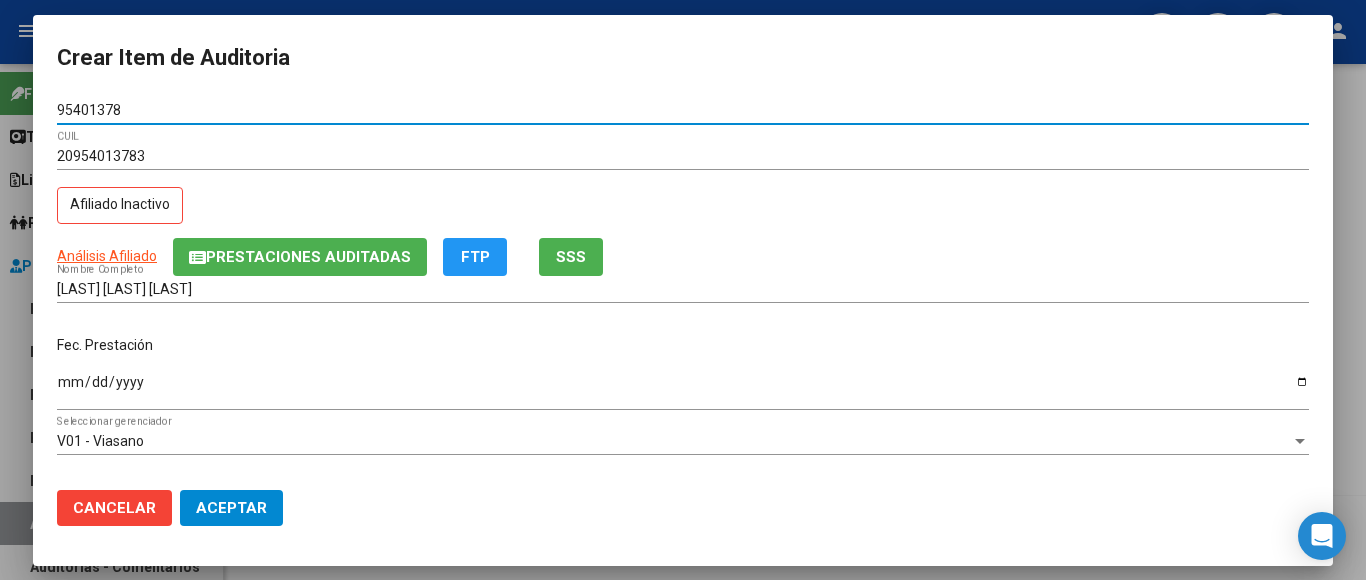 type on "95401378" 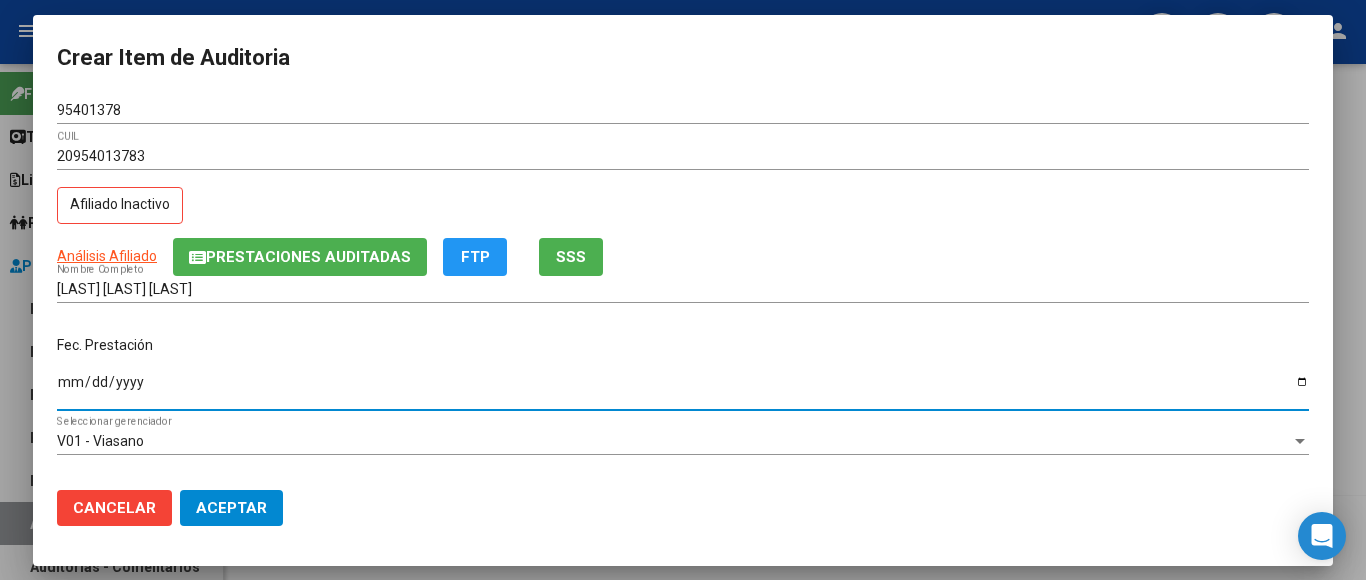 click on "Ingresar la fecha" at bounding box center (683, 389) 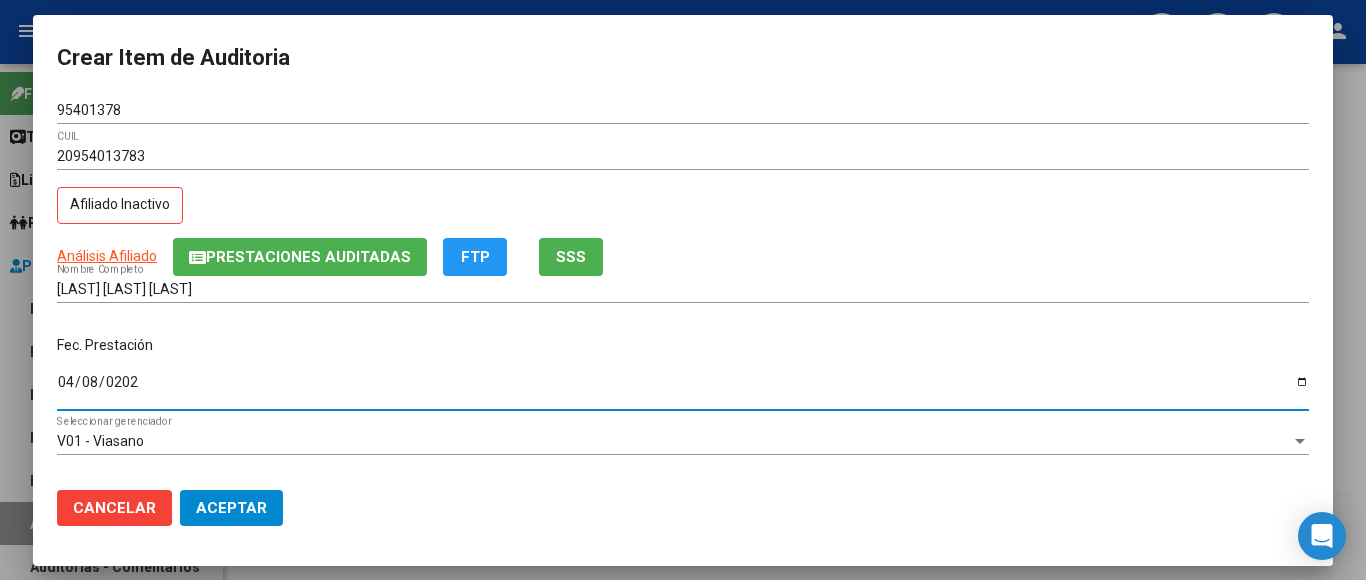 type on "2025-04-08" 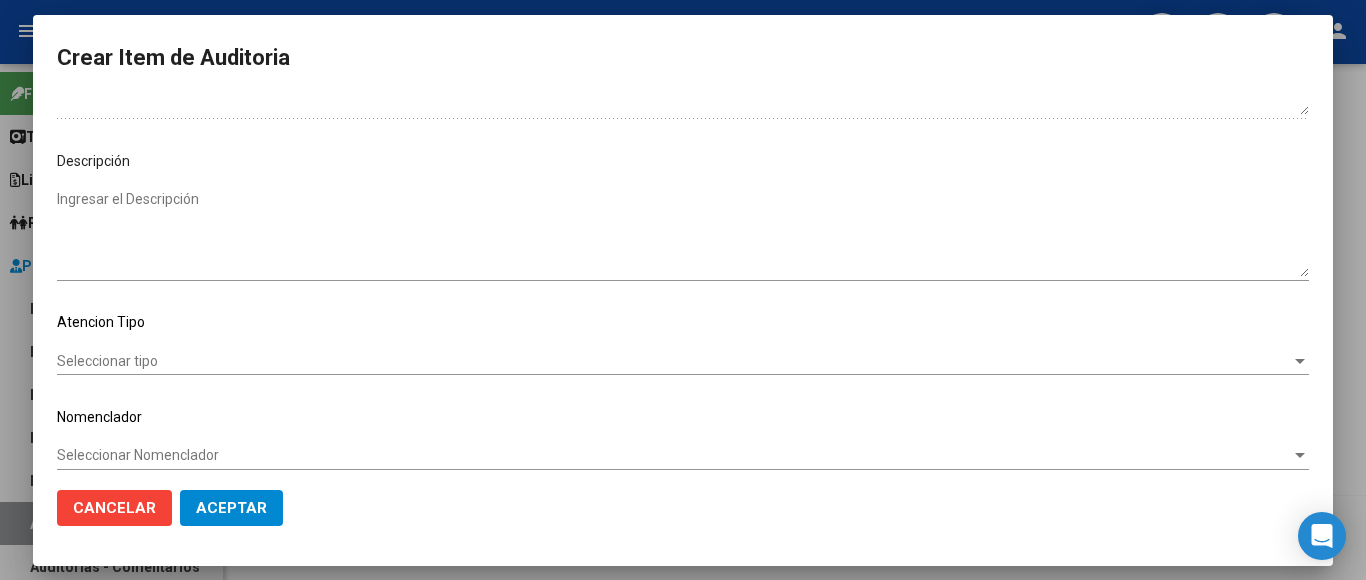 scroll, scrollTop: 1133, scrollLeft: 0, axis: vertical 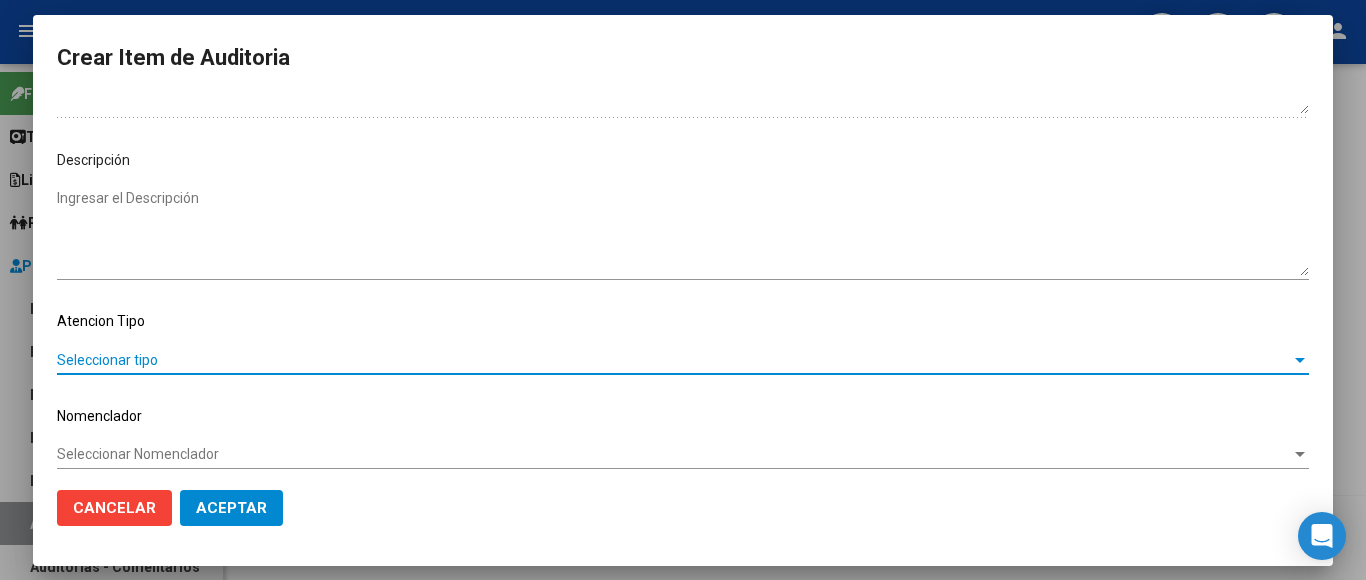 click on "Seleccionar tipo" at bounding box center [674, 360] 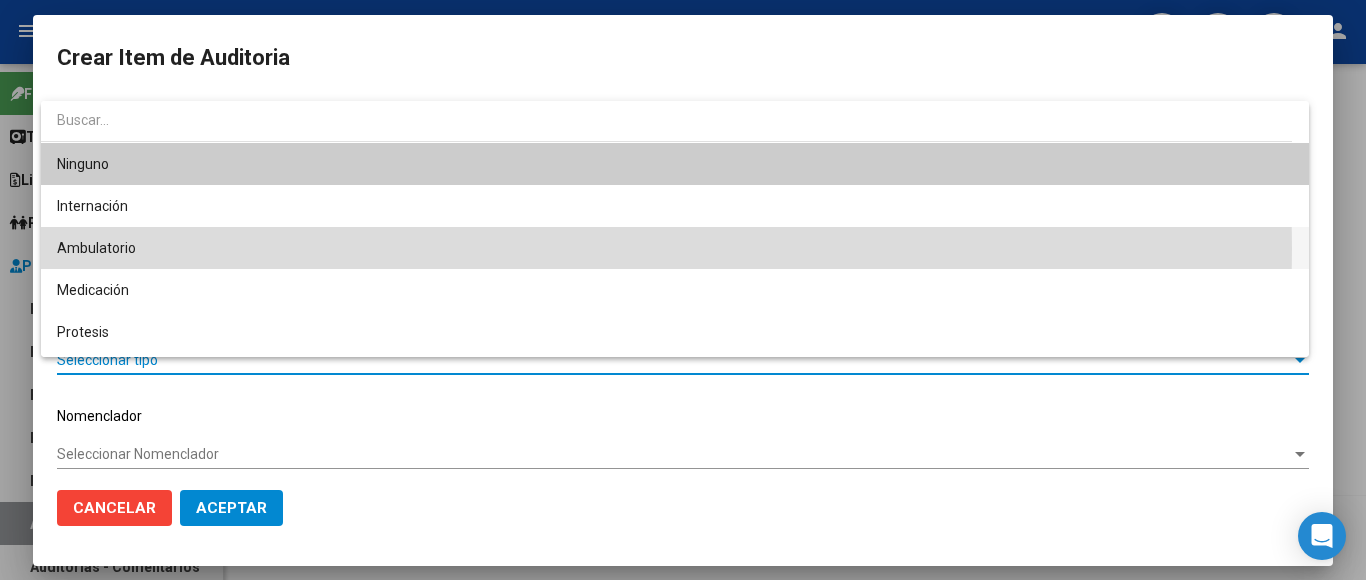 click on "Ambulatorio" at bounding box center [675, 248] 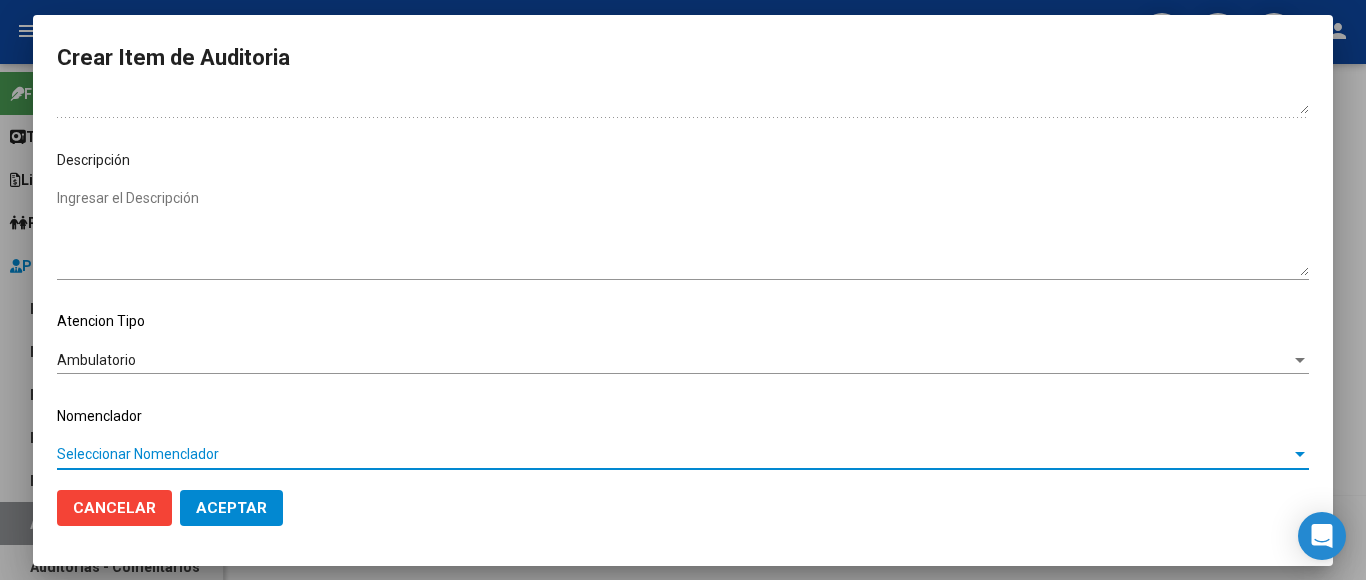 click on "Seleccionar Nomenclador" at bounding box center [674, 454] 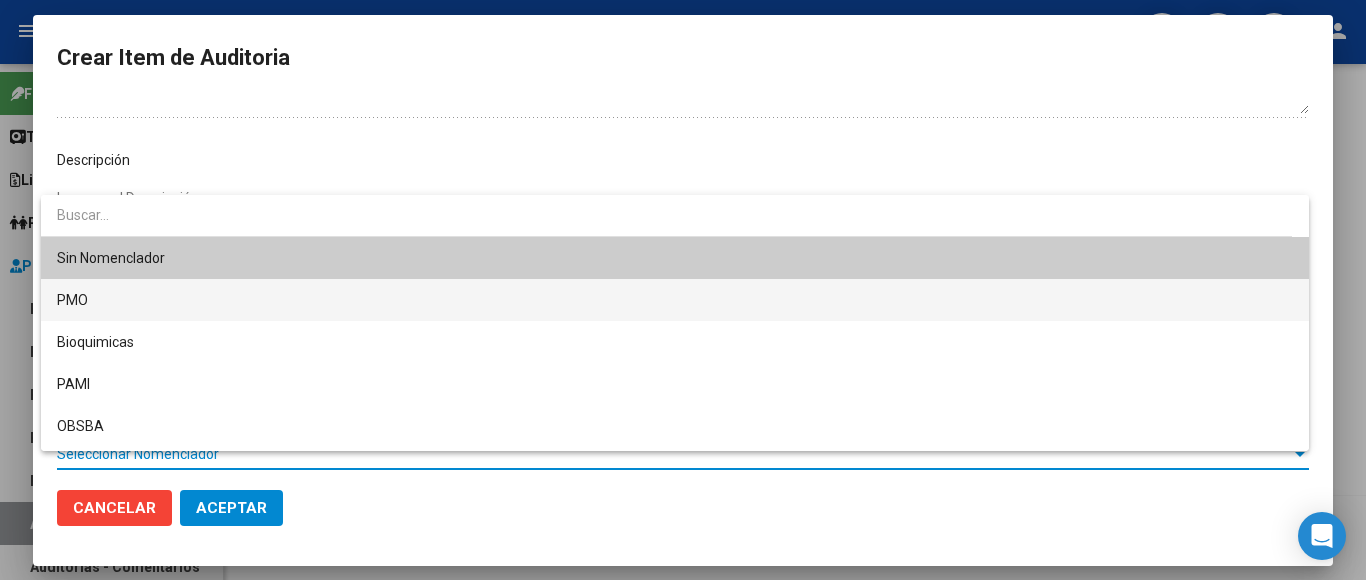 click on "PMO" at bounding box center (675, 300) 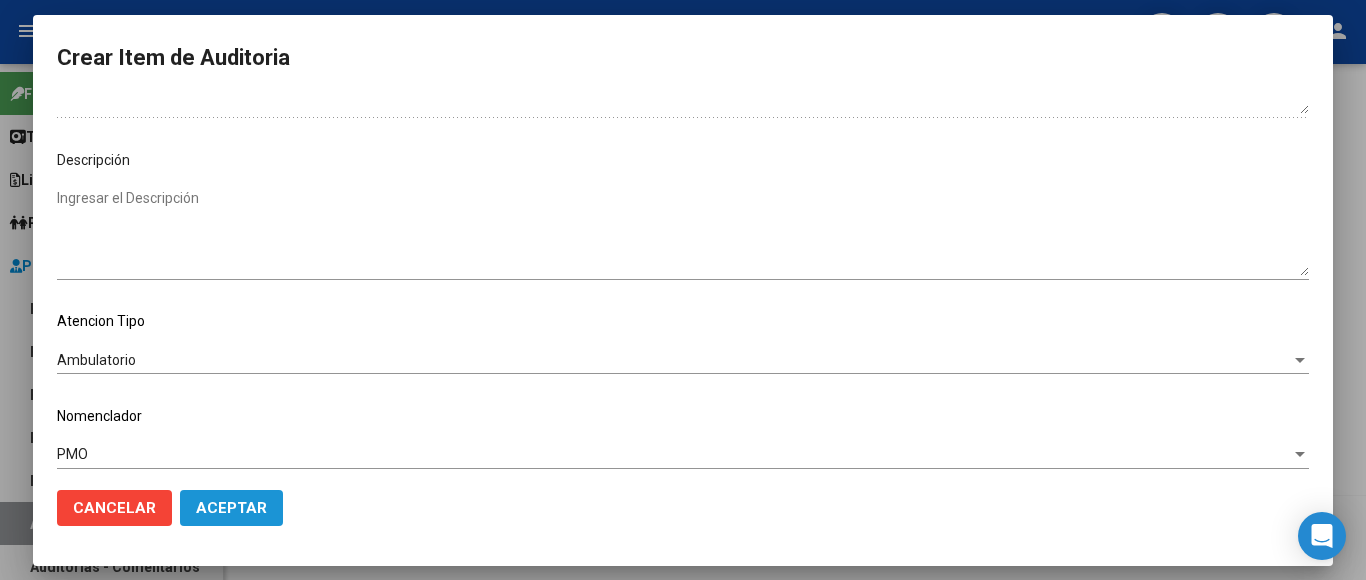 click on "Aceptar" 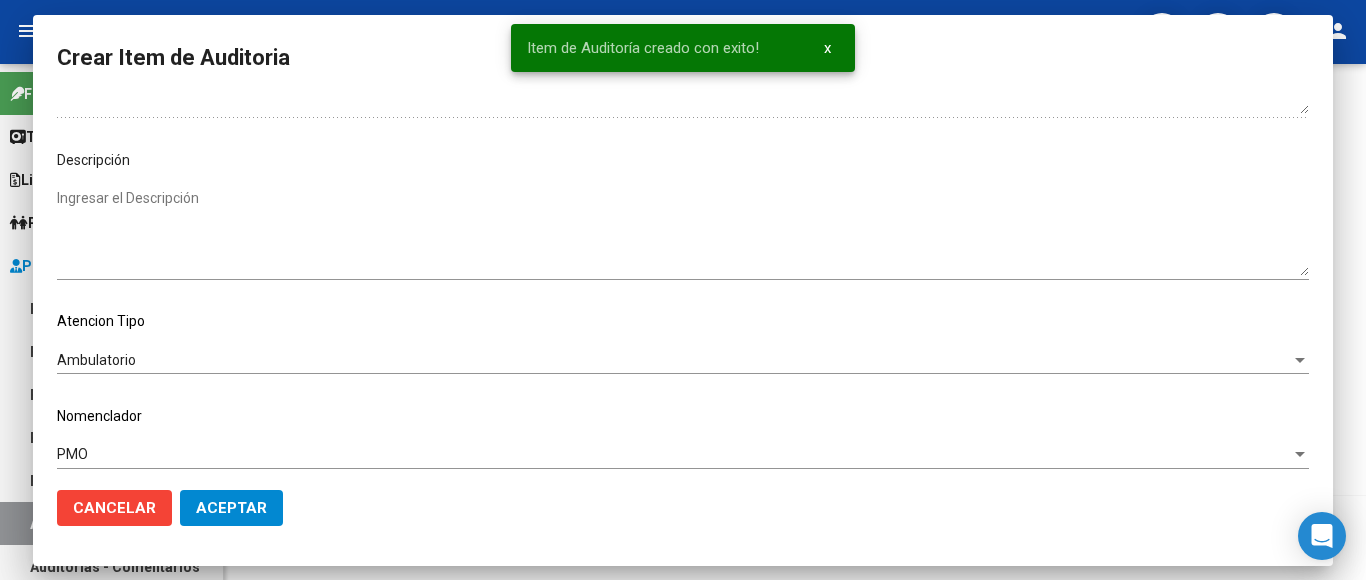 scroll, scrollTop: 0, scrollLeft: 0, axis: both 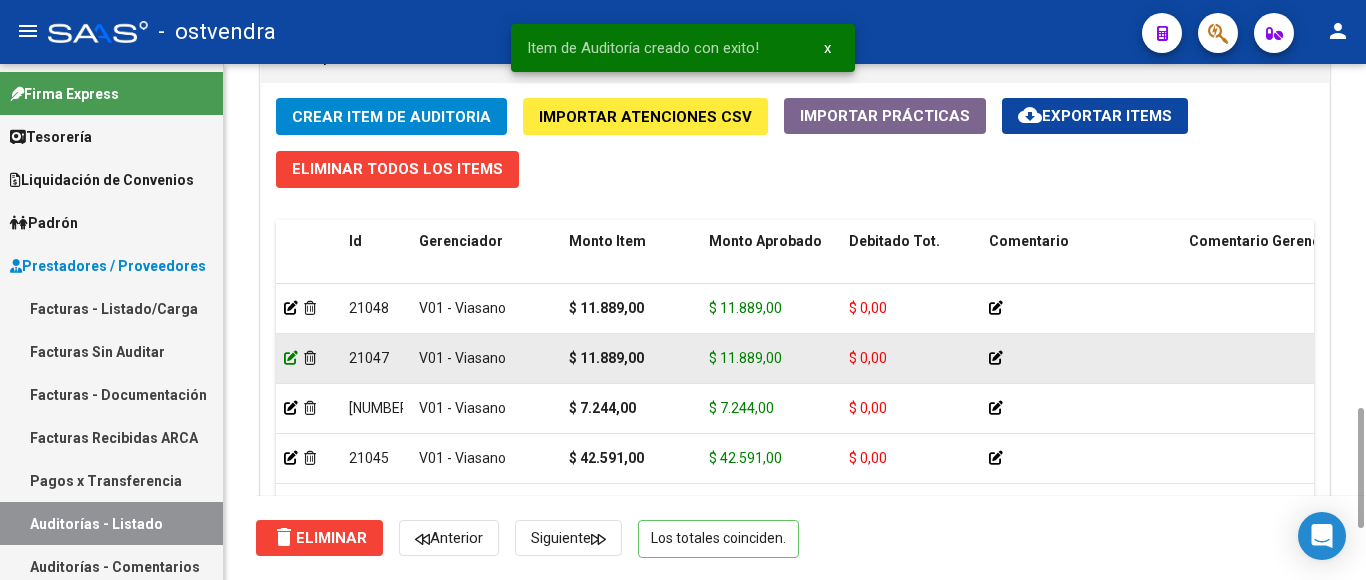 click 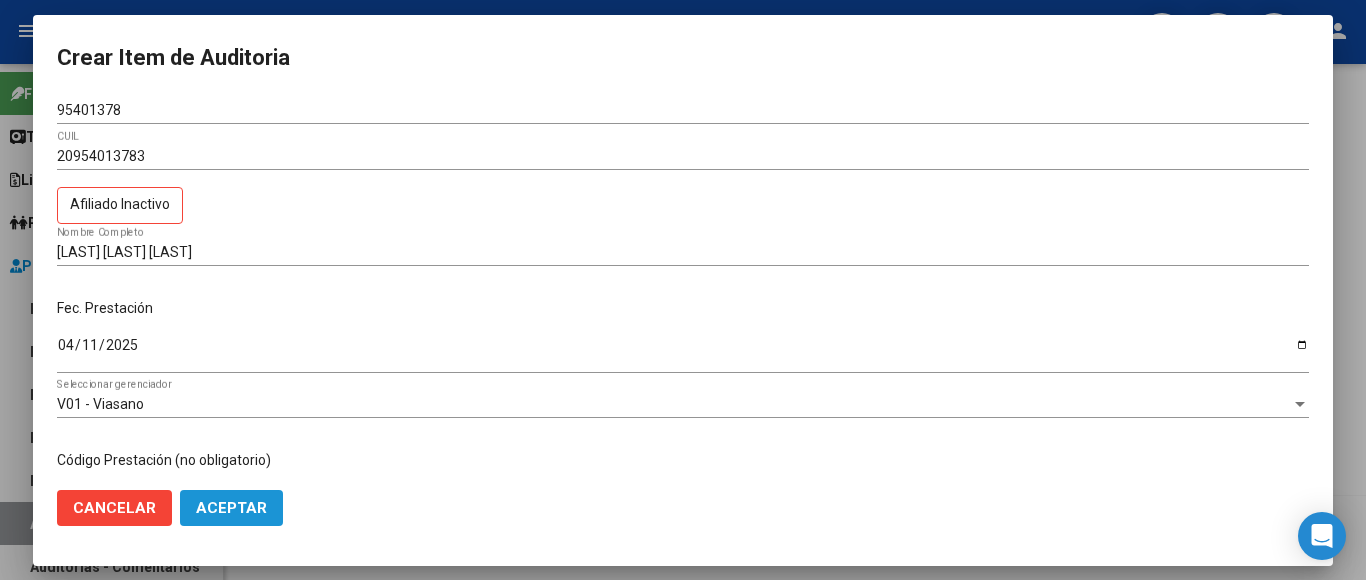 click on "Aceptar" 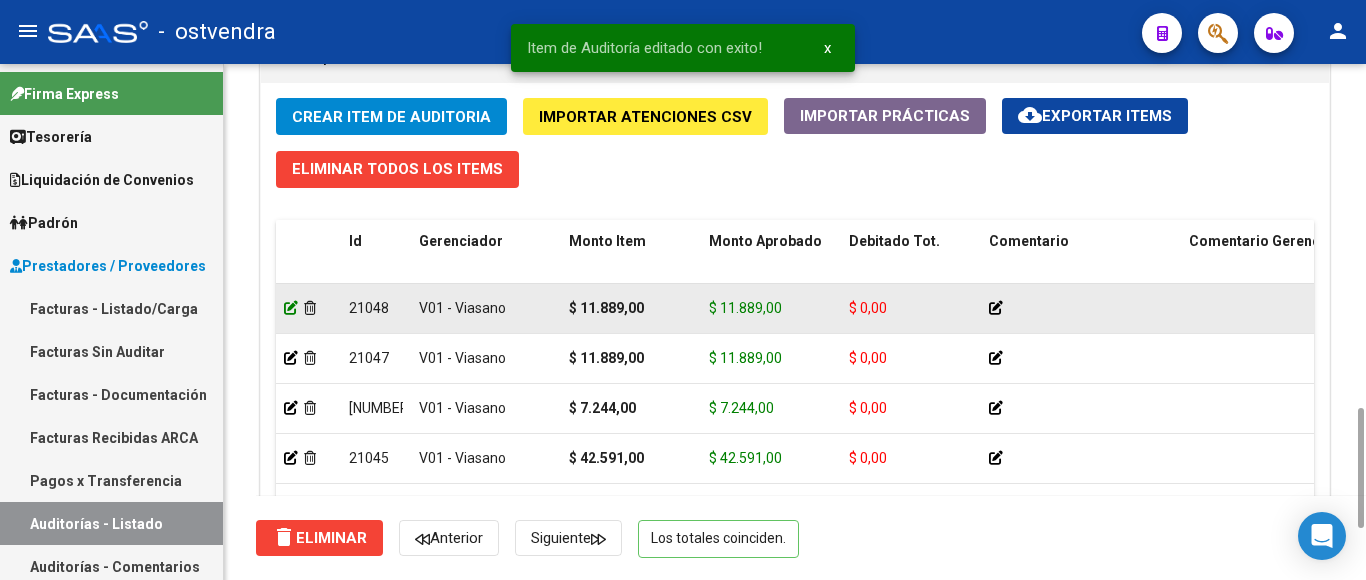 click 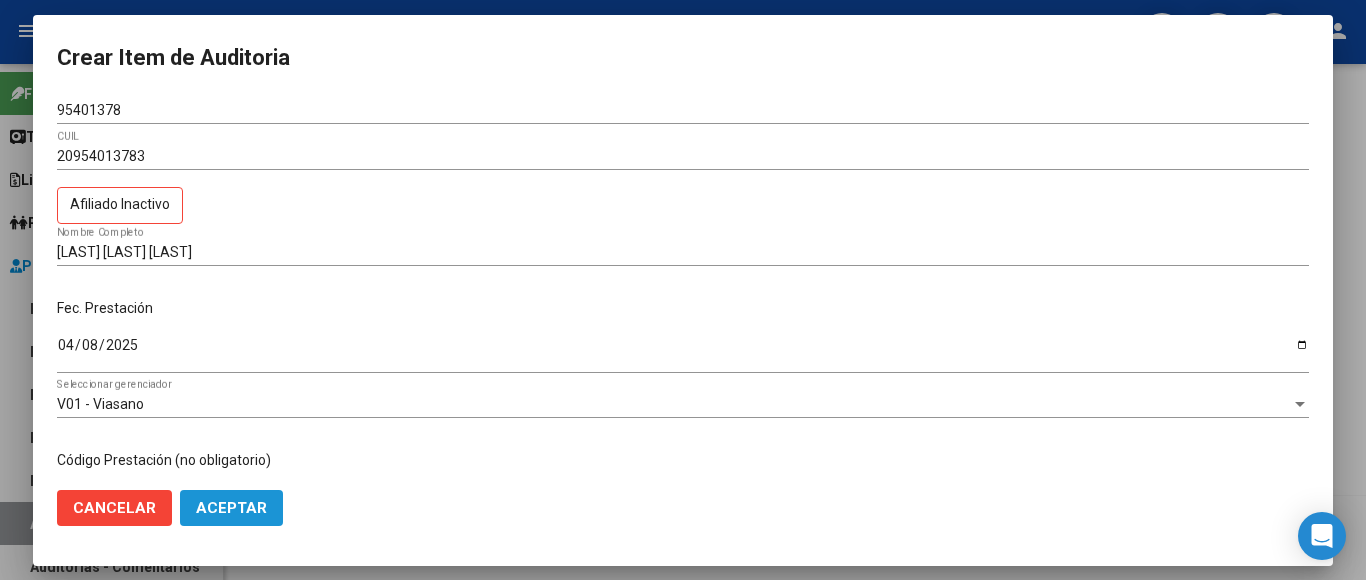 click on "Aceptar" 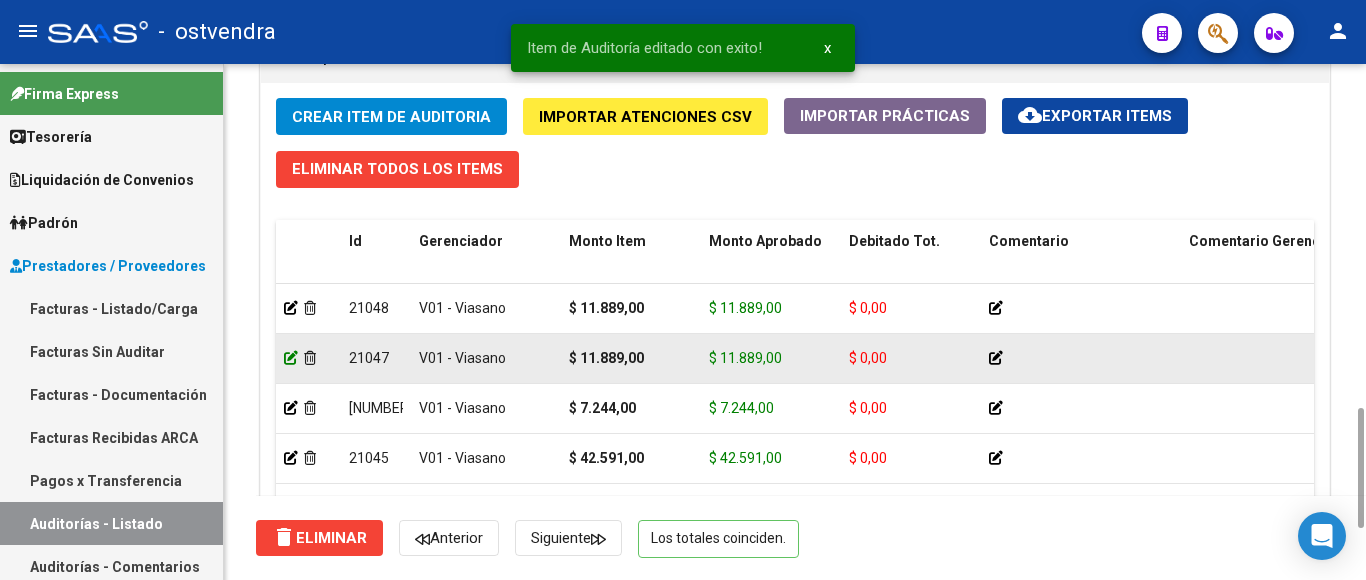 click 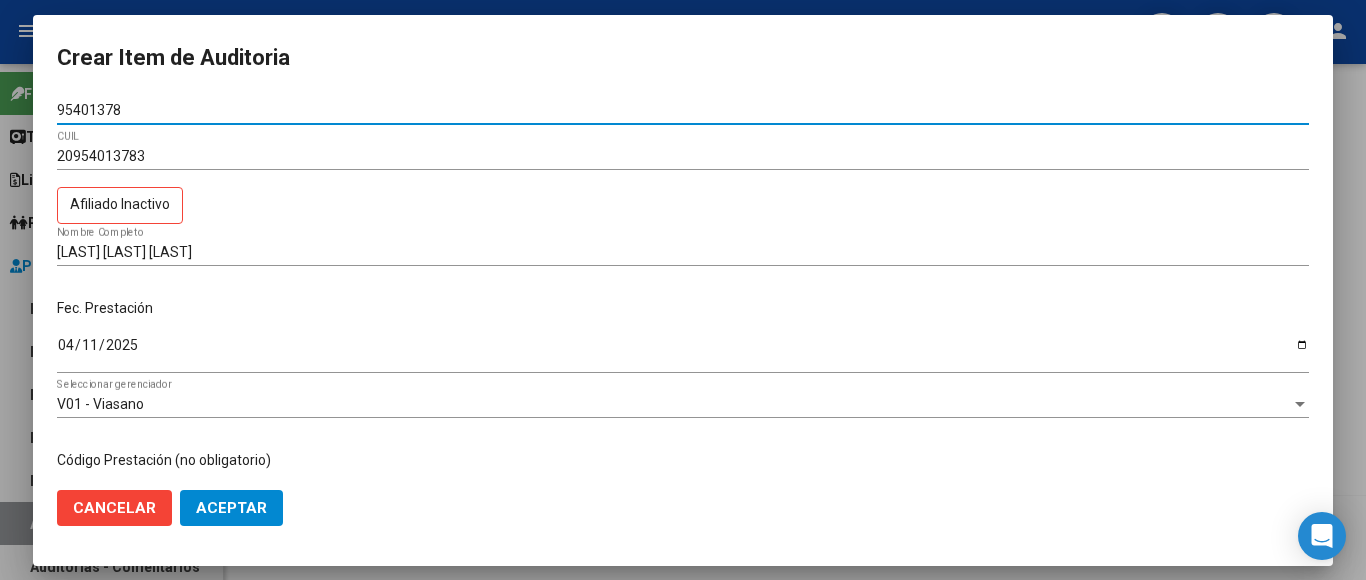 click on "Aceptar" 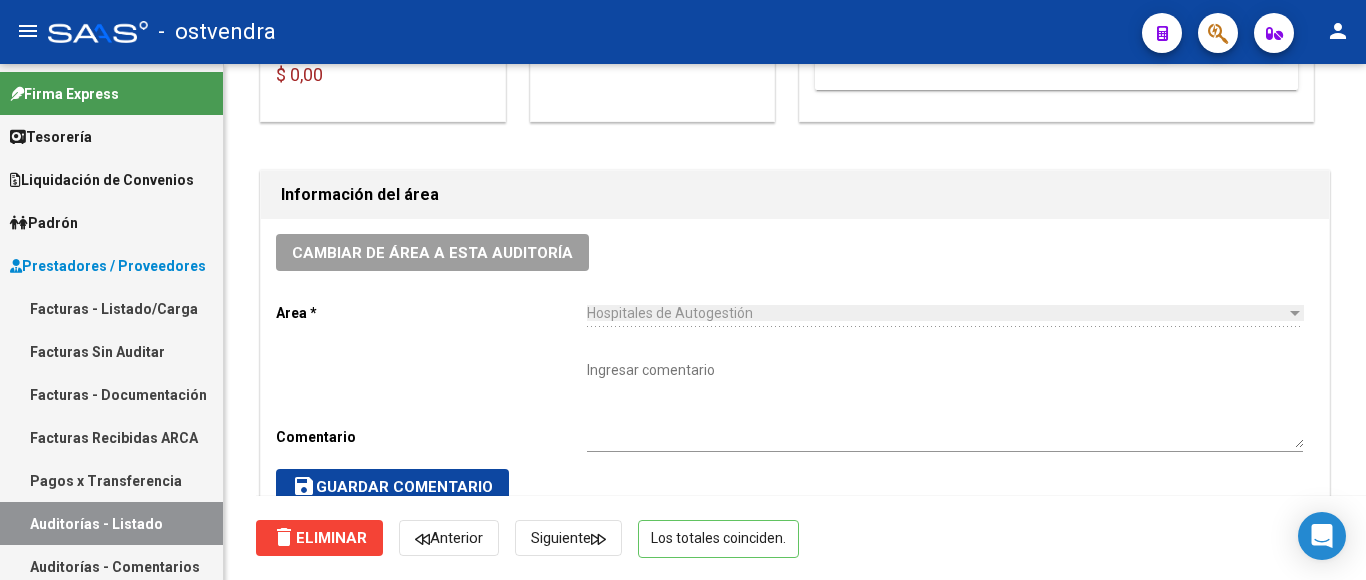 scroll, scrollTop: 0, scrollLeft: 0, axis: both 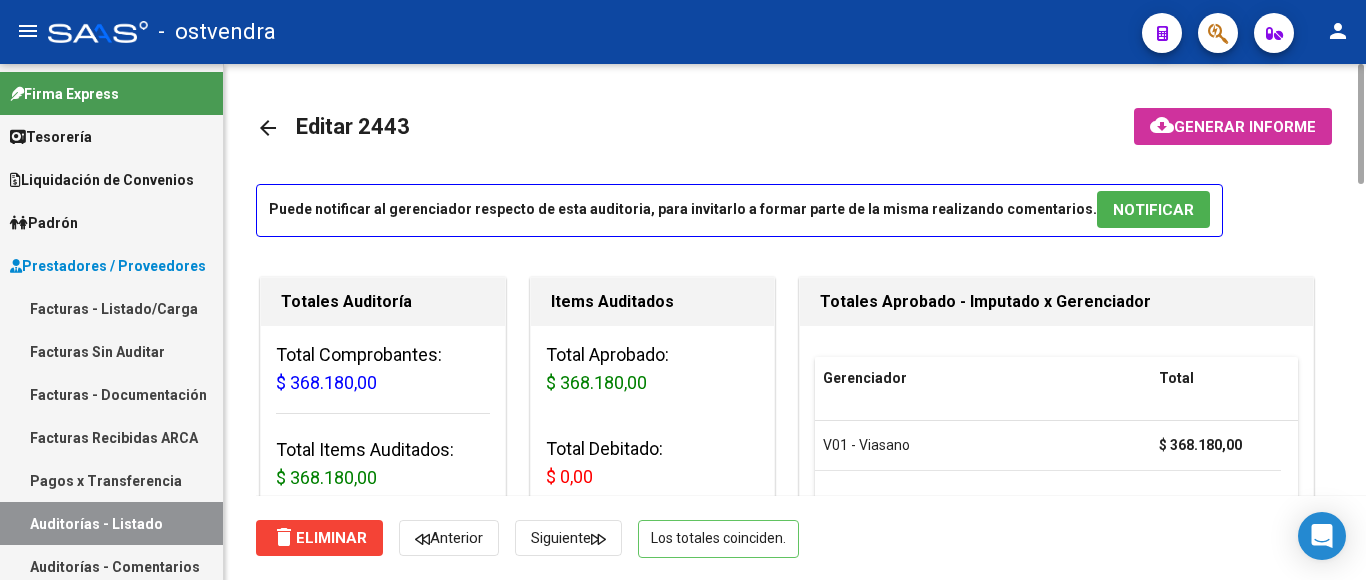 click on "NOTIFICAR" at bounding box center (1153, 209) 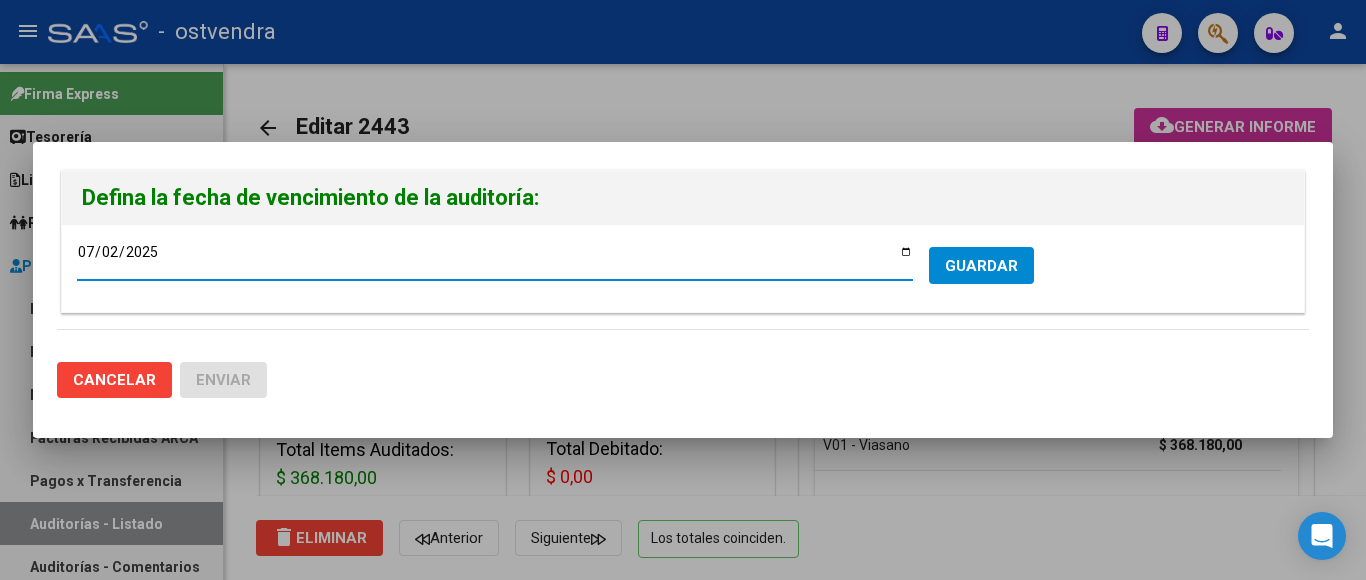 type on "2025-07-24" 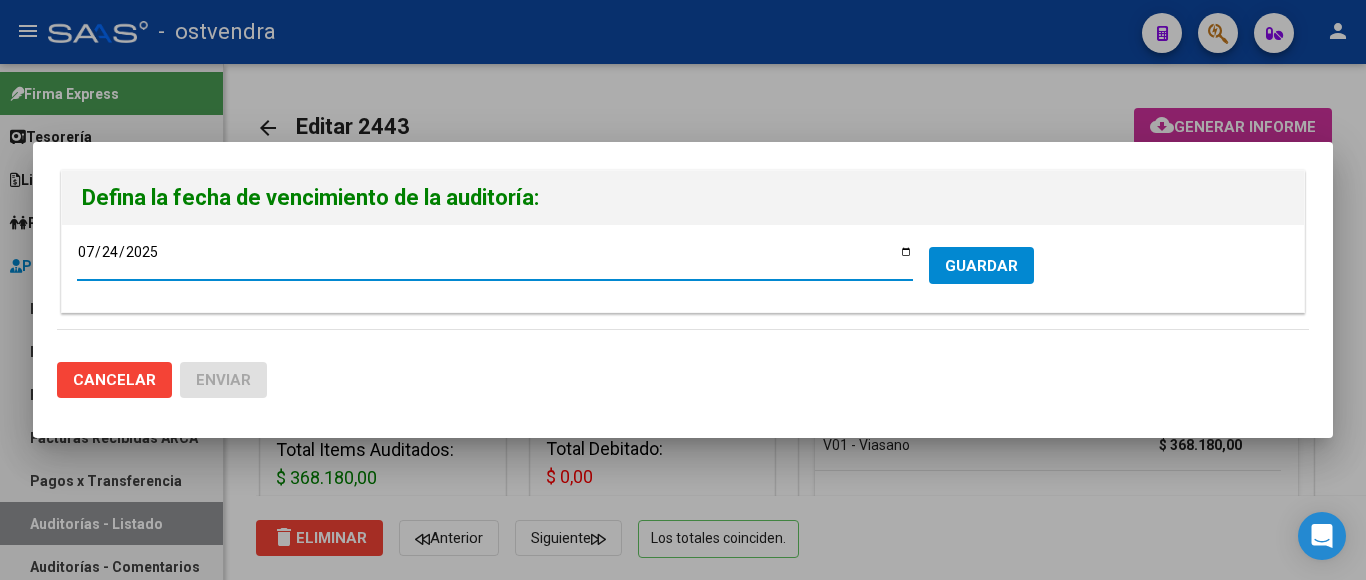 click on "GUARDAR" at bounding box center [981, 266] 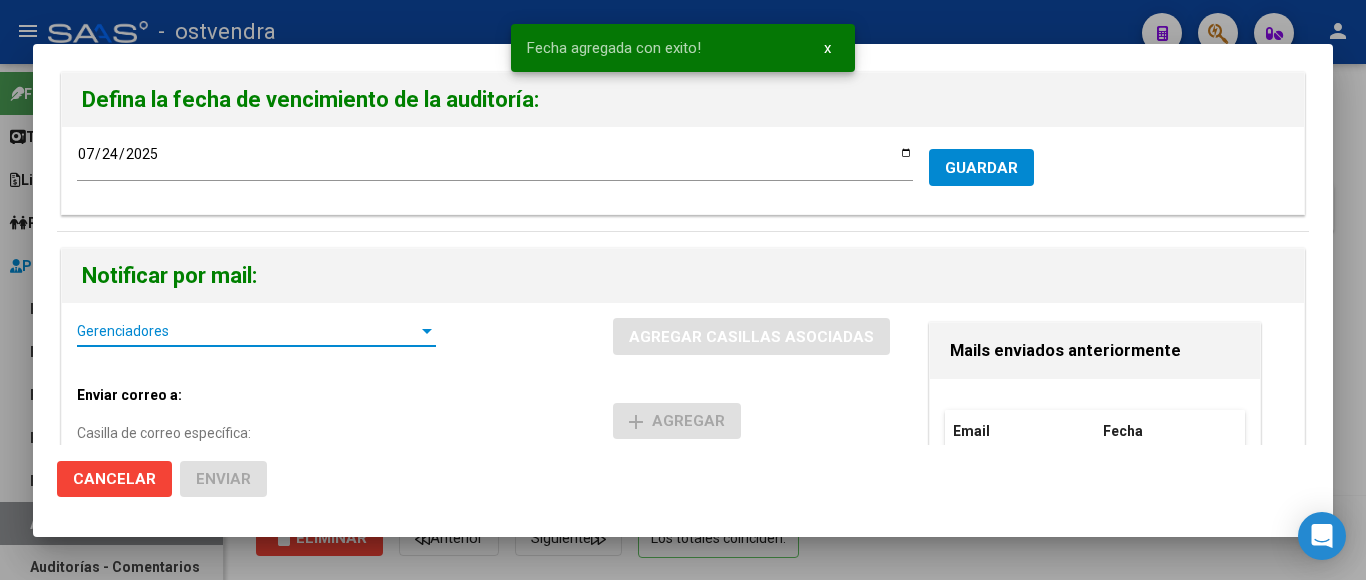 click on "Gerenciadores" at bounding box center [247, 331] 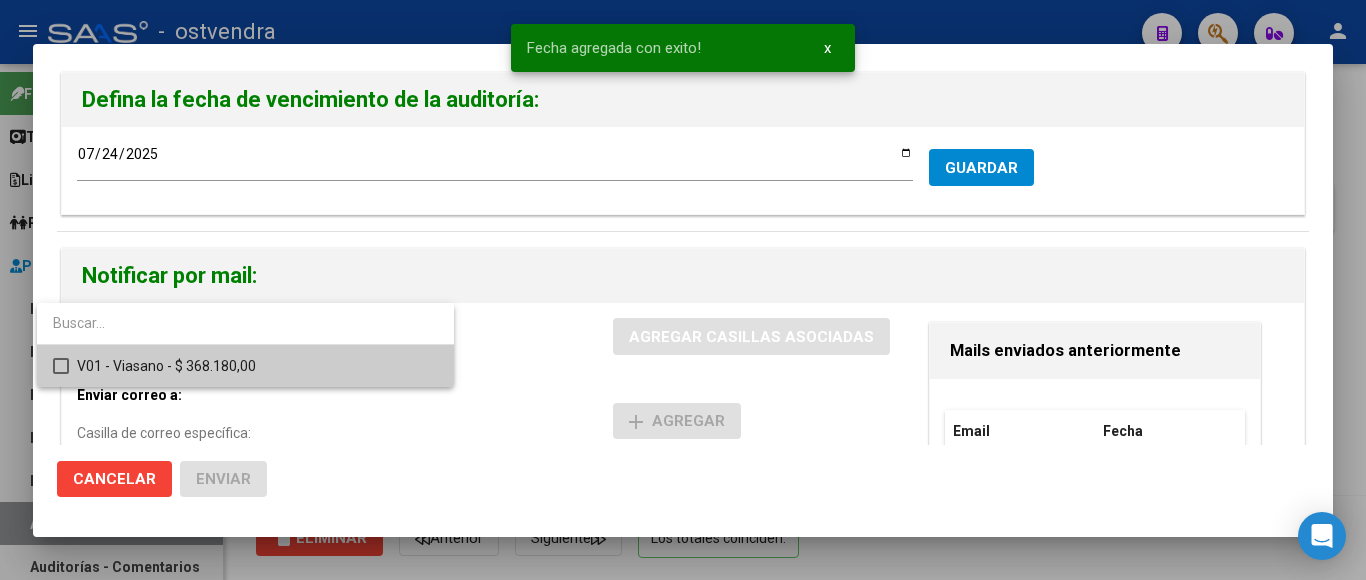 click at bounding box center (61, 366) 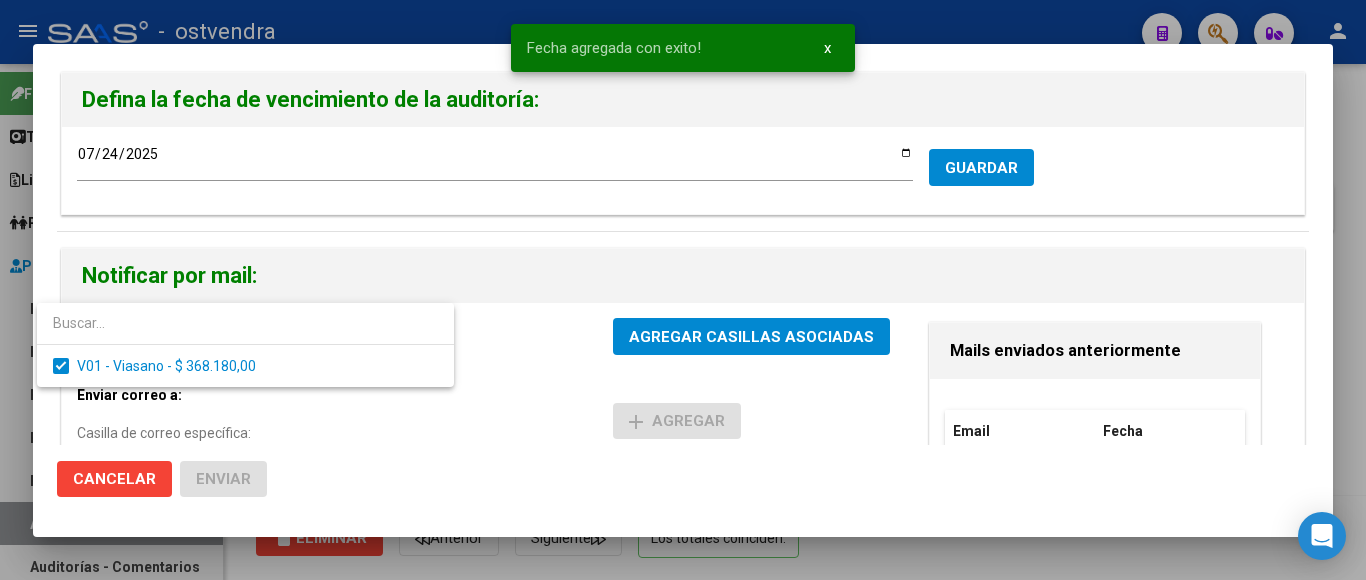 click at bounding box center [683, 290] 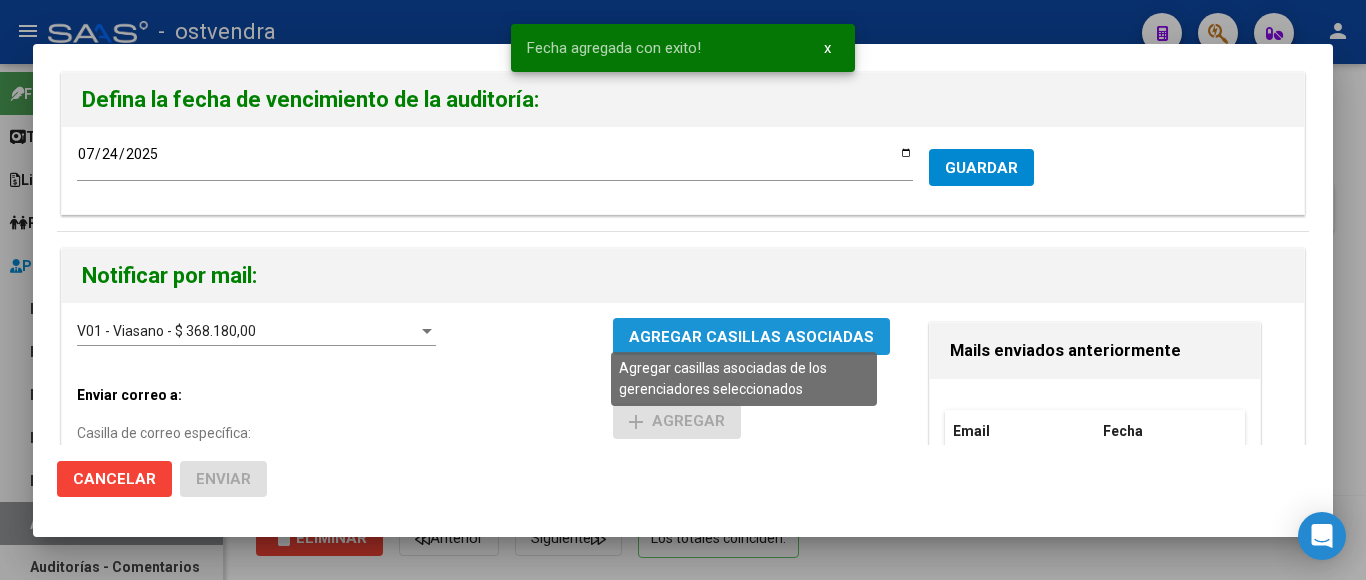 click on "AGREGAR CASILLAS ASOCIADAS" at bounding box center [751, 337] 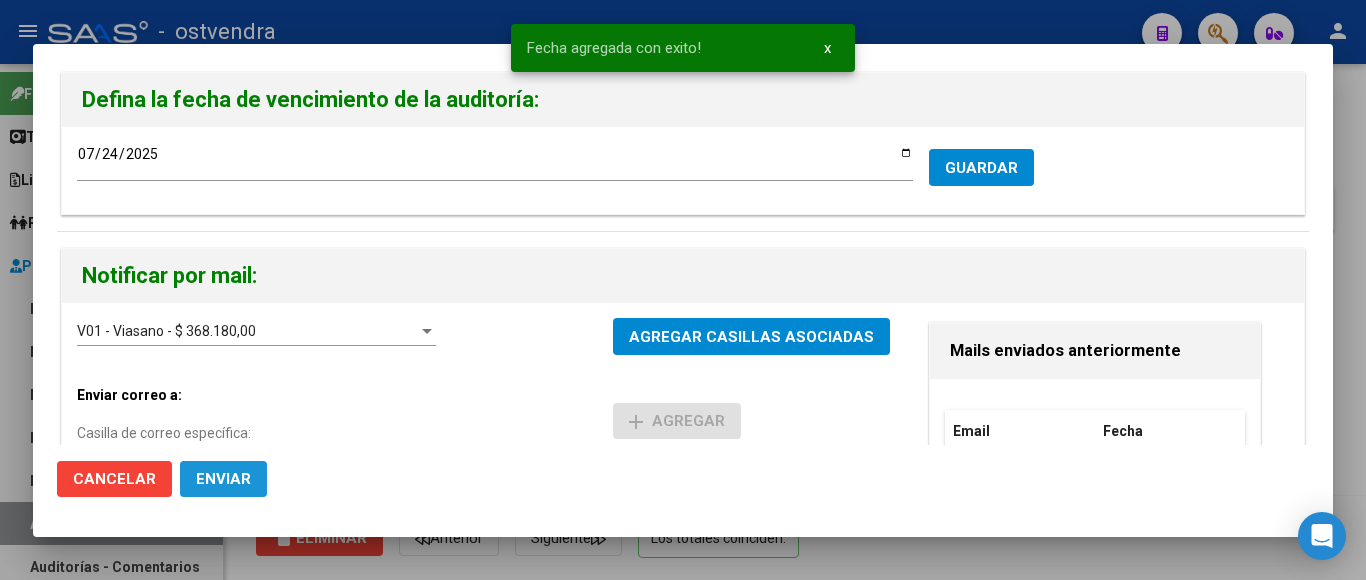 click on "Enviar" 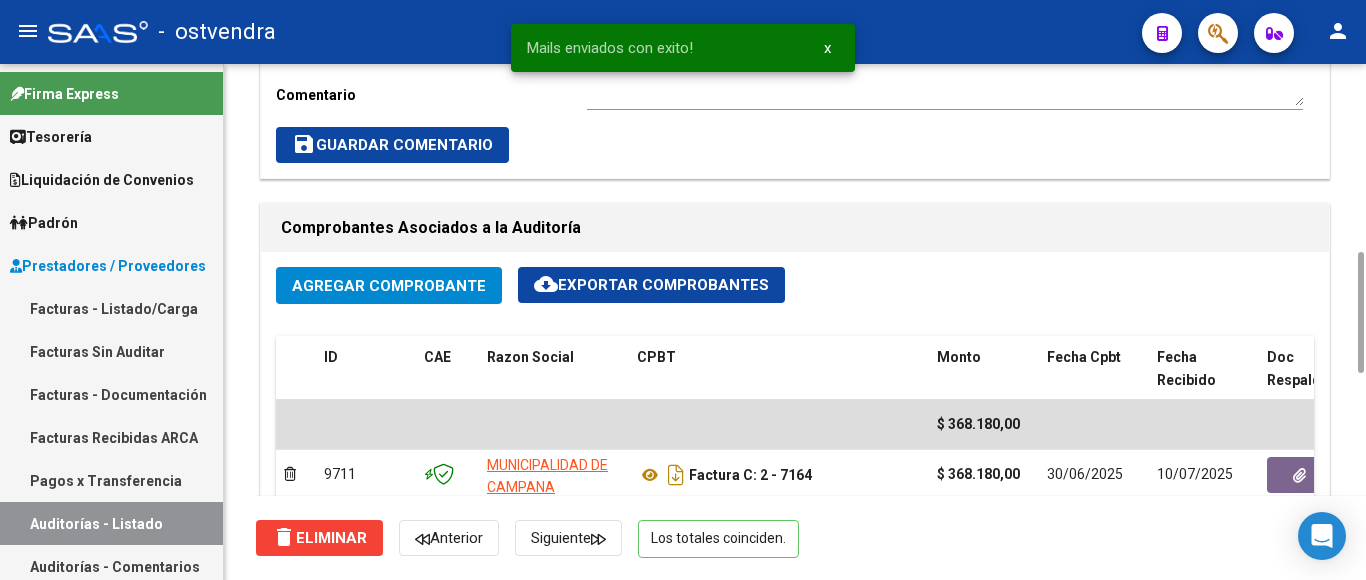 scroll, scrollTop: 1000, scrollLeft: 0, axis: vertical 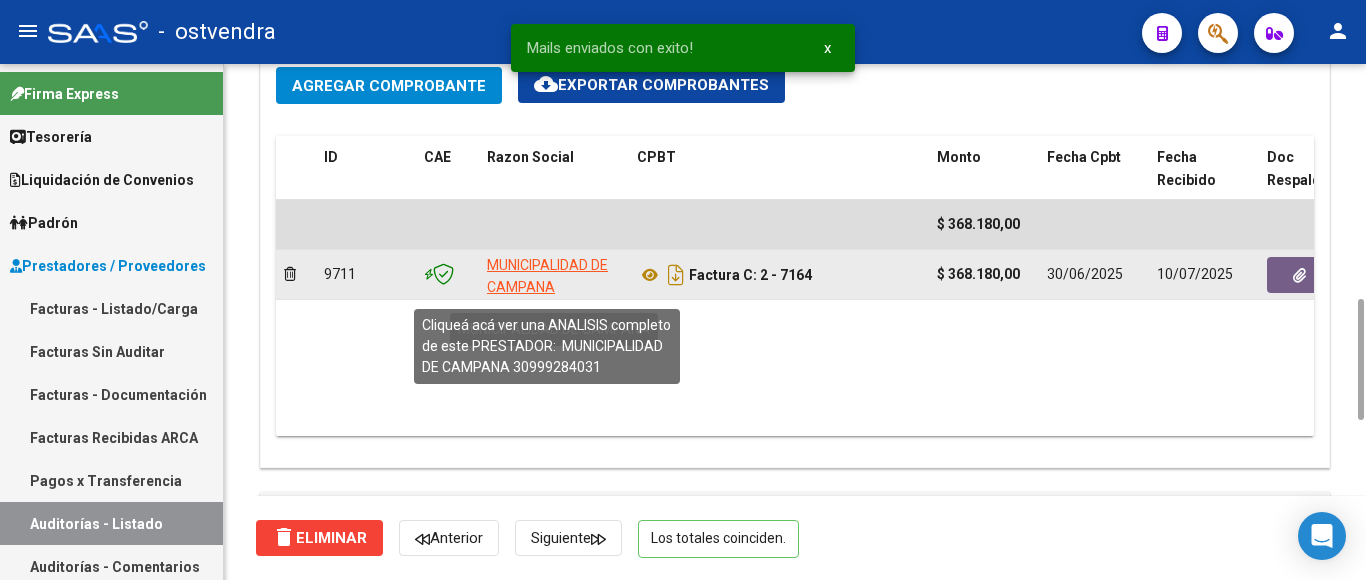 click on "MUNICIPALIDAD DE CAMPANA" 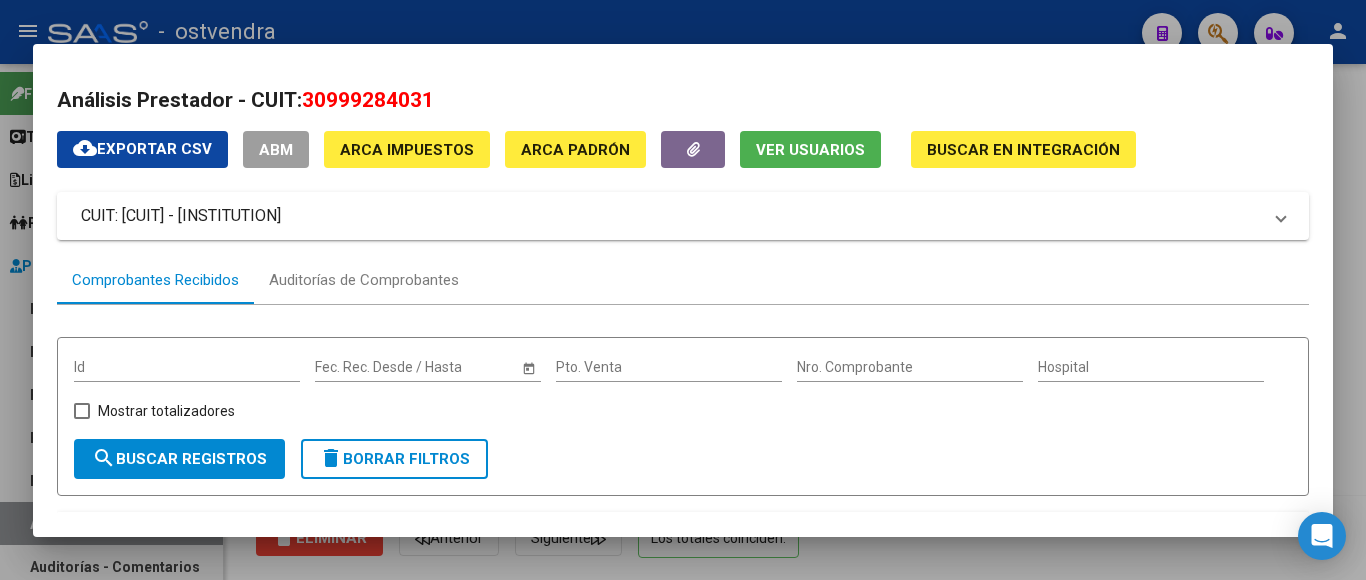 click on "ABM" at bounding box center [276, 150] 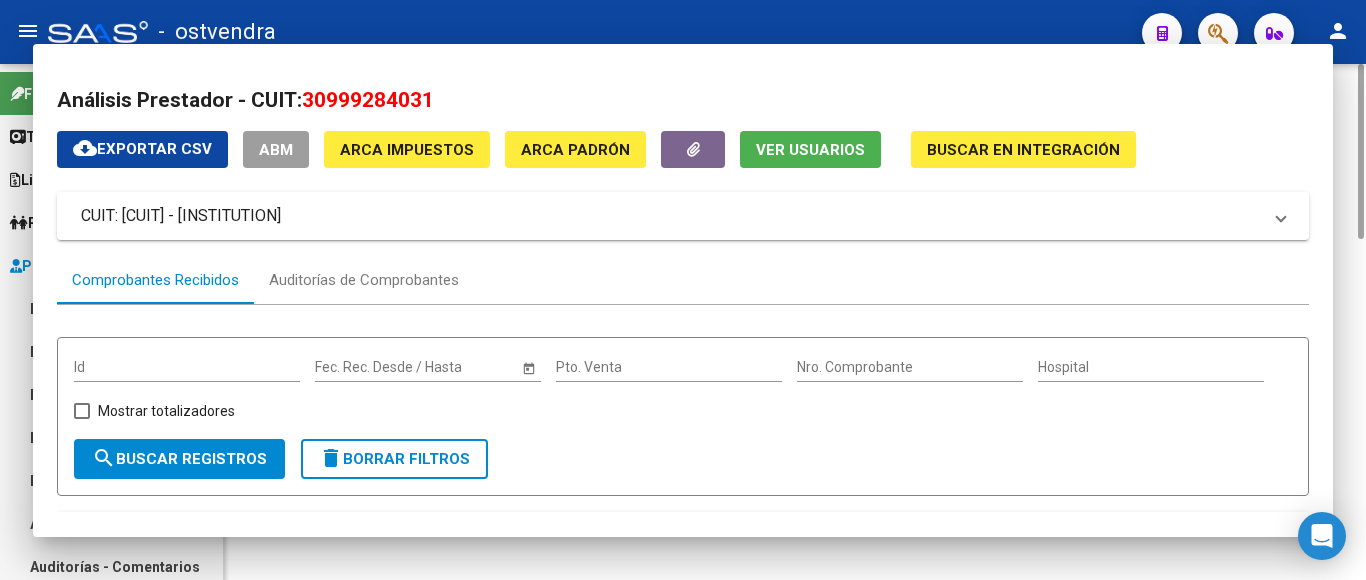 scroll, scrollTop: 0, scrollLeft: 0, axis: both 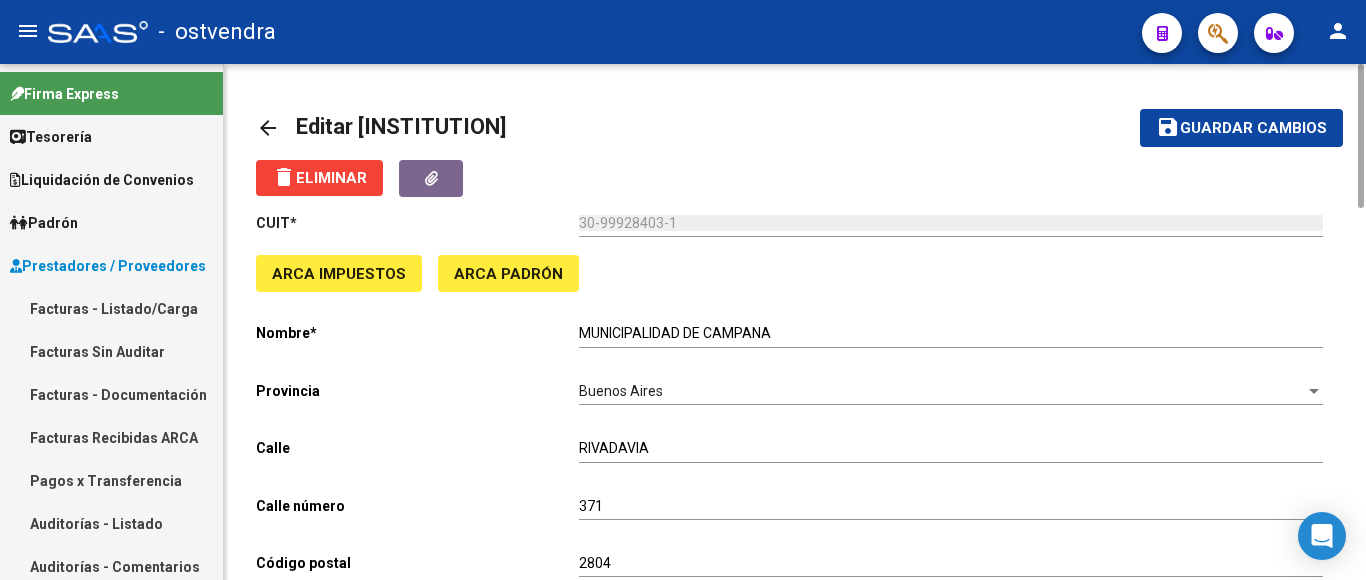 click on "Guardar cambios" 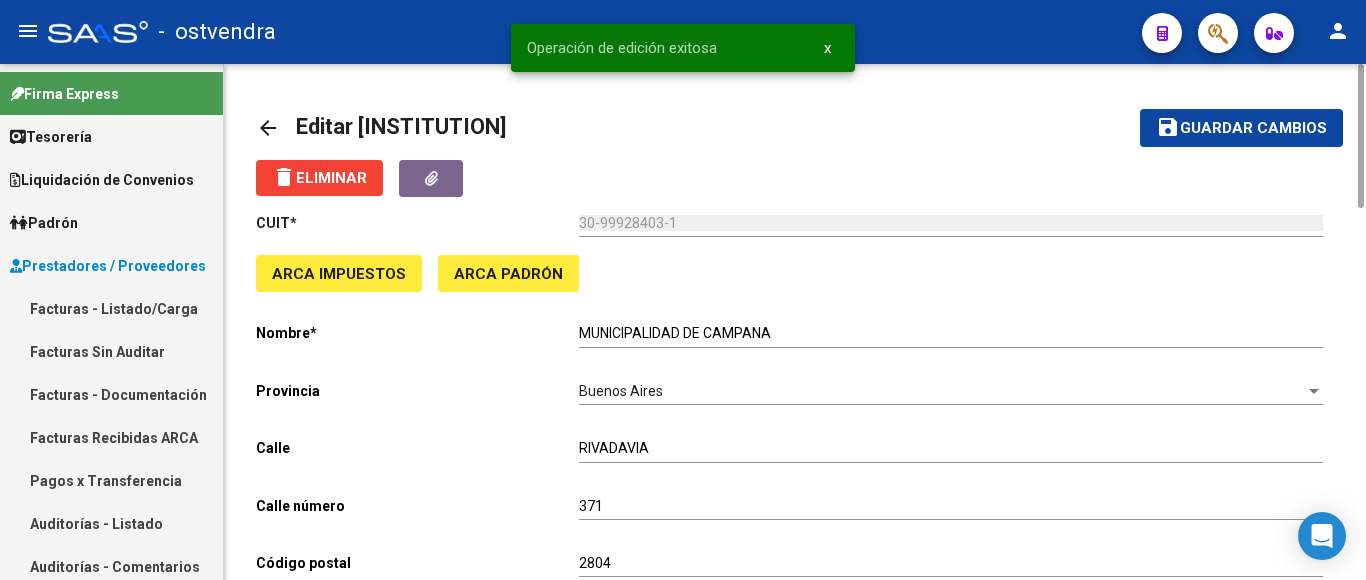 click on "Prestadores / Proveedores" at bounding box center [108, 266] 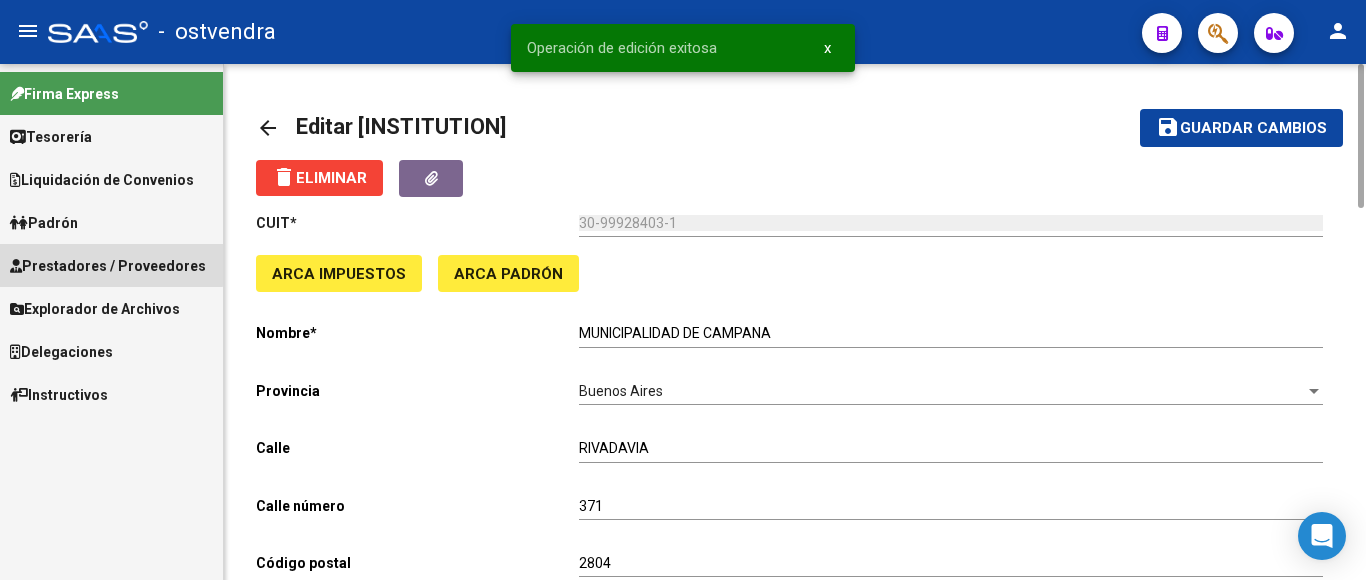 click on "Prestadores / Proveedores" at bounding box center [108, 266] 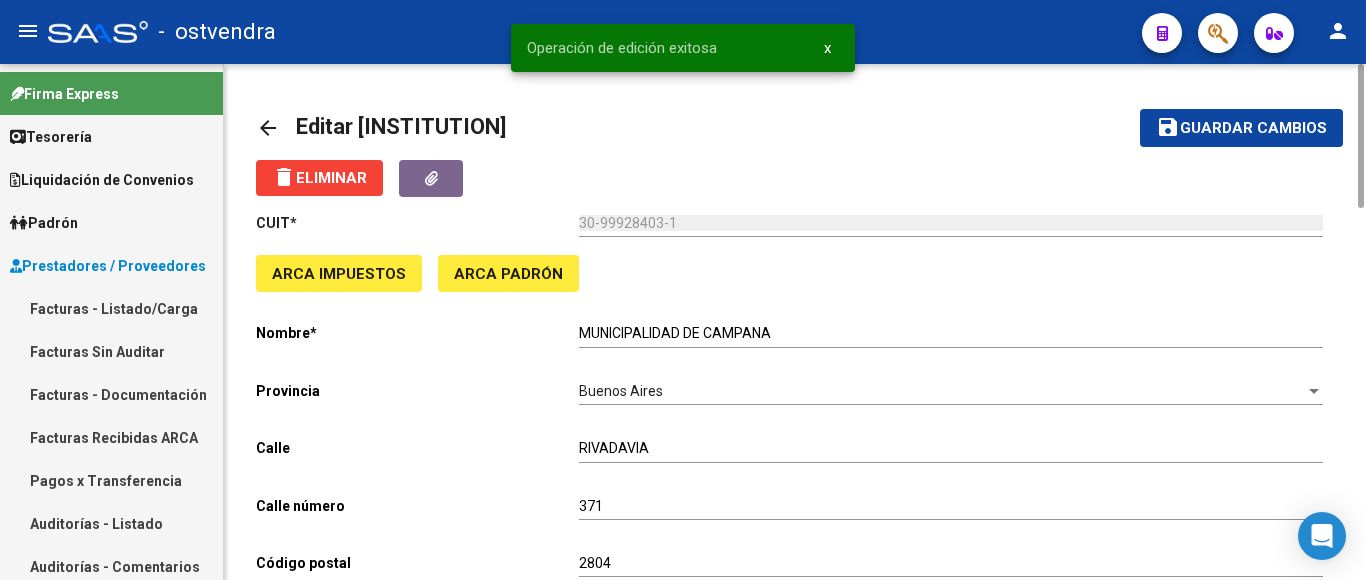click on "Facturas - Listado/Carga" at bounding box center [111, 308] 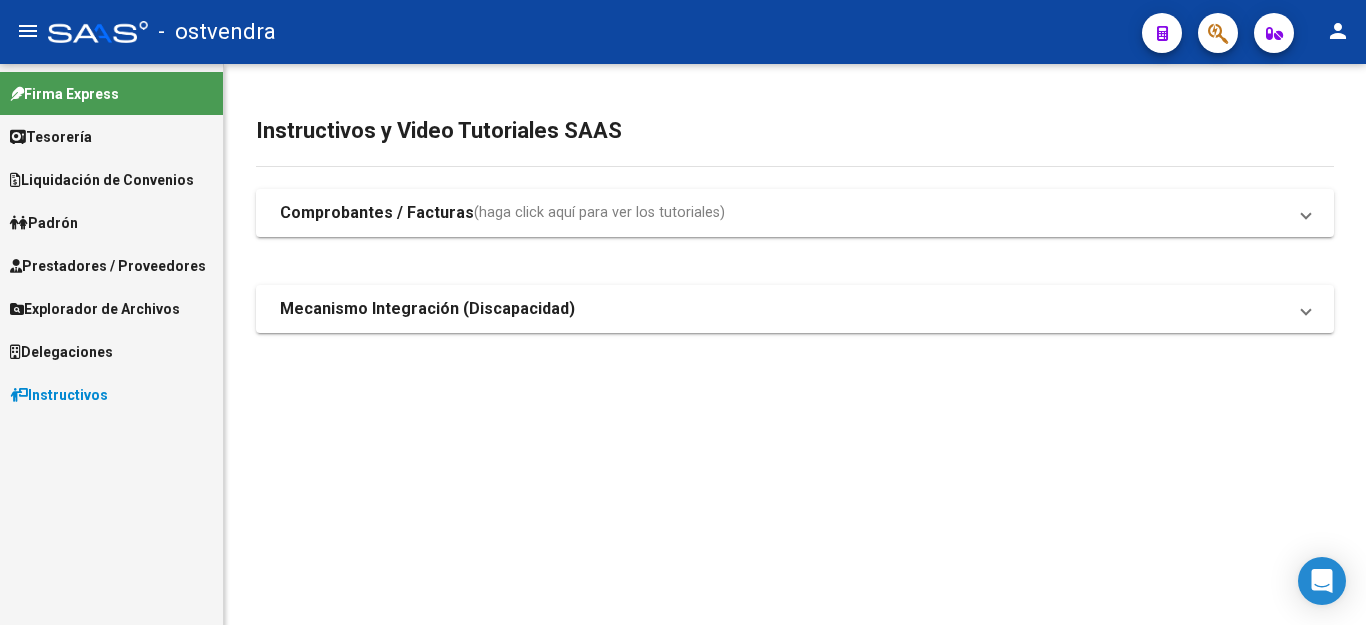 scroll, scrollTop: 0, scrollLeft: 0, axis: both 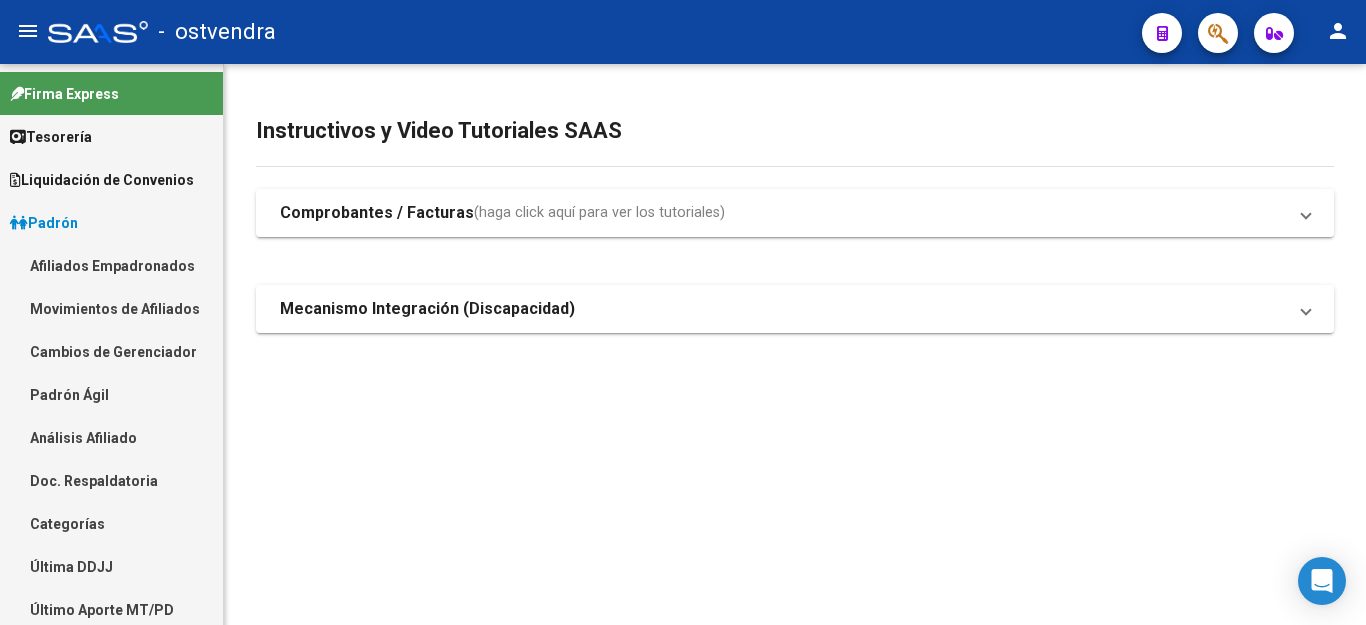 click on "Análisis Afiliado" at bounding box center (111, 437) 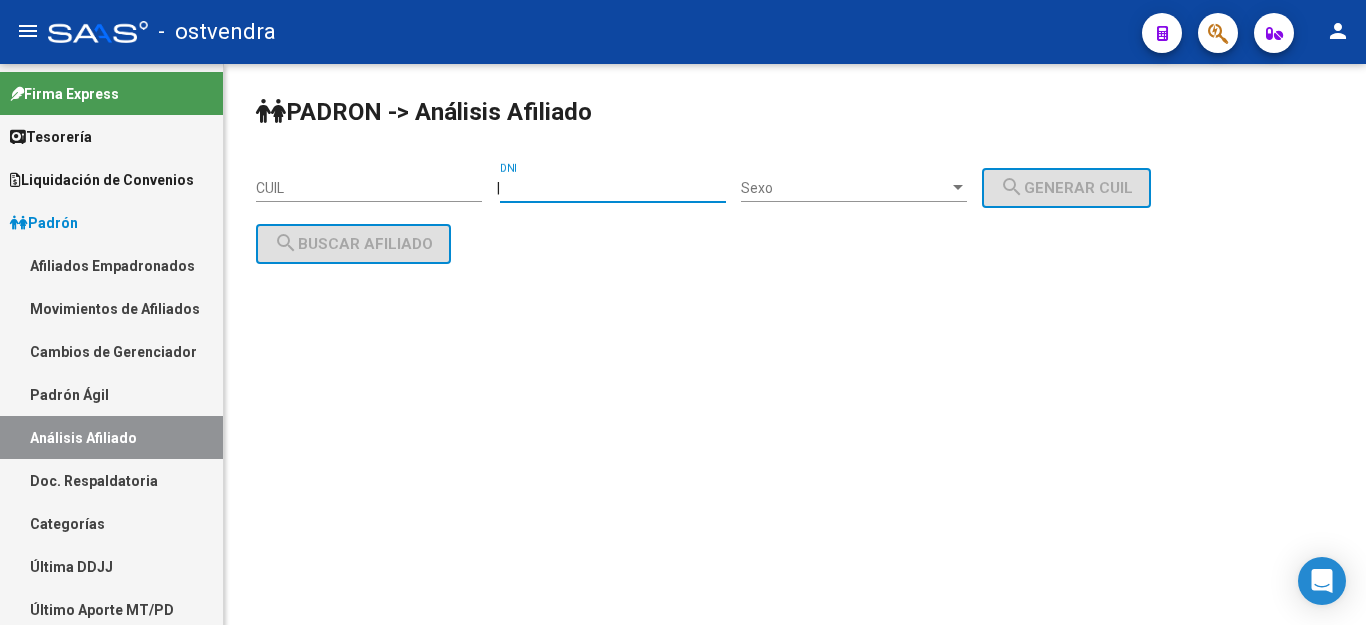click on "DNI" at bounding box center [613, 188] 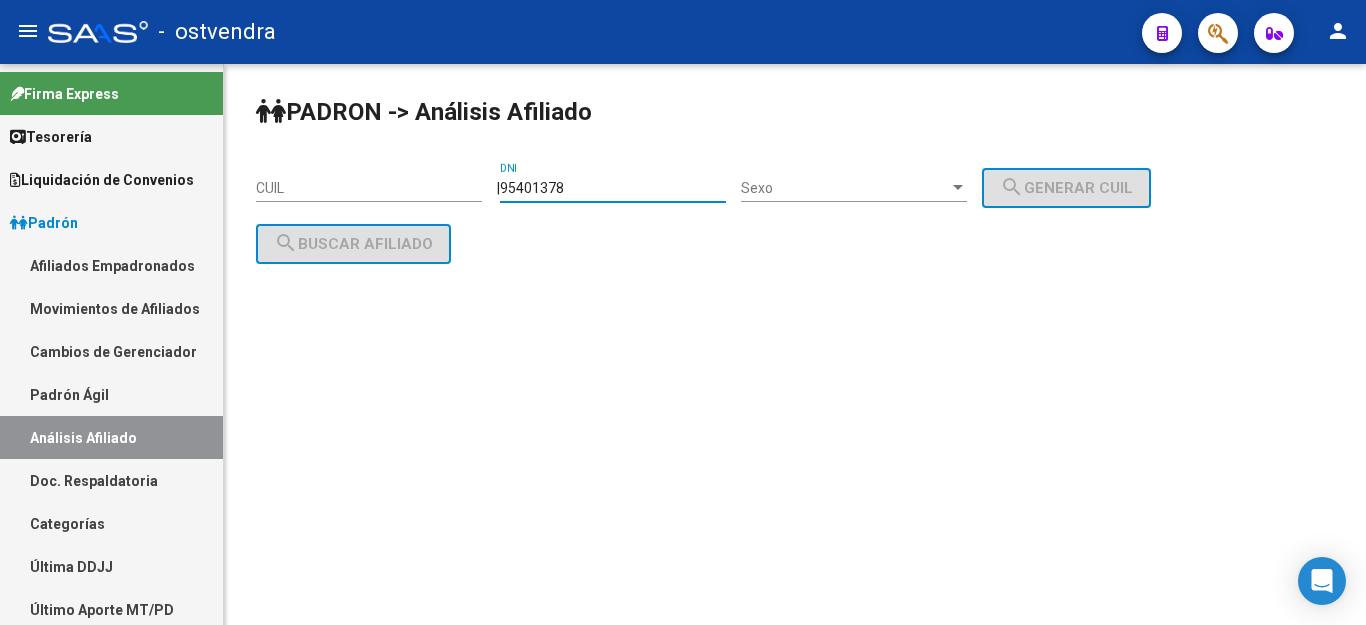type on "95401378" 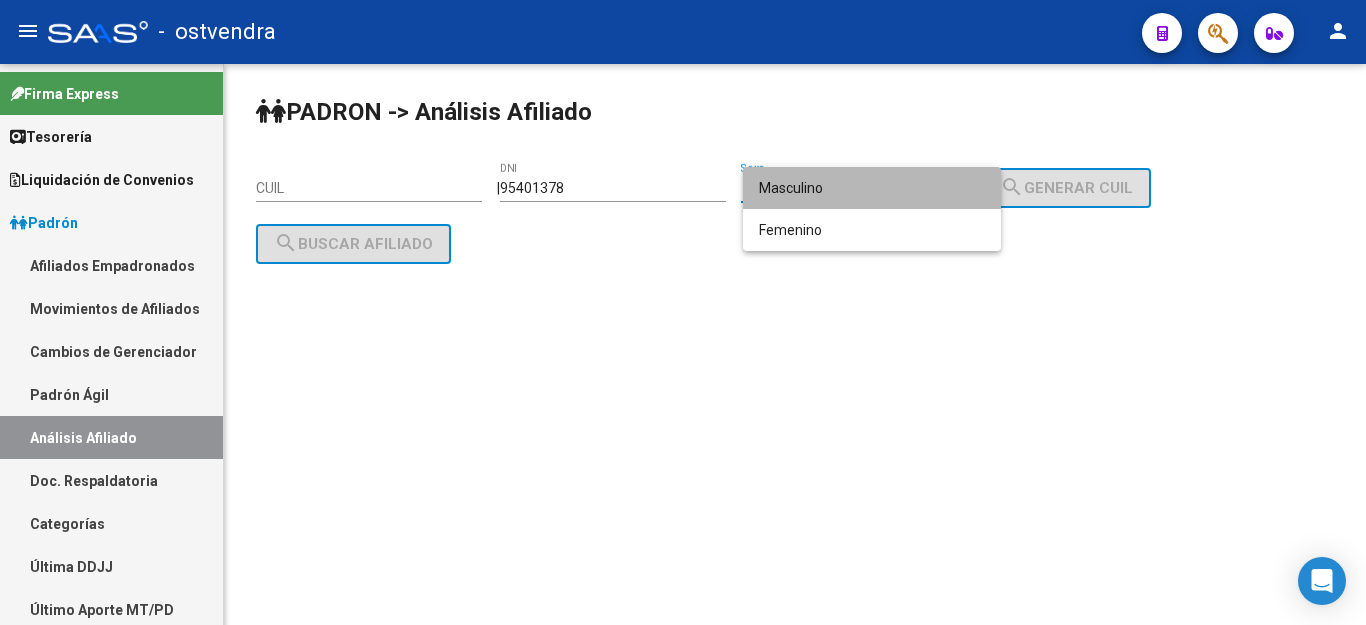 click on "Masculino" at bounding box center [872, 188] 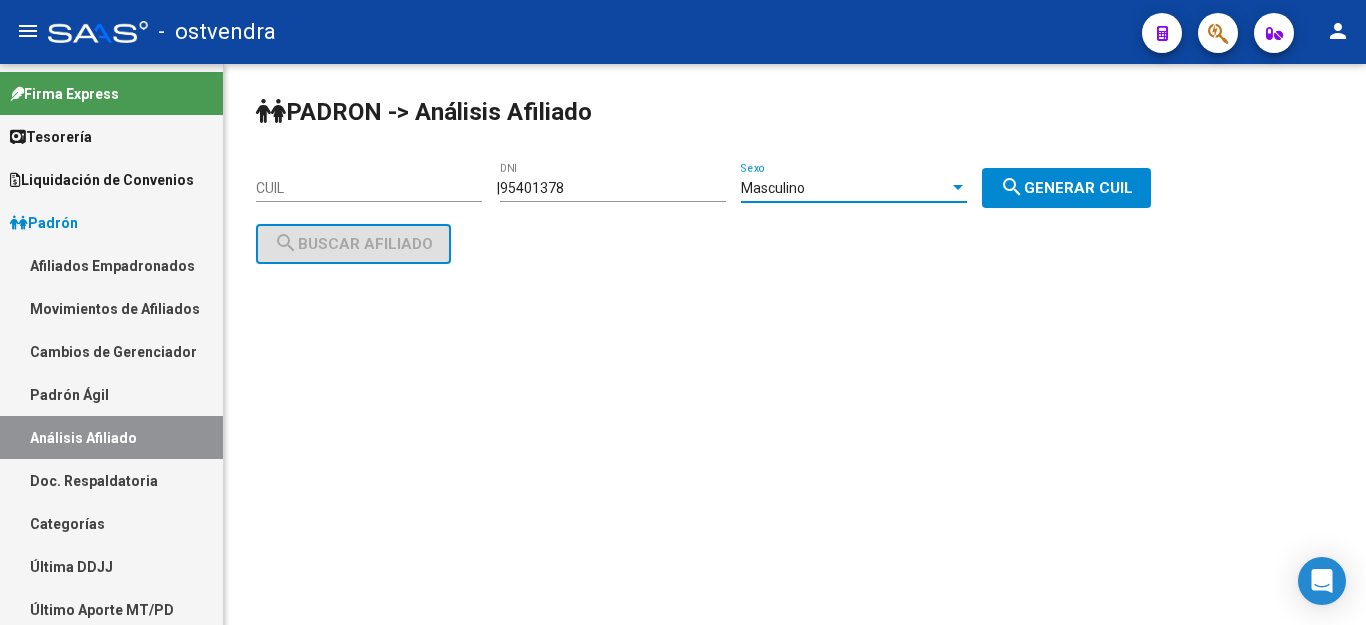 click on "search  Generar CUIL" 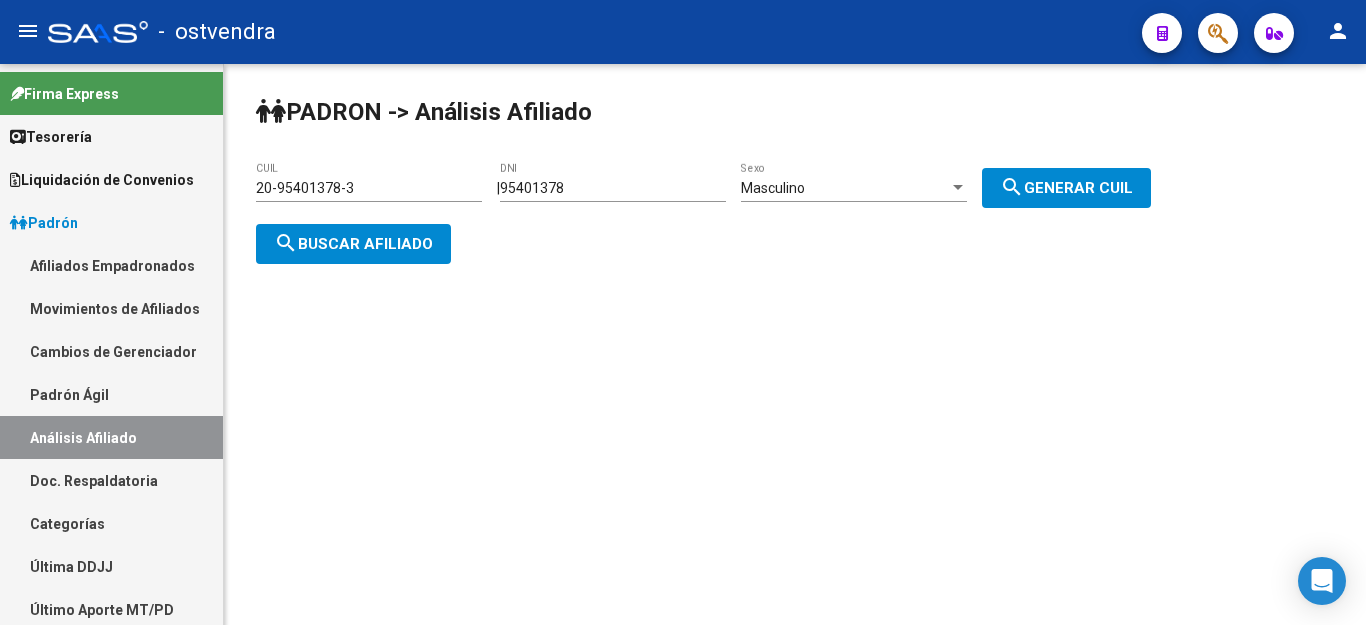 click on "search  Buscar afiliado" 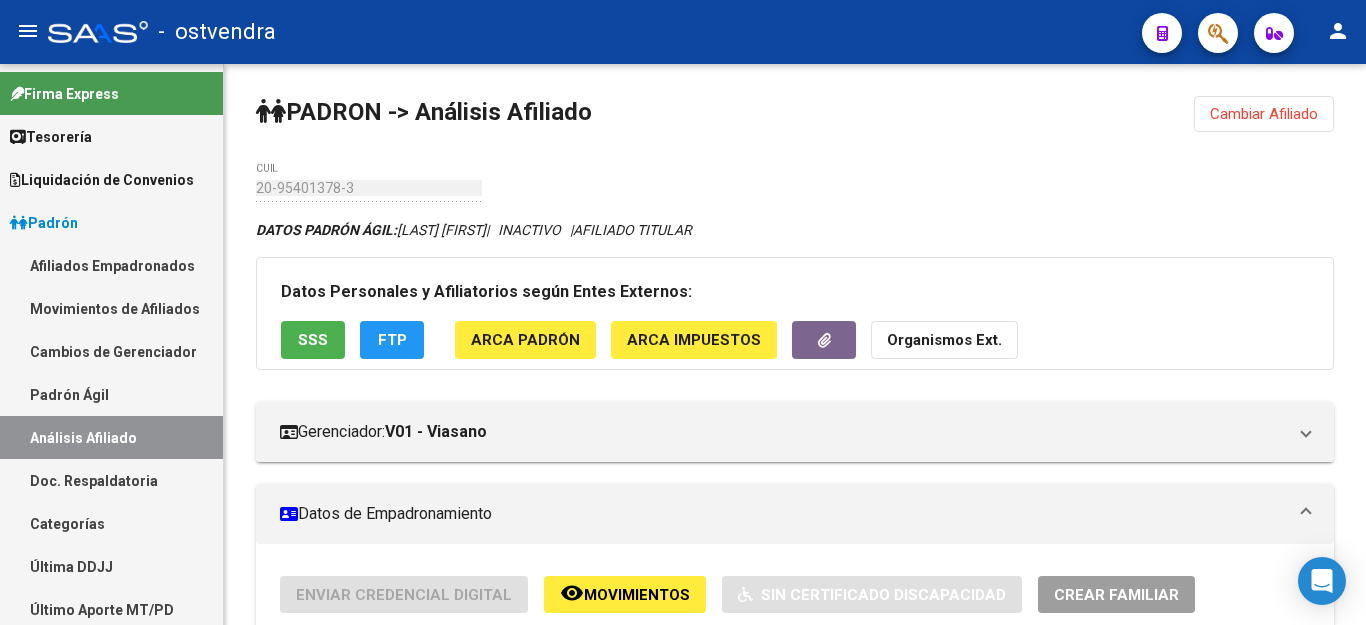 click on "SSS" 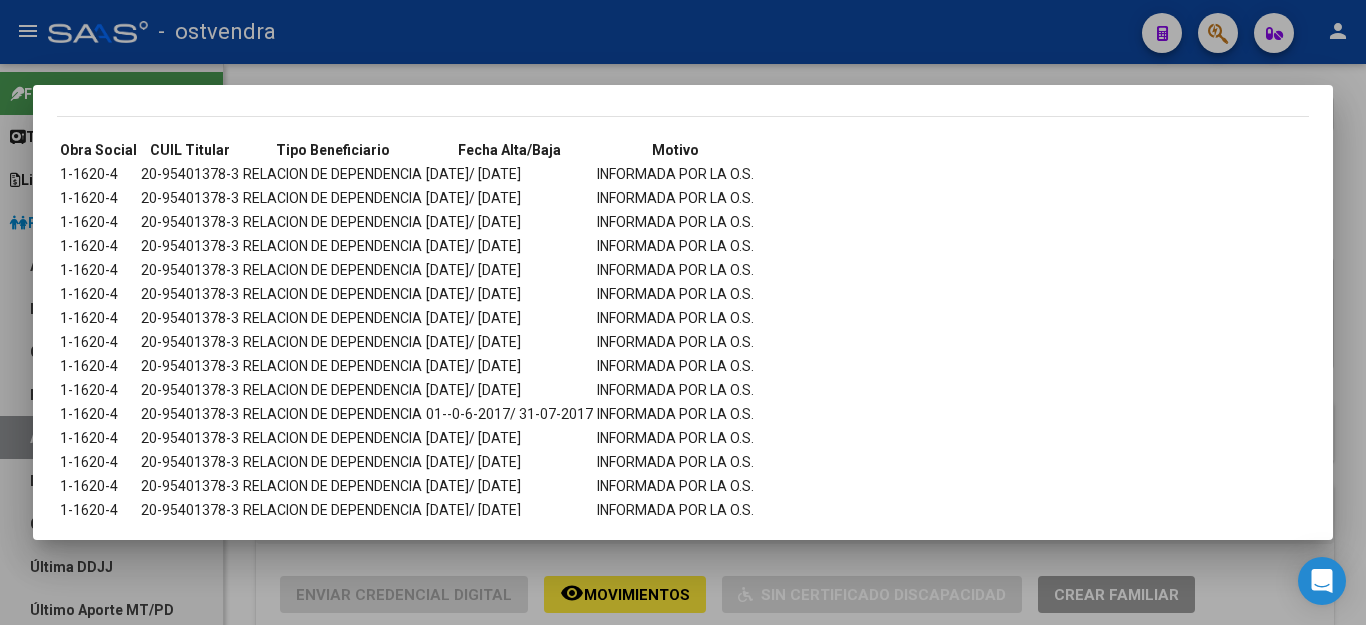scroll, scrollTop: 598, scrollLeft: 0, axis: vertical 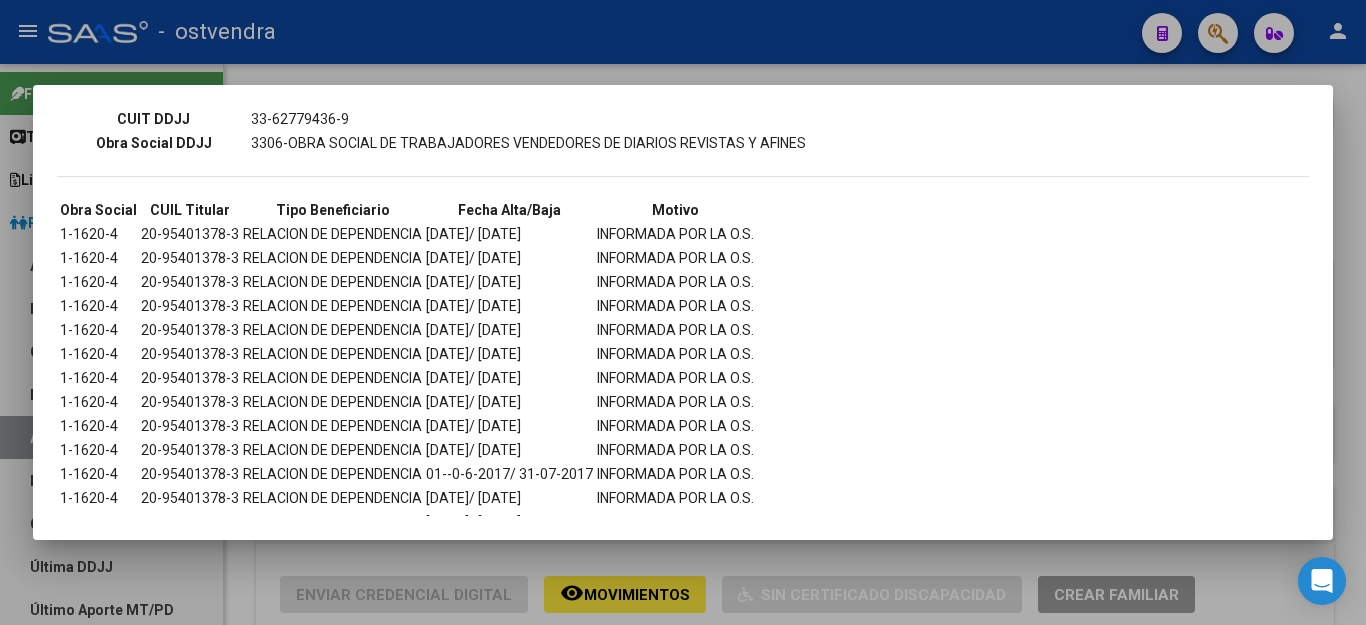click at bounding box center [683, 312] 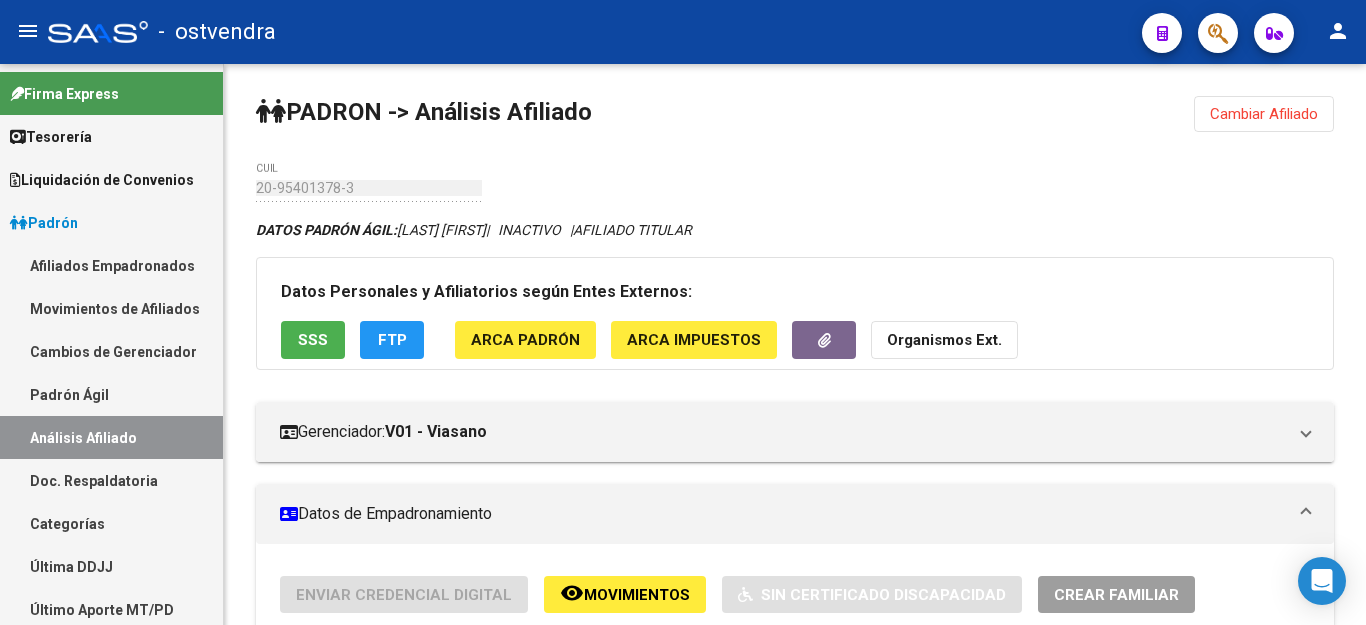 scroll, scrollTop: 400, scrollLeft: 0, axis: vertical 